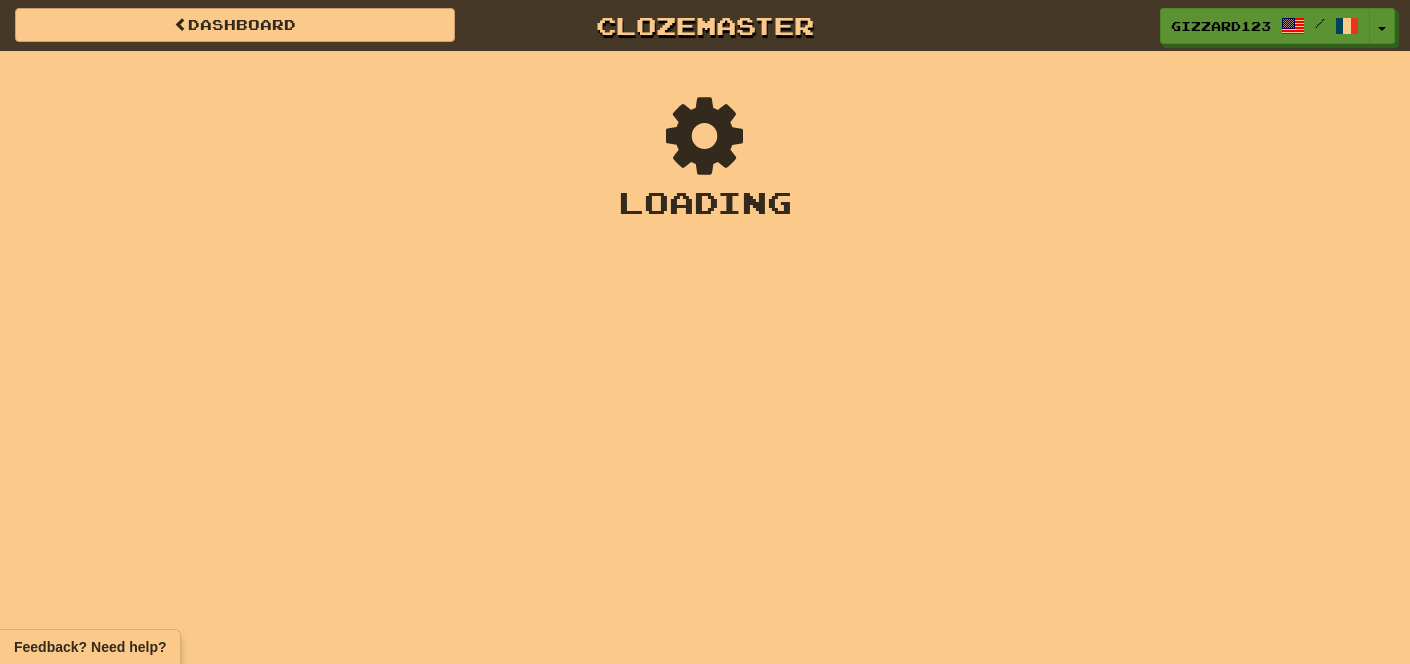 scroll, scrollTop: 0, scrollLeft: 0, axis: both 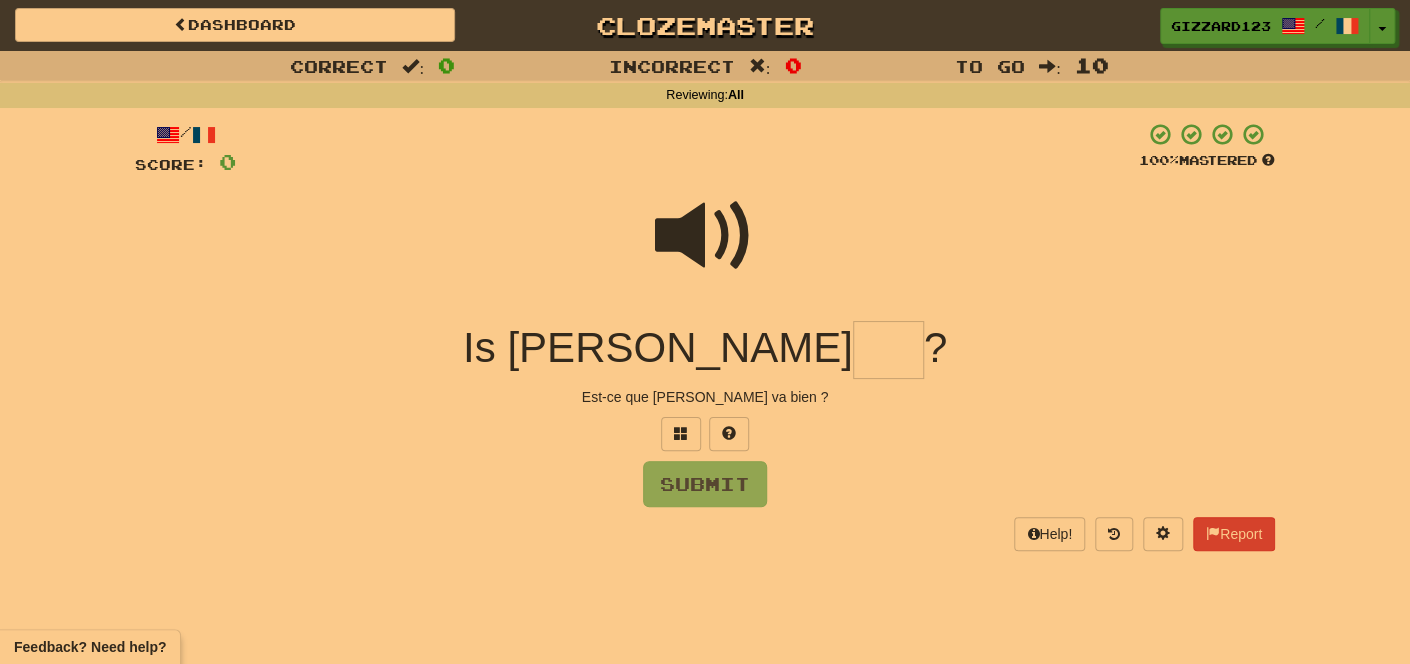 drag, startPoint x: 745, startPoint y: 349, endPoint x: 999, endPoint y: 343, distance: 254.07086 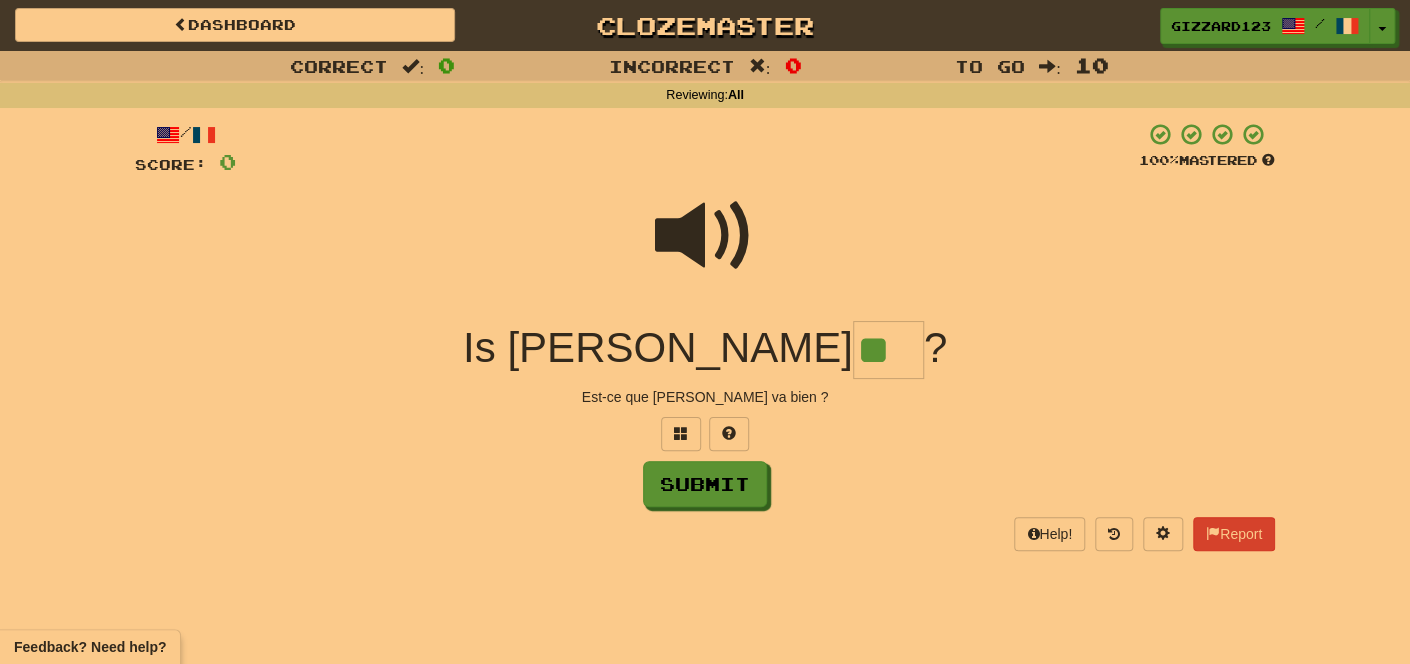 type on "**" 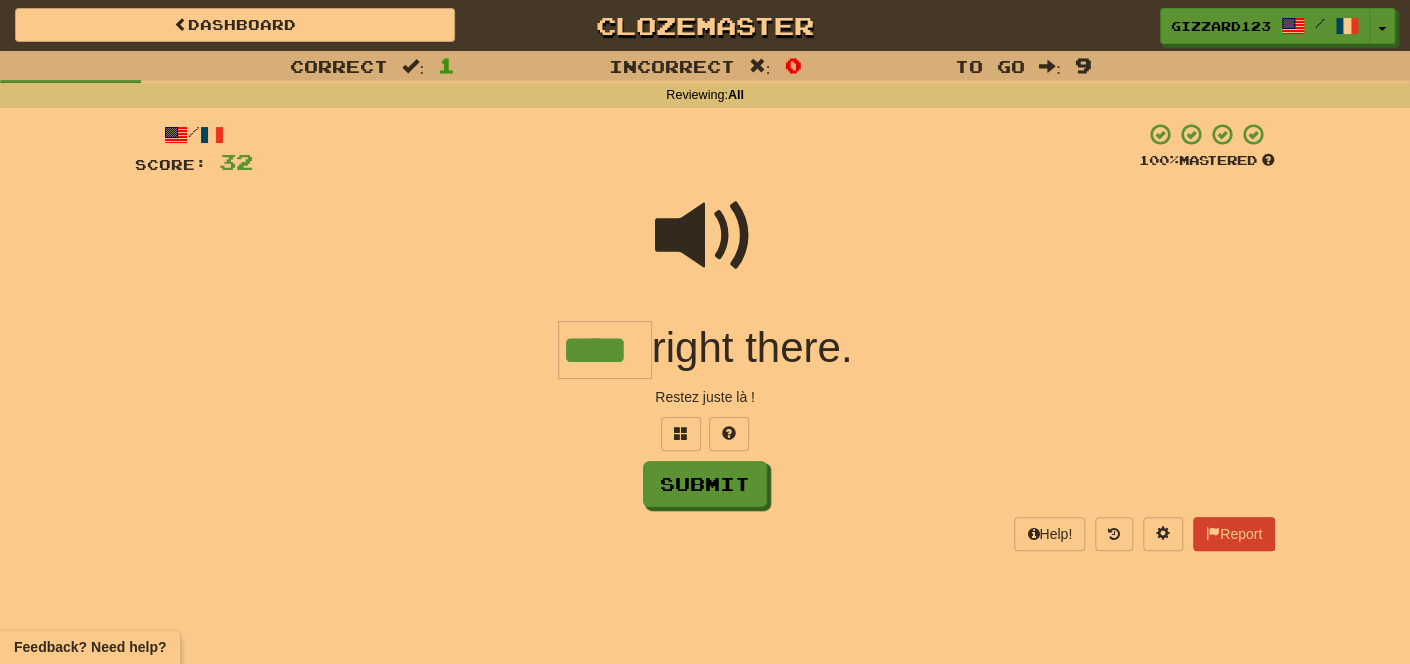 type on "****" 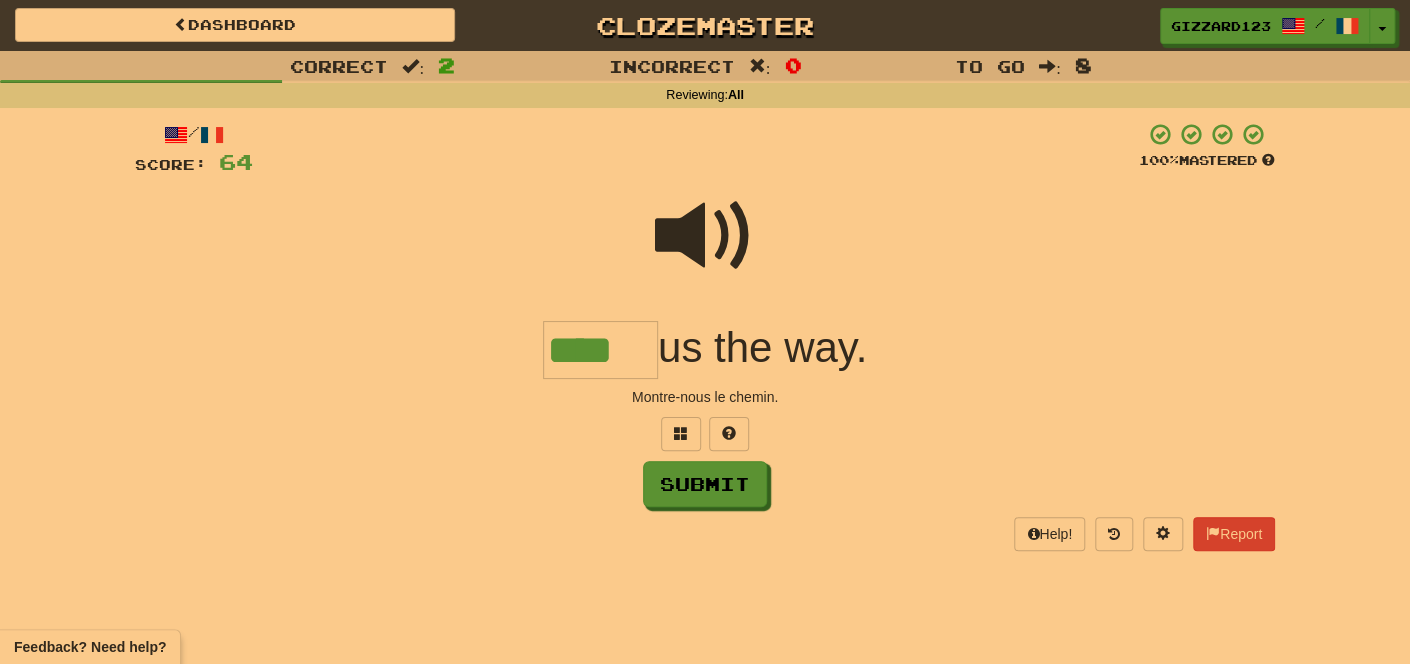 type on "****" 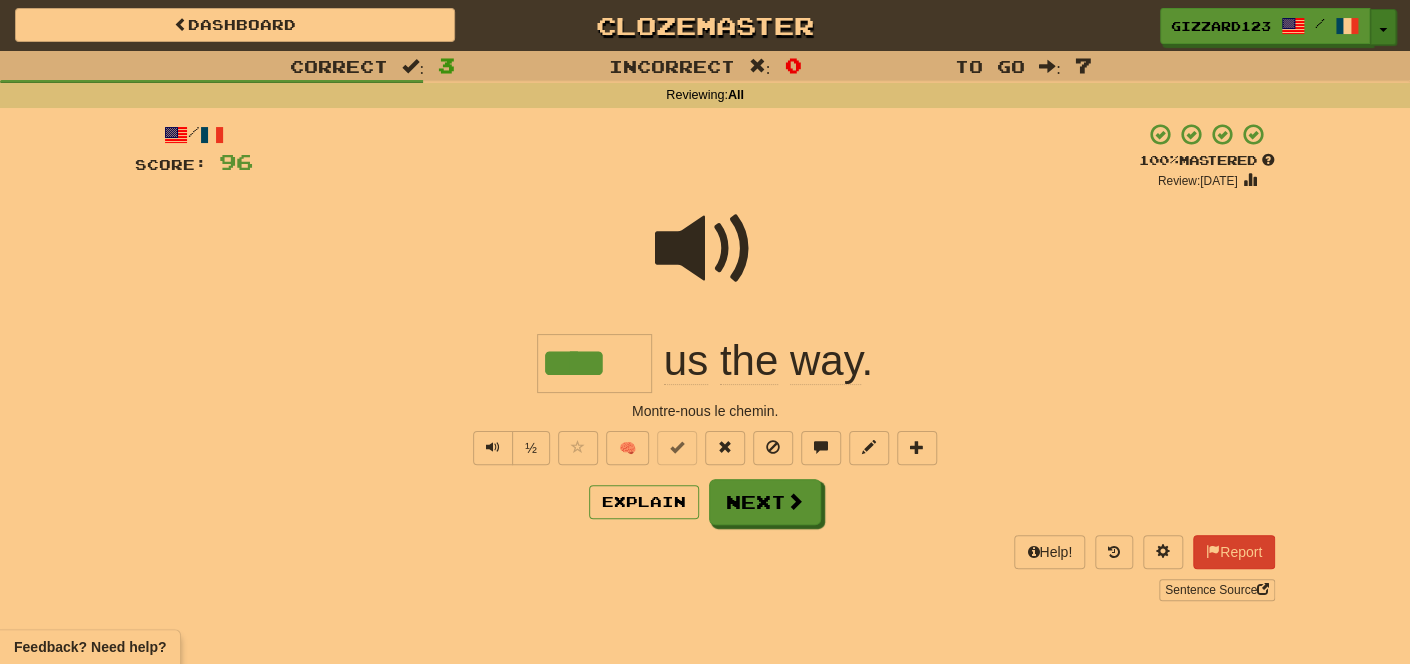 click at bounding box center [1383, 30] 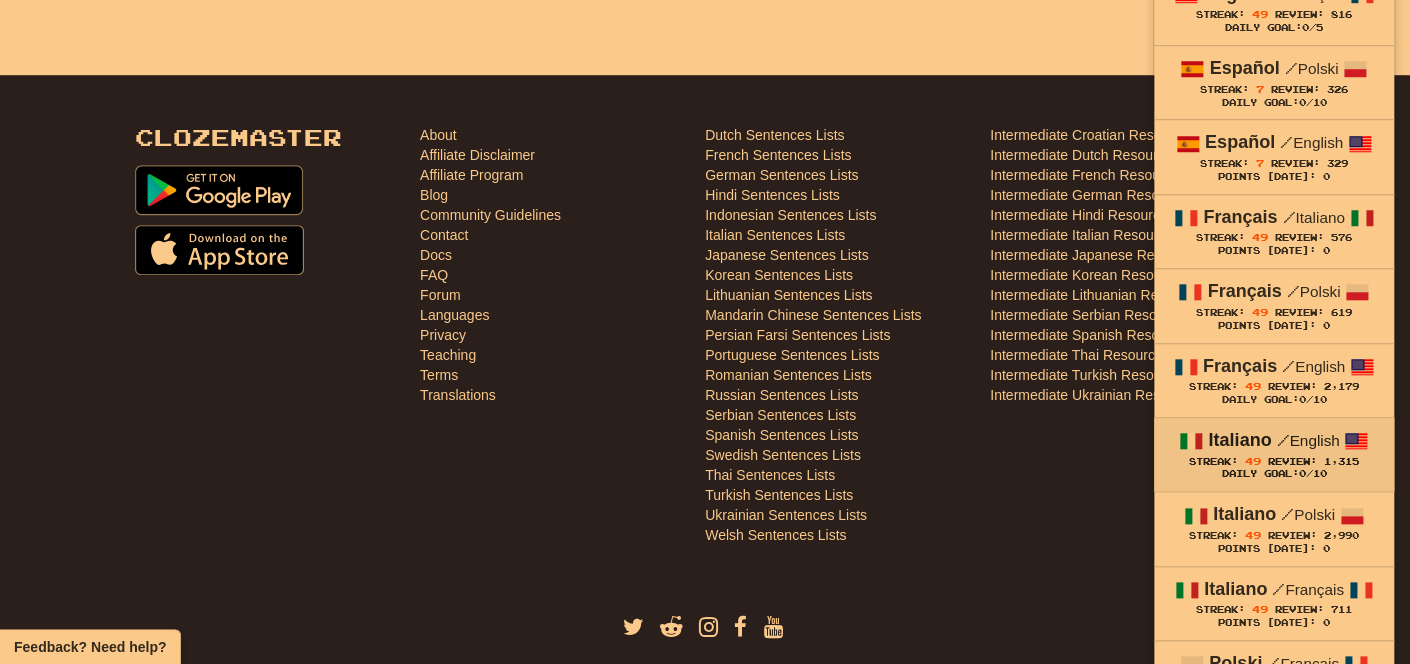 scroll, scrollTop: 640, scrollLeft: 0, axis: vertical 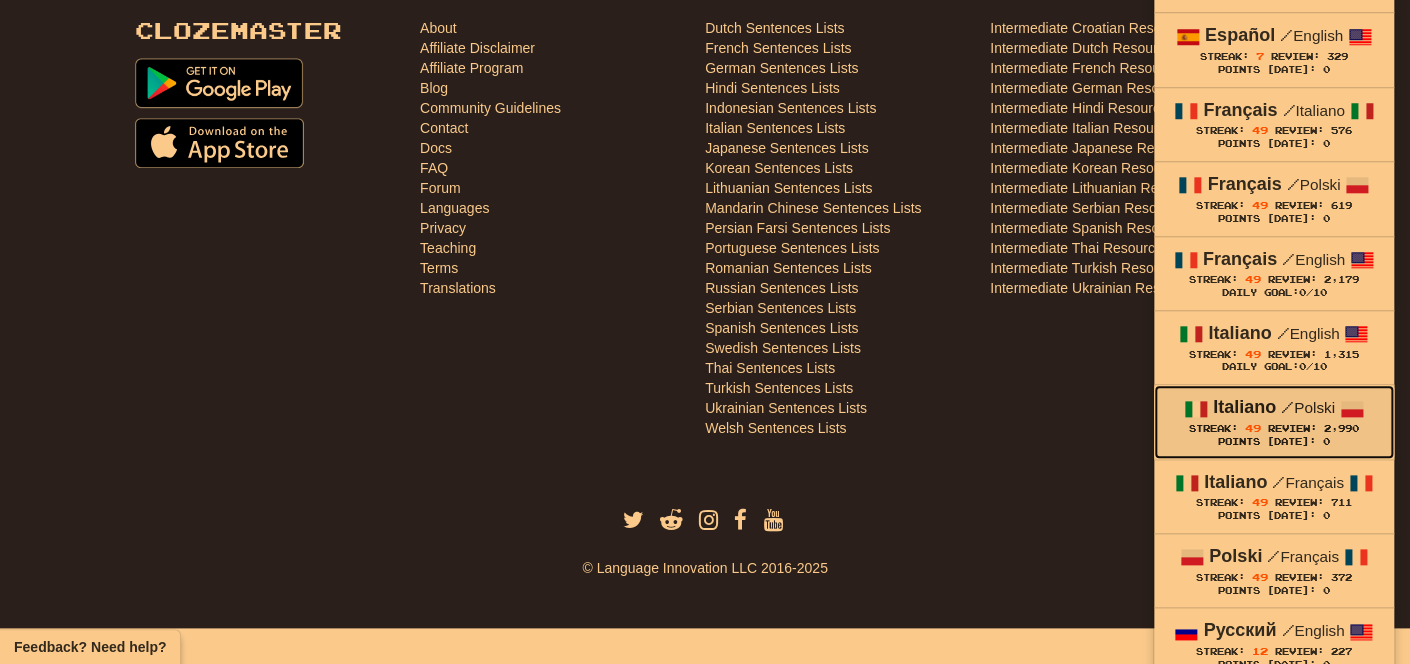 click on "Streak:
49" at bounding box center (1228, 428) 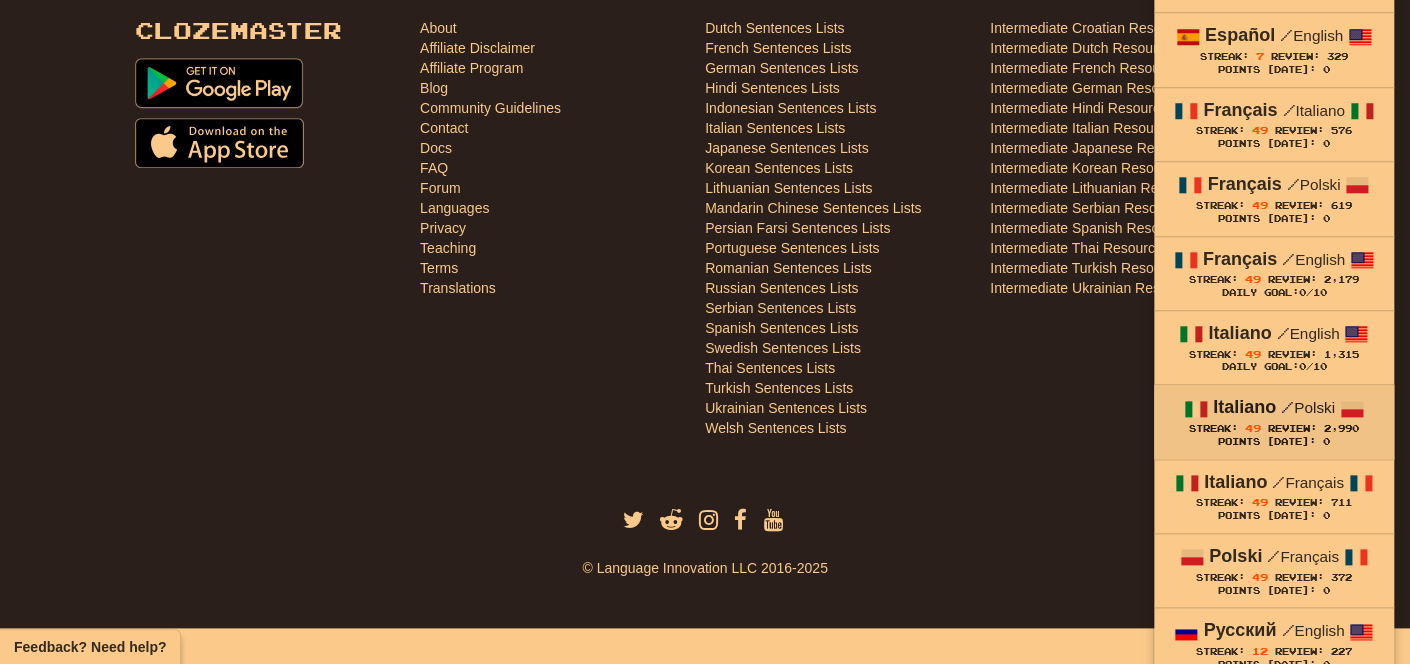 scroll, scrollTop: 710, scrollLeft: 0, axis: vertical 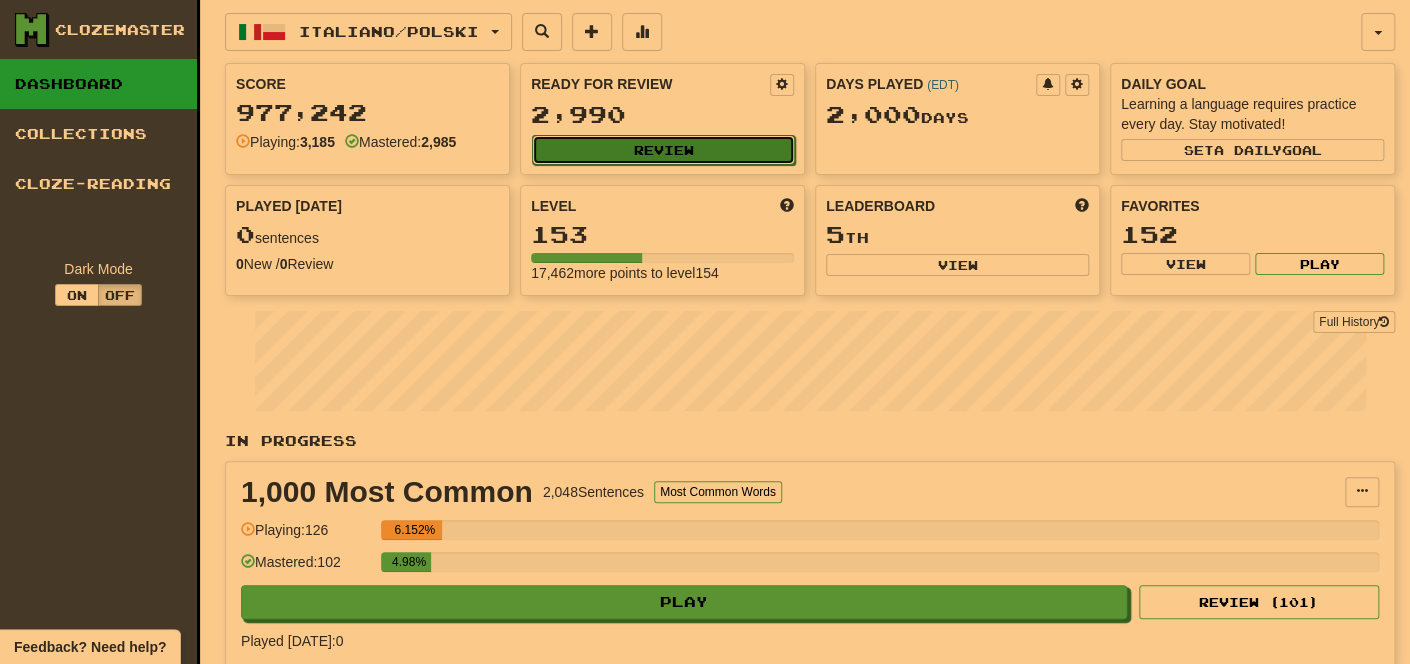 click on "Review" at bounding box center [663, 150] 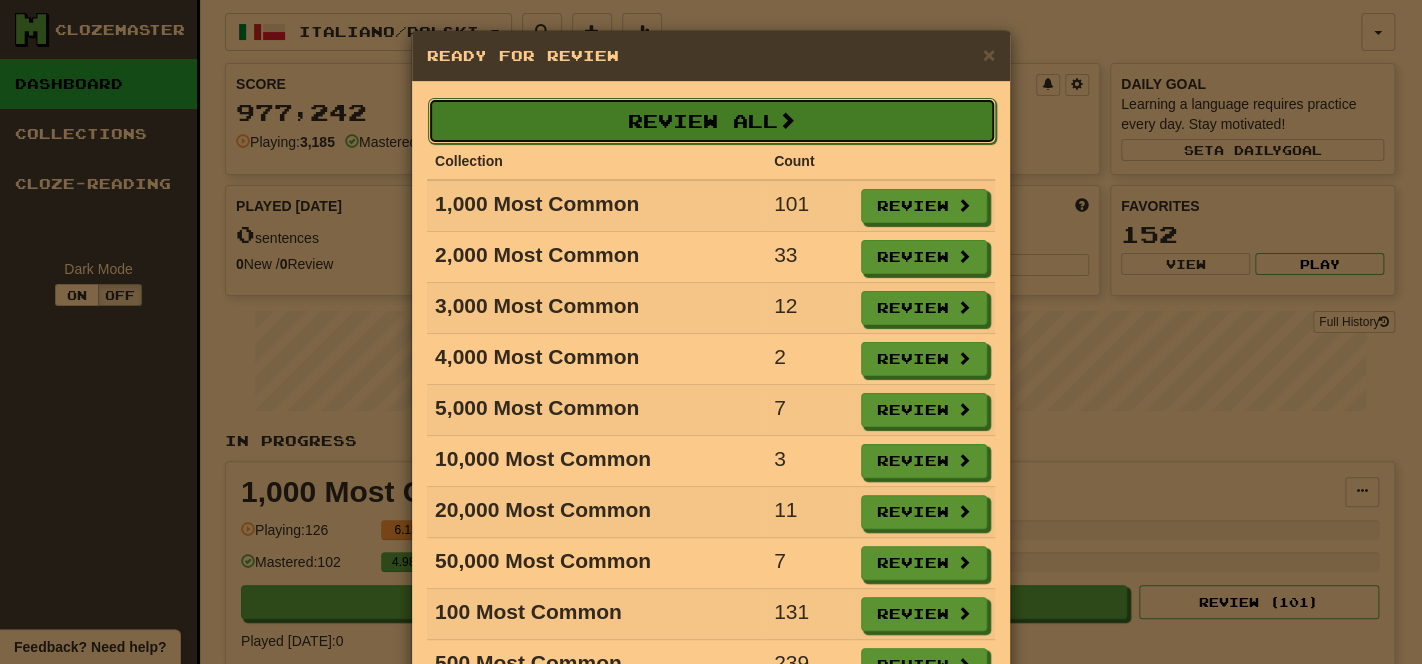 click on "Review All" at bounding box center (712, 121) 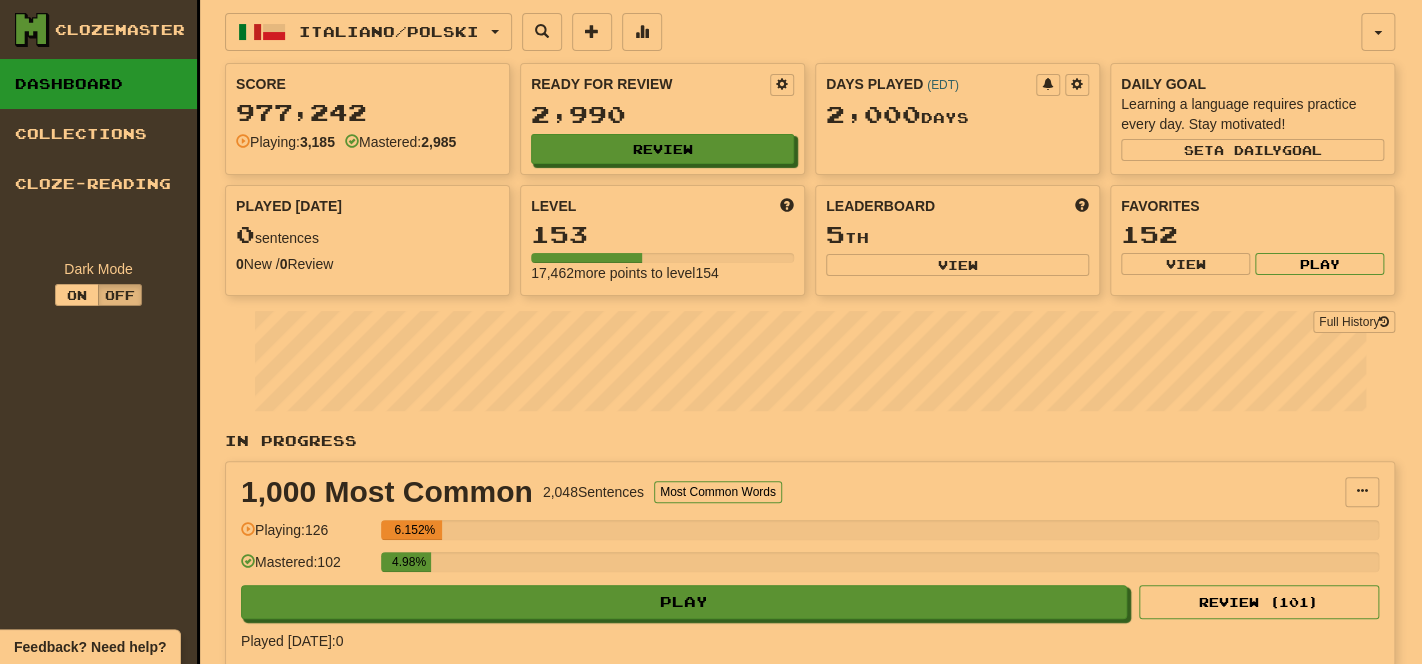 select on "**" 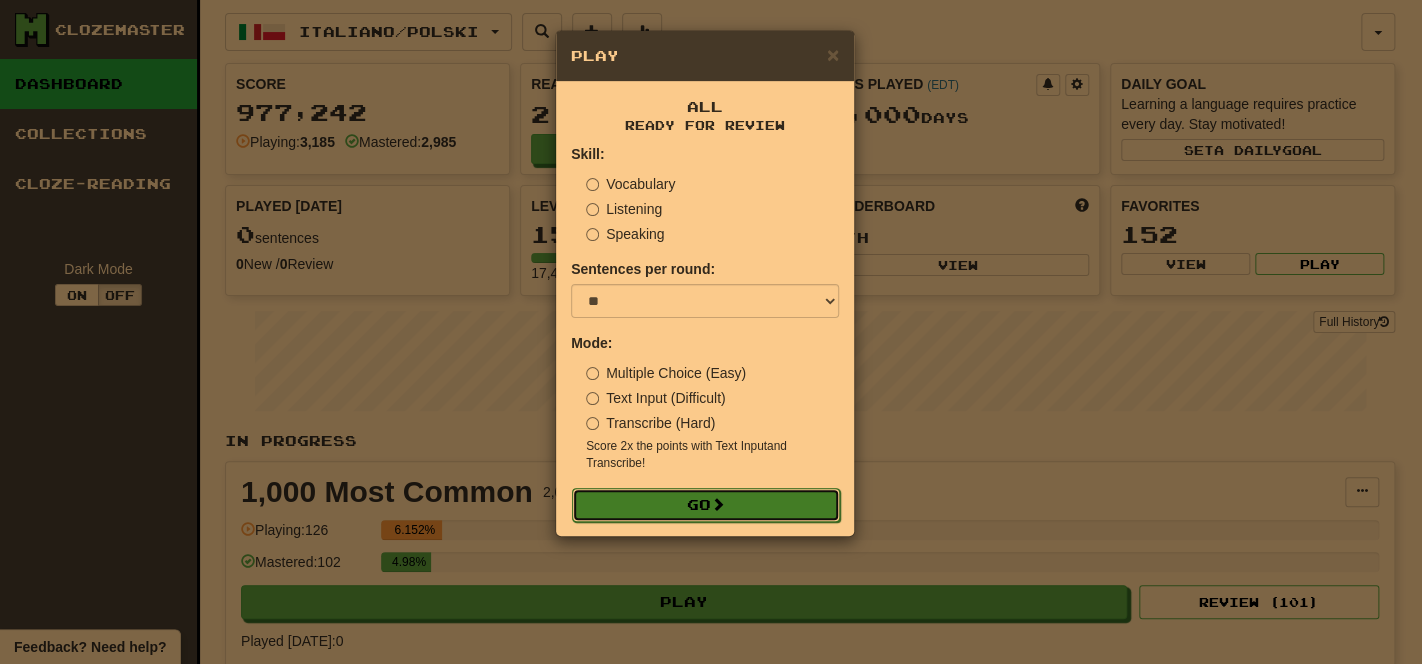 click on "Go" at bounding box center [706, 505] 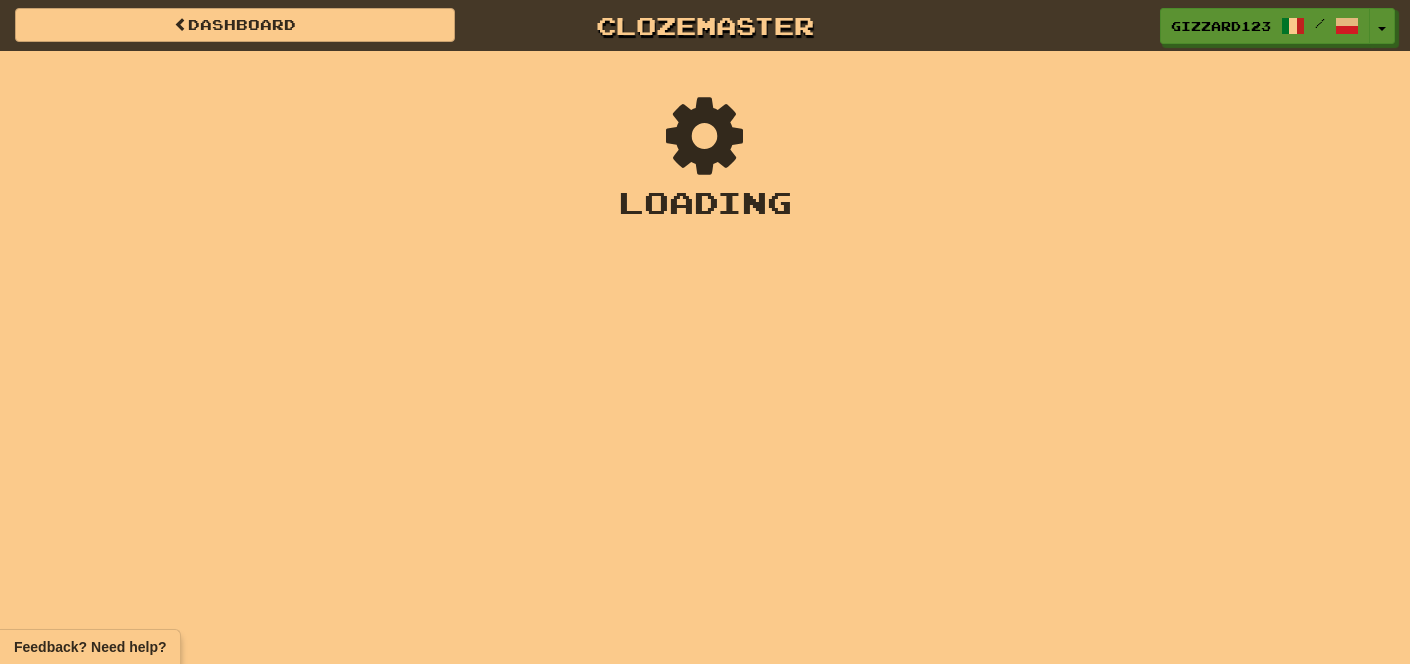 scroll, scrollTop: 0, scrollLeft: 0, axis: both 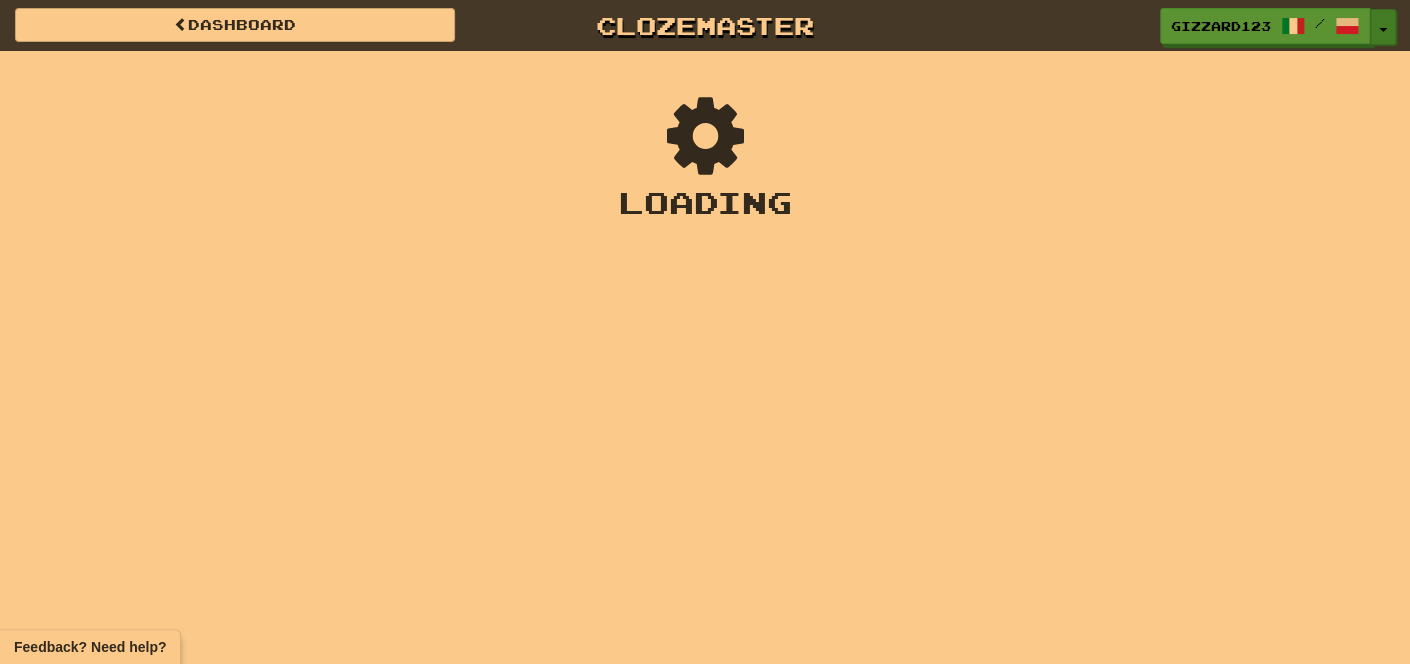 click on "Toggle Dropdown" at bounding box center [1383, 27] 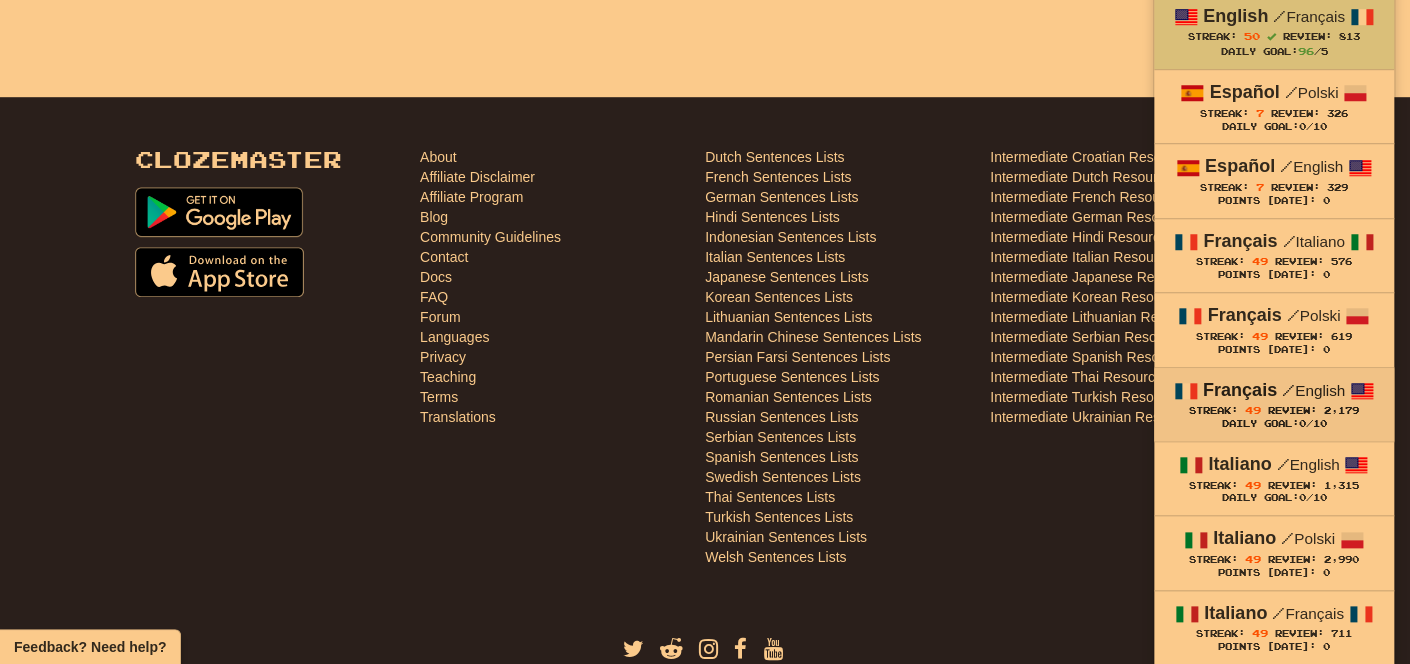 scroll, scrollTop: 640, scrollLeft: 0, axis: vertical 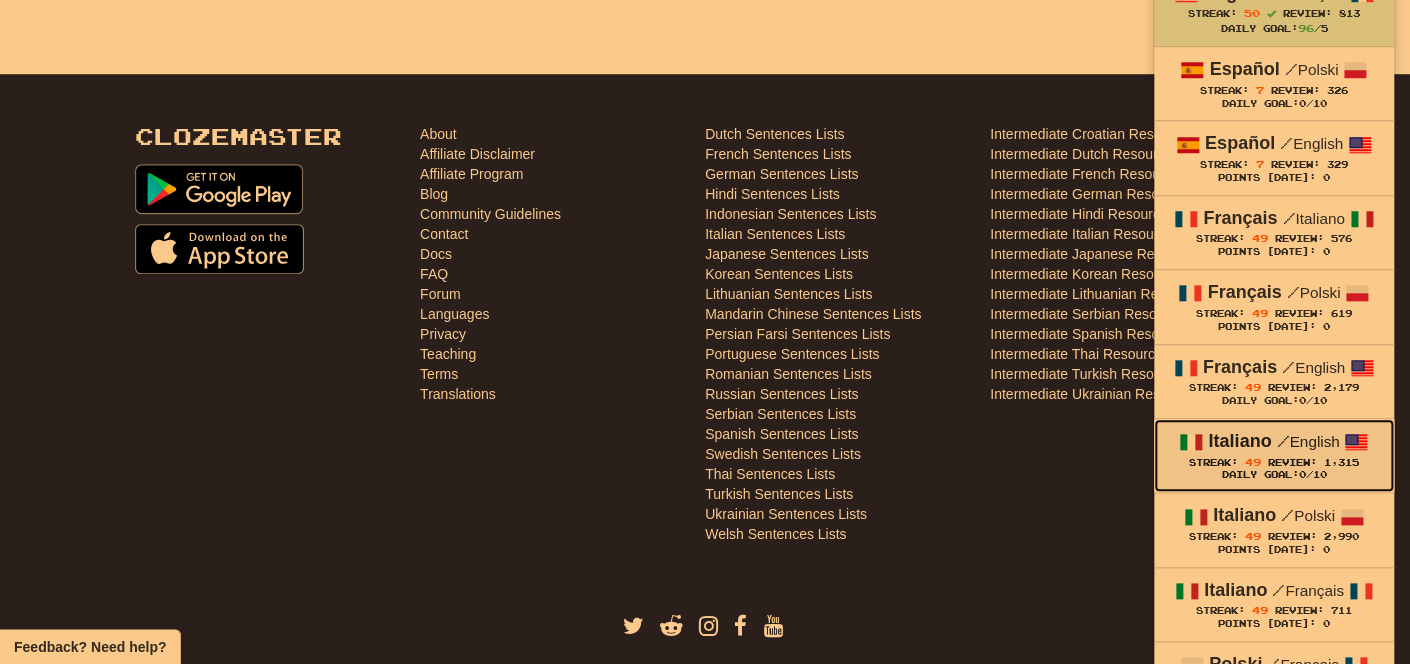 click on "49" at bounding box center [1253, 462] 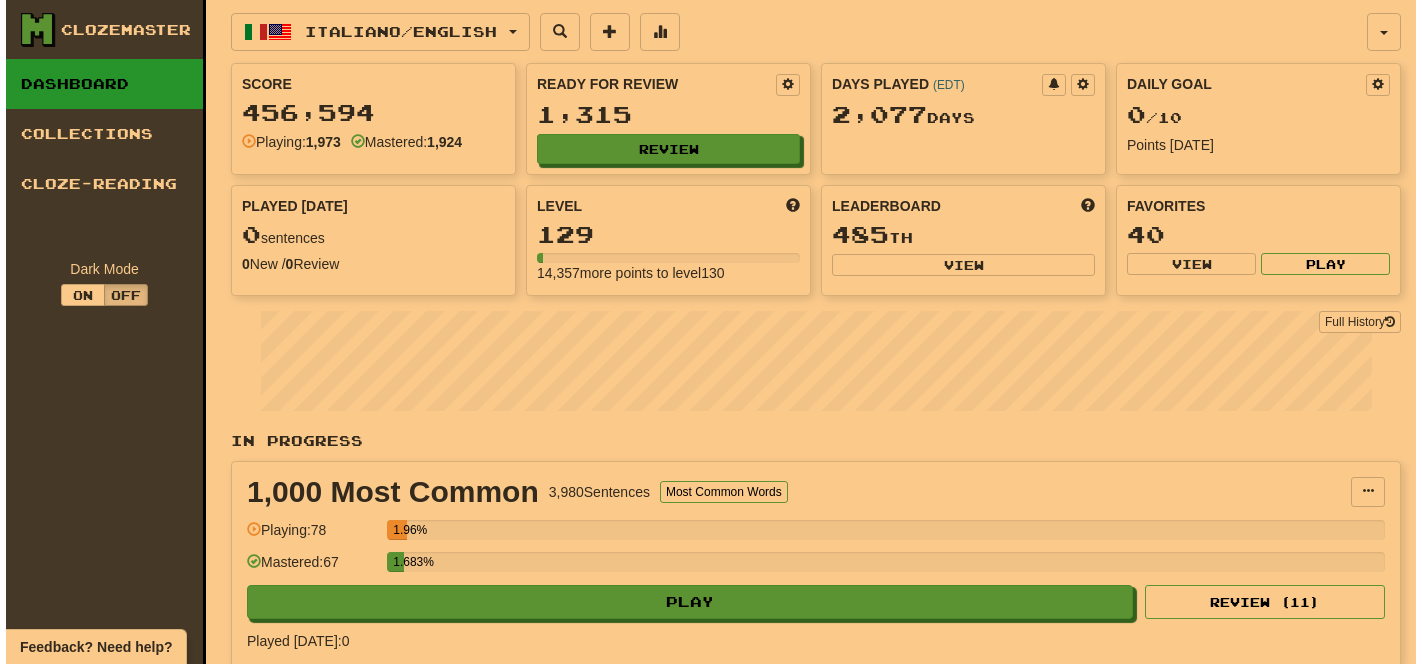scroll, scrollTop: 0, scrollLeft: 0, axis: both 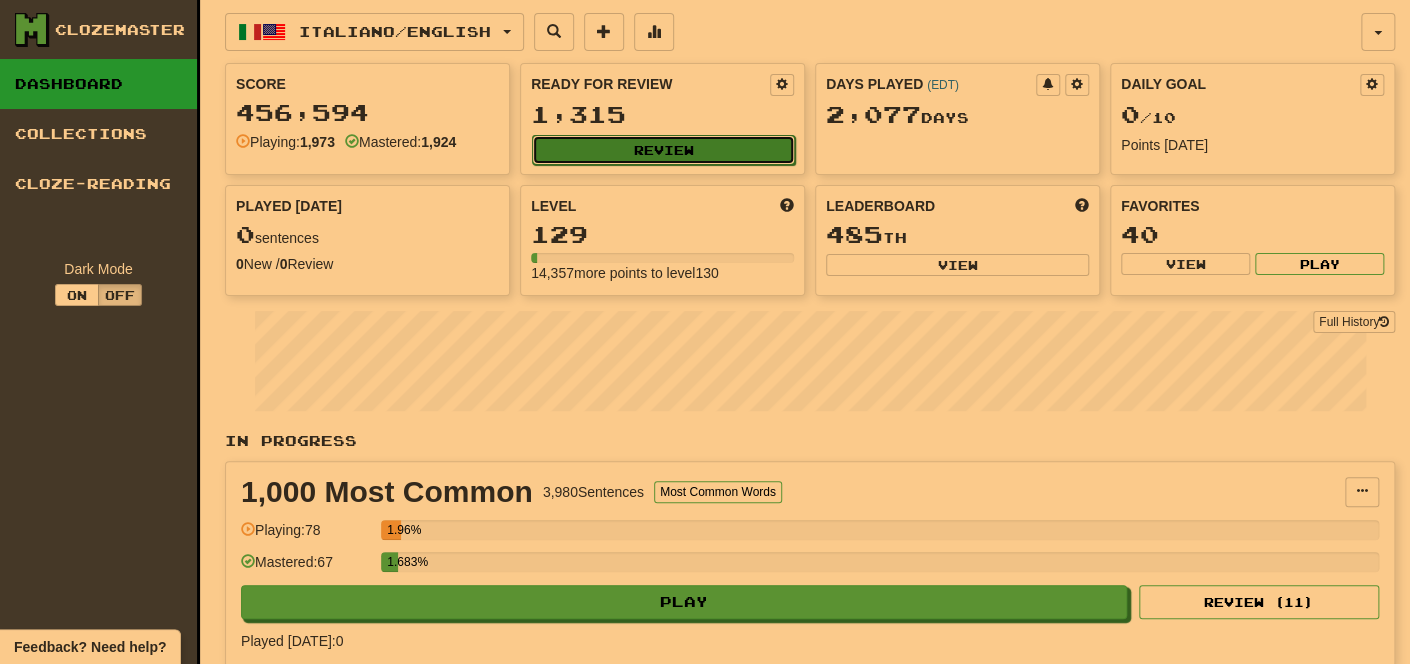 click on "Review" at bounding box center [663, 150] 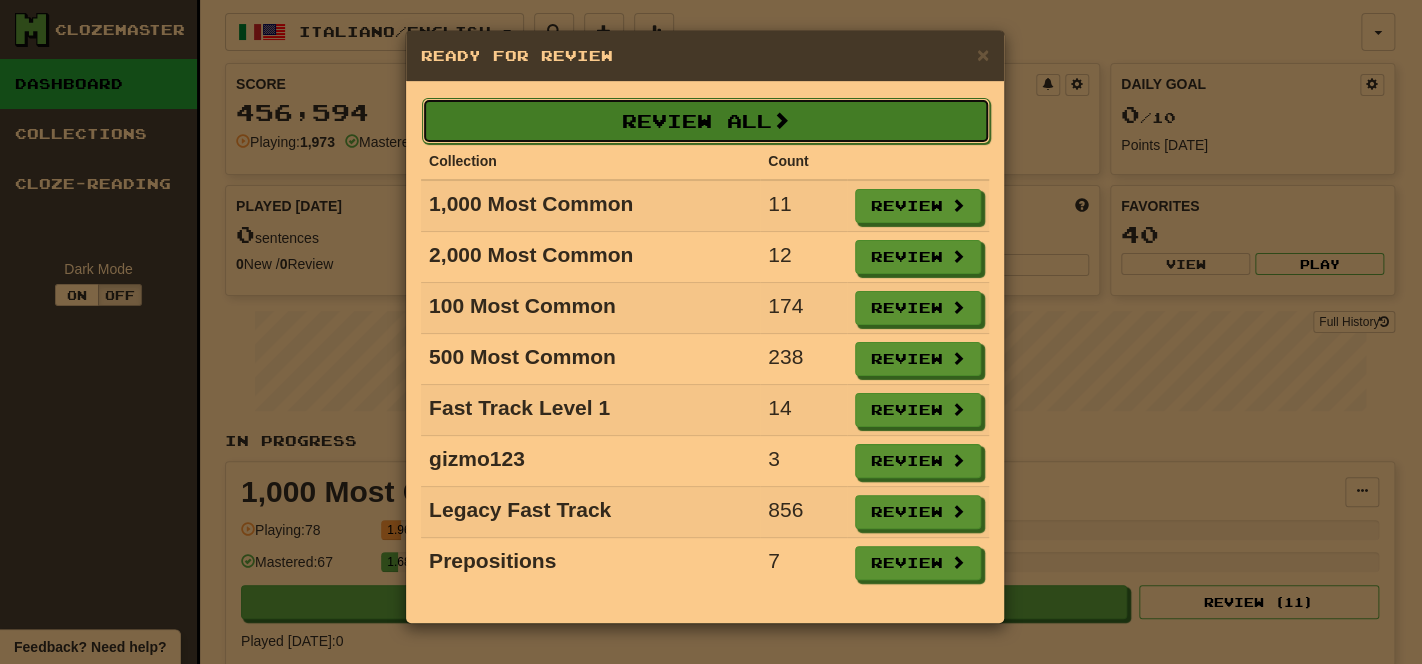 click on "Review All" at bounding box center [706, 121] 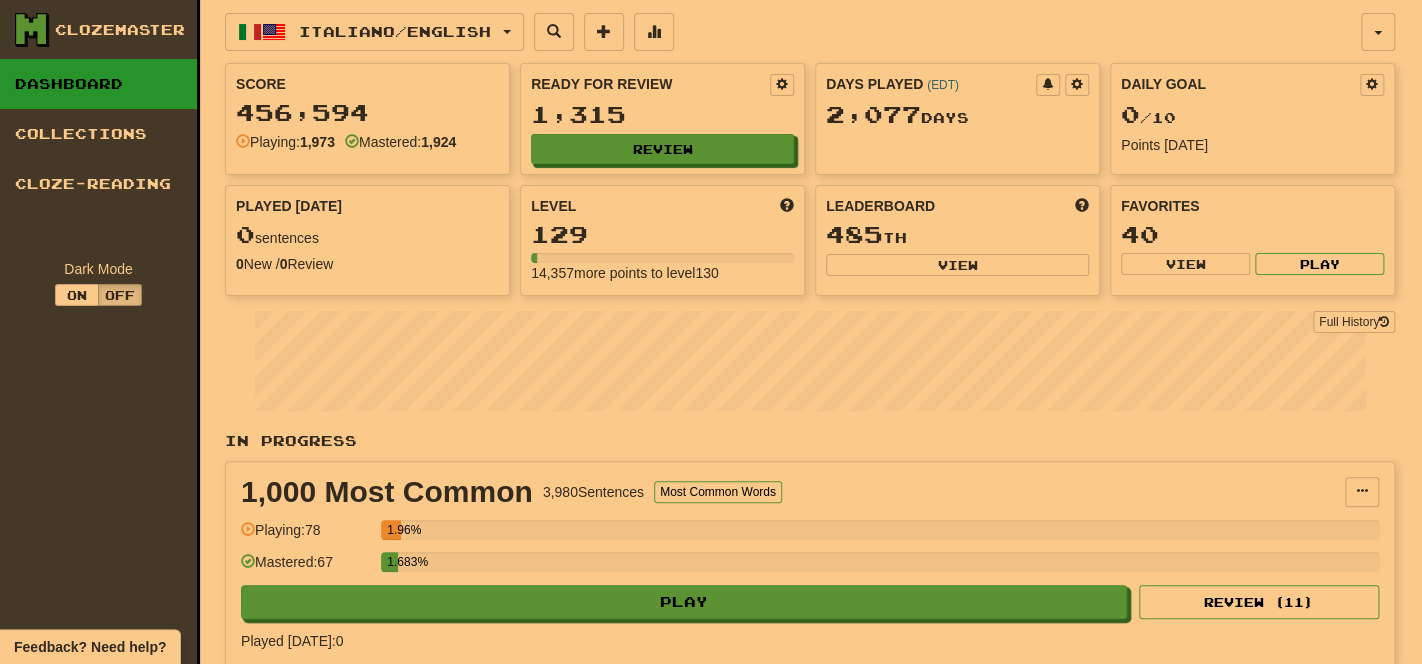 select on "**" 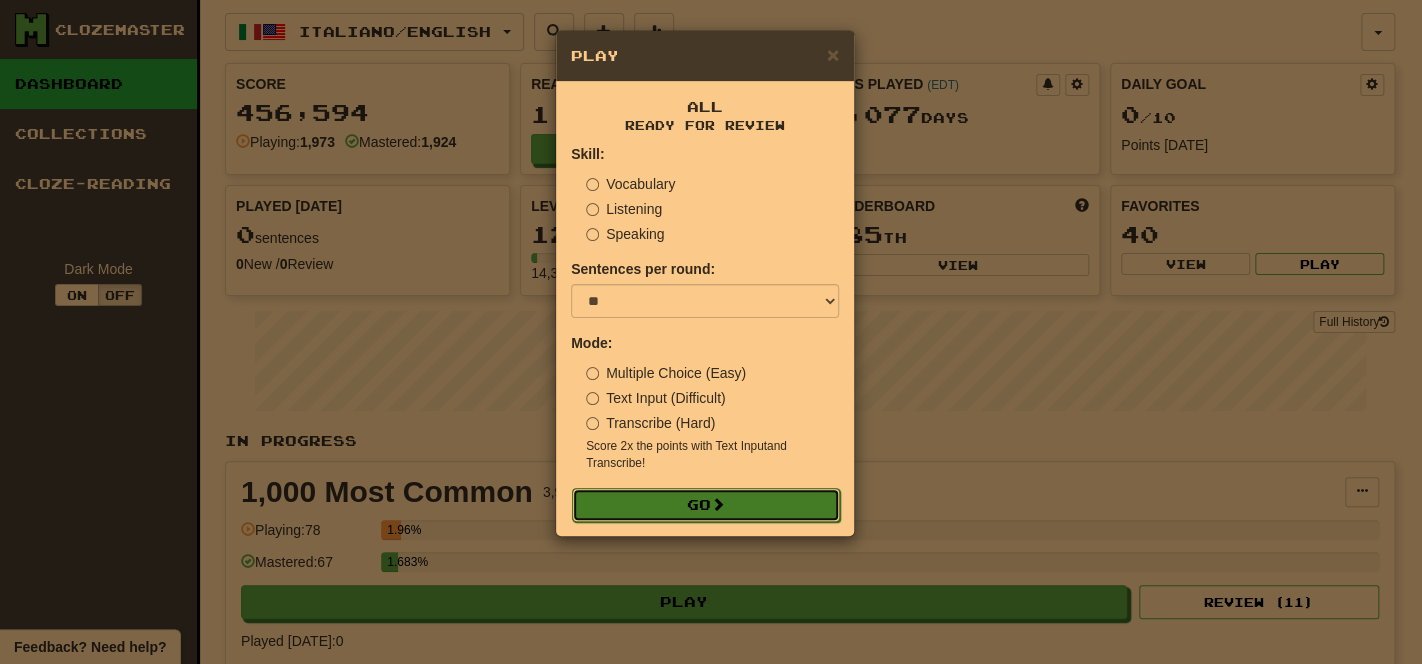 click on "Go" at bounding box center (706, 505) 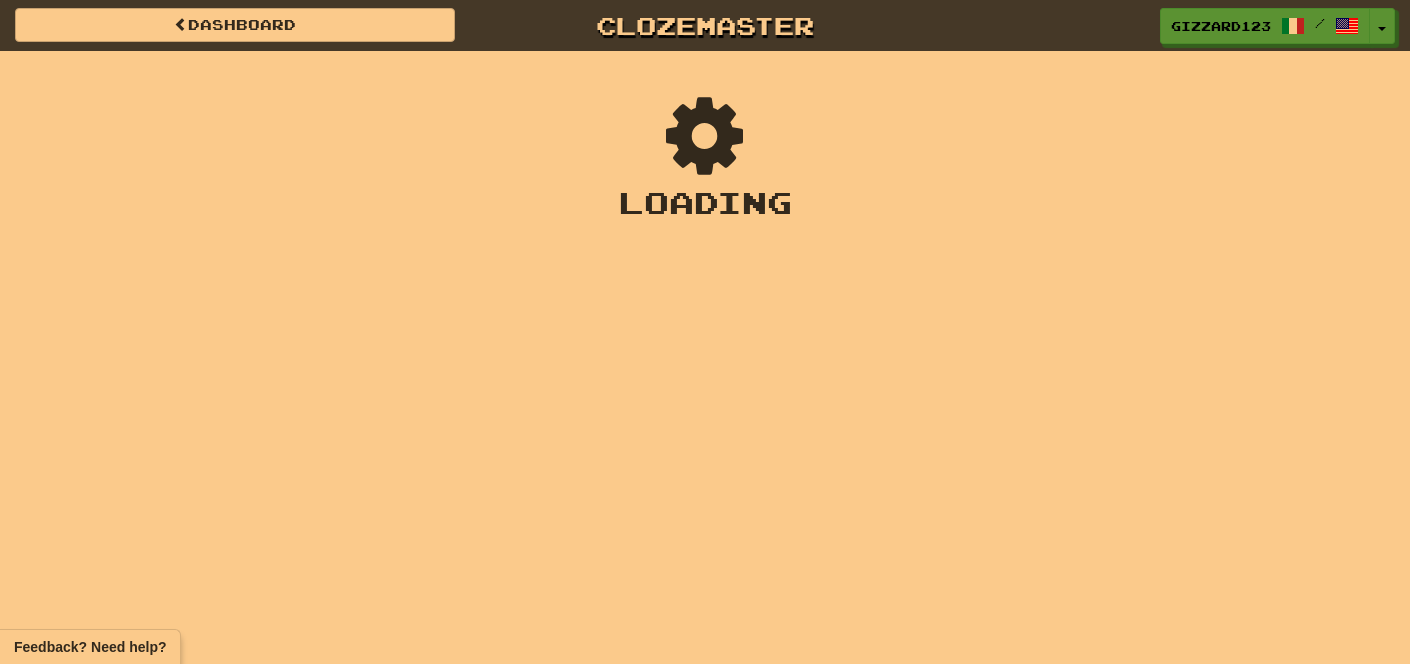 scroll, scrollTop: 0, scrollLeft: 0, axis: both 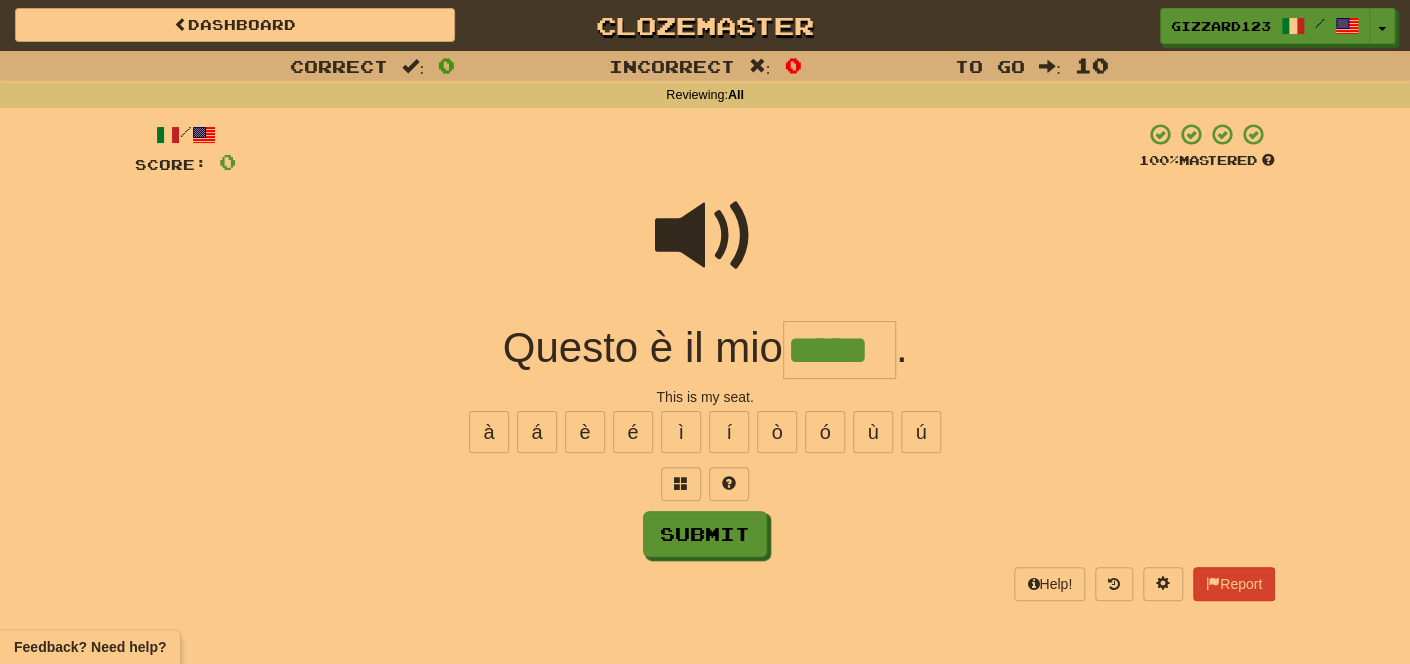 type on "*****" 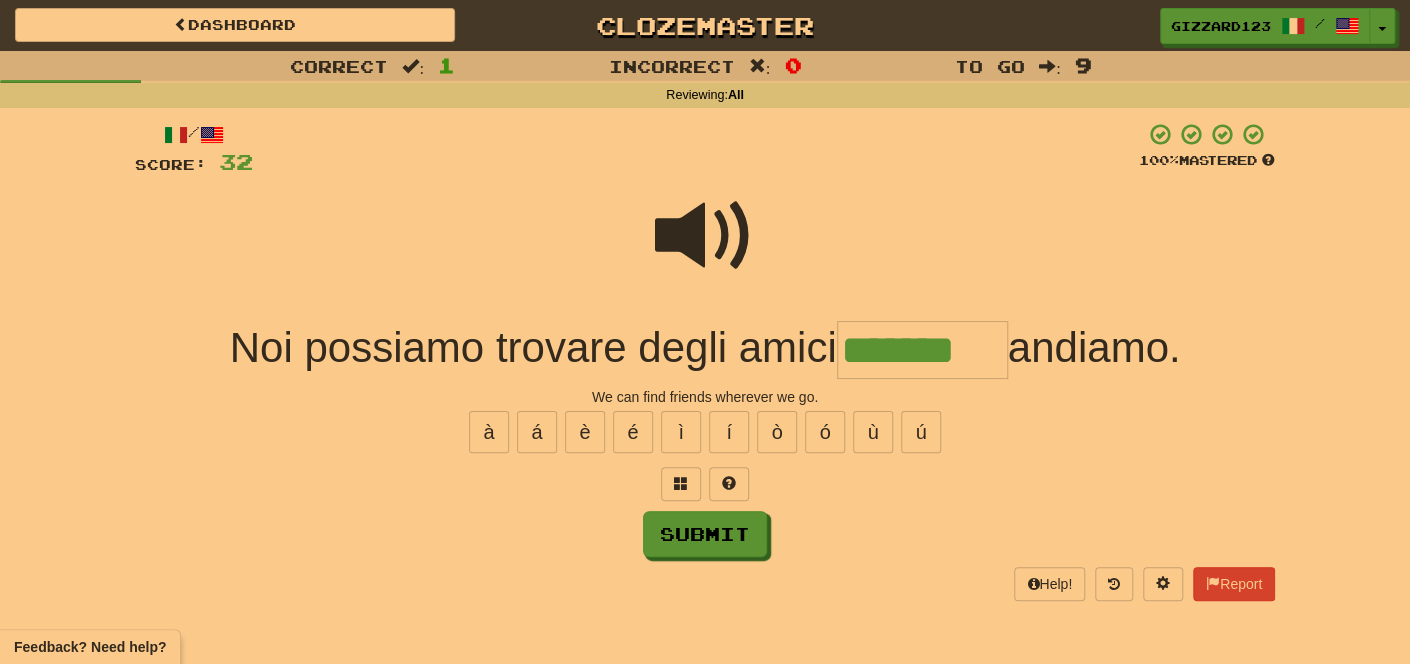 type on "*******" 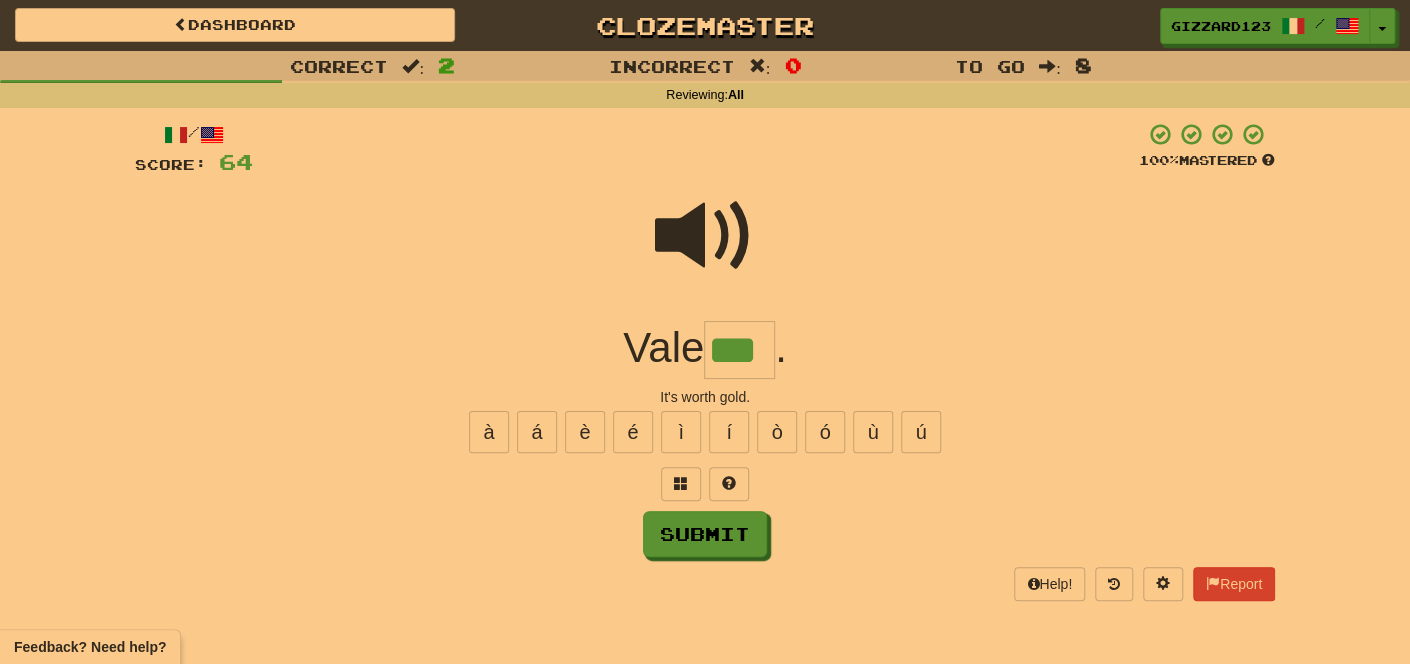 type on "***" 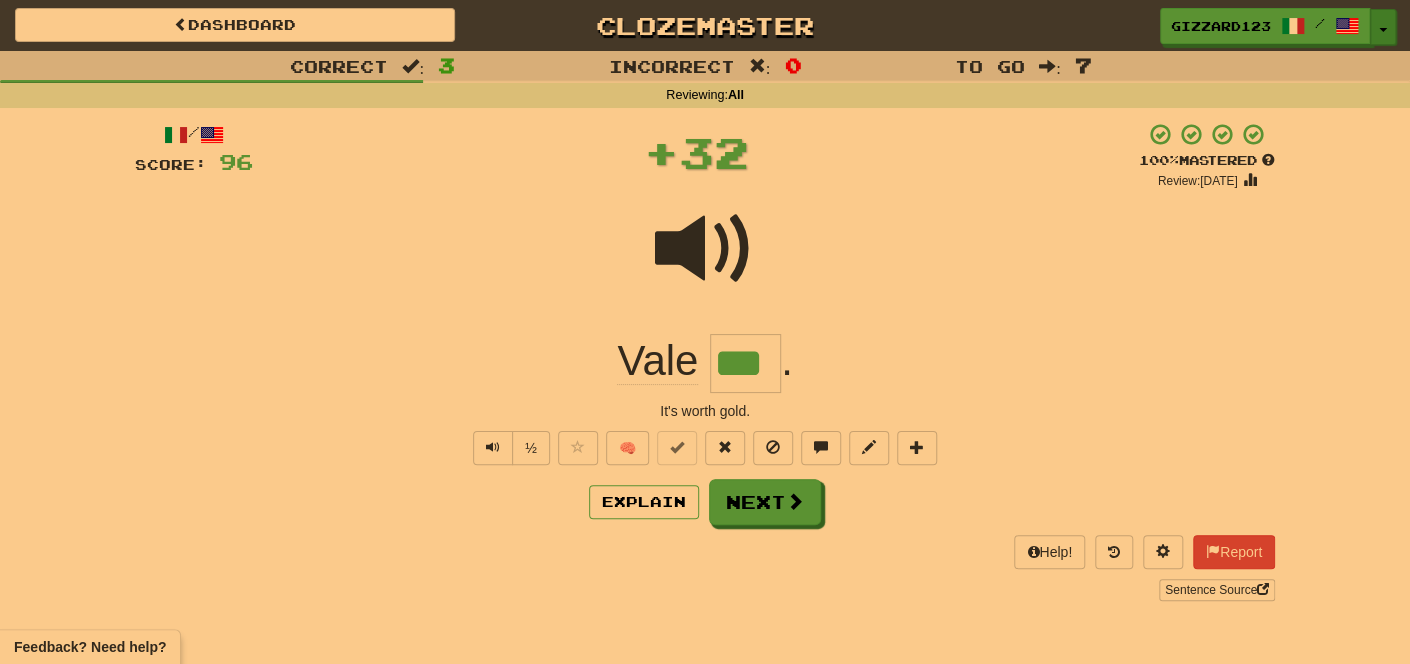 click on "Toggle Dropdown" at bounding box center (1383, 27) 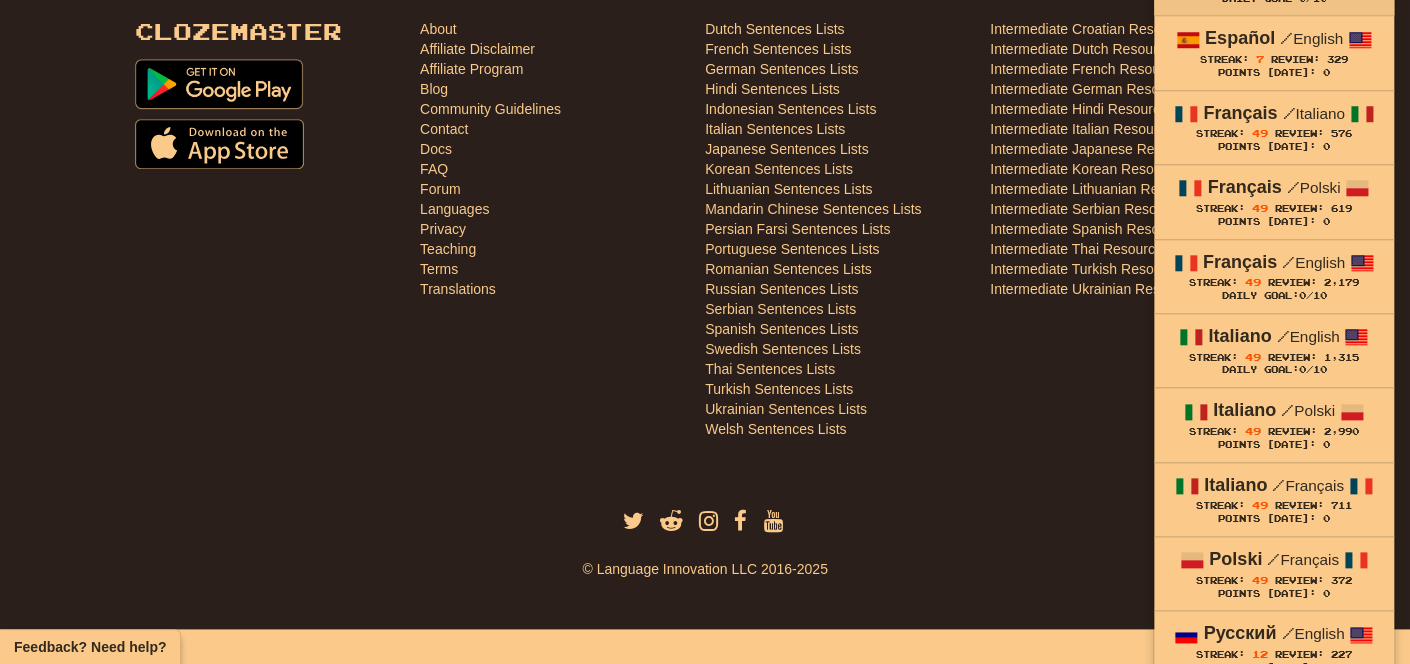 scroll, scrollTop: 746, scrollLeft: 0, axis: vertical 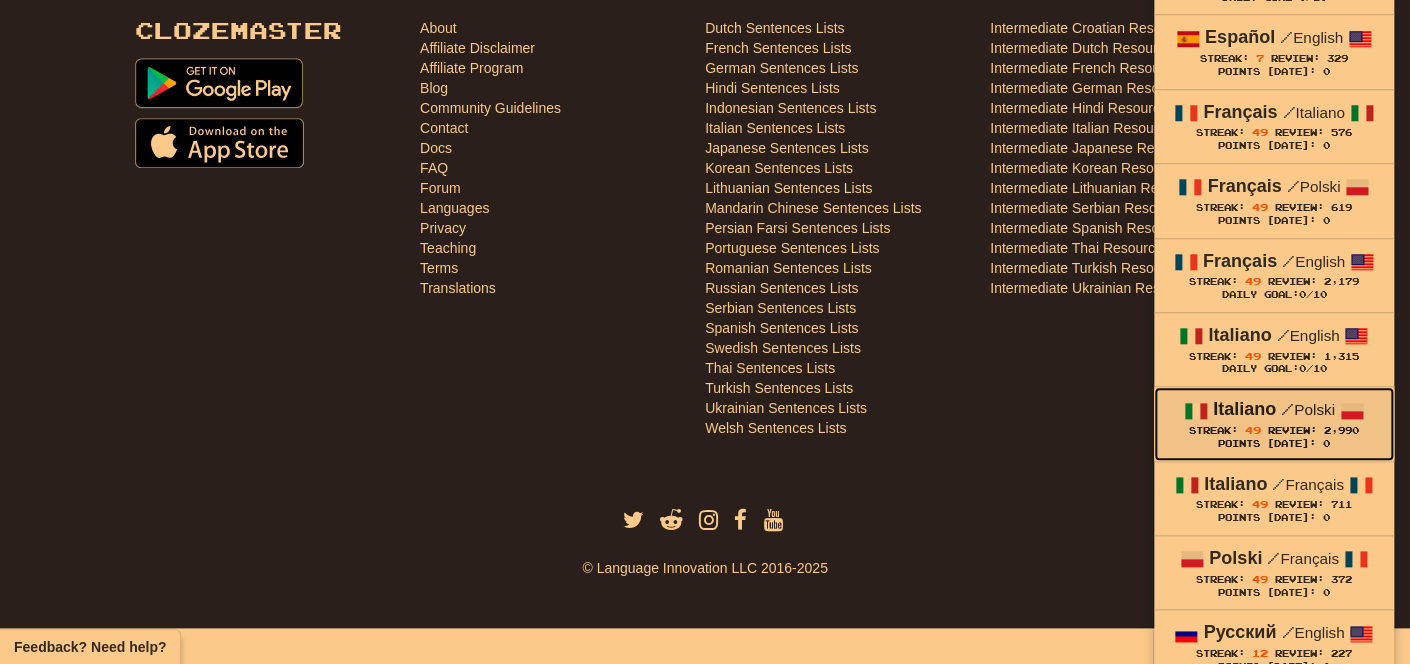 click on "49" at bounding box center [1253, 430] 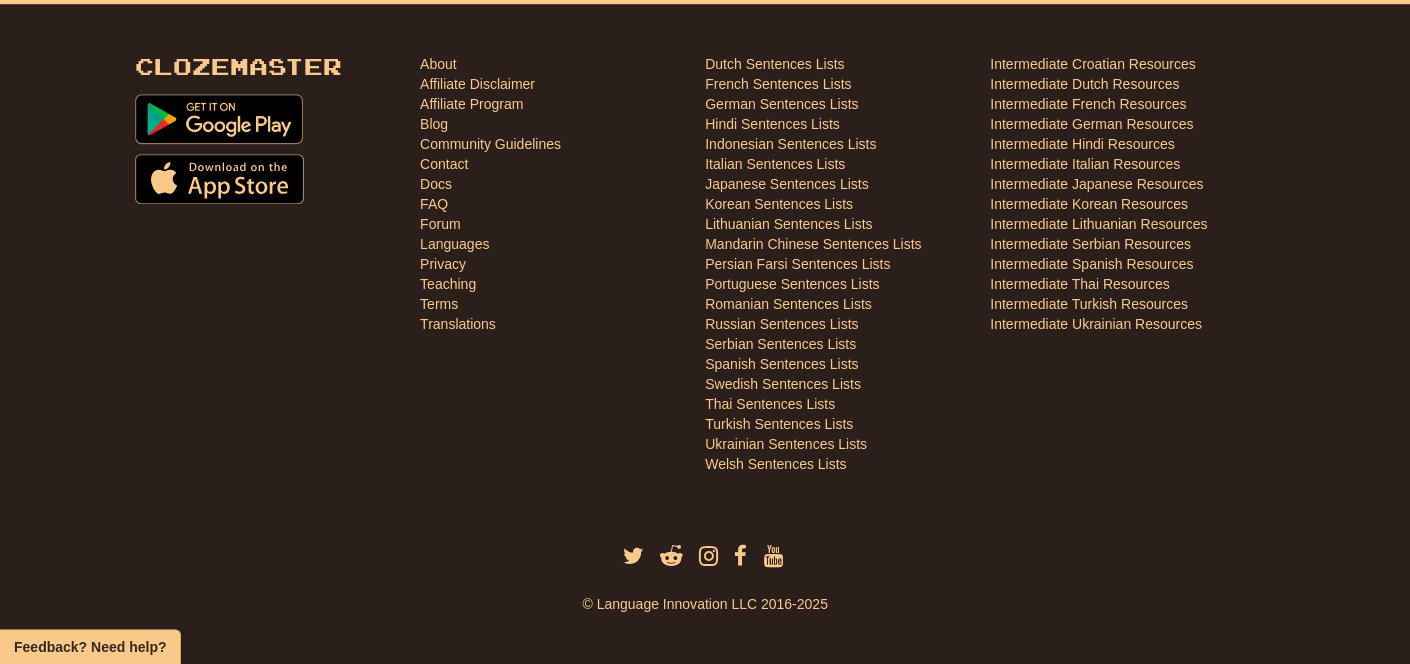 scroll, scrollTop: 710, scrollLeft: 0, axis: vertical 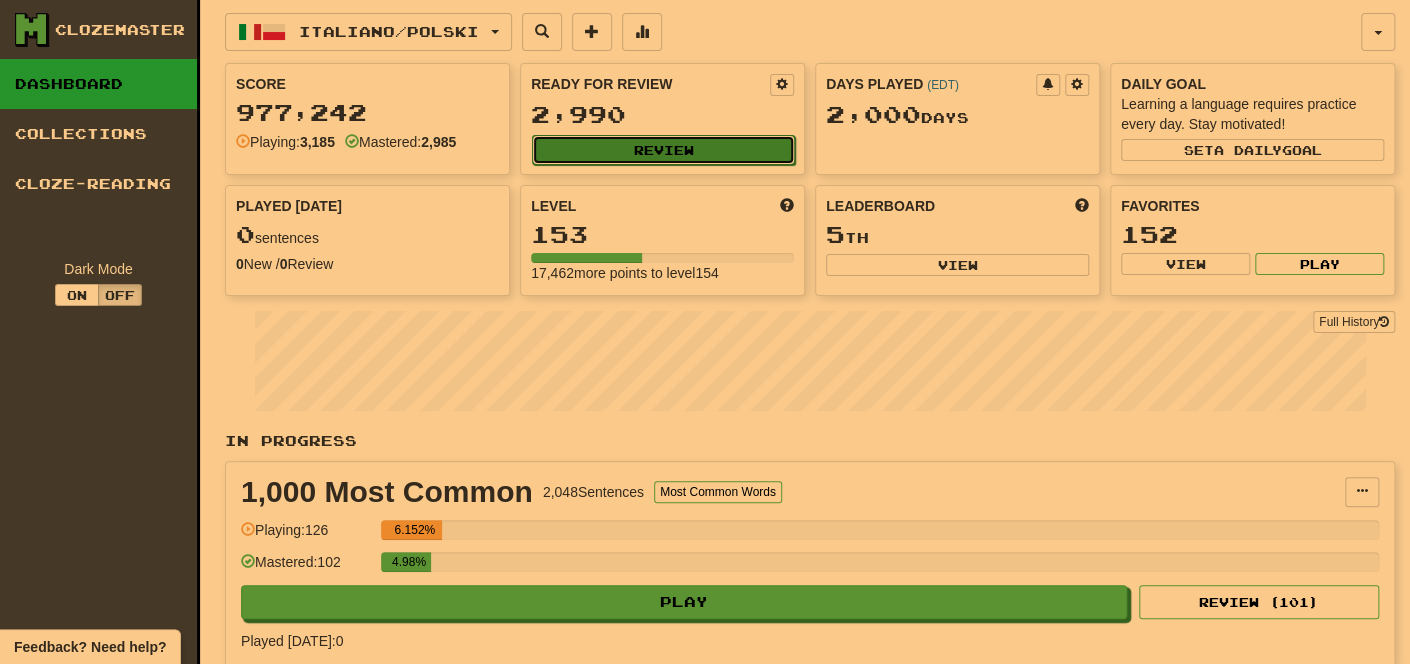 click on "Review" at bounding box center [663, 150] 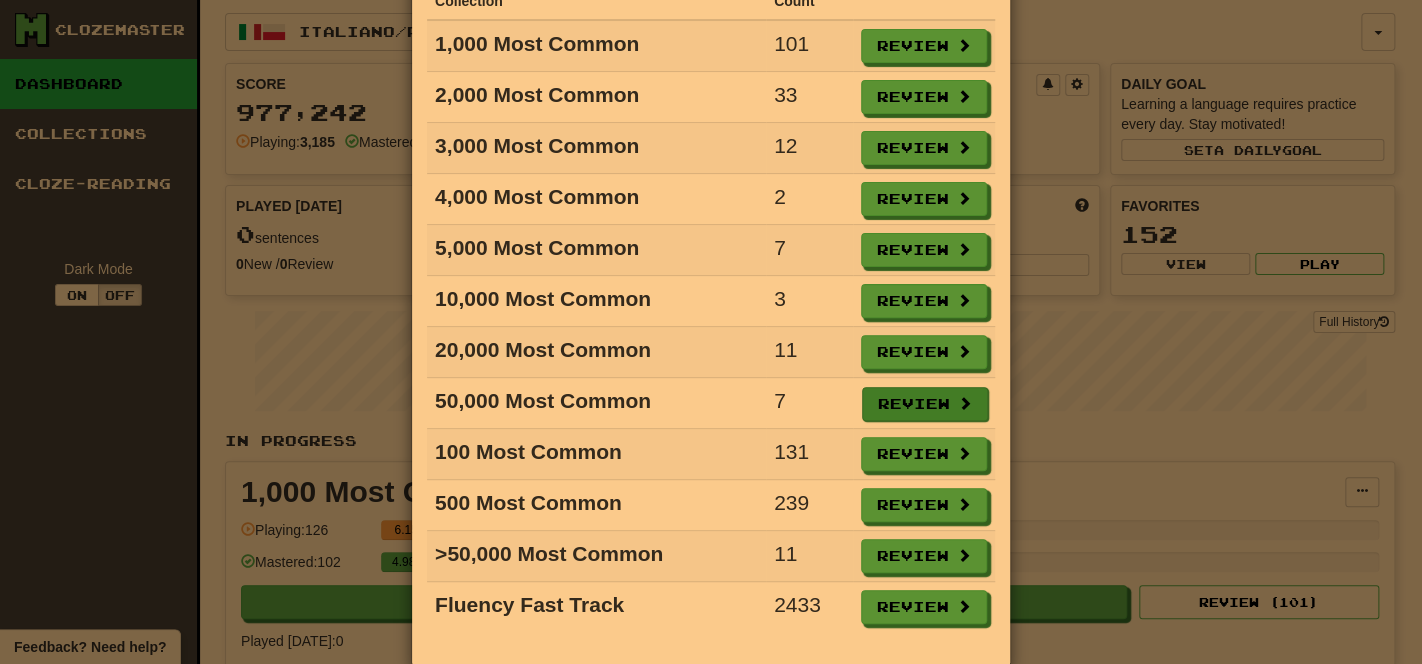 scroll, scrollTop: 185, scrollLeft: 0, axis: vertical 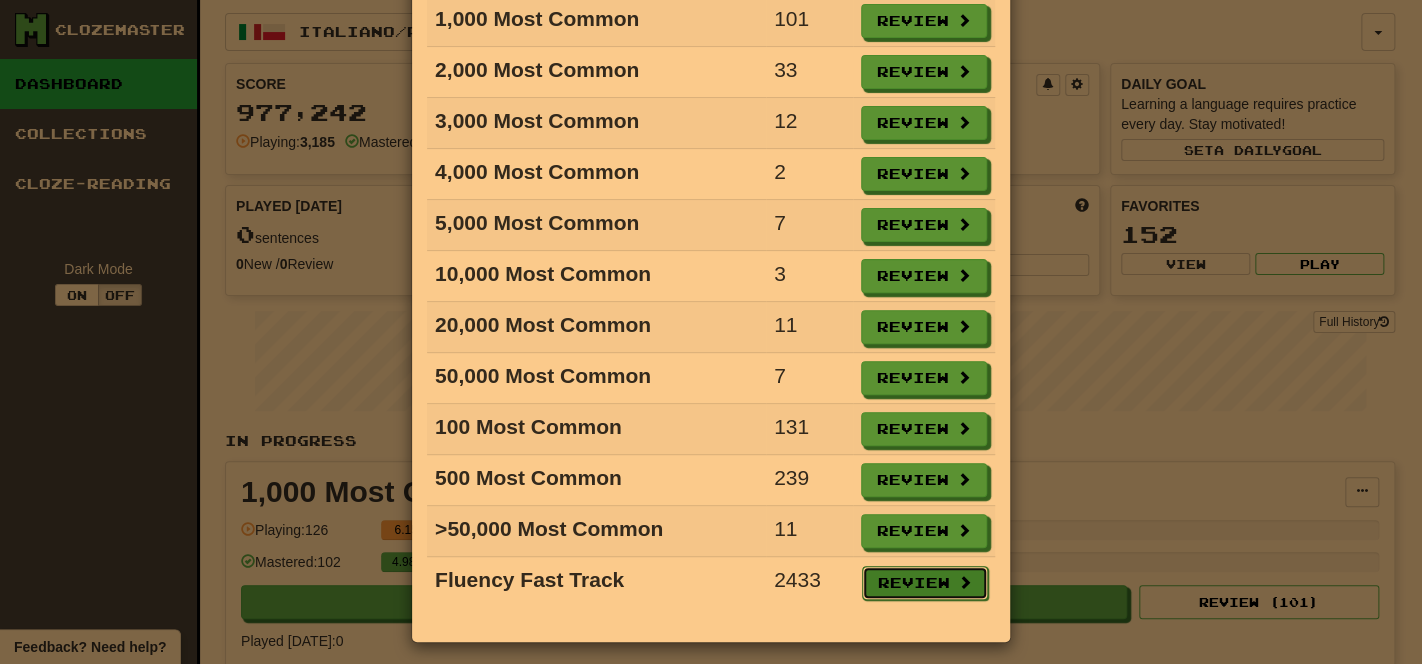 click on "Review" at bounding box center (925, 583) 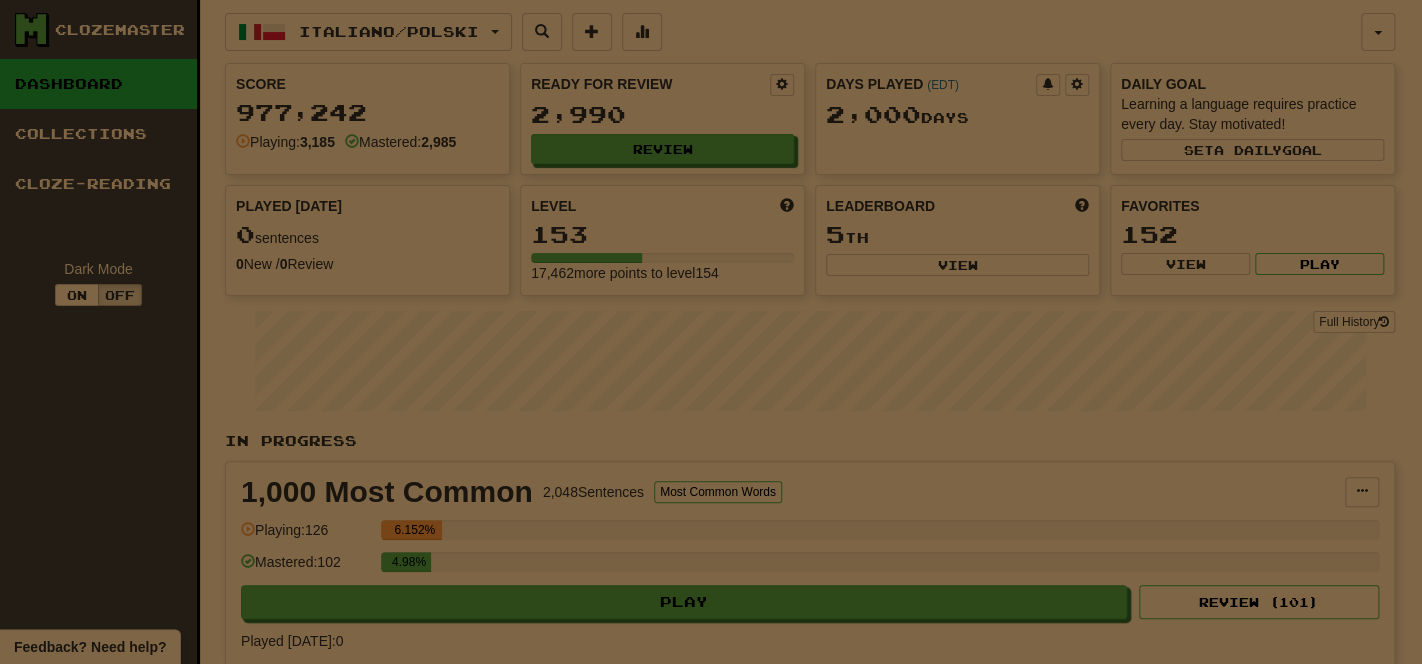 select on "**" 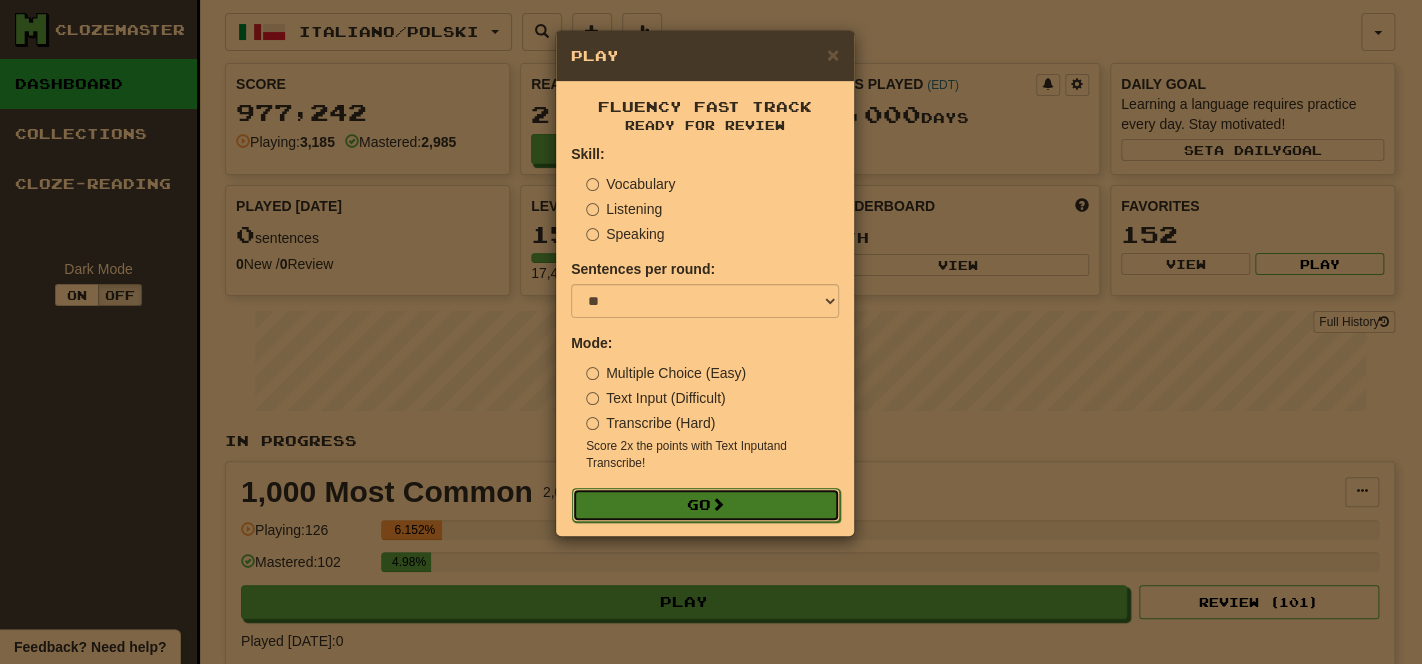 click at bounding box center [718, 504] 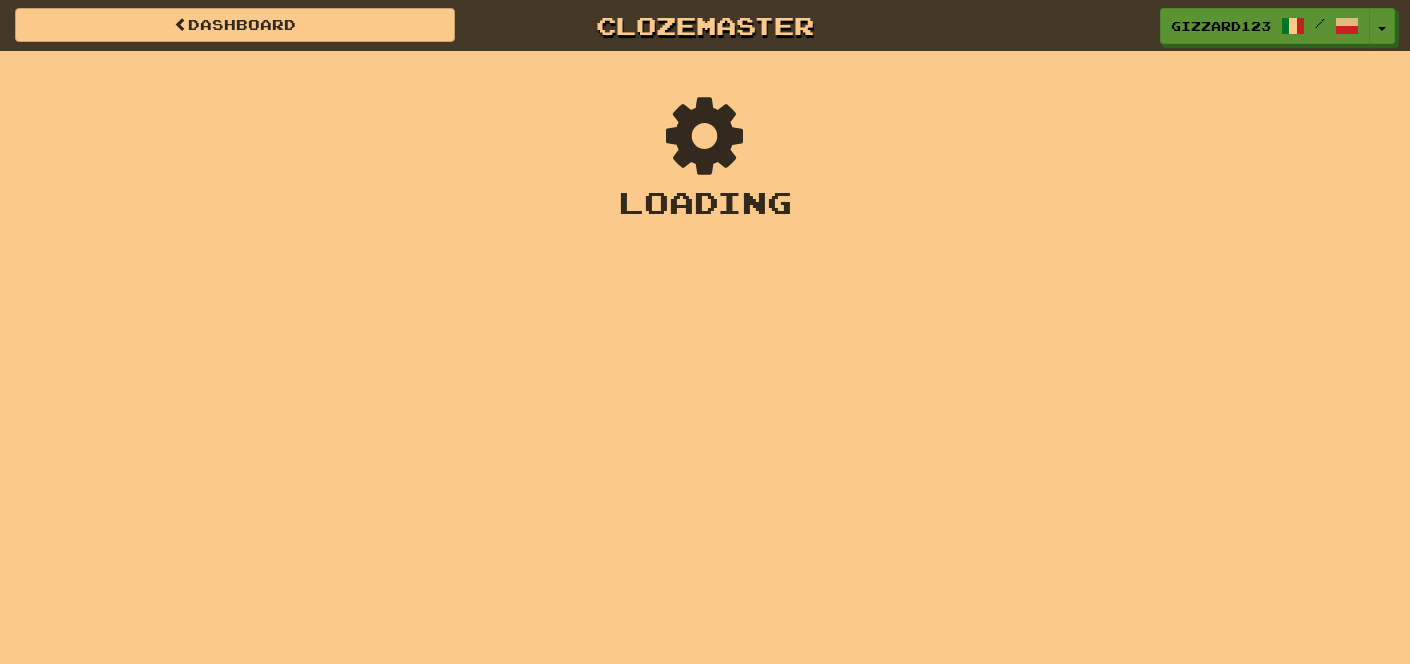 scroll, scrollTop: 0, scrollLeft: 0, axis: both 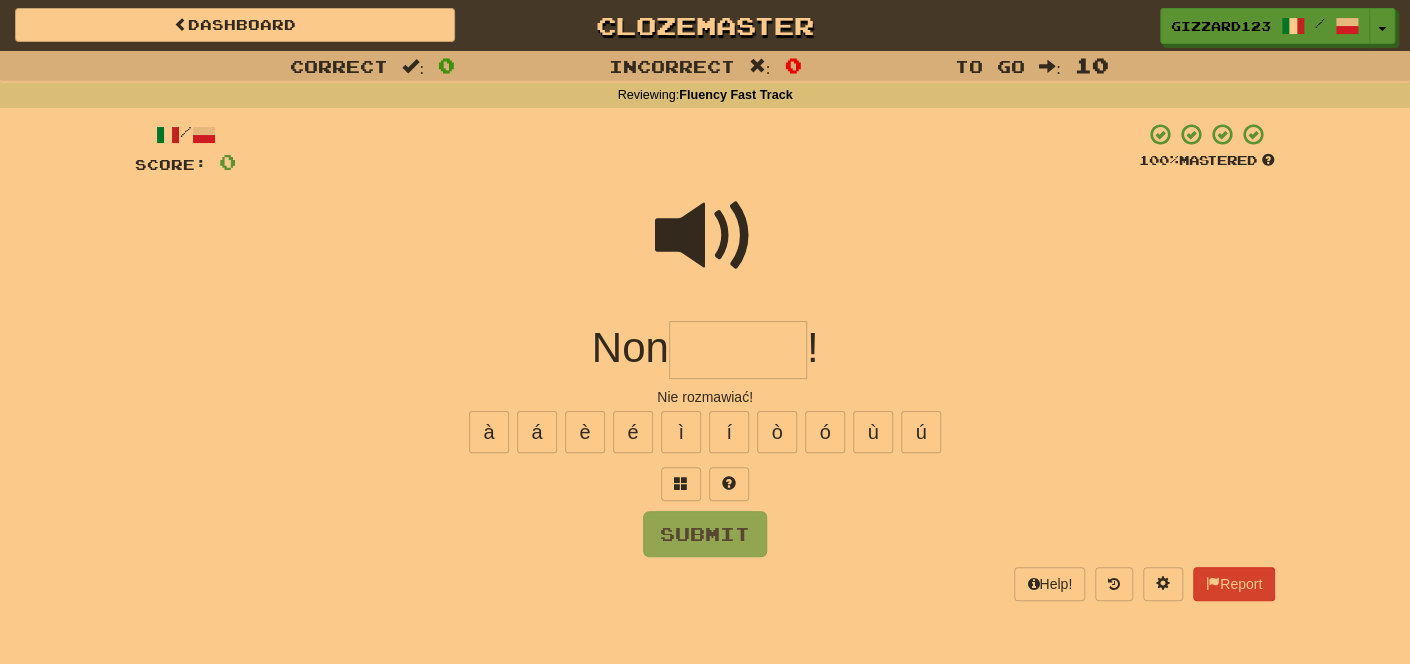 drag, startPoint x: 697, startPoint y: 372, endPoint x: 933, endPoint y: 326, distance: 240.44125 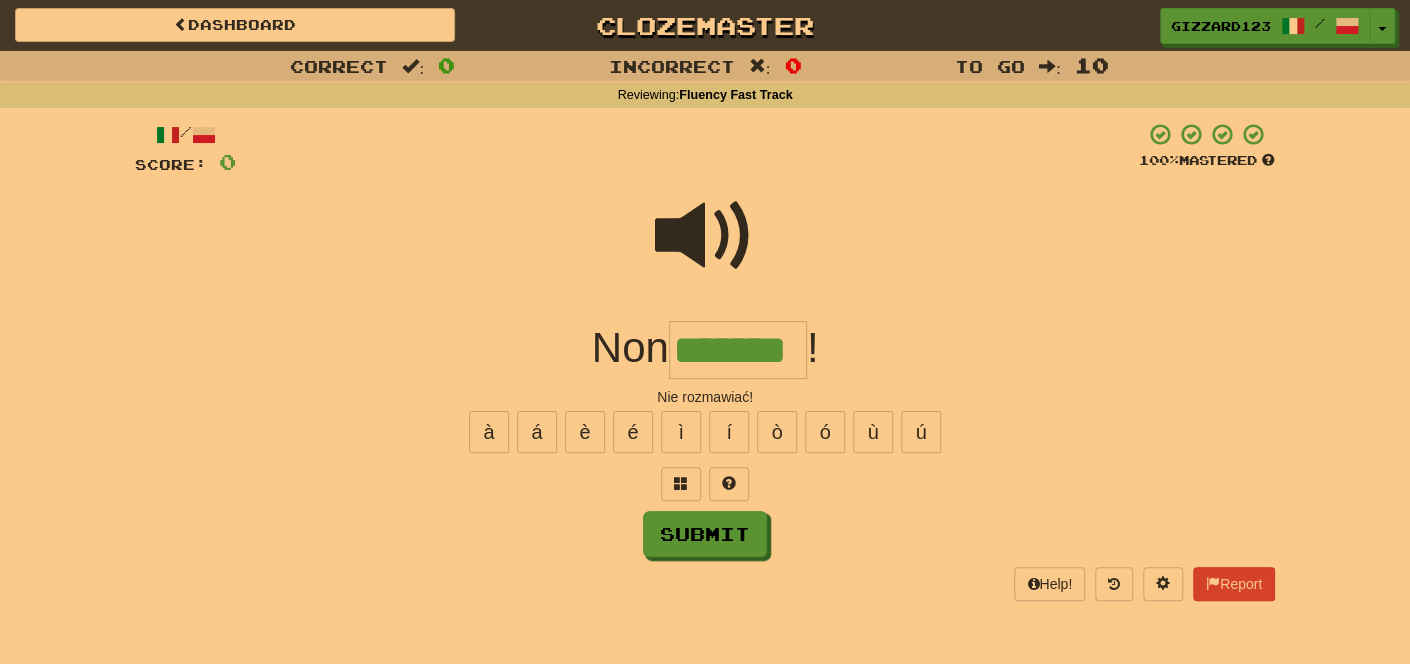 type on "*******" 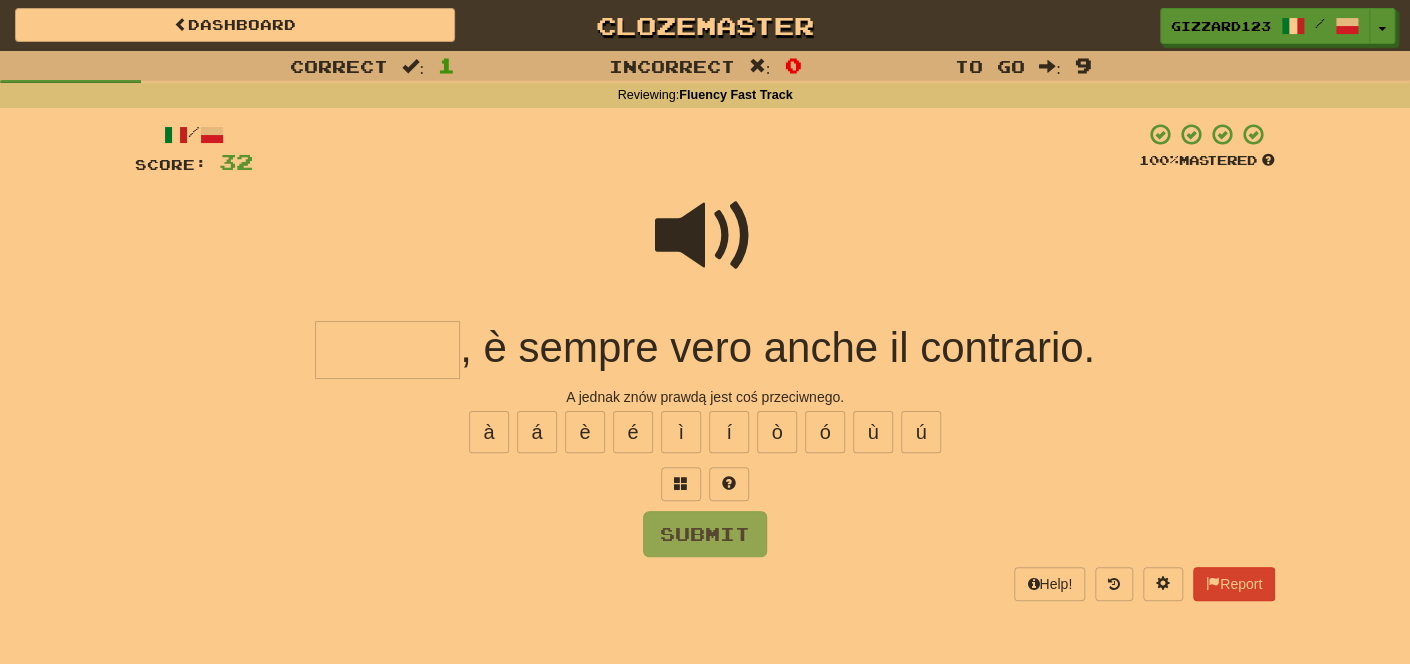 click at bounding box center [705, 236] 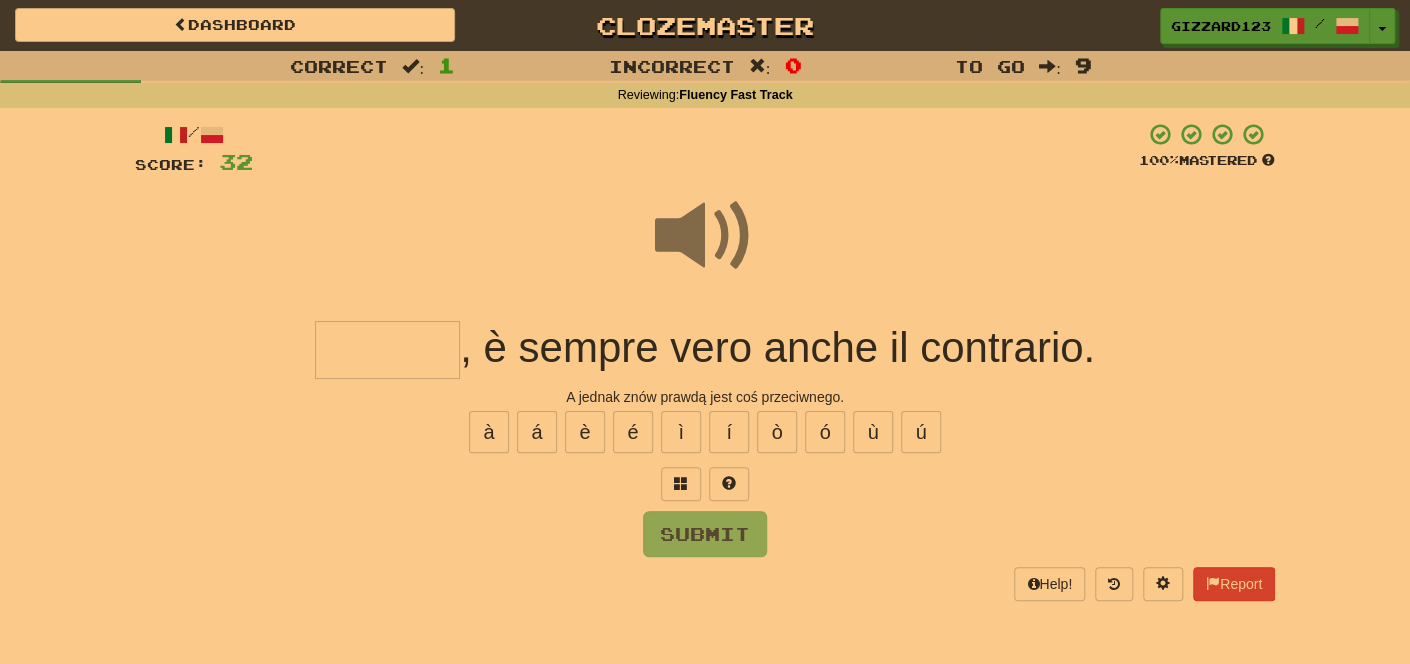 click at bounding box center (387, 350) 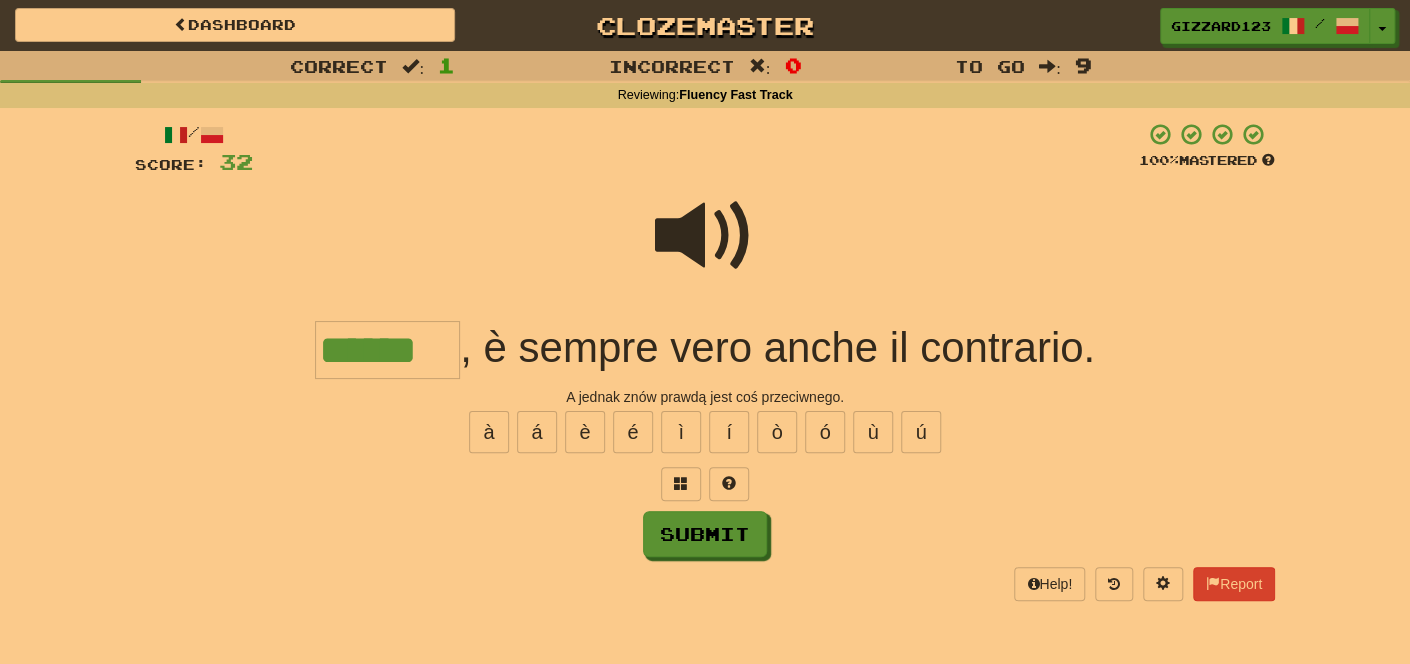 type on "******" 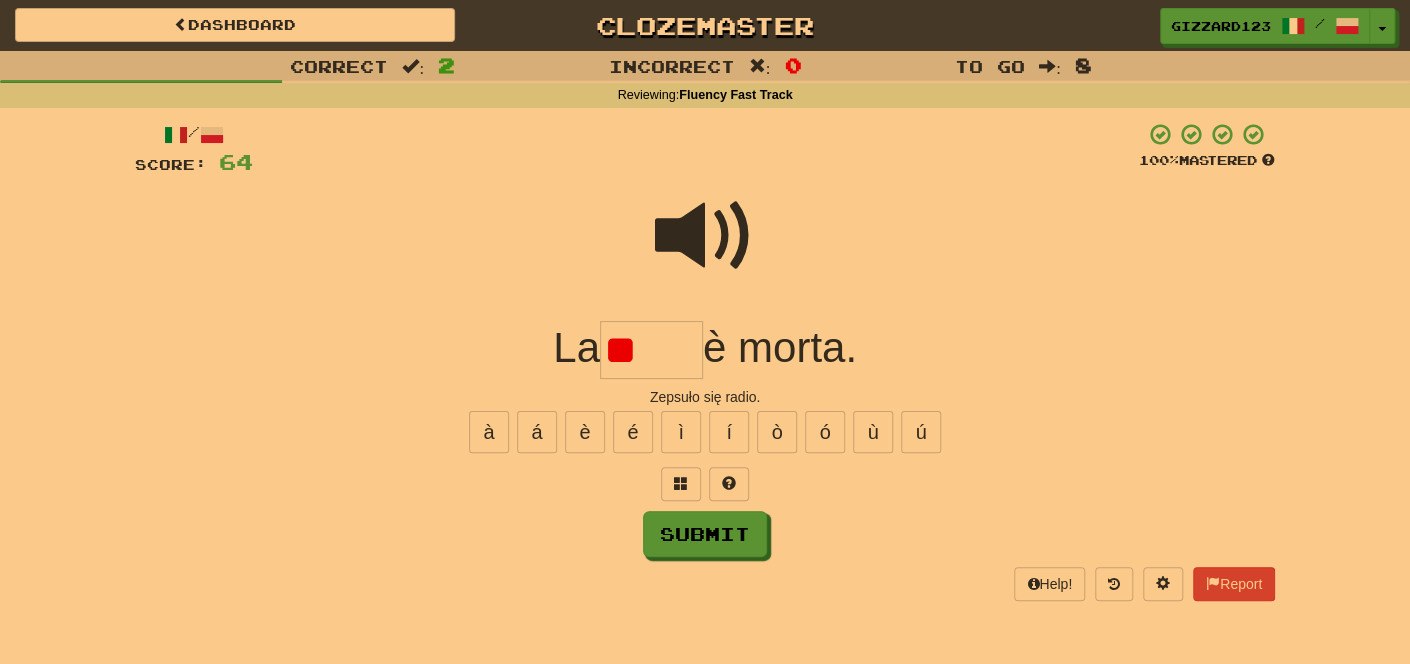 type on "*" 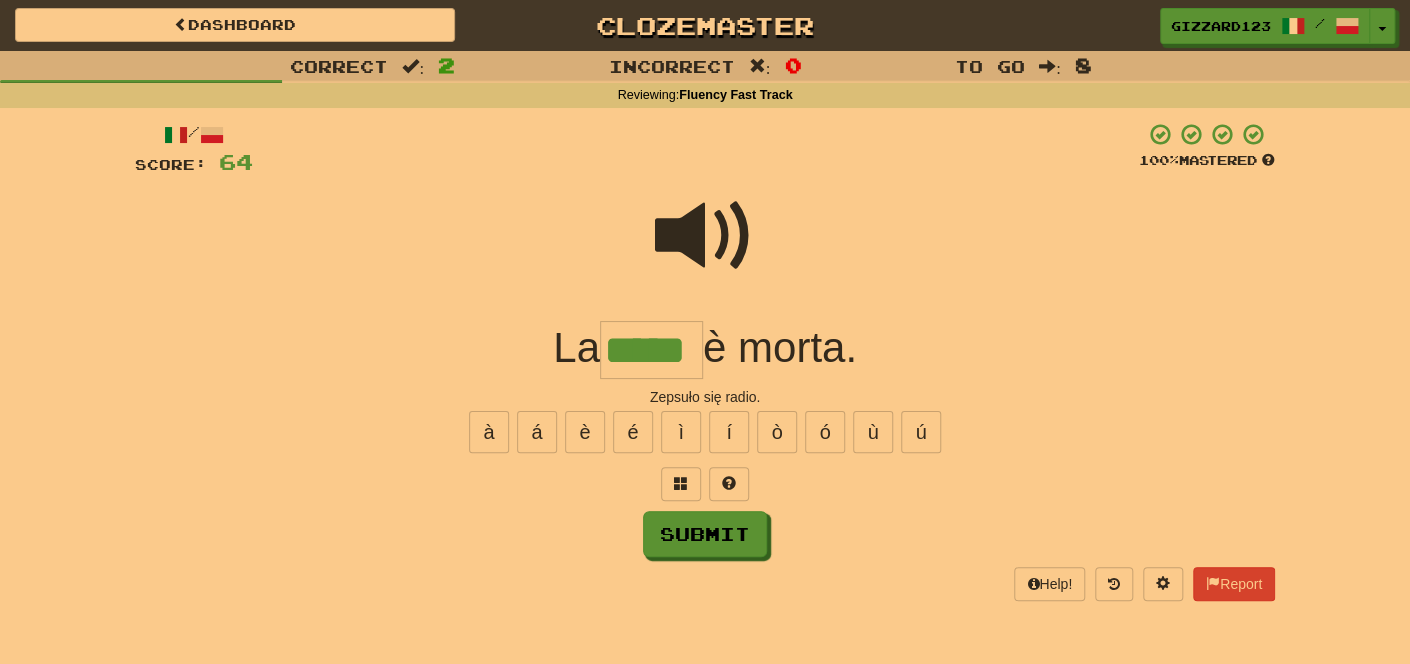 type on "*****" 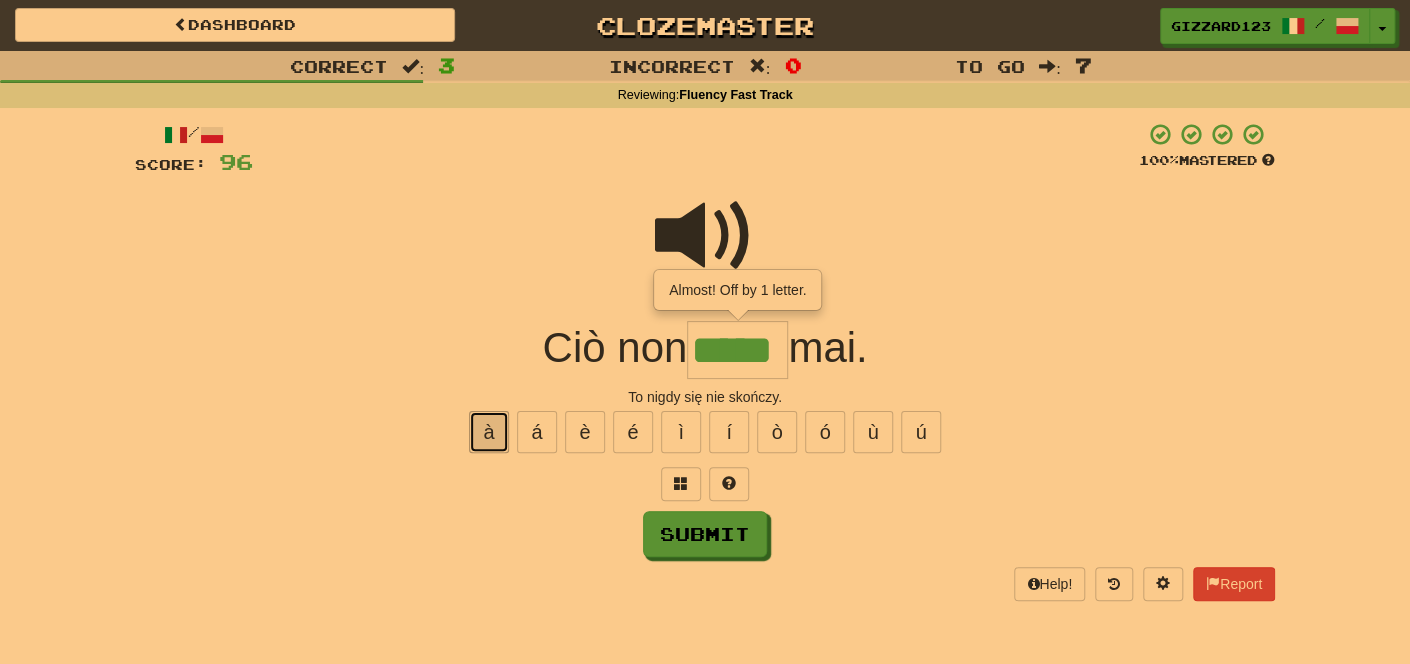click on "à" at bounding box center (489, 432) 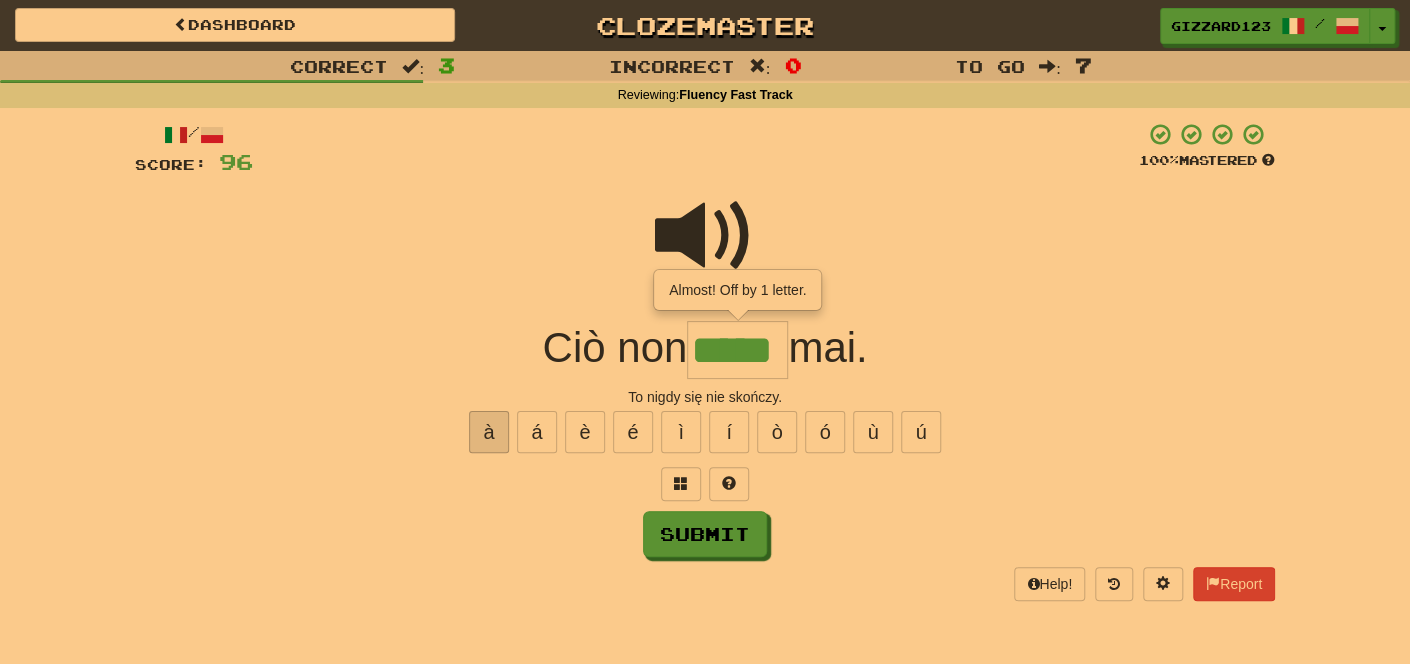 type on "******" 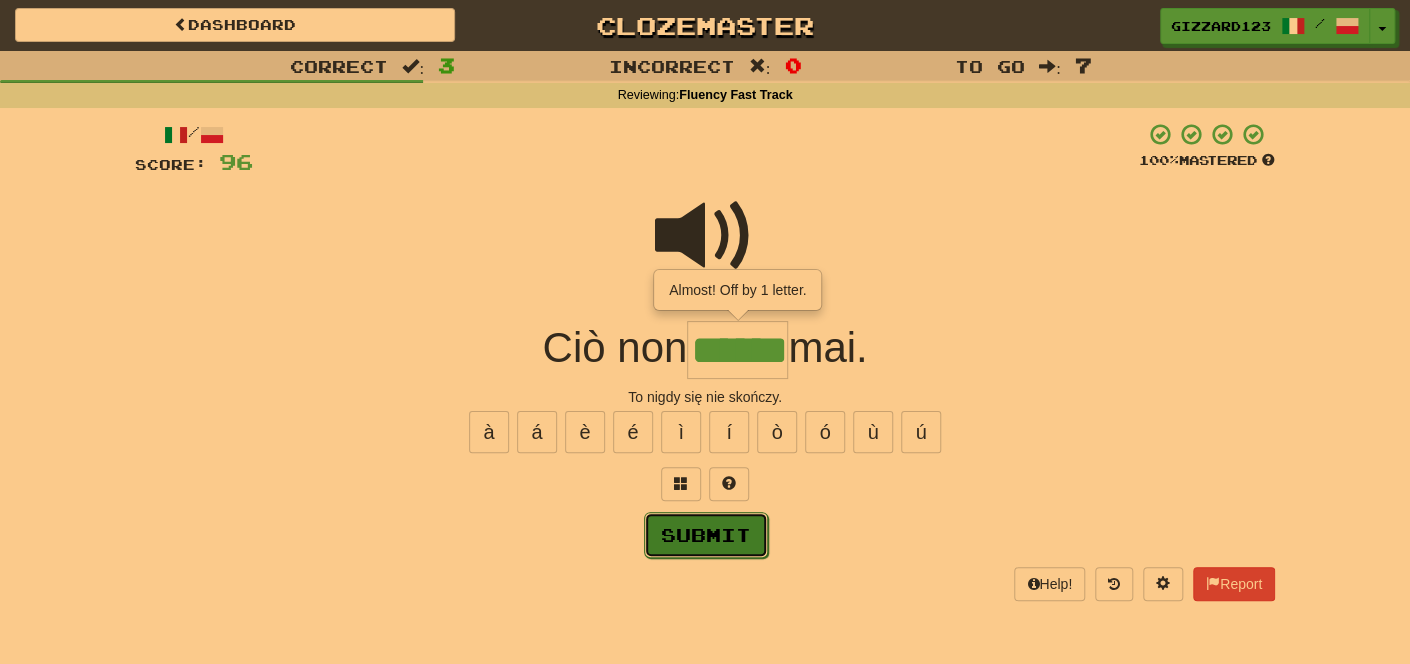 click on "Submit" at bounding box center [706, 535] 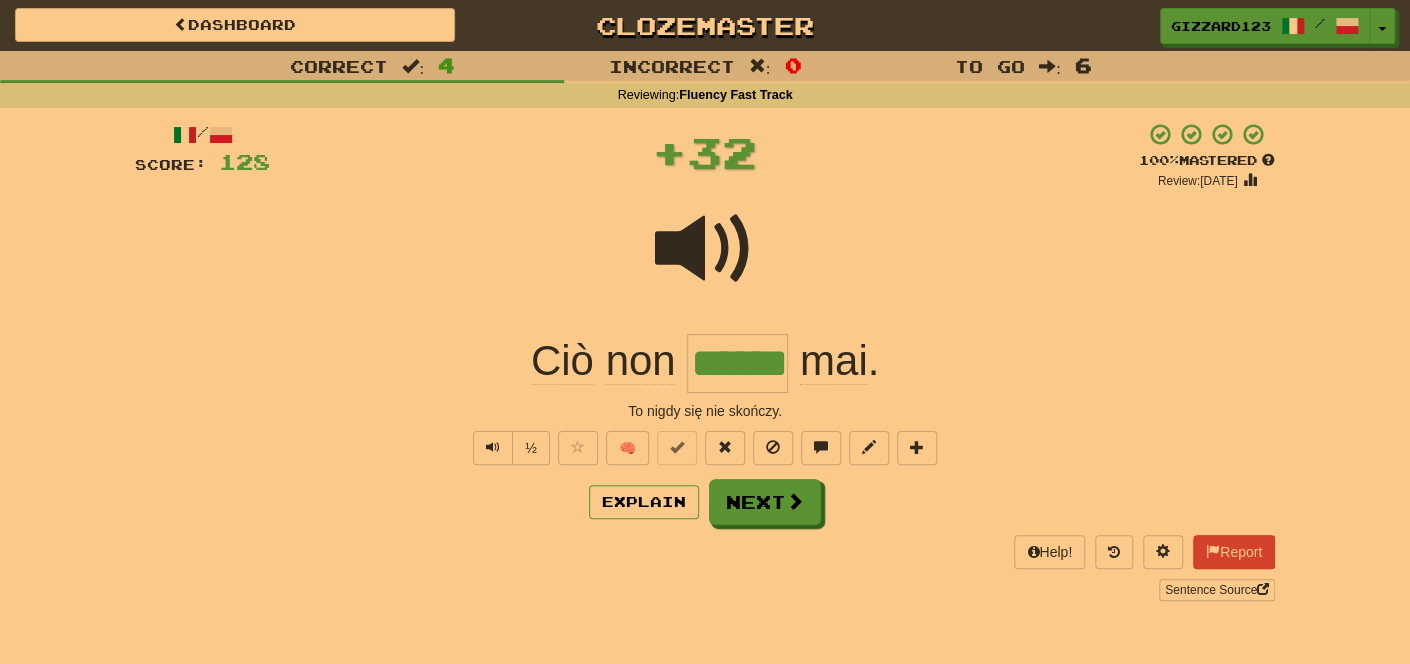 click on "/  Score:   128 + 32 100 %  Mastered Review:  2025-07-19 Ciò   non   ******   mai . To nigdy się nie skończy. ½ 🧠 Explain Next  Help!  Report Sentence Source" at bounding box center [705, 361] 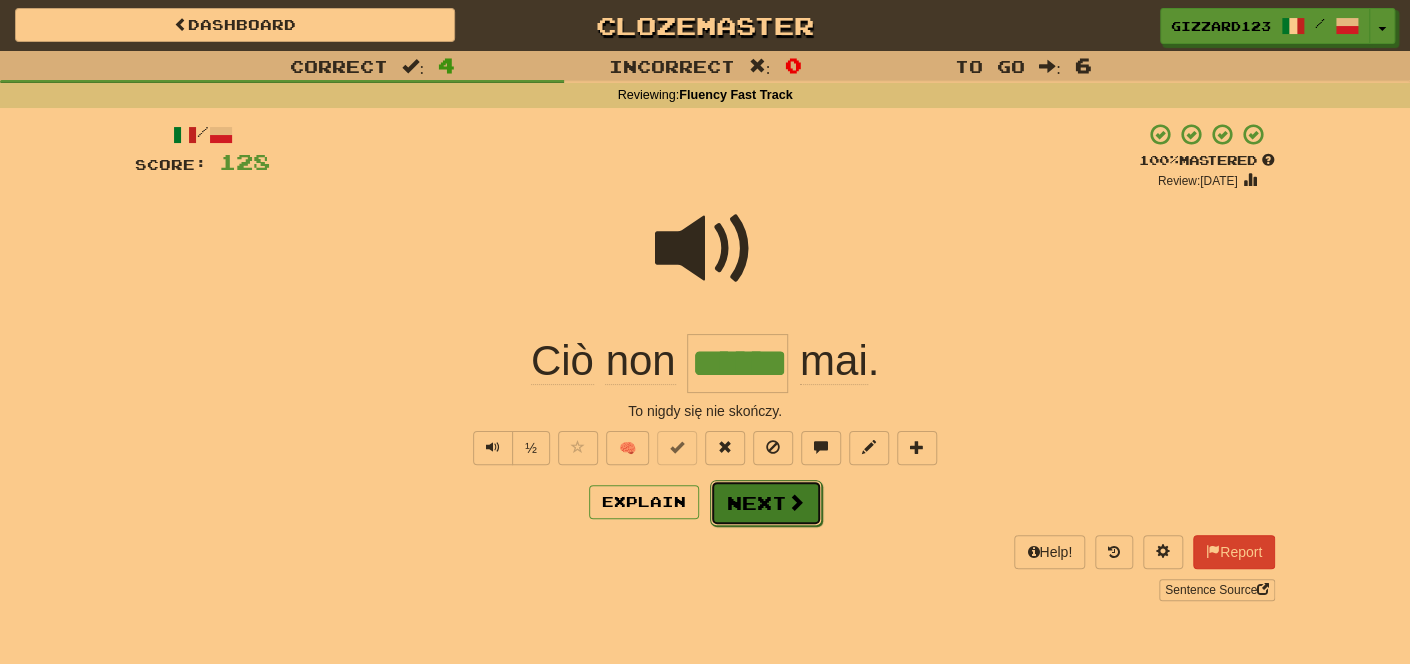 click on "Next" at bounding box center (766, 503) 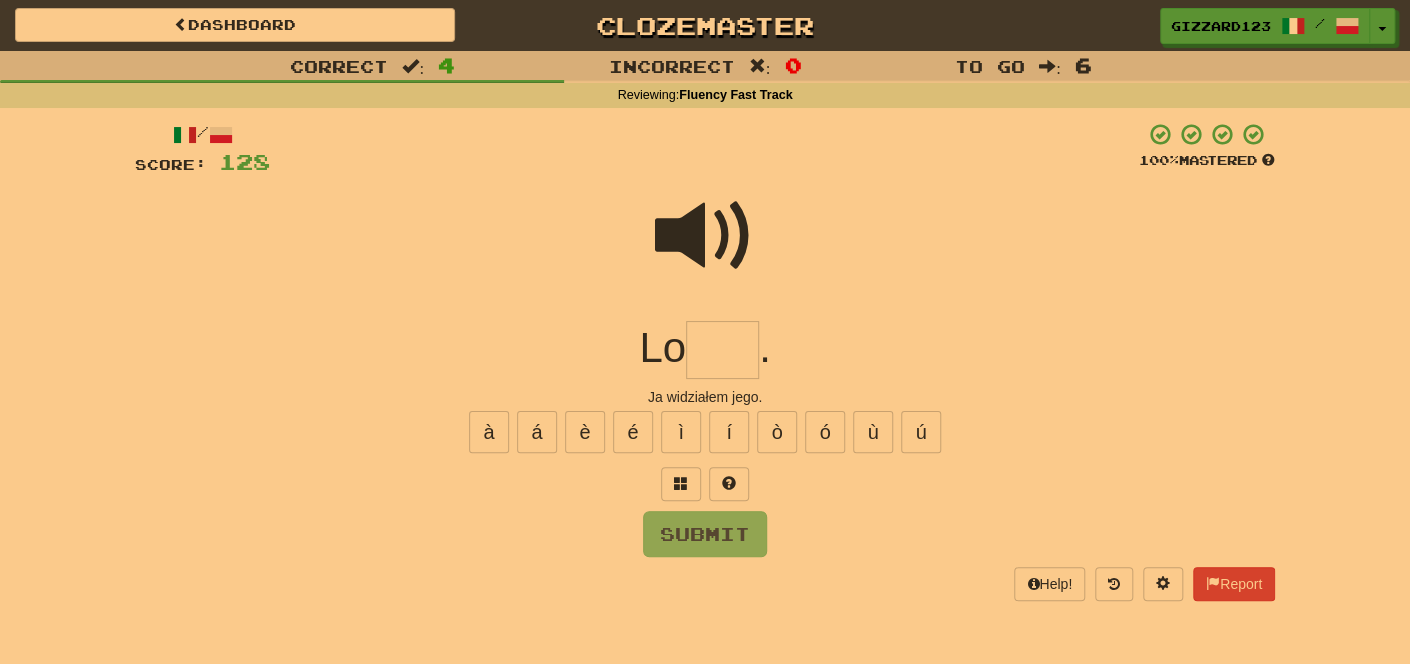 drag, startPoint x: 720, startPoint y: 346, endPoint x: 997, endPoint y: 271, distance: 286.97388 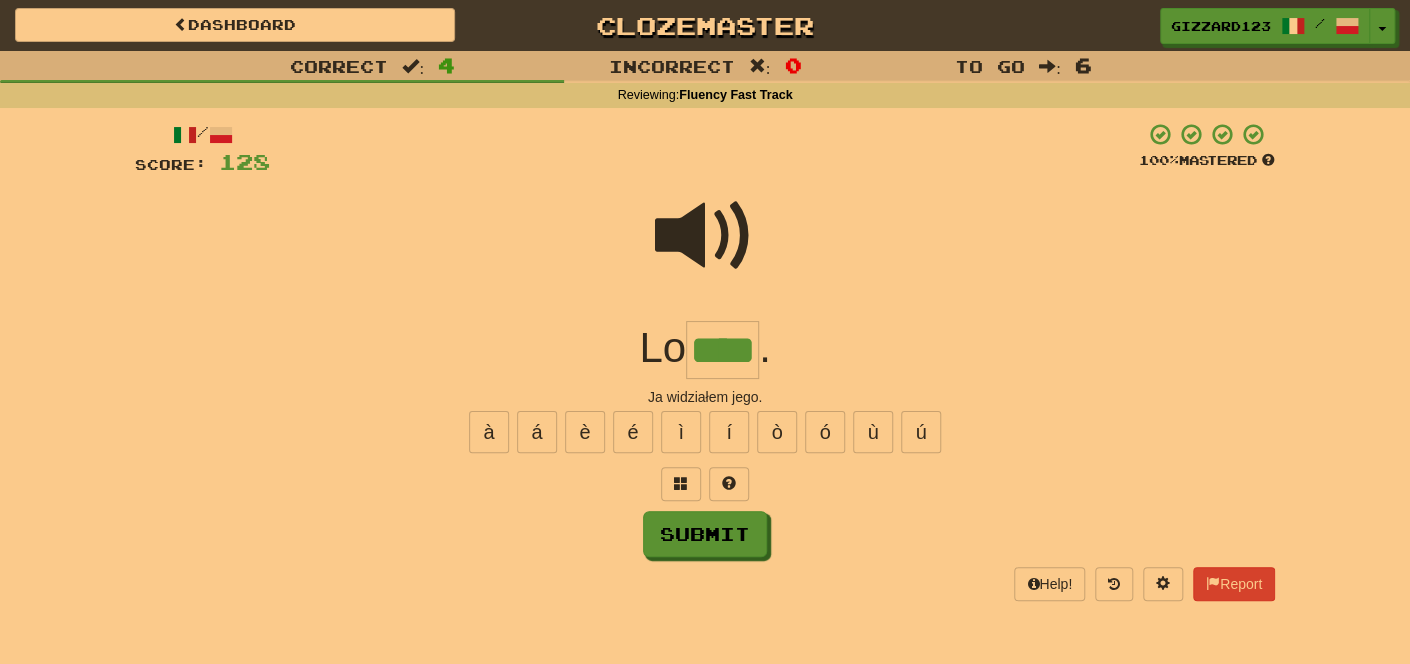 type on "****" 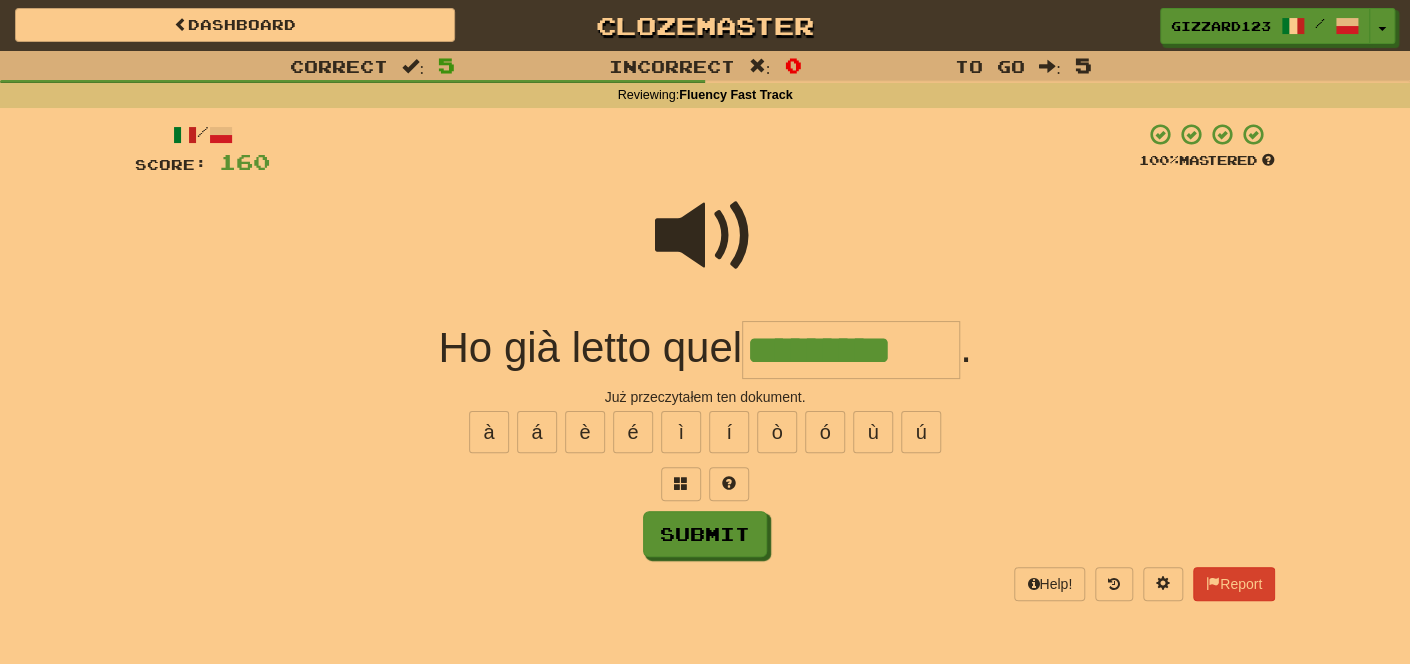type on "*********" 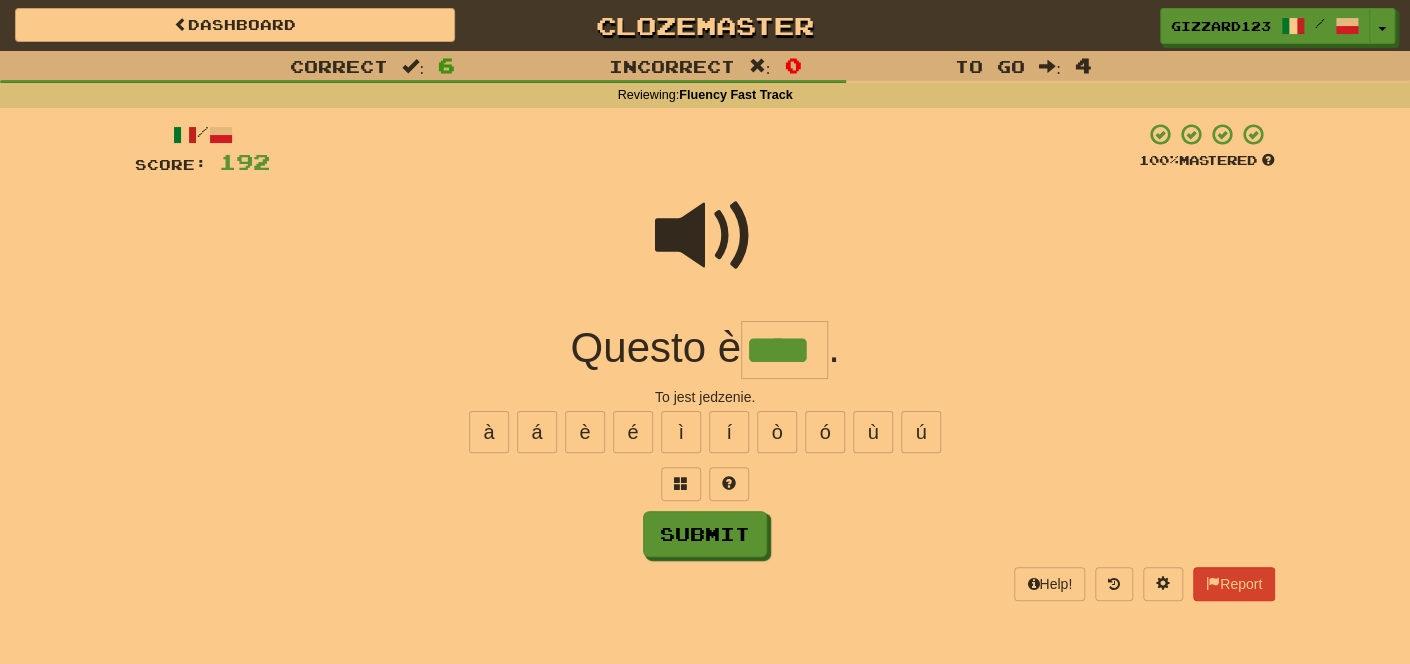 type on "****" 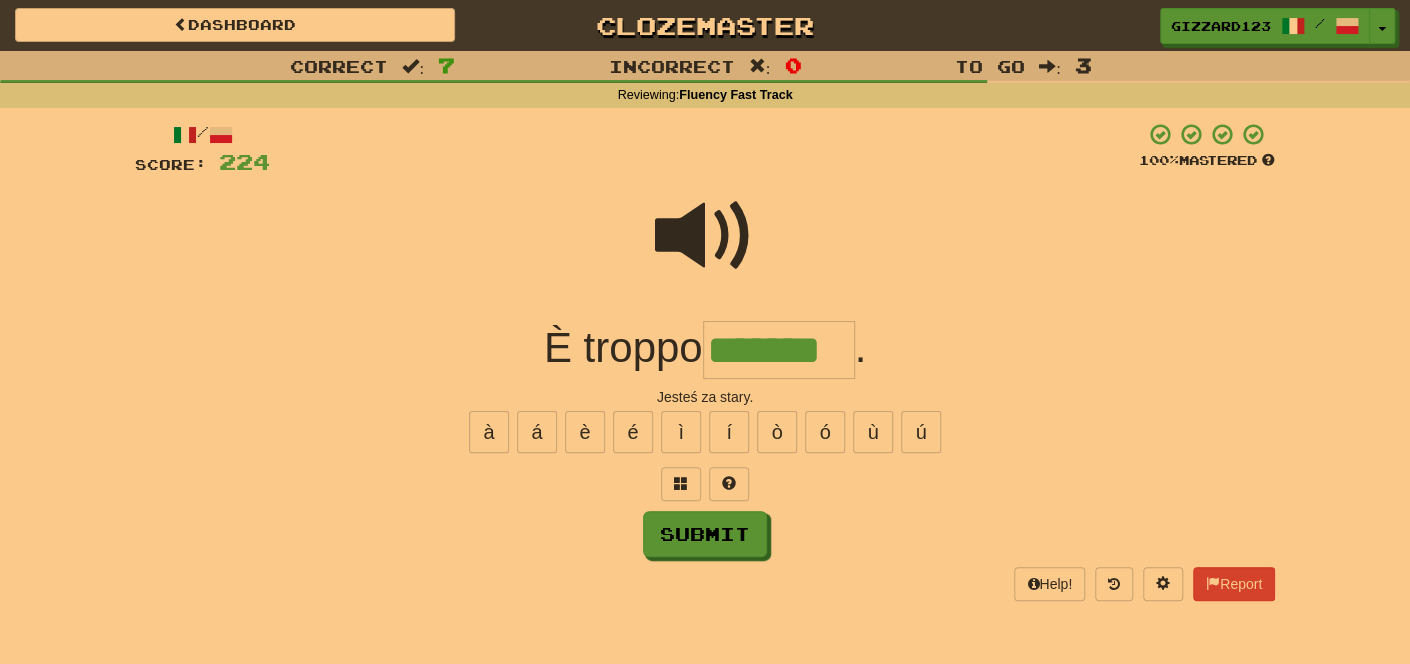 type on "*******" 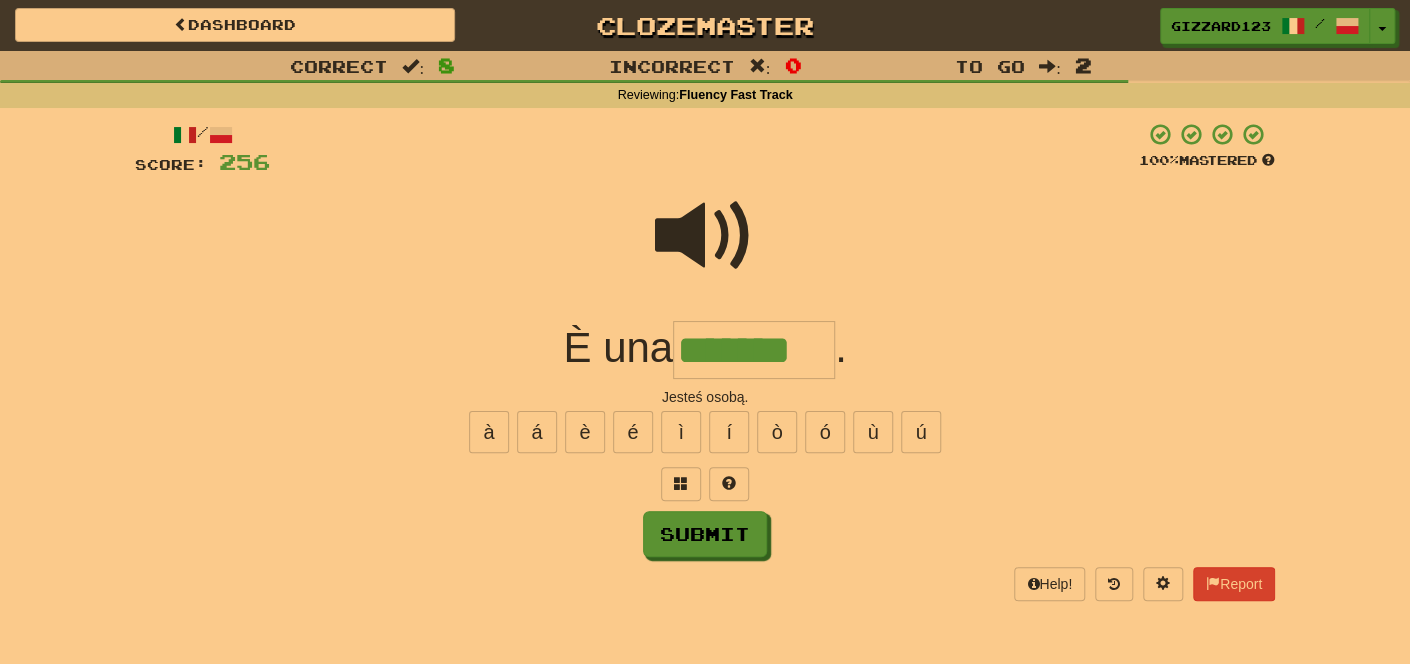 type on "*******" 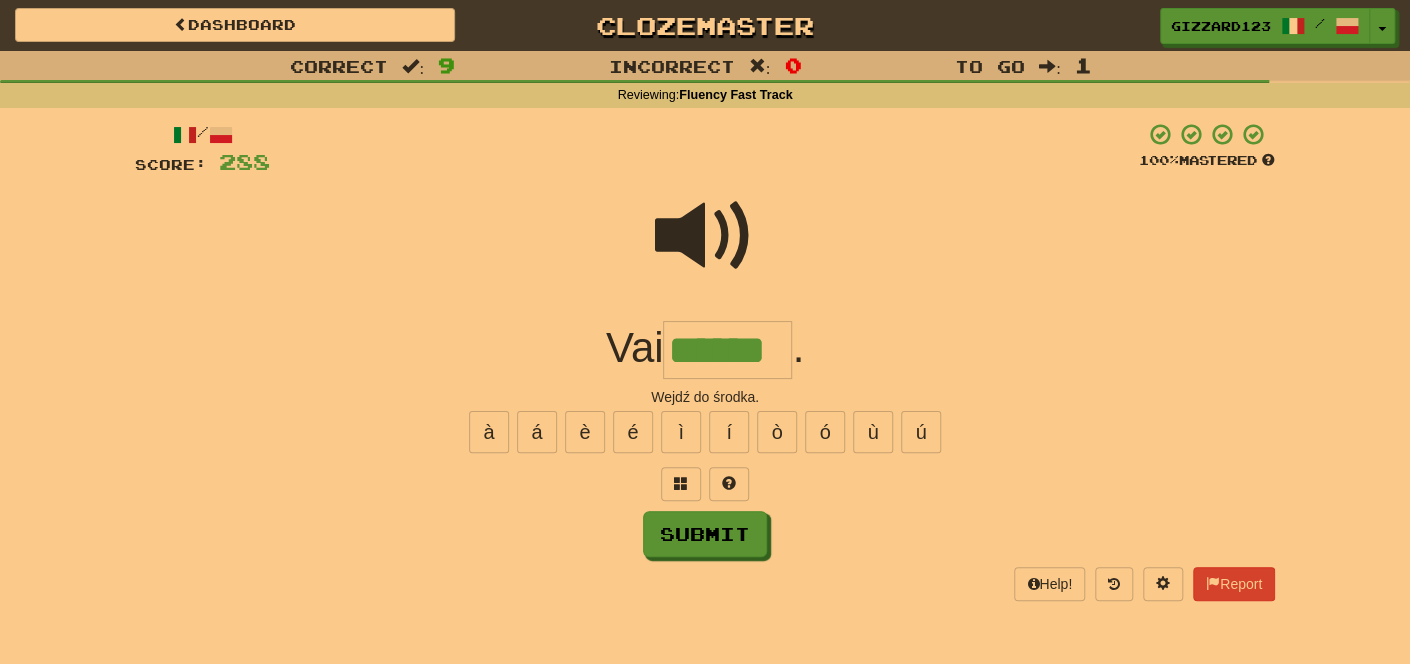 type on "******" 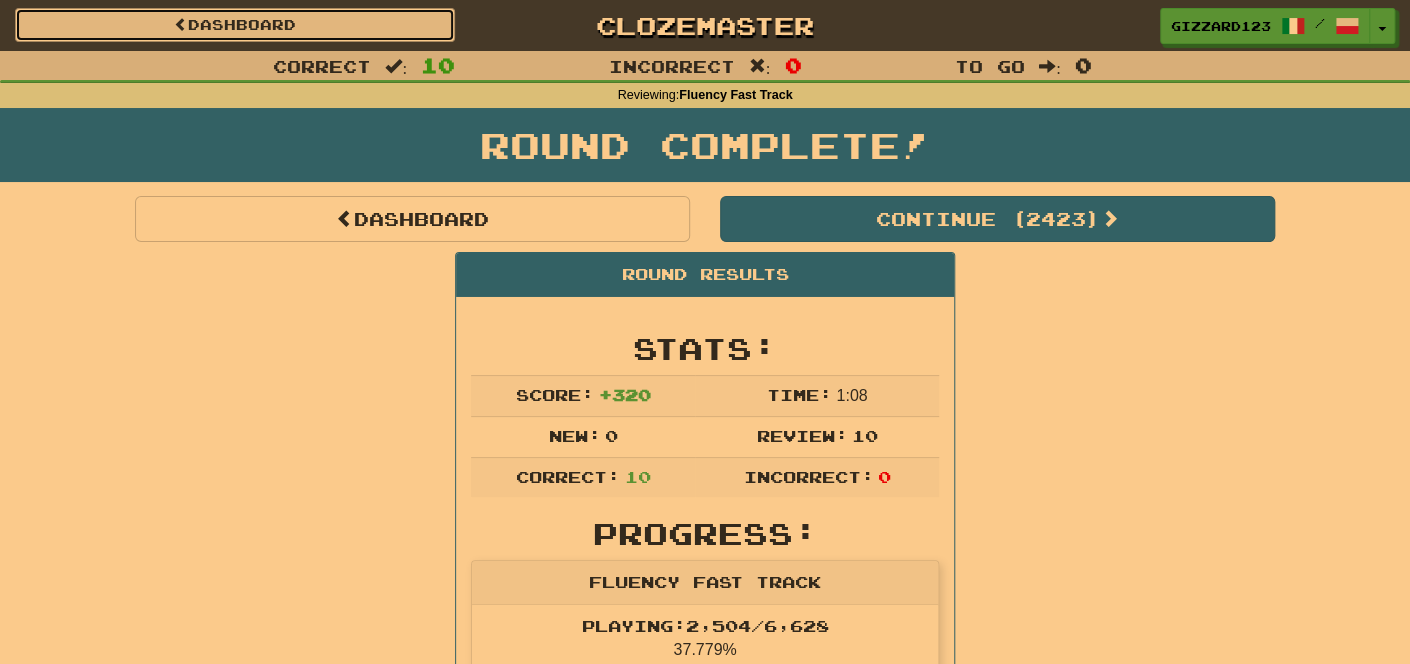 click on "Dashboard" at bounding box center [235, 25] 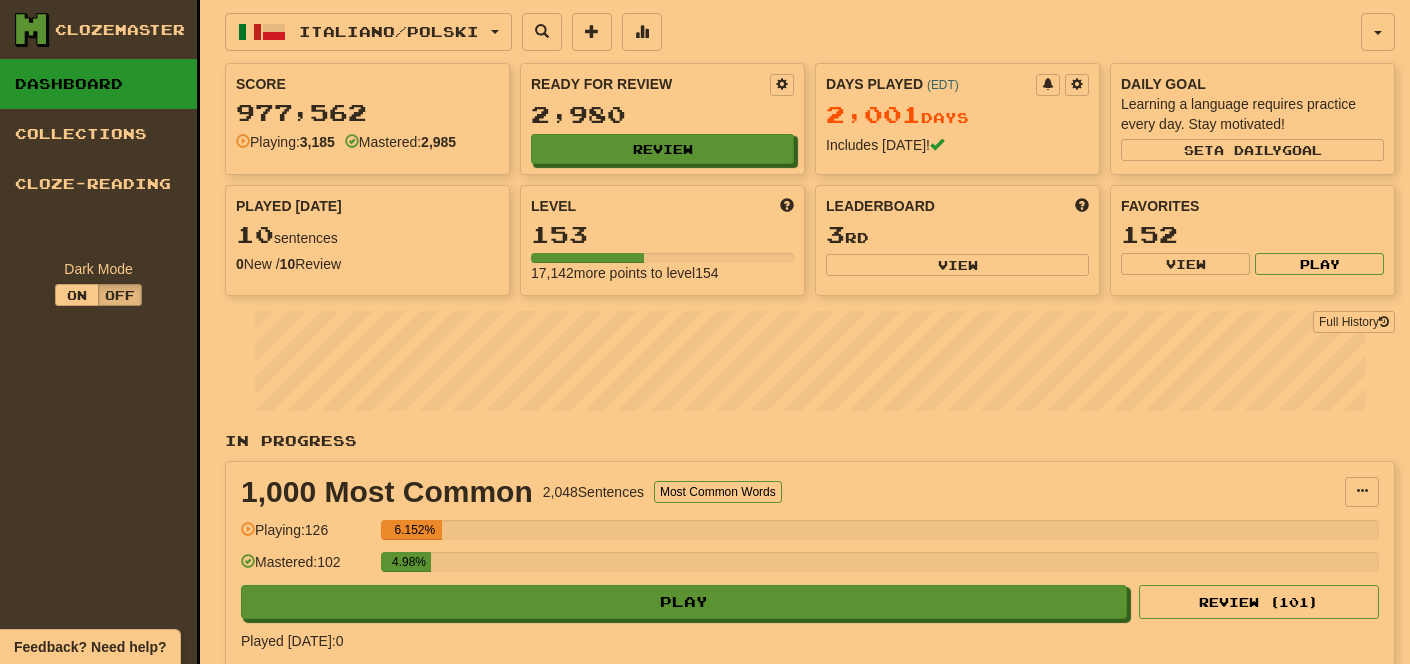 scroll, scrollTop: 0, scrollLeft: 0, axis: both 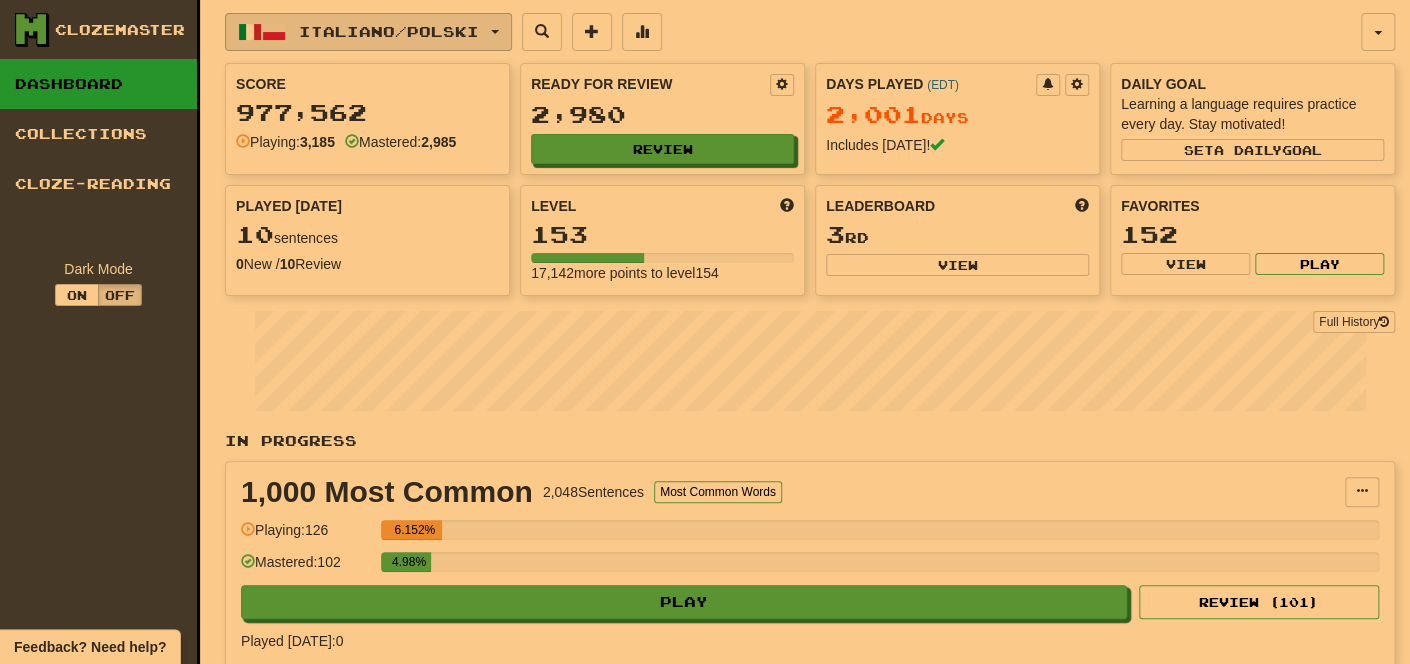 click on "Italiano  /  Polski" at bounding box center (389, 31) 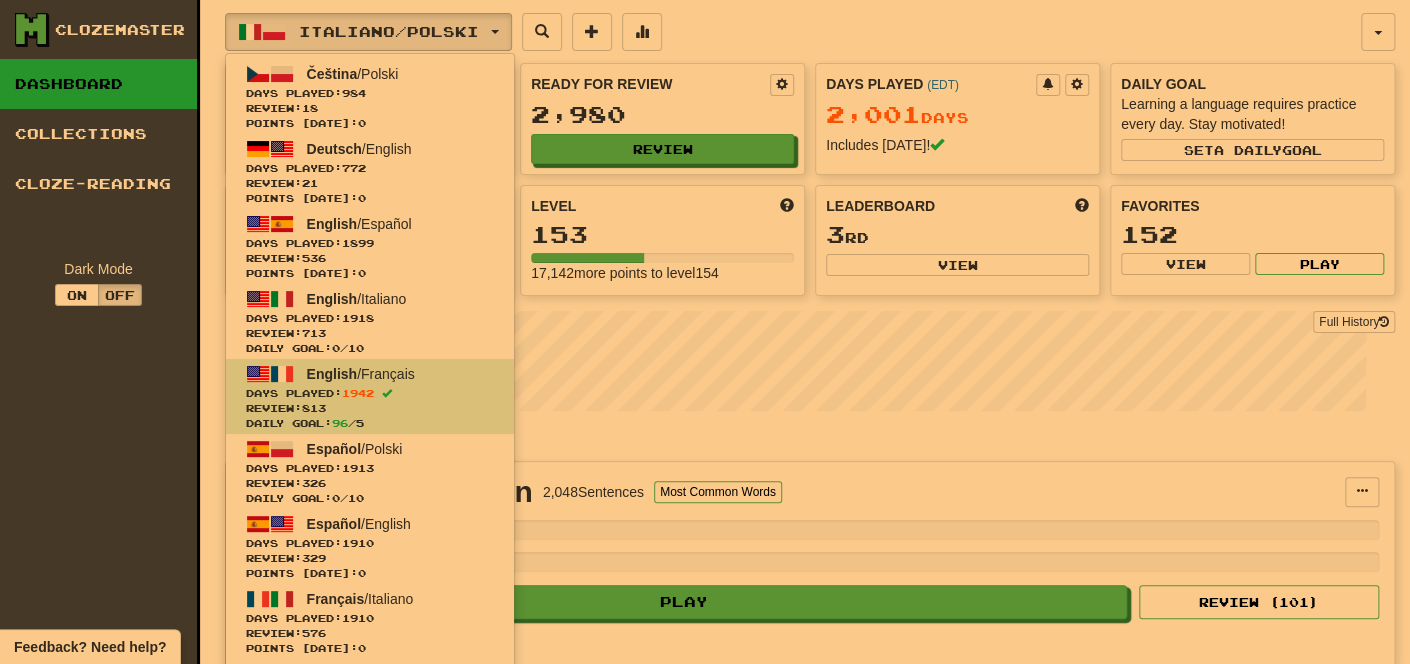 click on "Ready for Review" at bounding box center (650, 84) 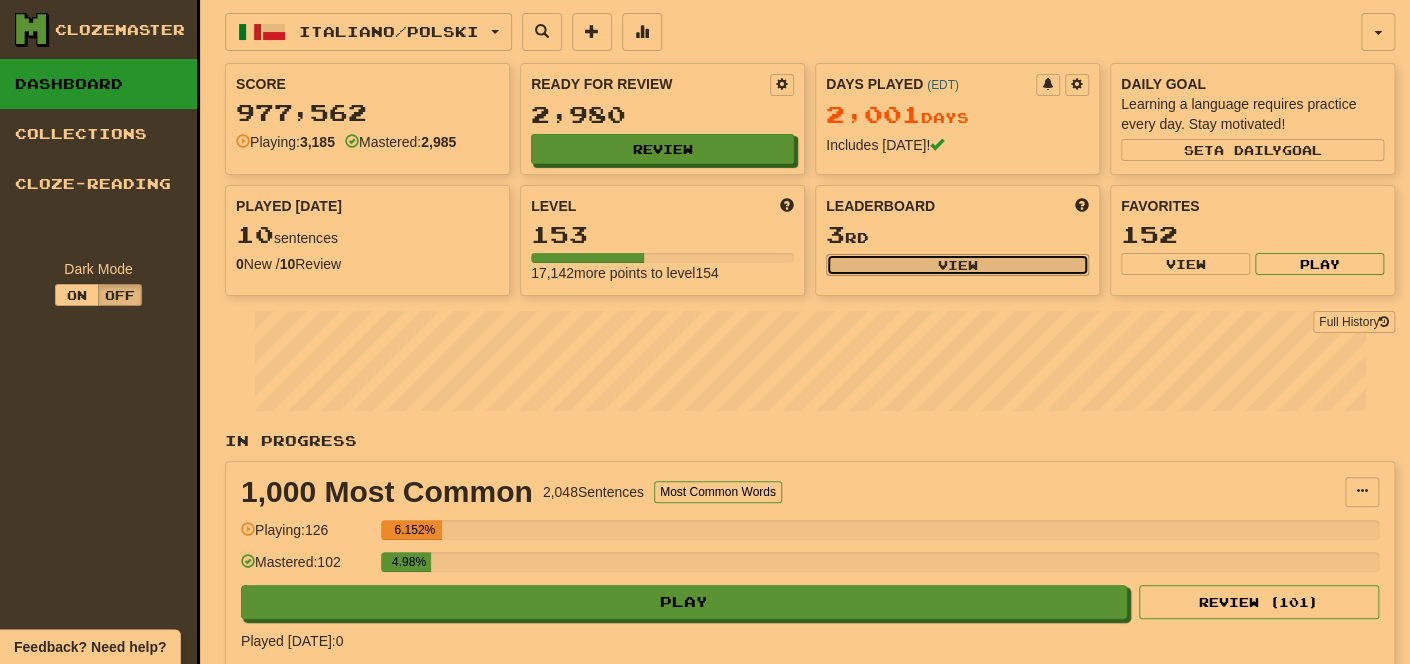 click on "View" at bounding box center (957, 265) 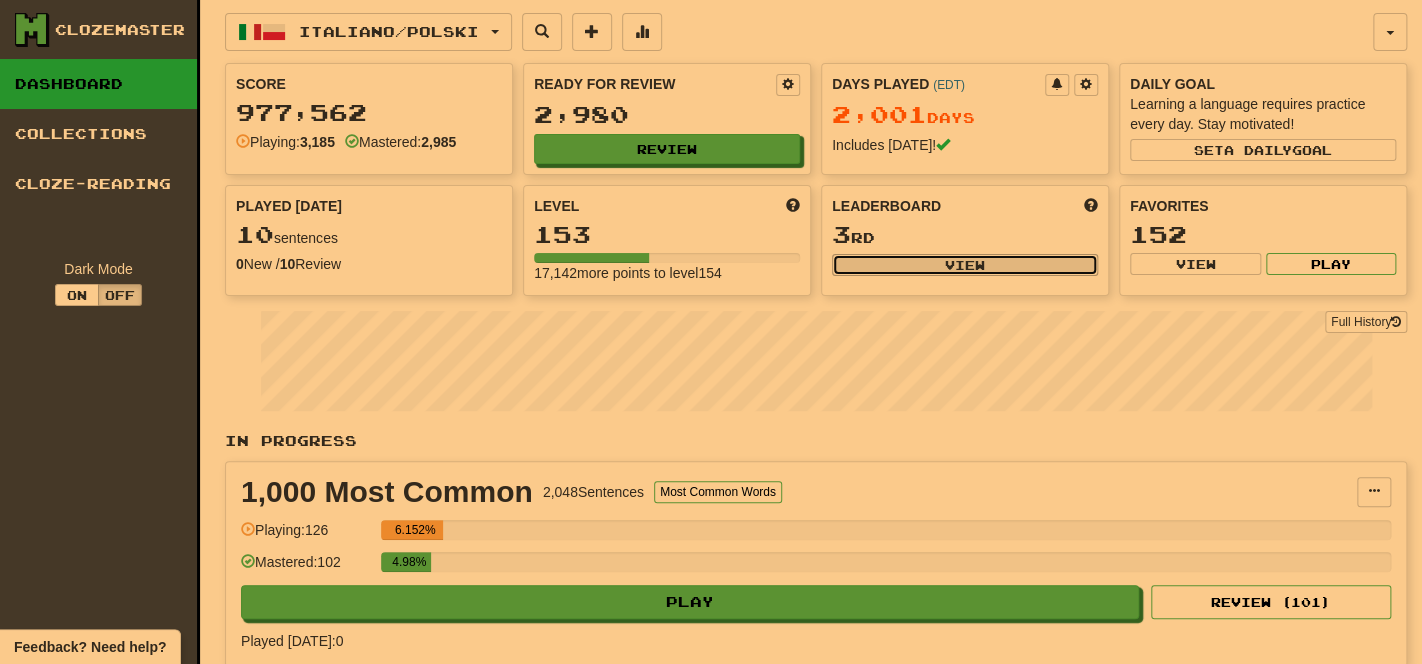 select on "**********" 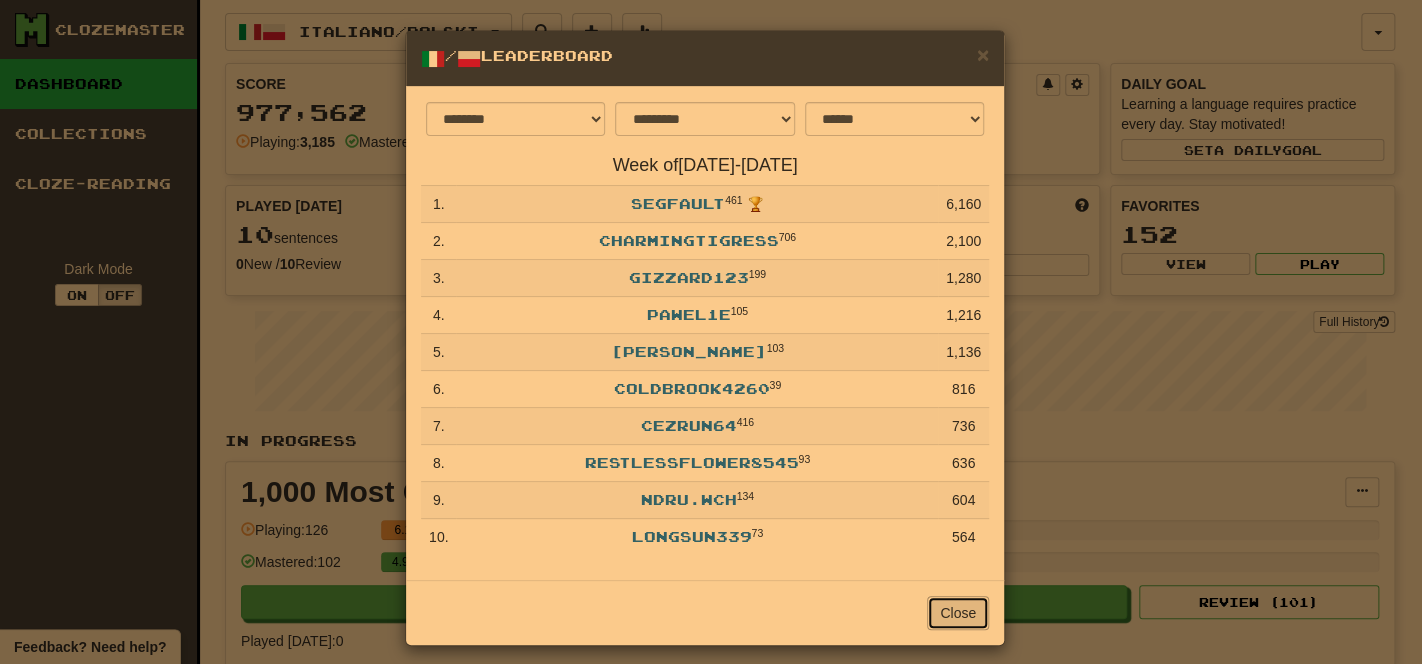 click on "Close" at bounding box center [958, 613] 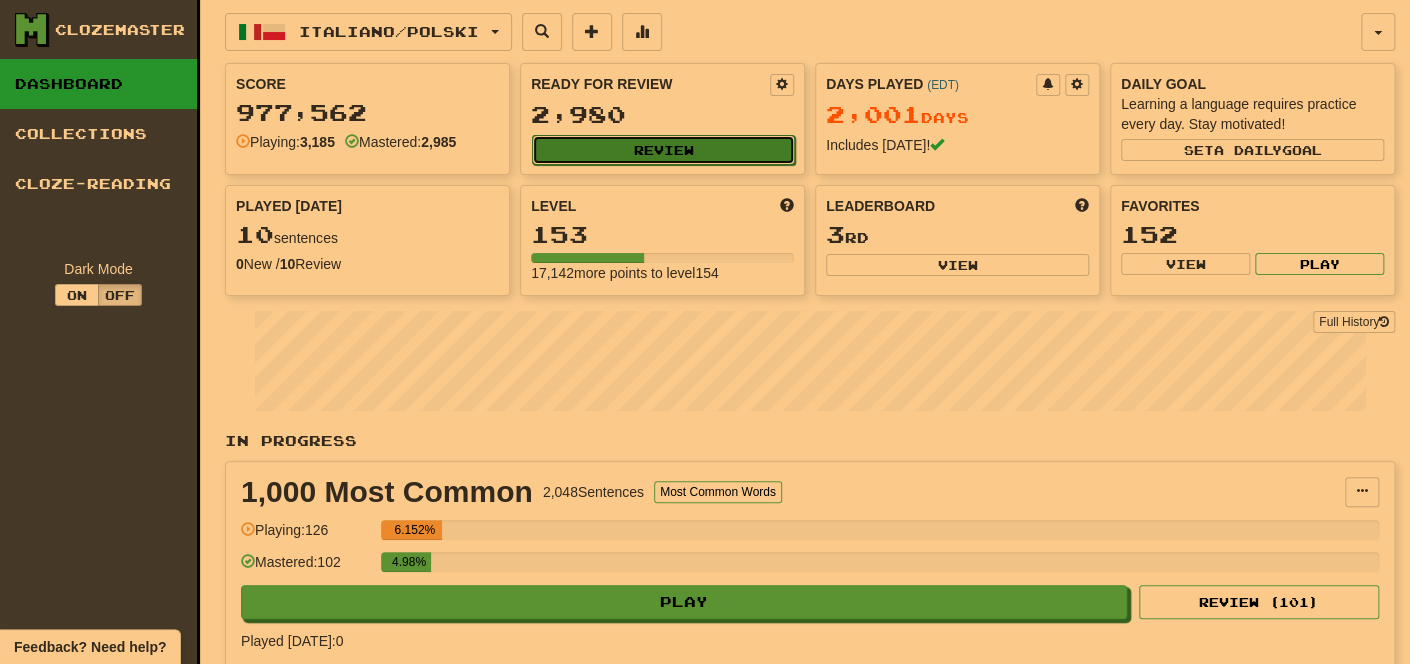click on "Review" at bounding box center [663, 150] 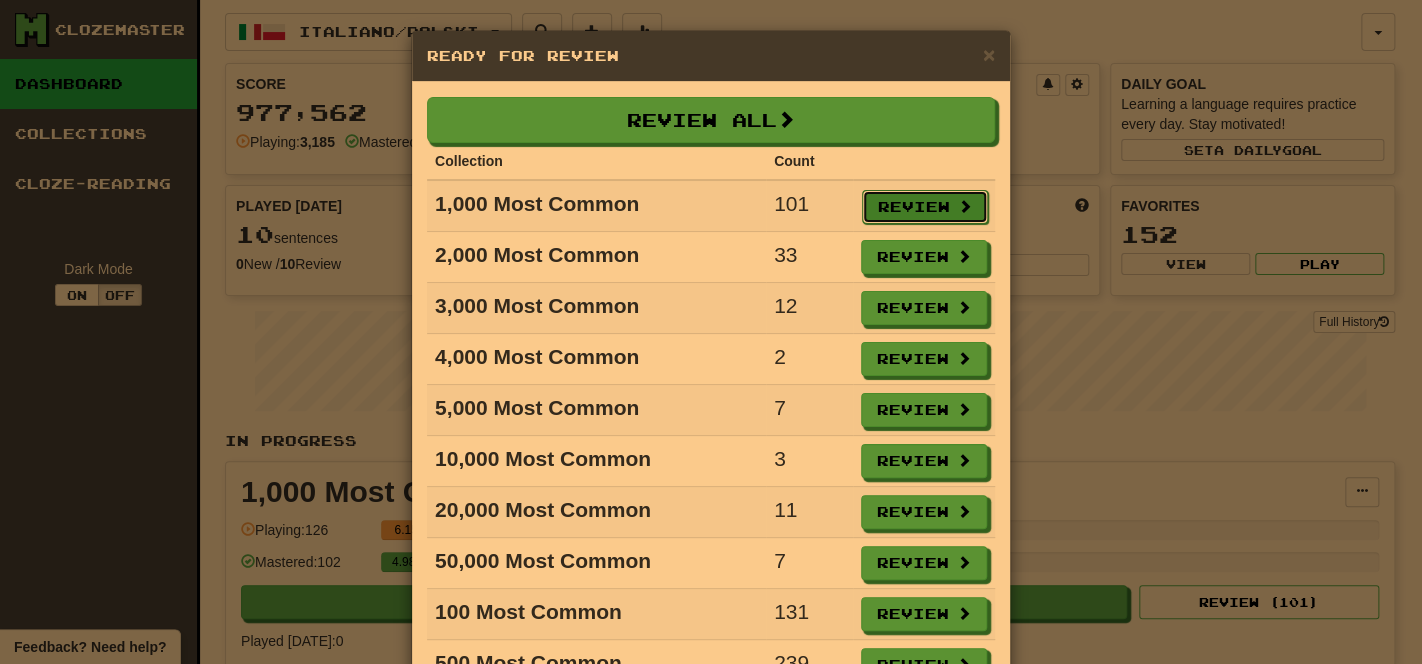 click on "Review" at bounding box center [925, 207] 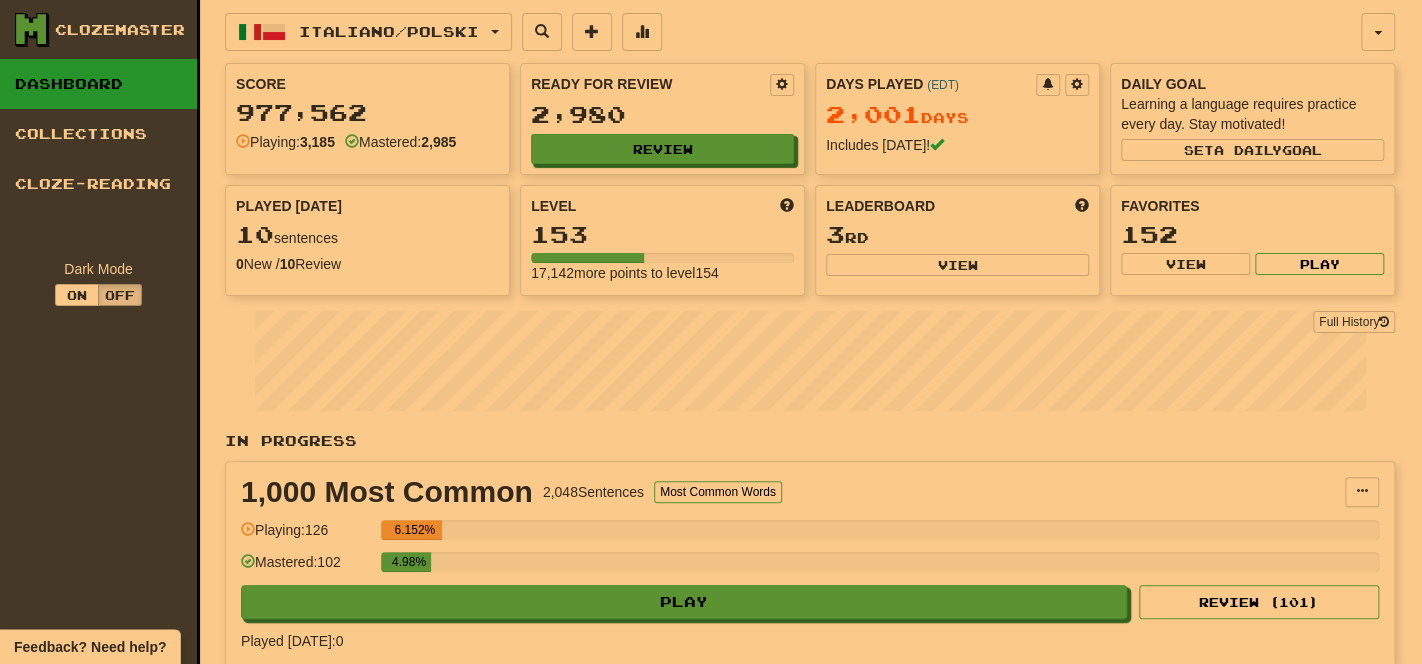 select on "**" 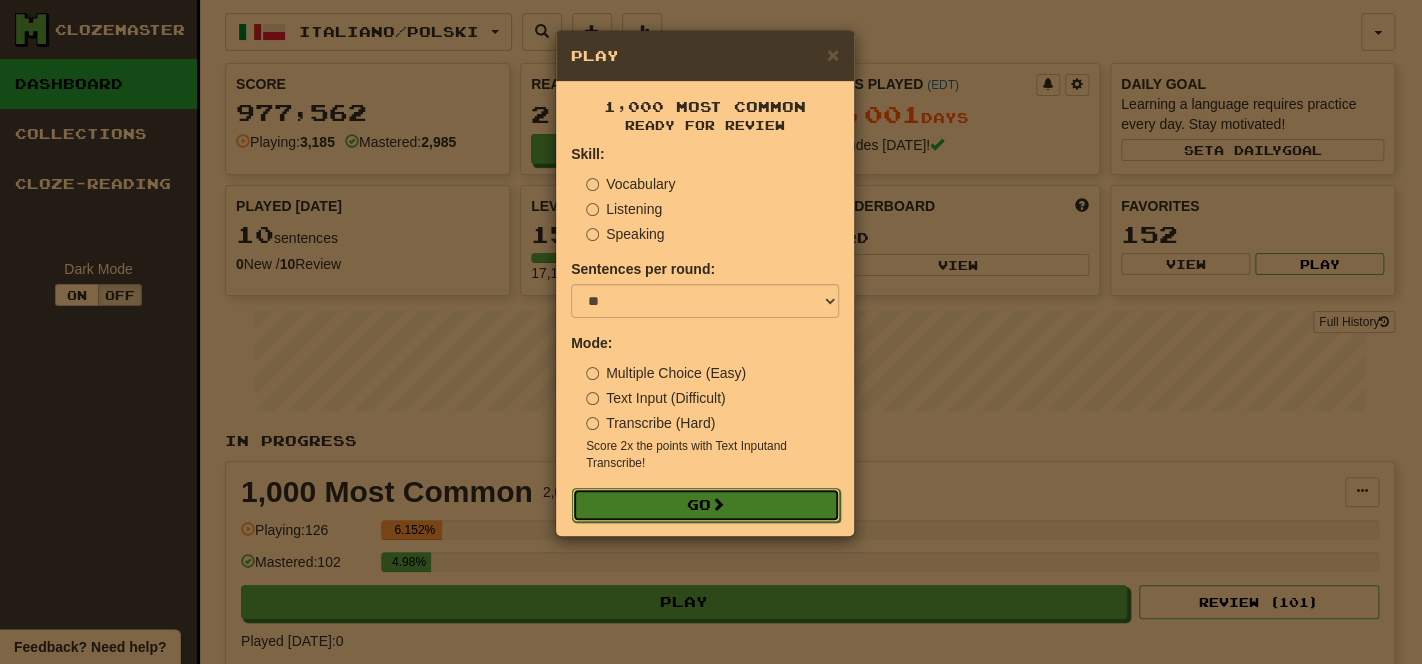 click on "Go" at bounding box center [706, 505] 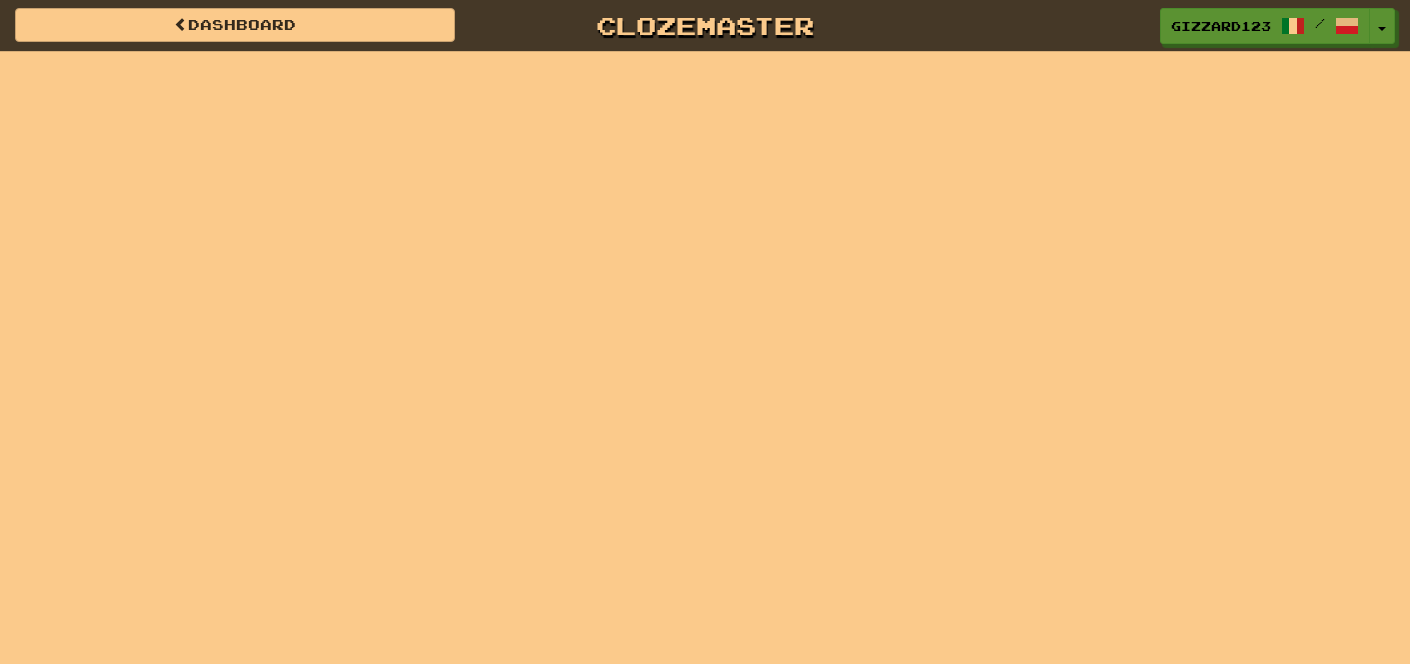scroll, scrollTop: 0, scrollLeft: 0, axis: both 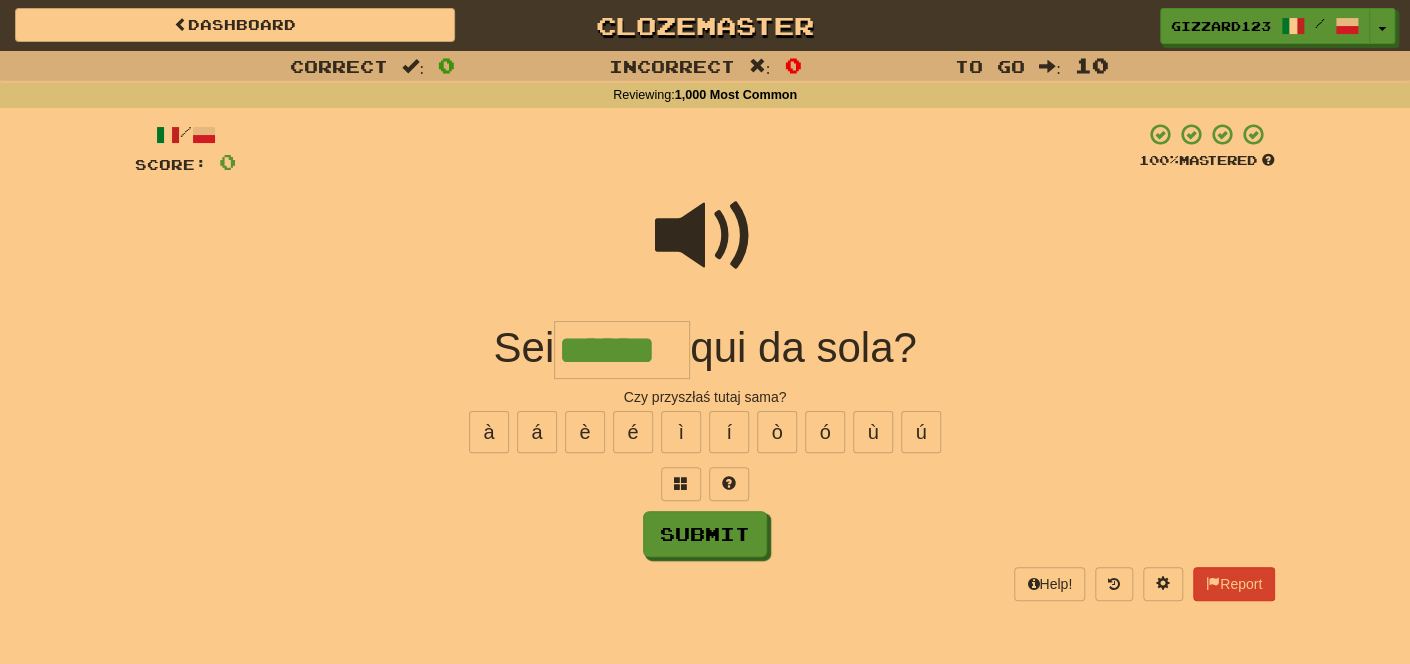 type on "******" 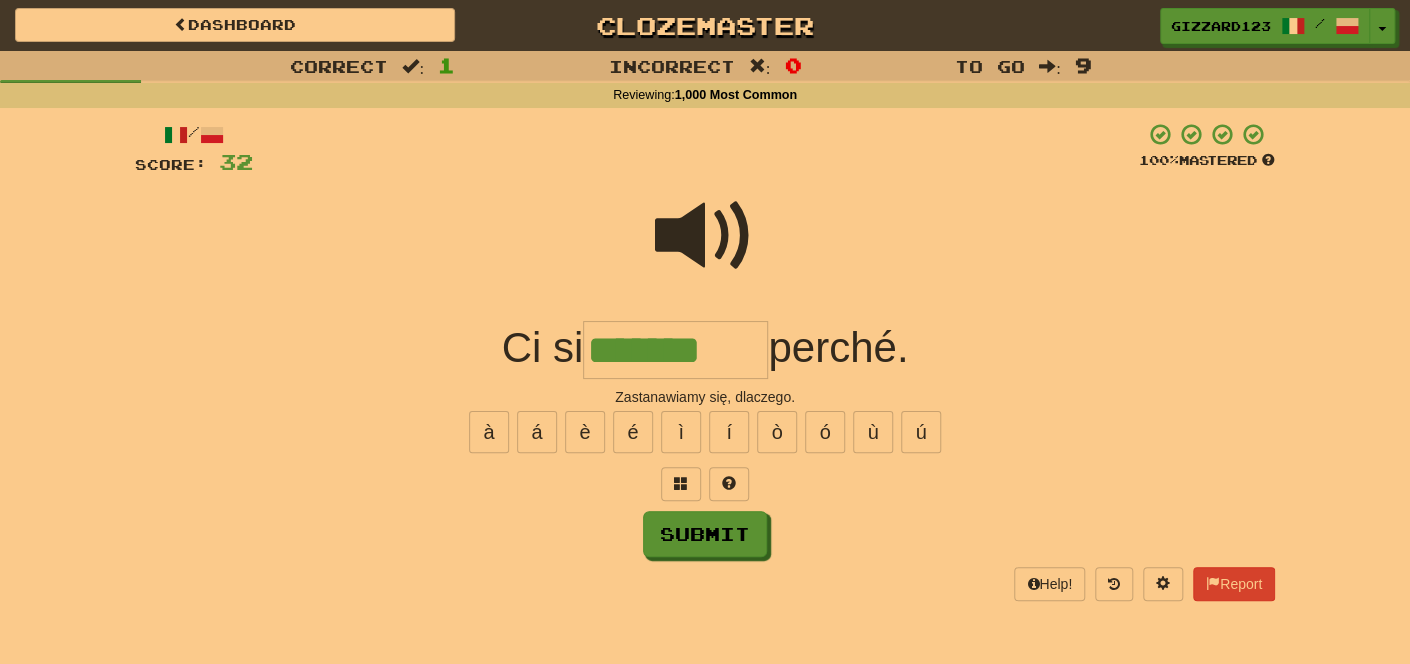 type on "*******" 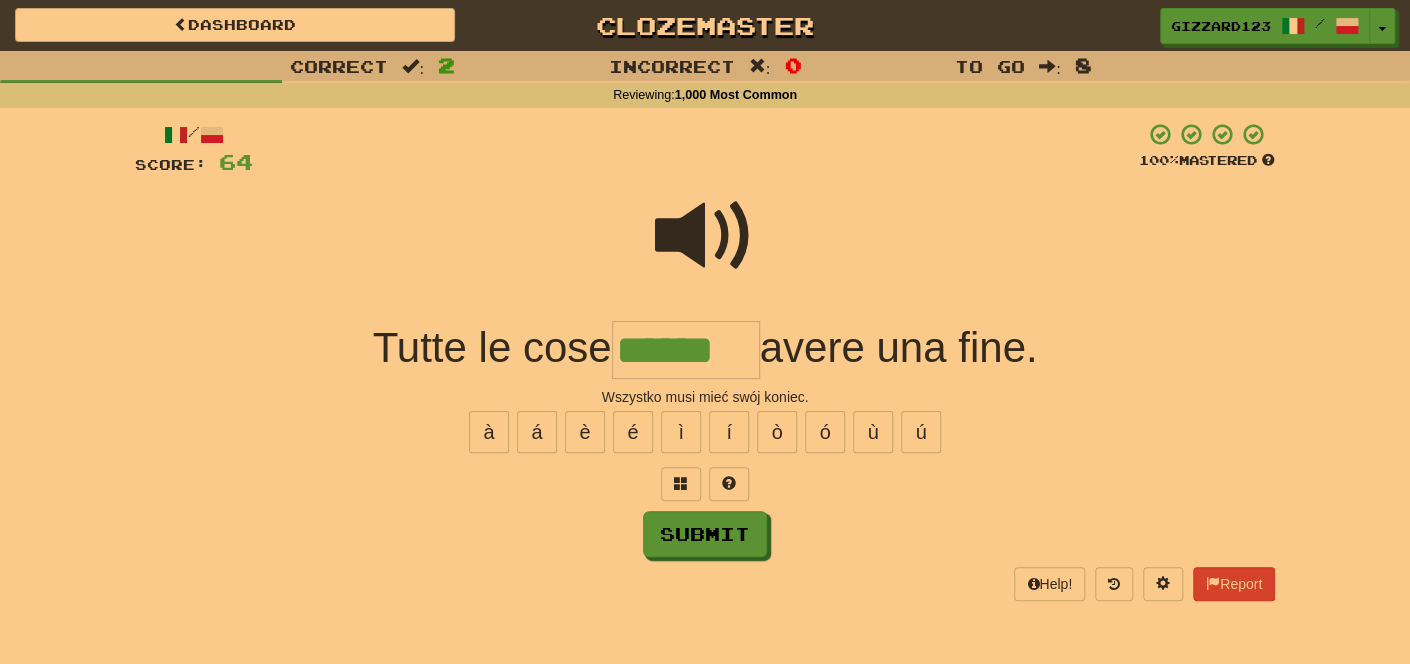 type on "******" 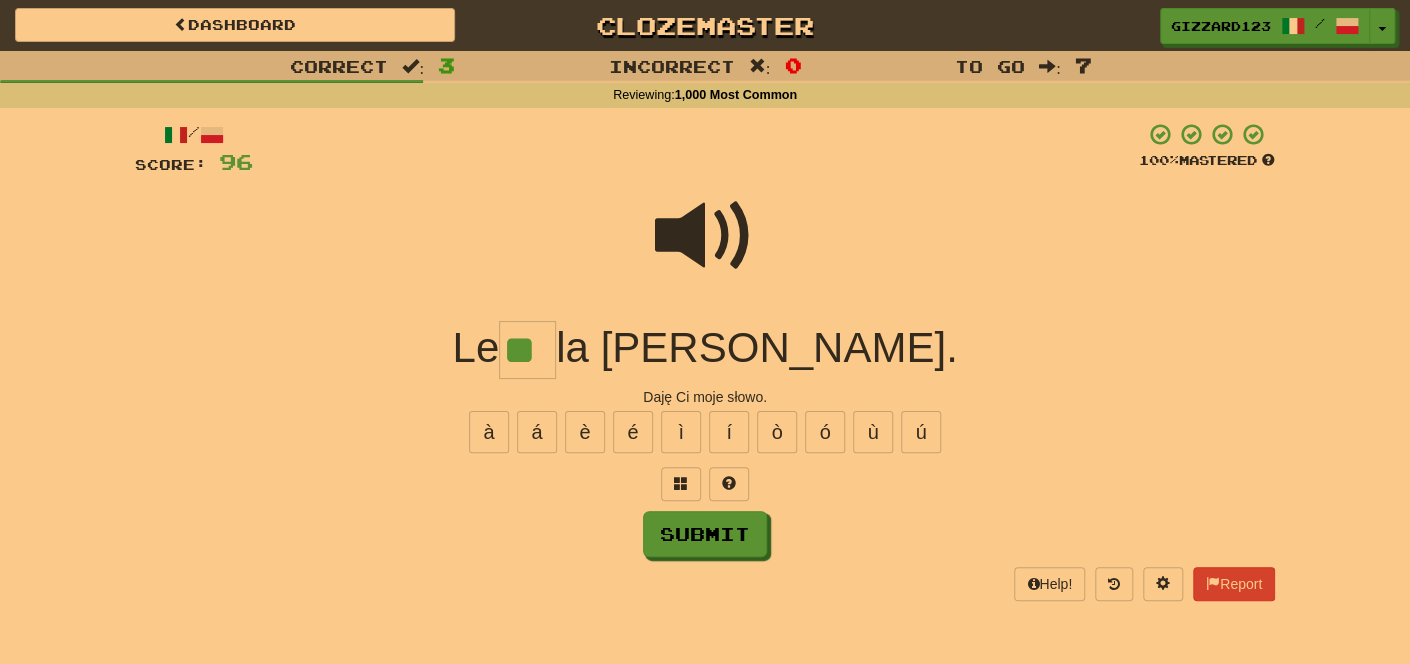 type on "**" 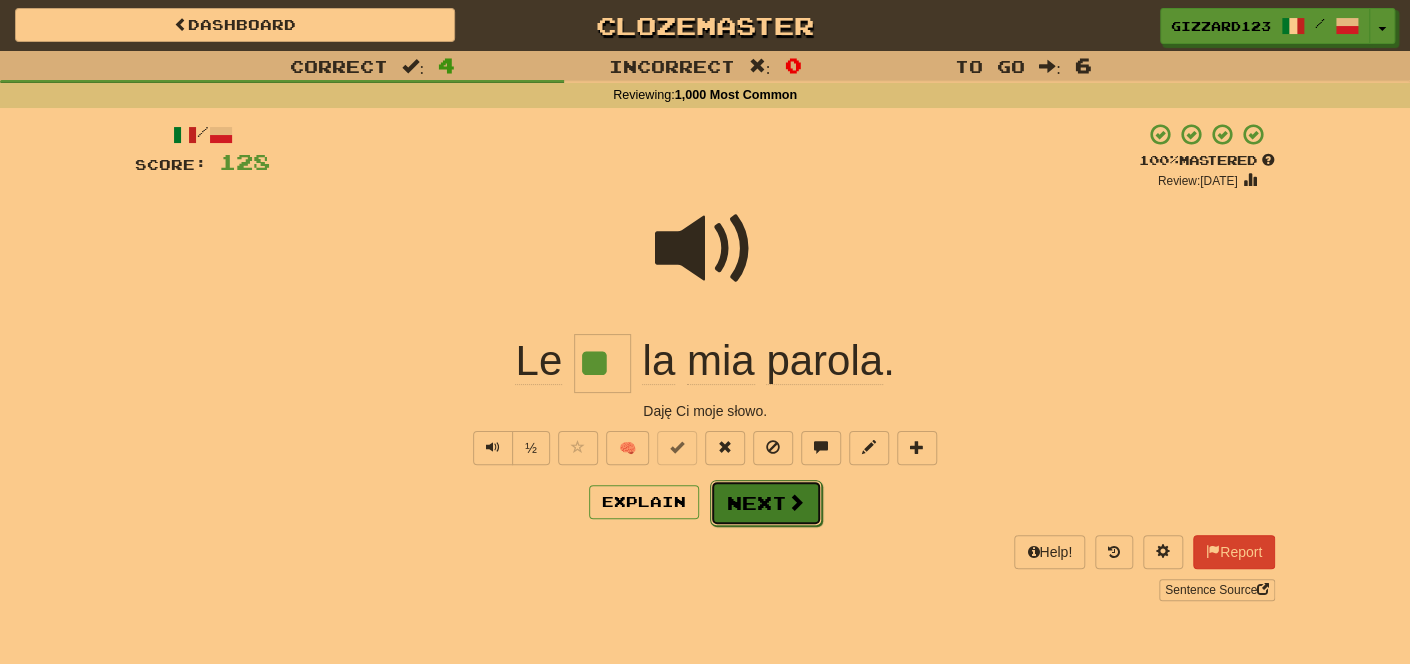 click on "Next" at bounding box center (766, 503) 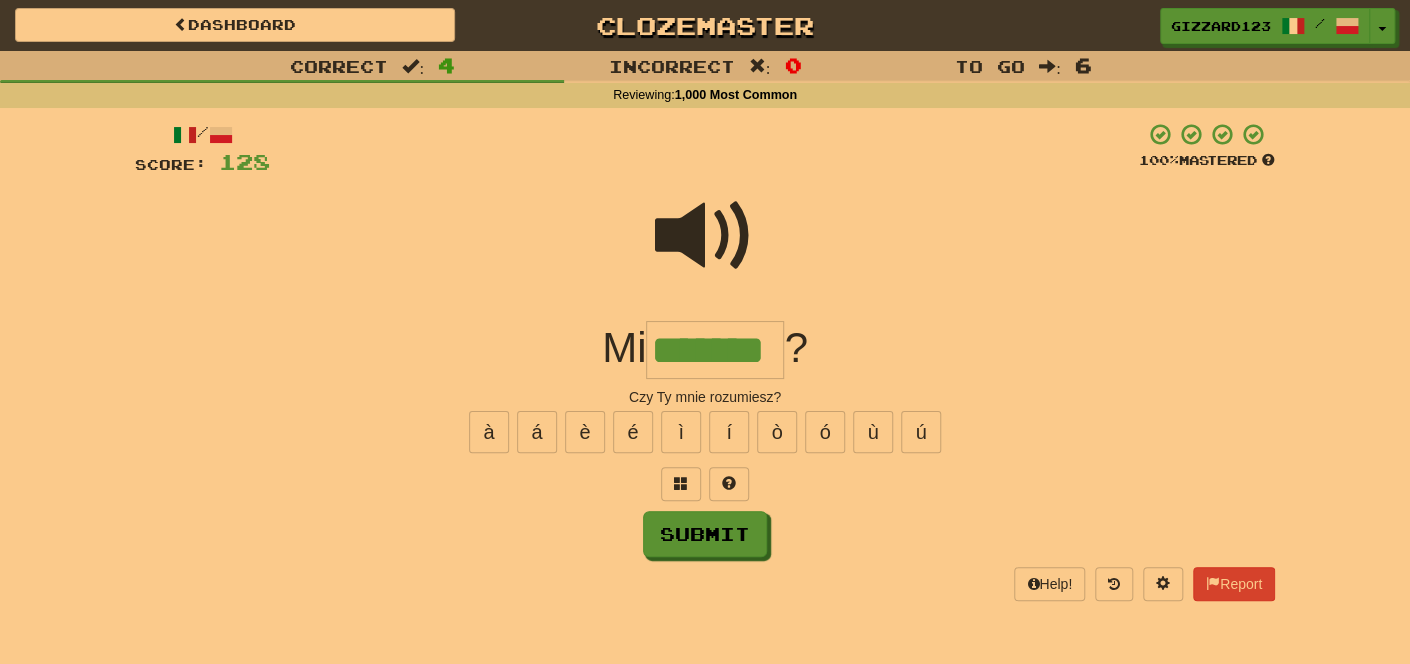 type on "*******" 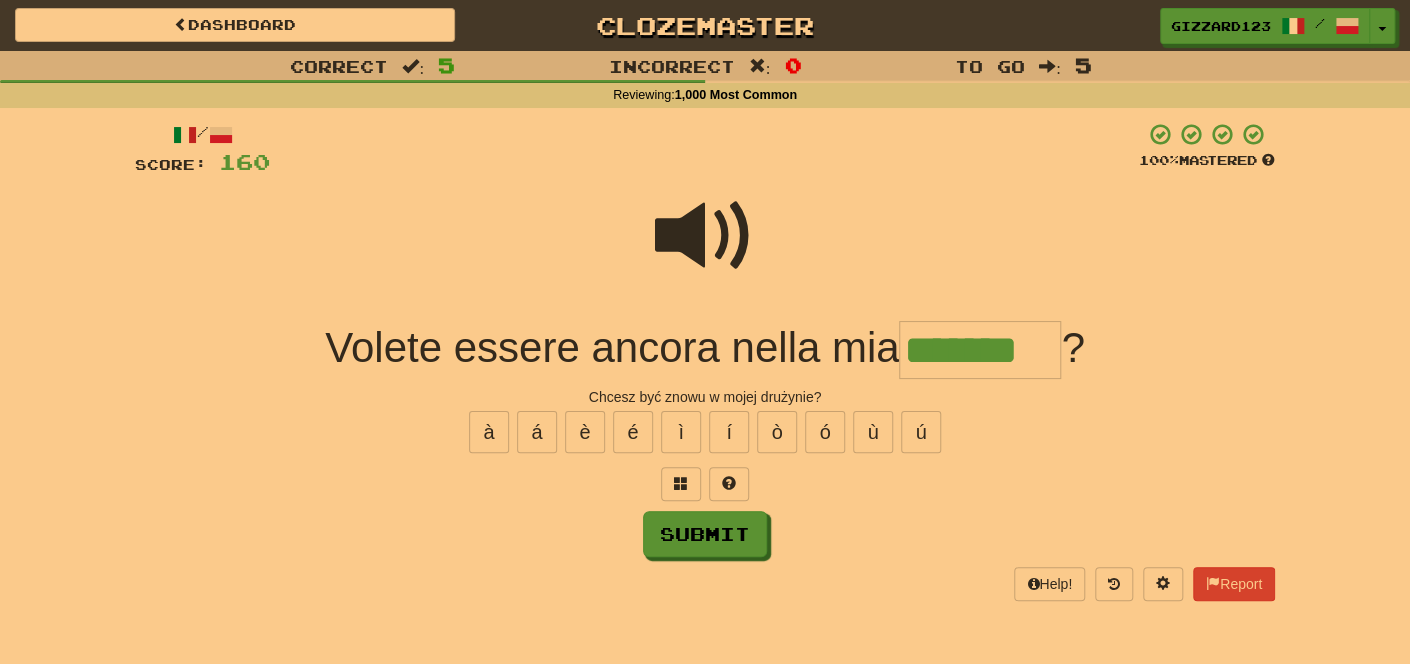 type on "*******" 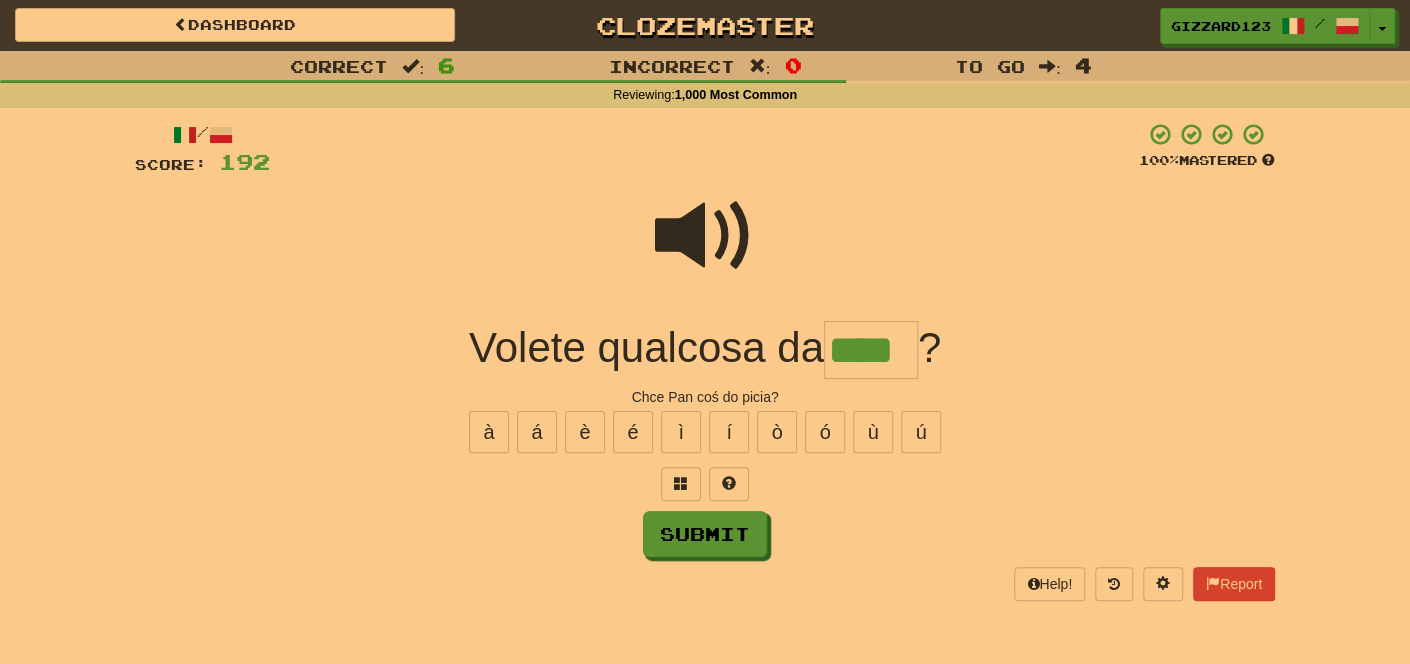type on "****" 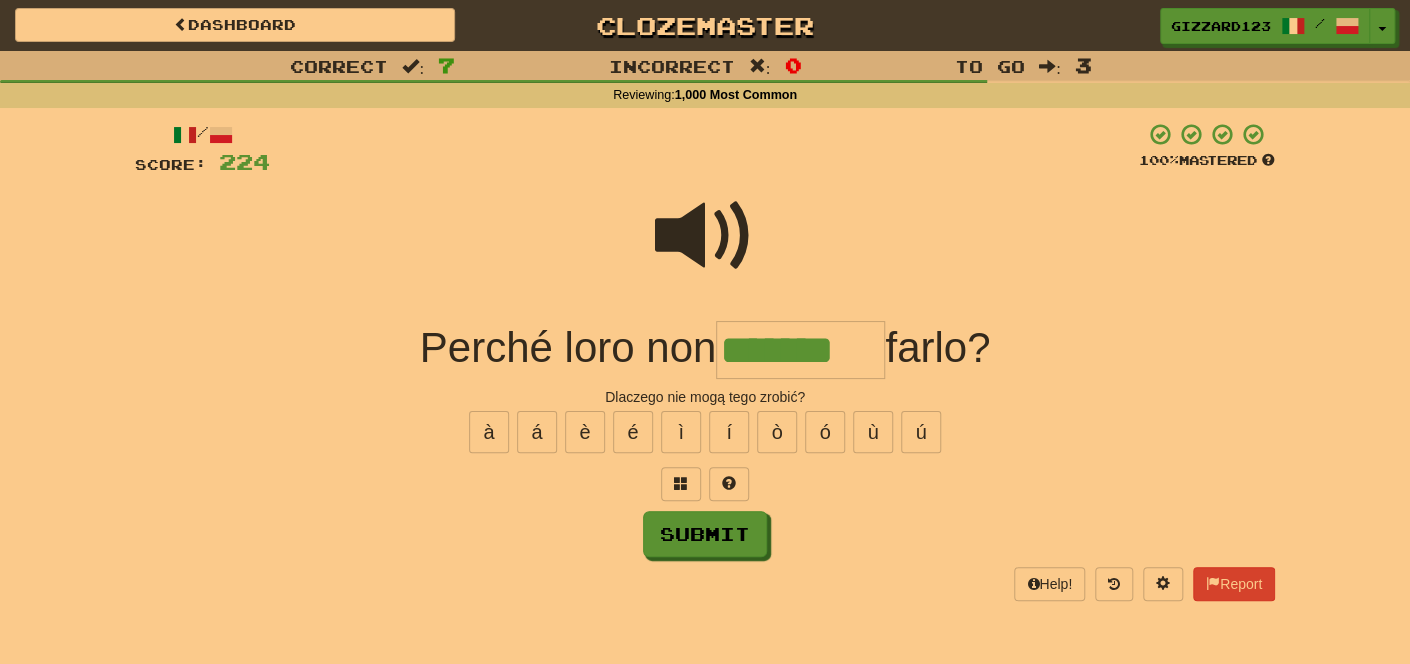 type on "*******" 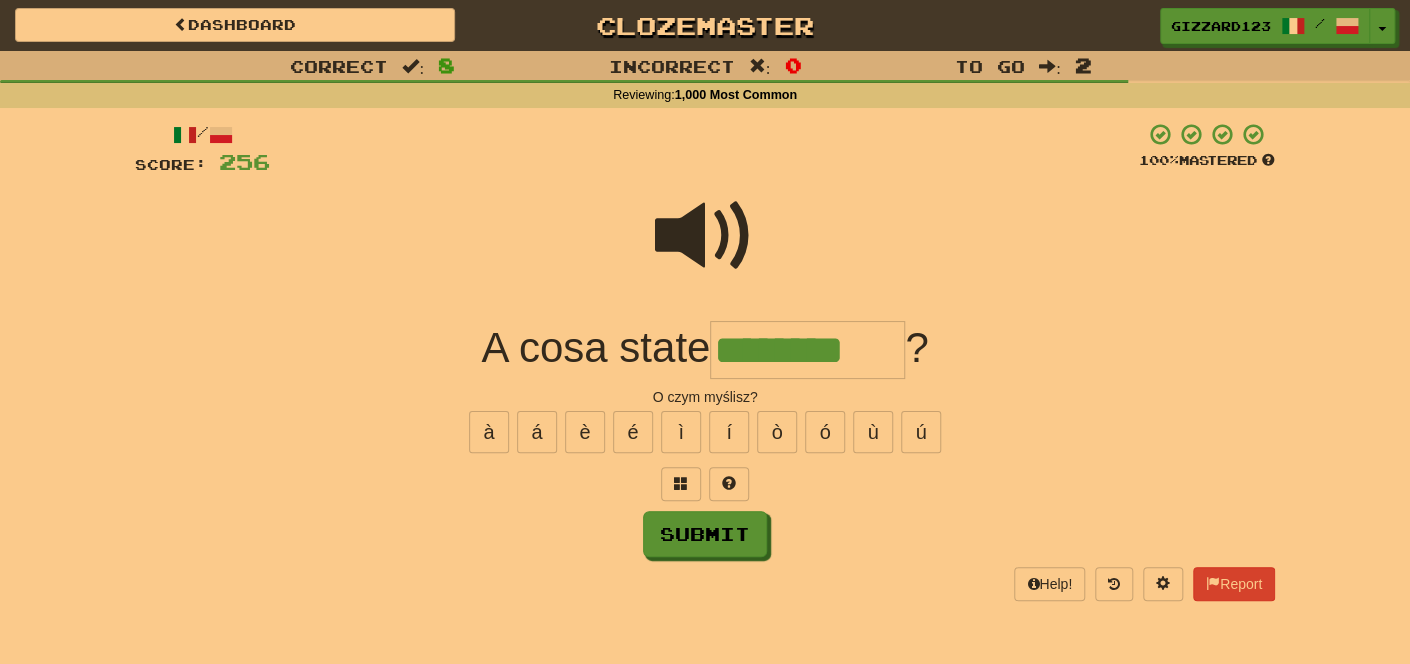 type on "********" 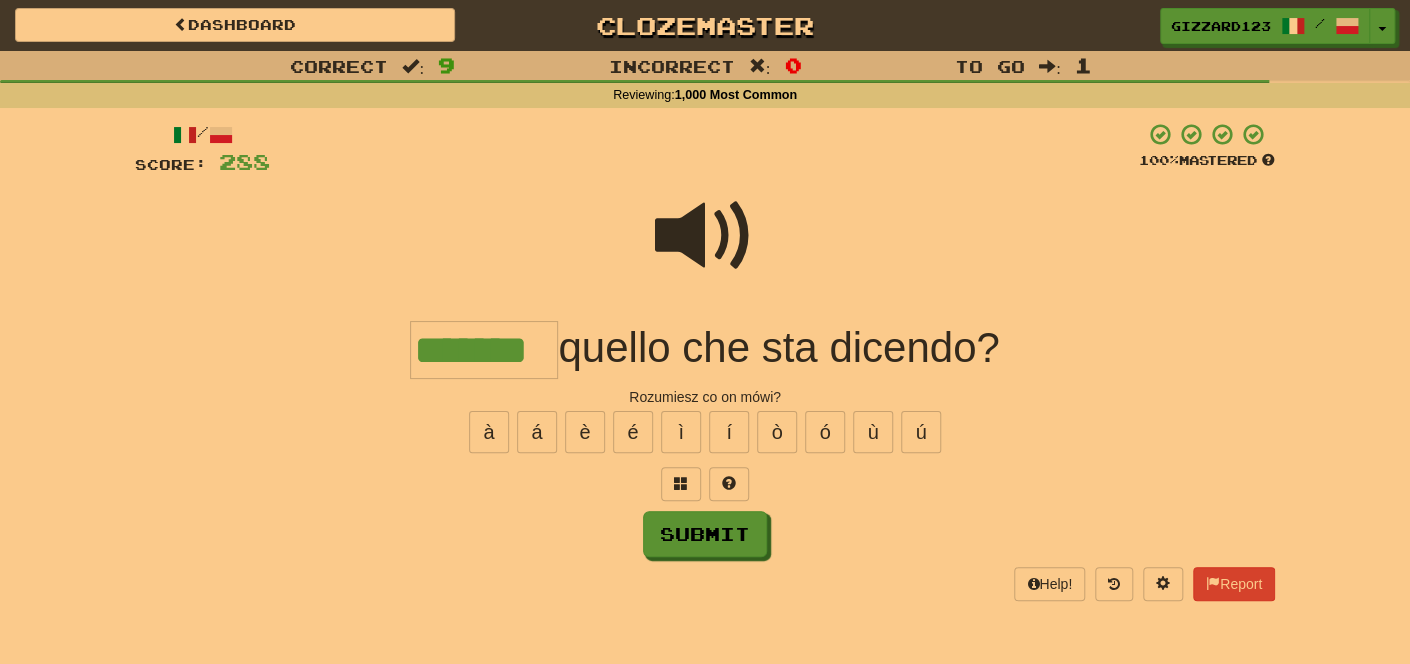 type on "*******" 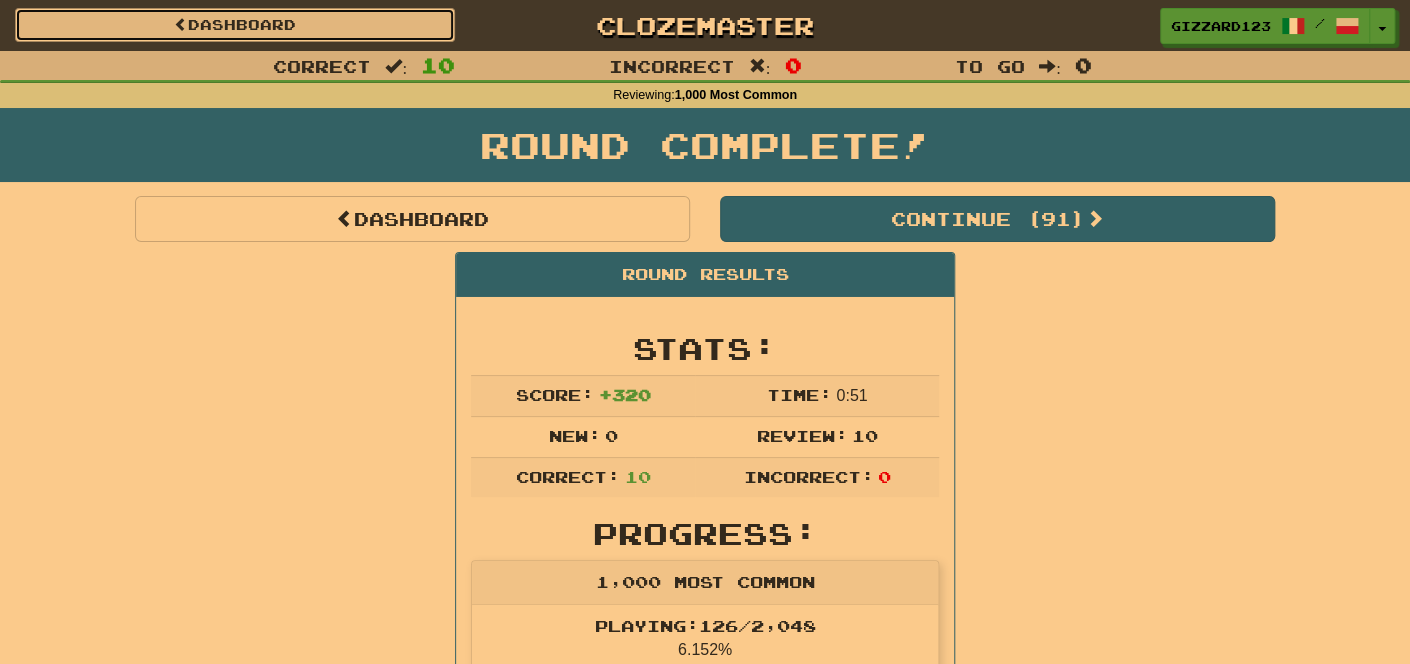 click on "Dashboard" at bounding box center [235, 25] 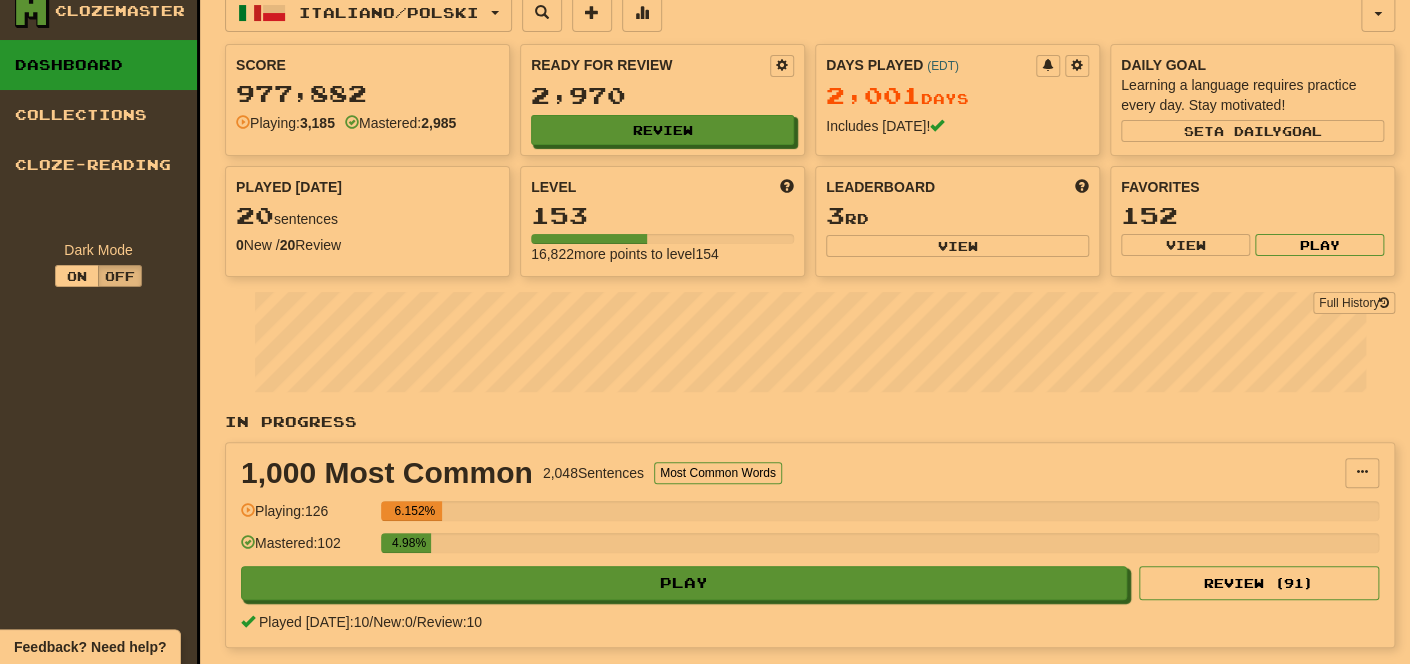 scroll, scrollTop: 0, scrollLeft: 0, axis: both 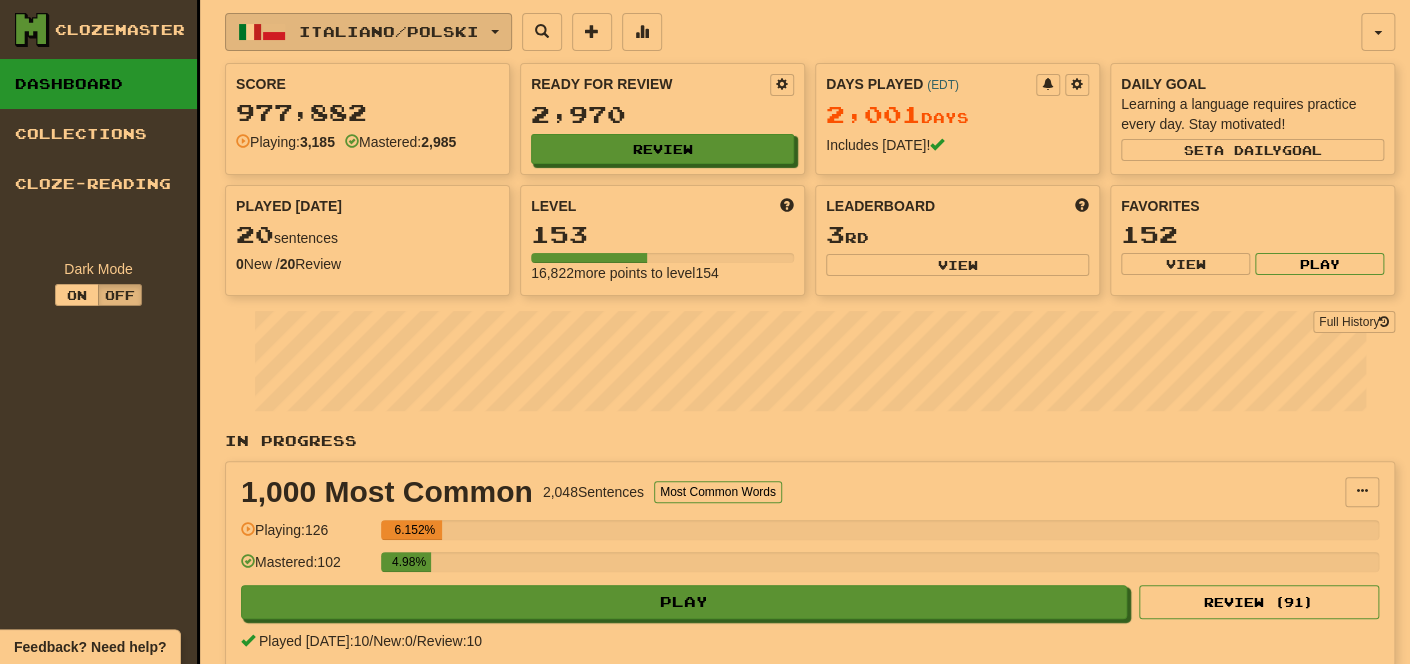 click on "Italiano  /  Polski" at bounding box center (389, 31) 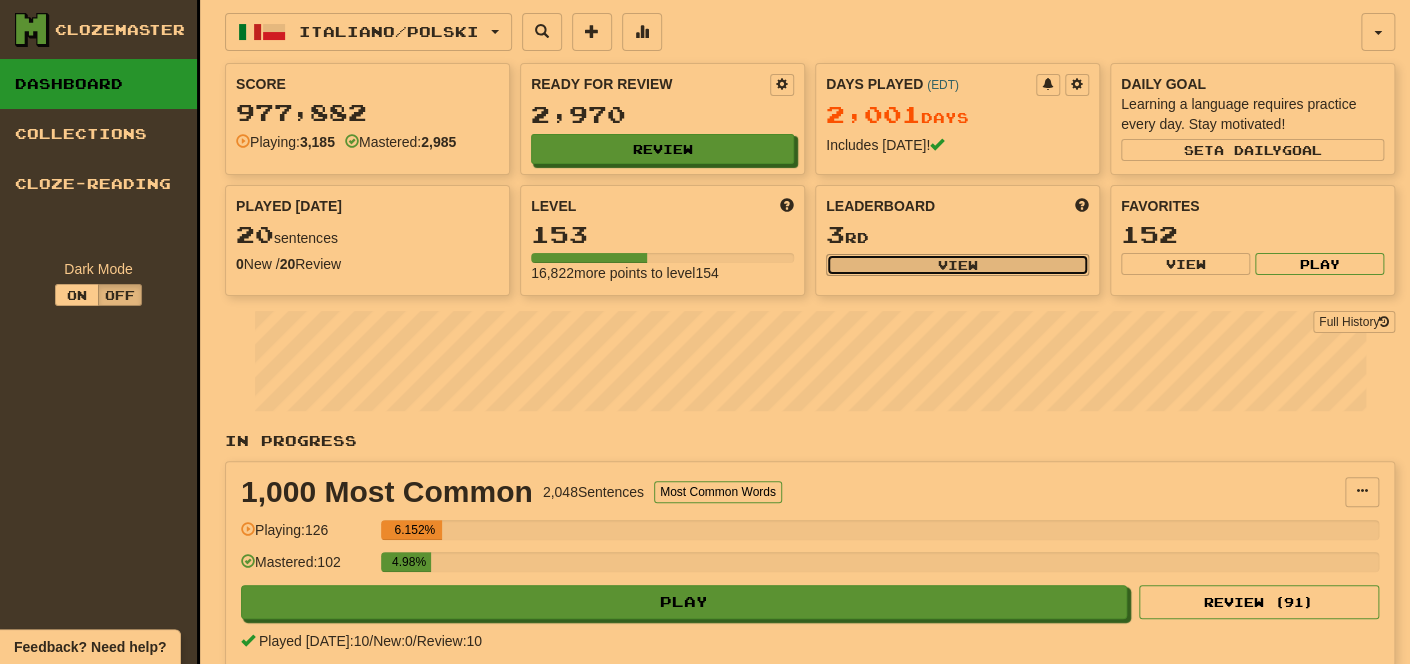 click on "View" at bounding box center (957, 265) 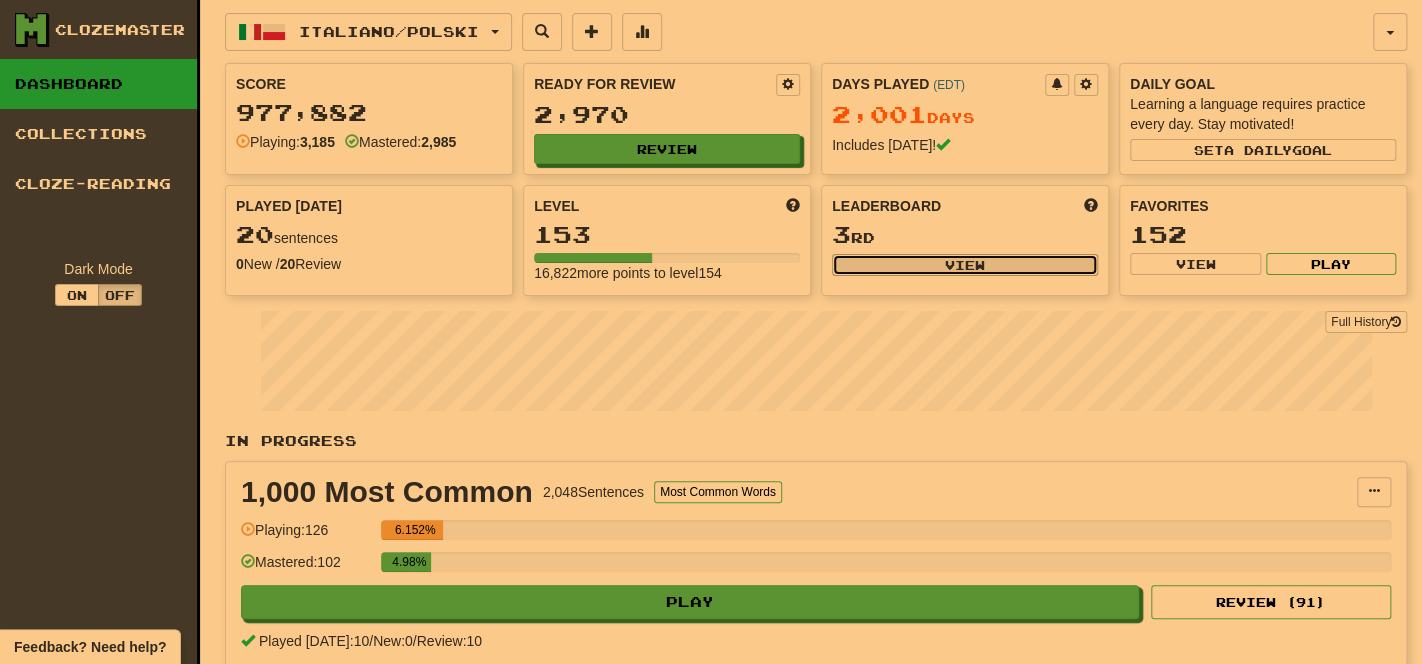 select on "**********" 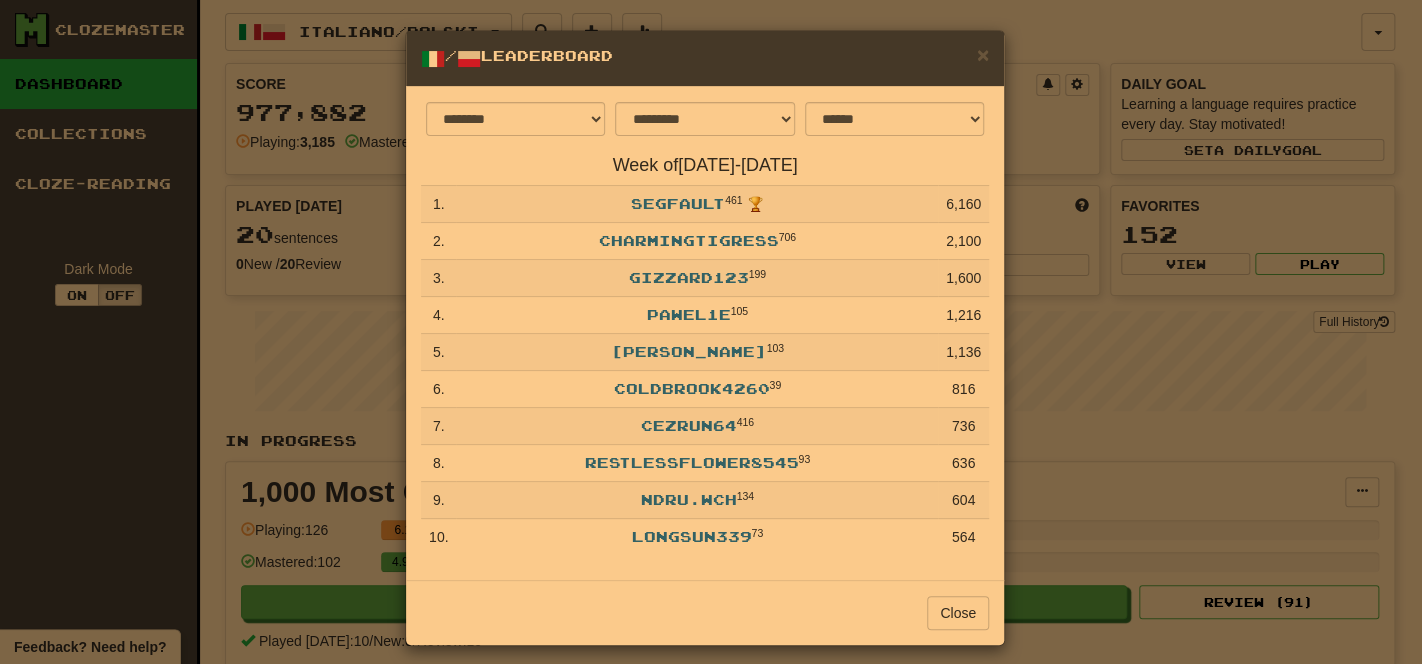 drag, startPoint x: 1128, startPoint y: 519, endPoint x: 1077, endPoint y: 608, distance: 102.5768 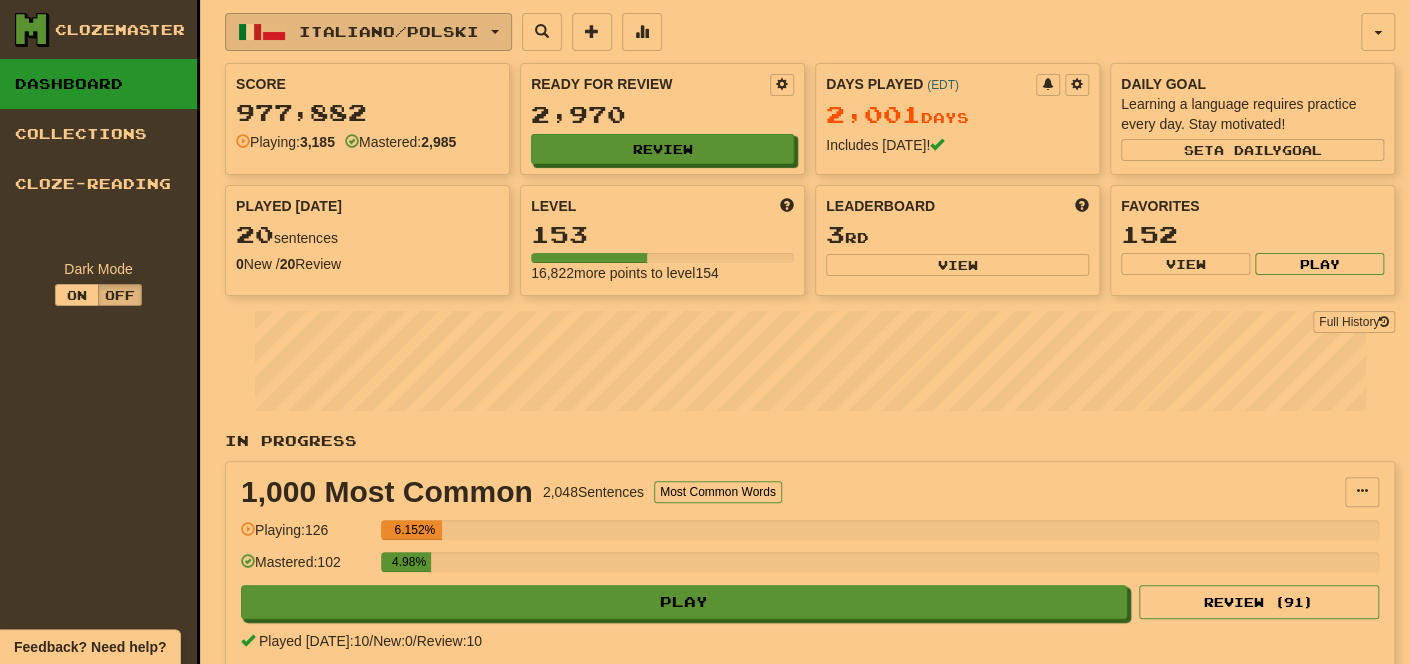 click on "Italiano  /  Polski" at bounding box center (389, 31) 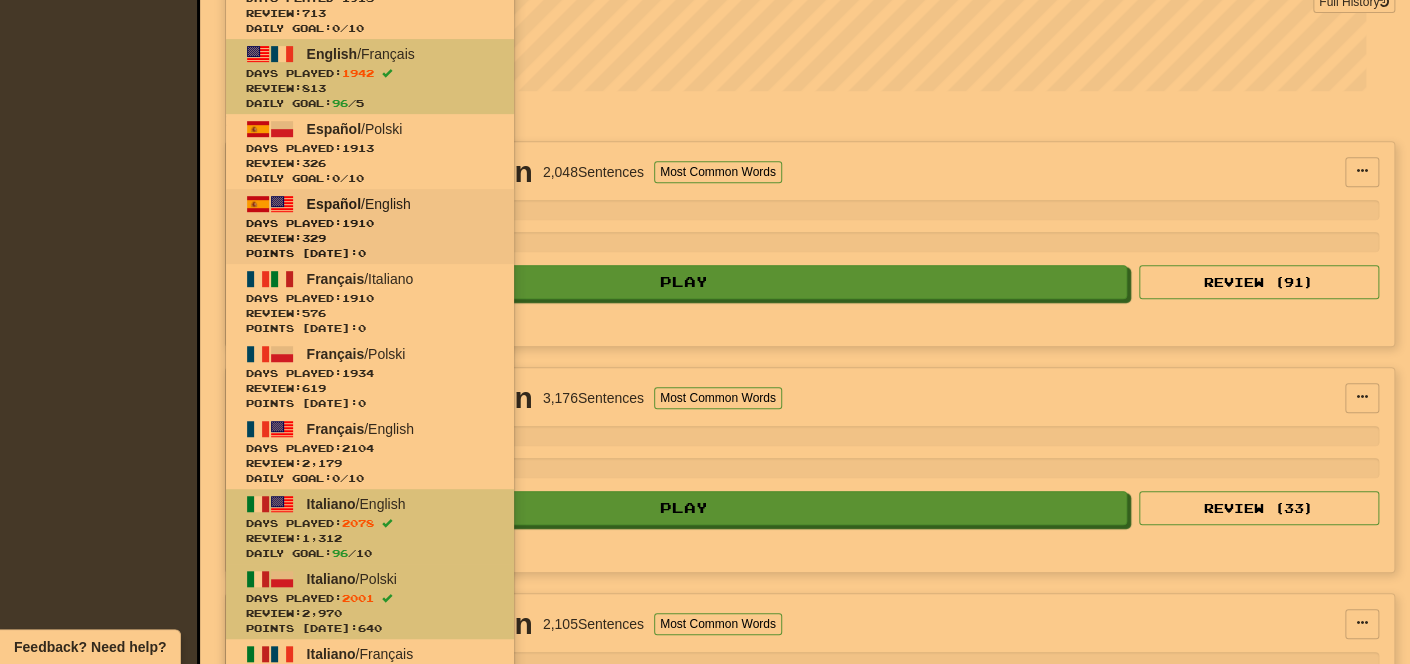scroll, scrollTop: 426, scrollLeft: 0, axis: vertical 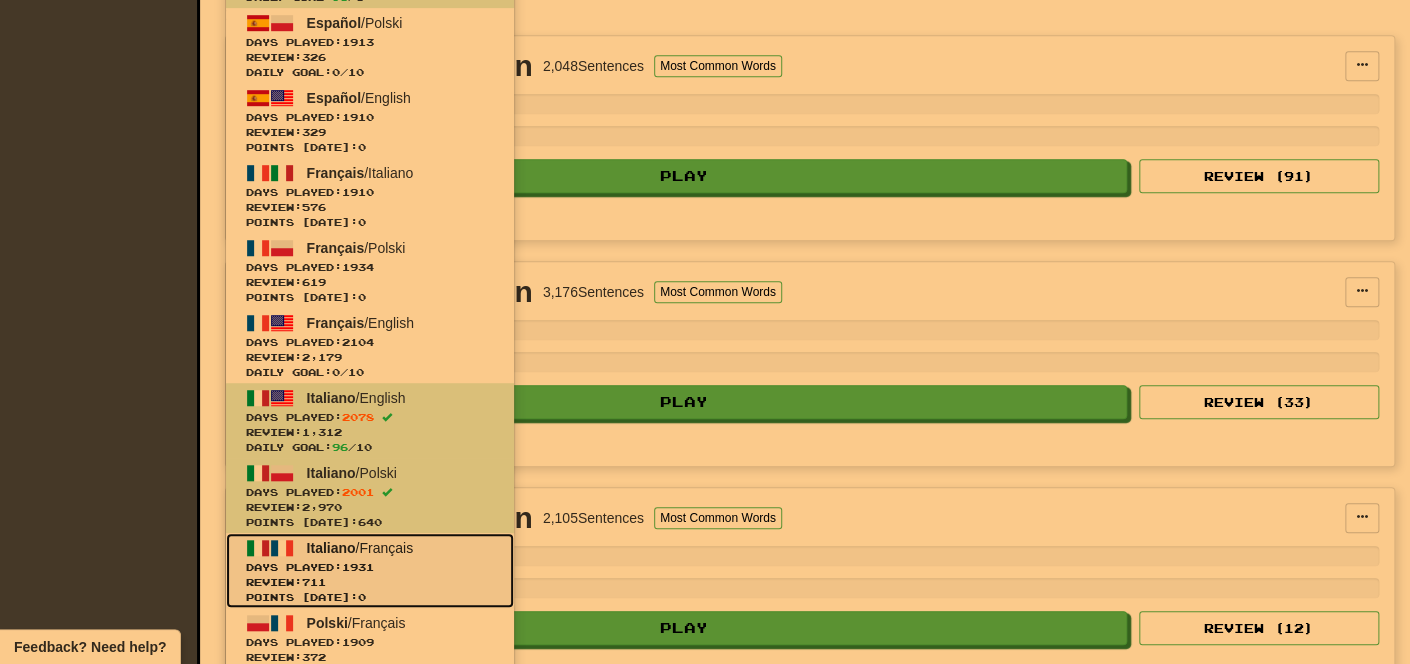 click on "Italiano  /  Français Days Played:  1931   Review:  711 Points today:  0" at bounding box center [370, 570] 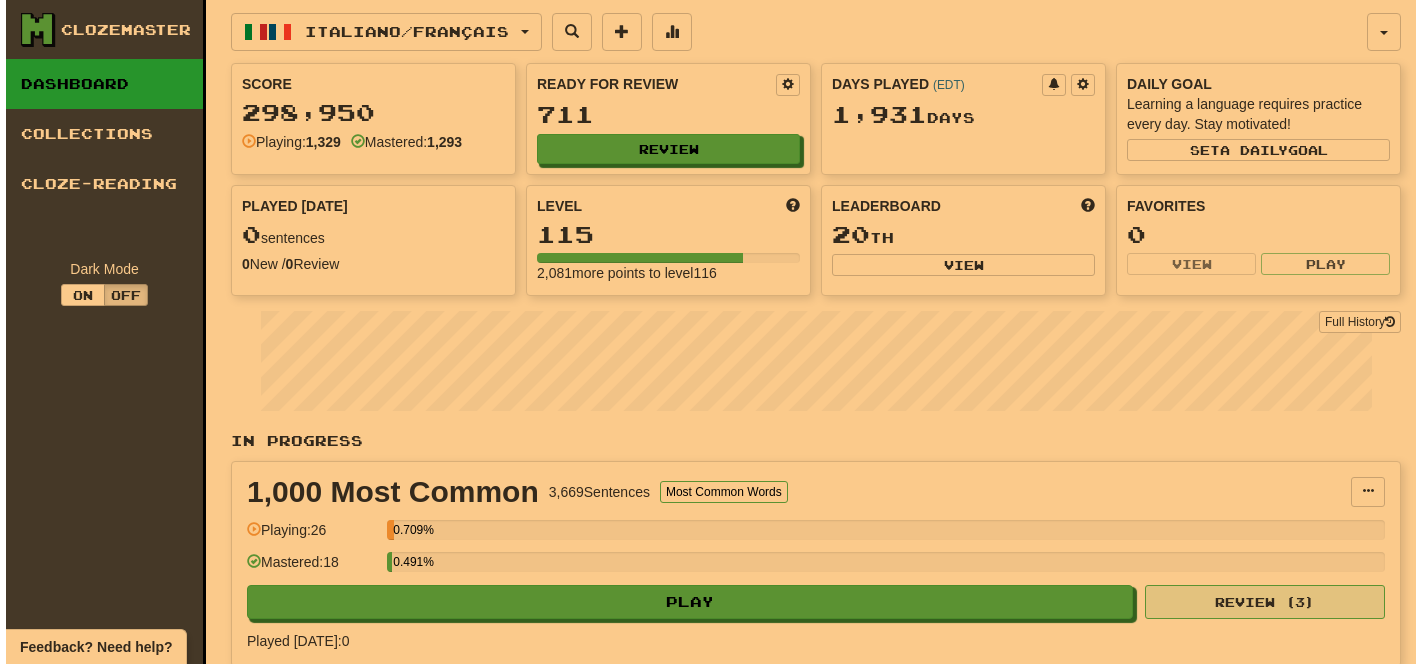 scroll, scrollTop: 0, scrollLeft: 0, axis: both 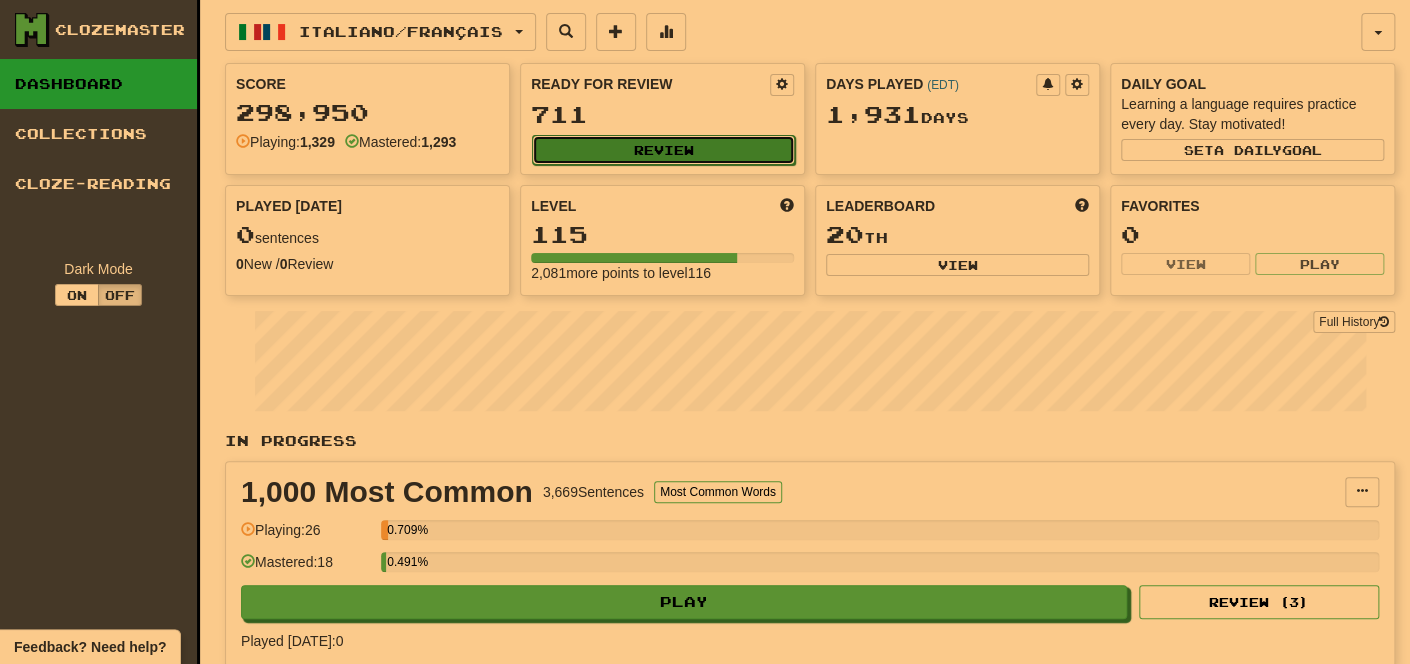 click on "Review" at bounding box center [663, 150] 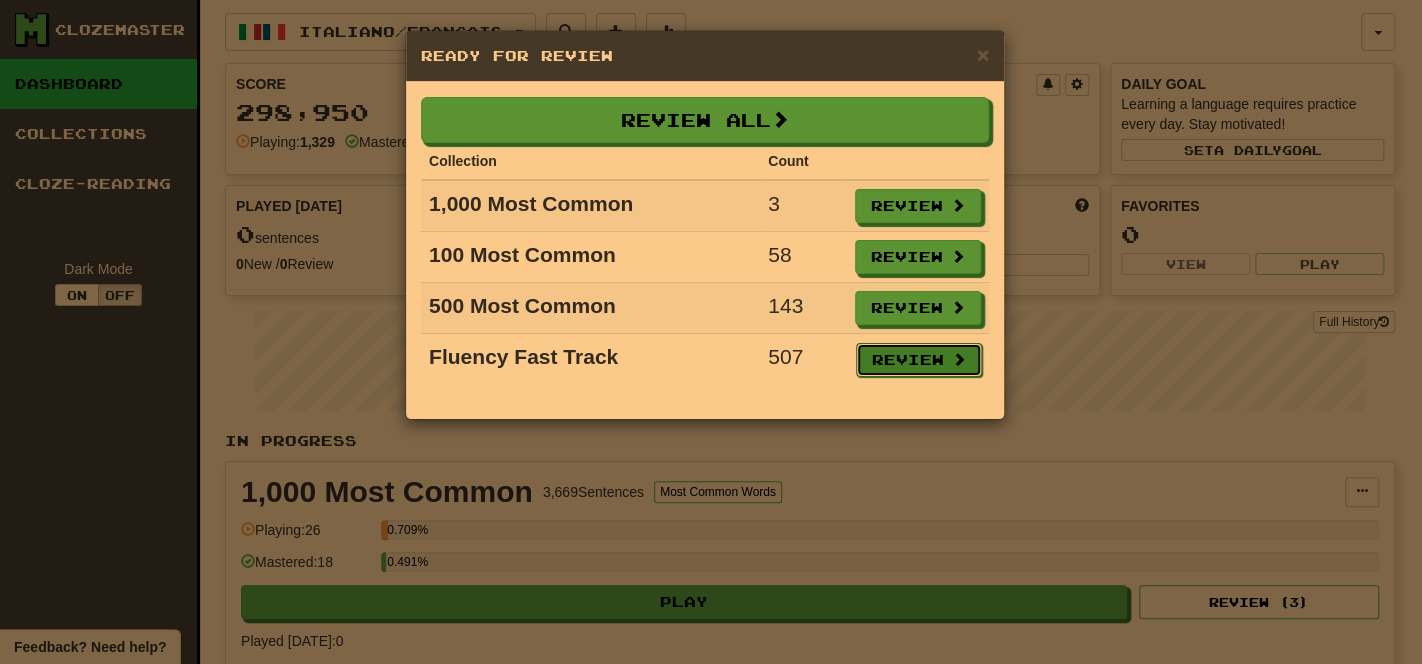 click on "Review" at bounding box center (919, 360) 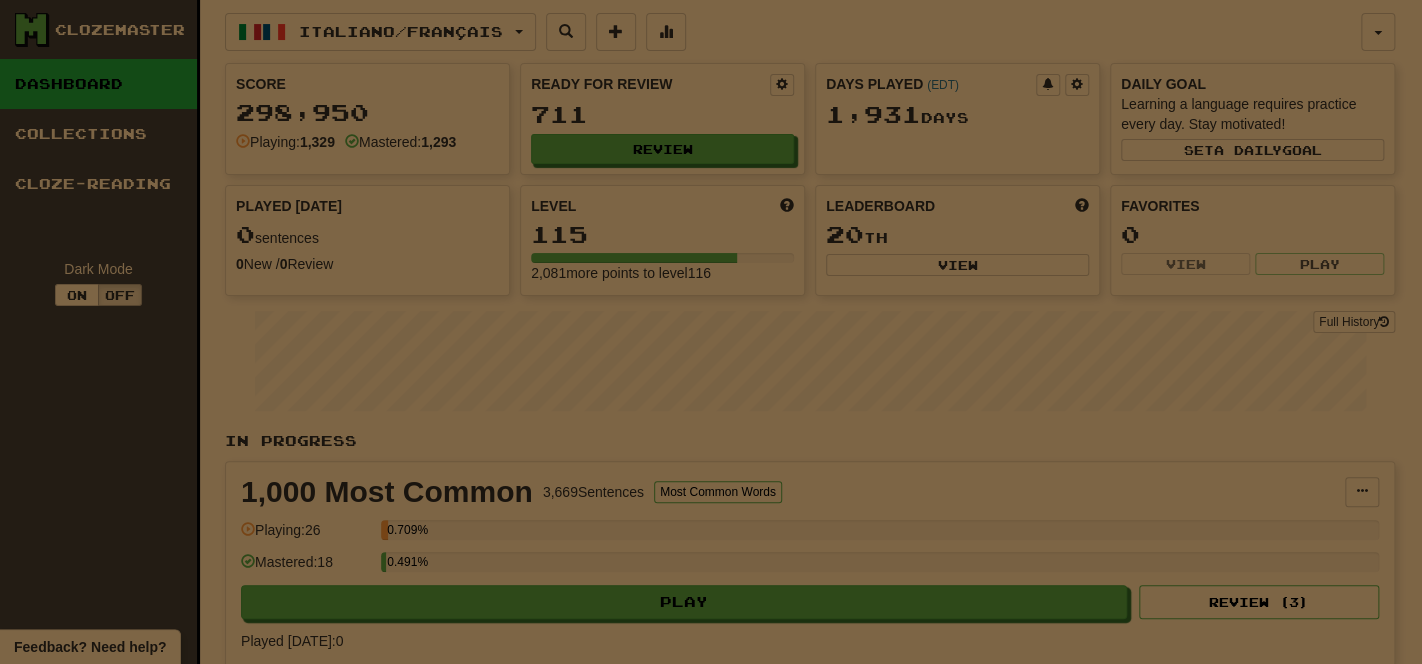 select on "**" 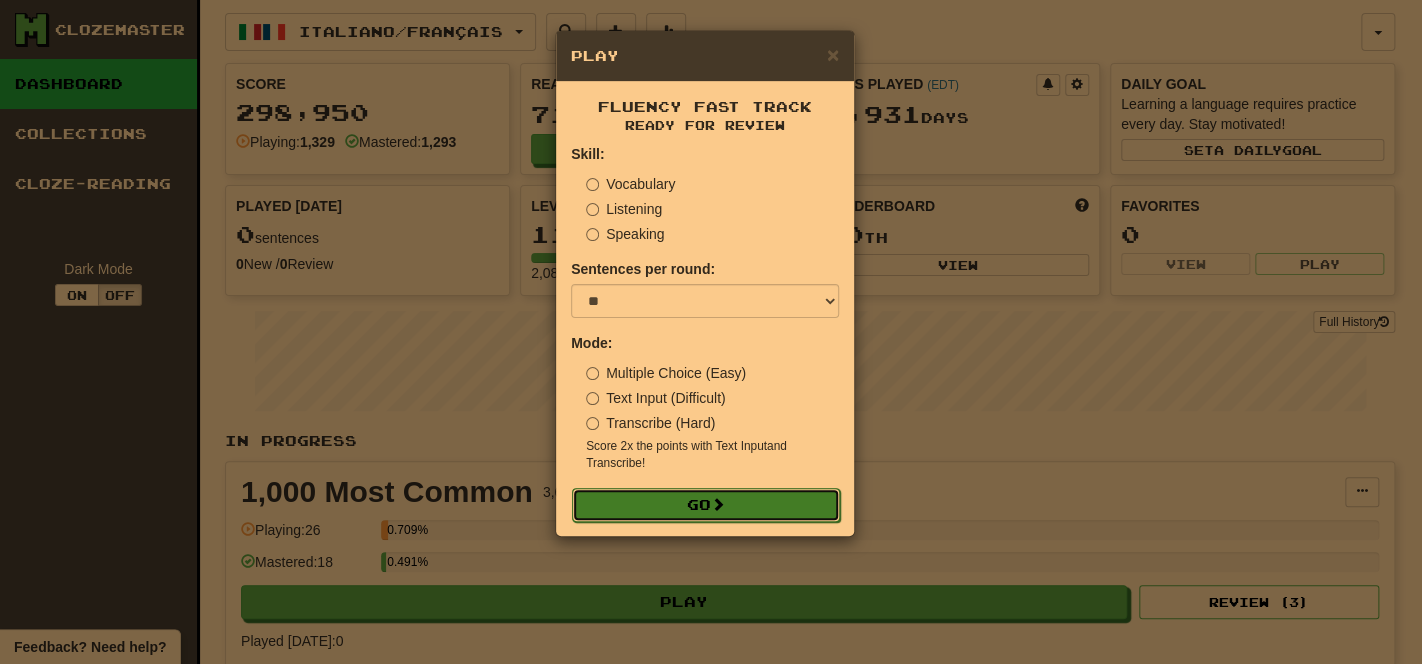 click on "Go" at bounding box center [706, 505] 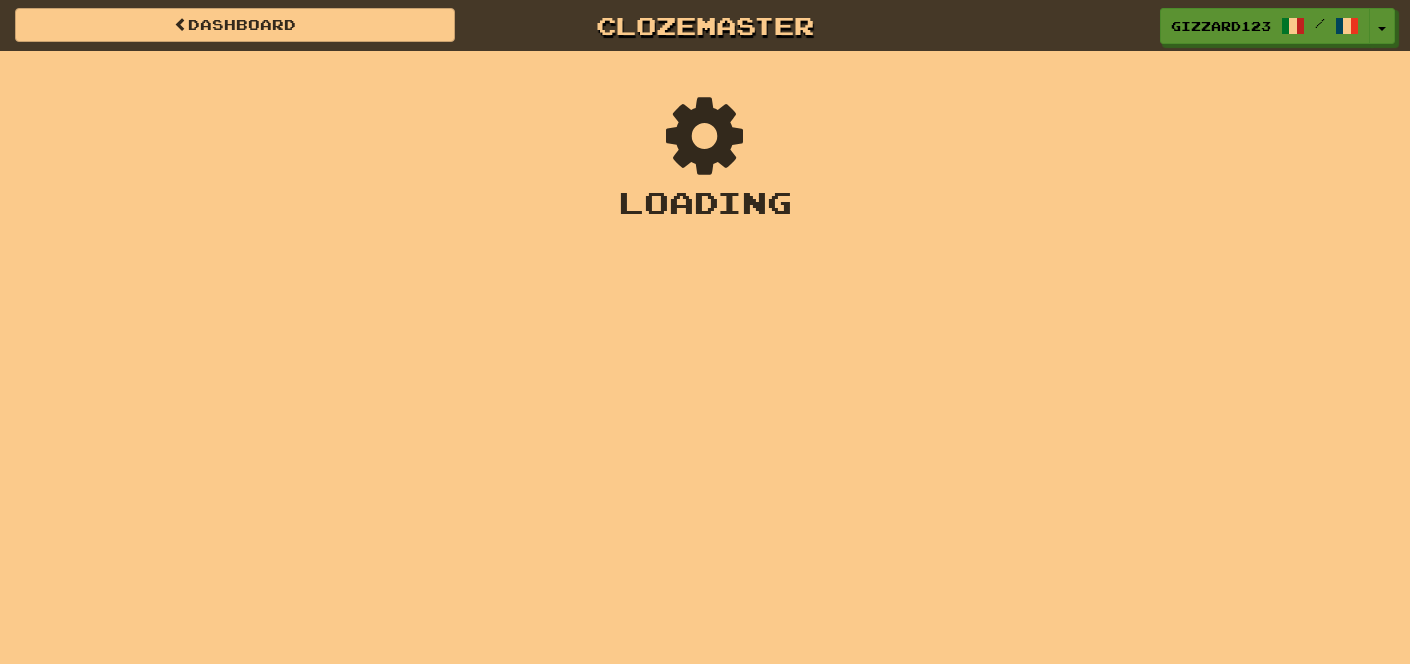 scroll, scrollTop: 0, scrollLeft: 0, axis: both 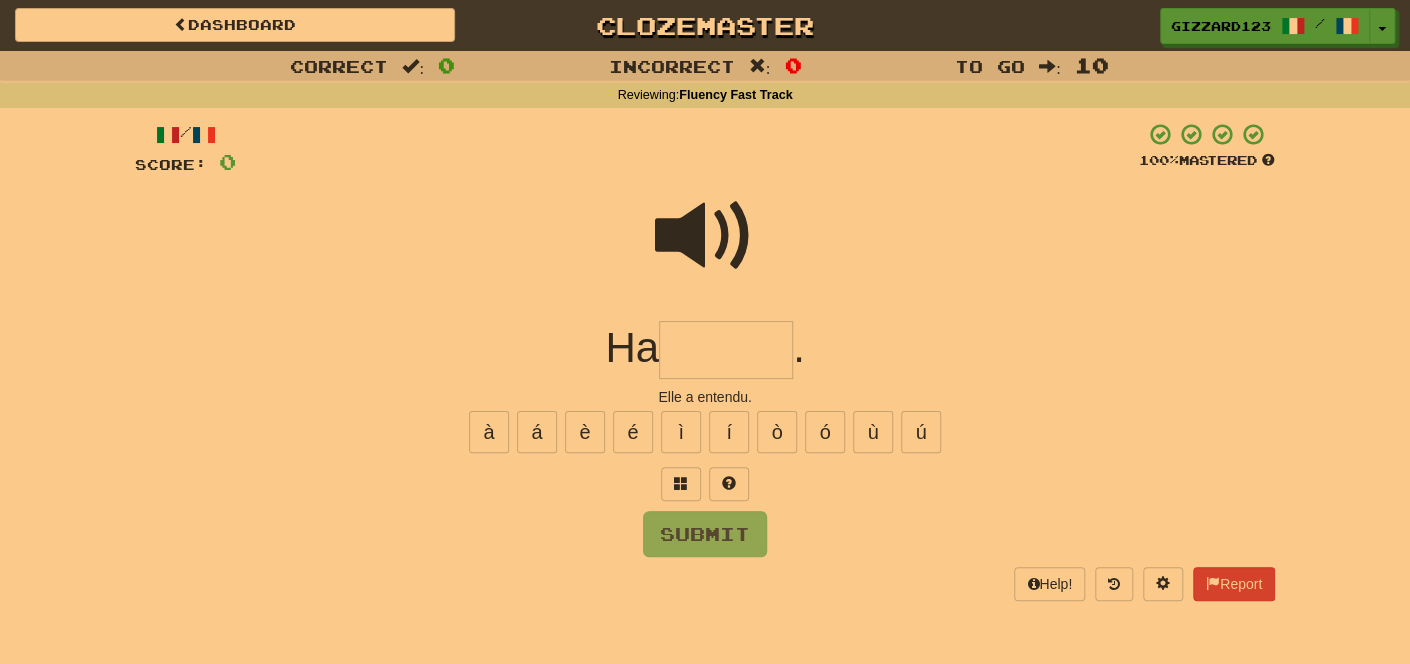 drag, startPoint x: 695, startPoint y: 345, endPoint x: 708, endPoint y: 338, distance: 14.764823 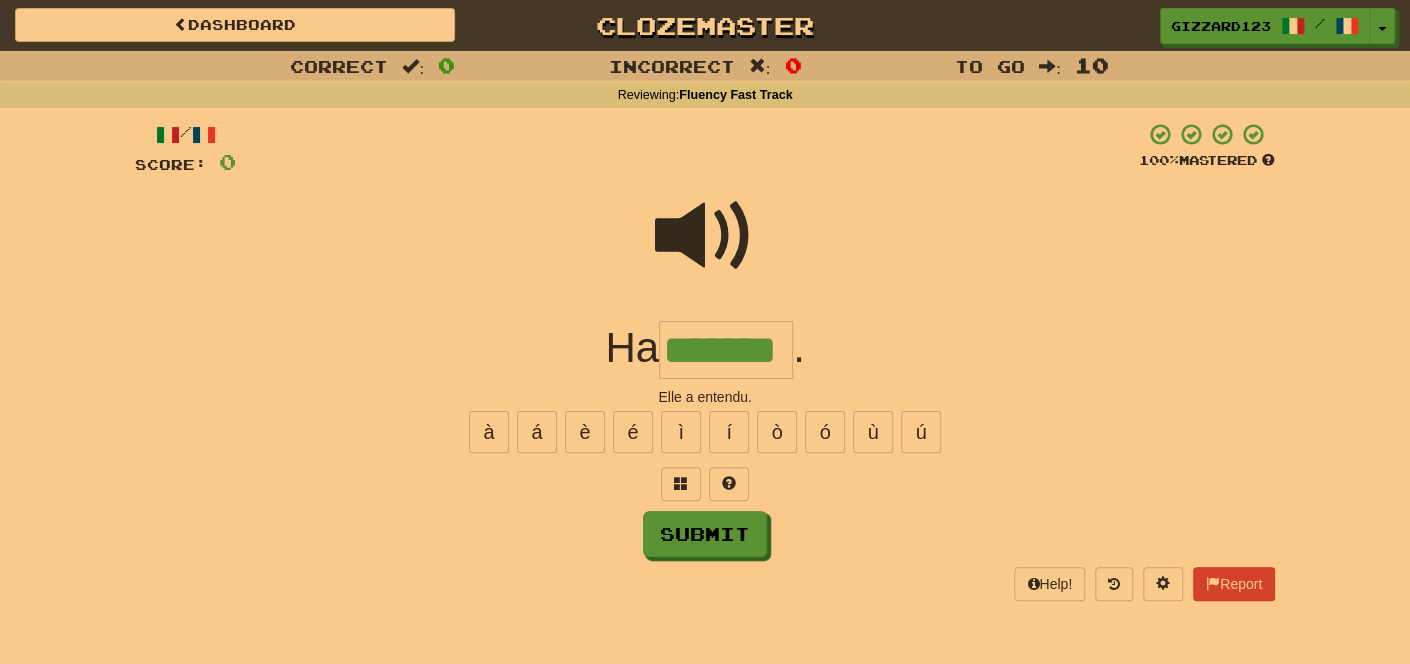 type on "*******" 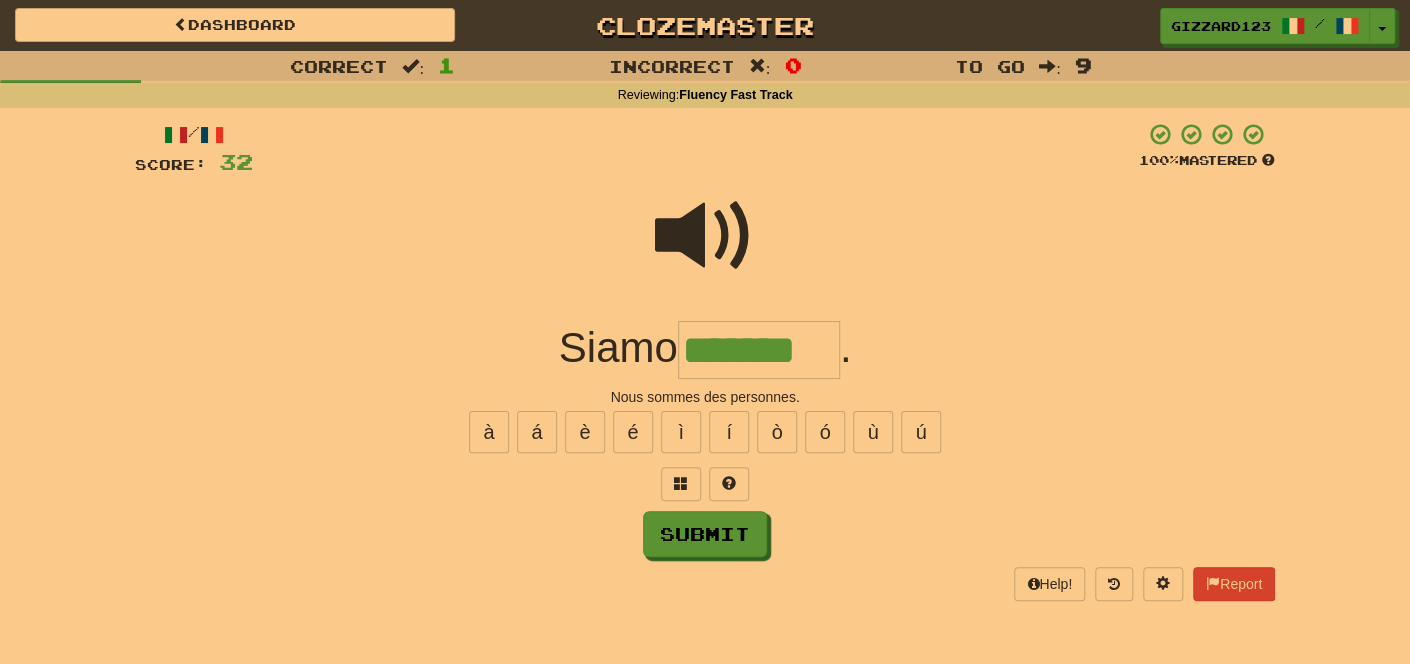 type on "*******" 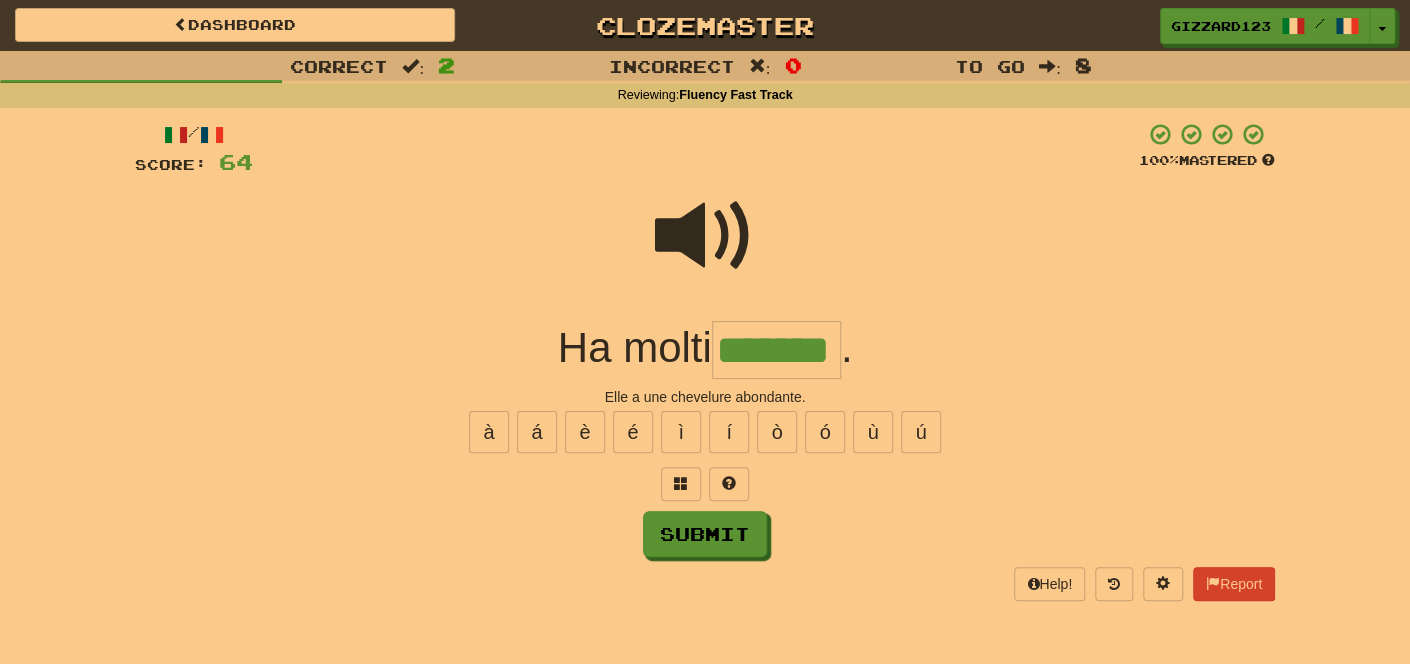type on "*******" 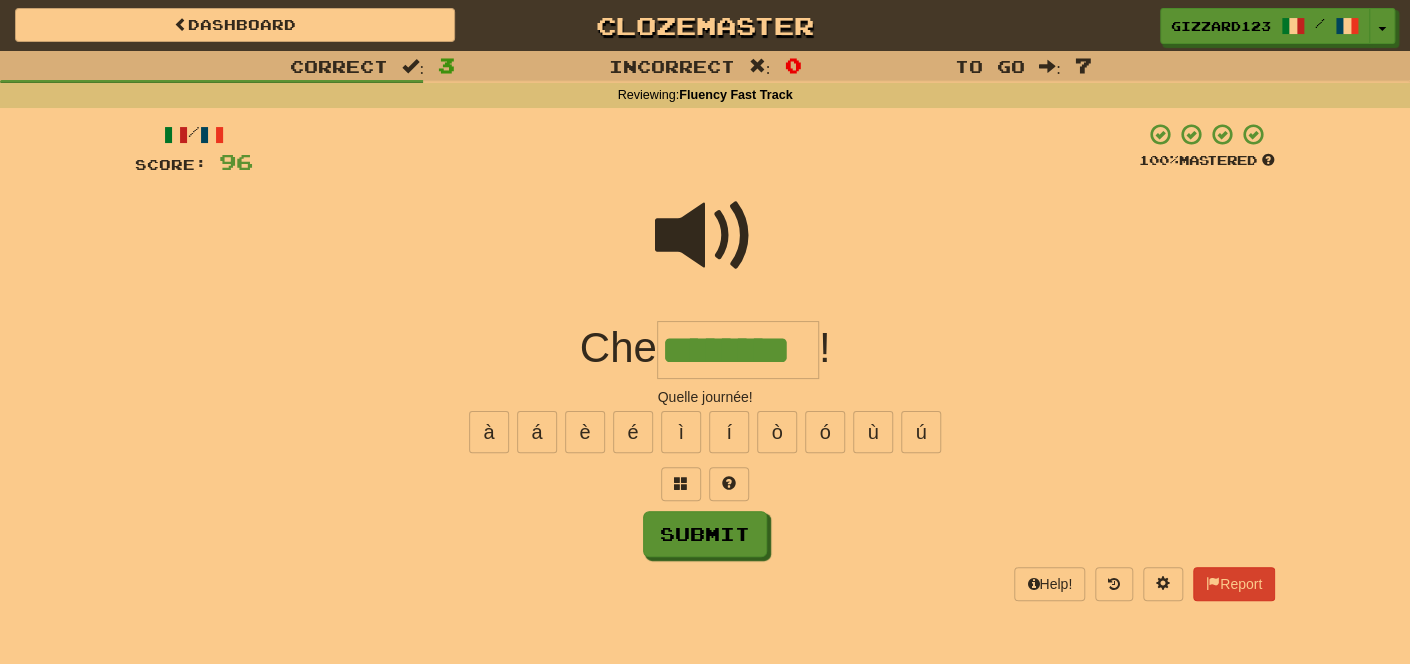 type on "********" 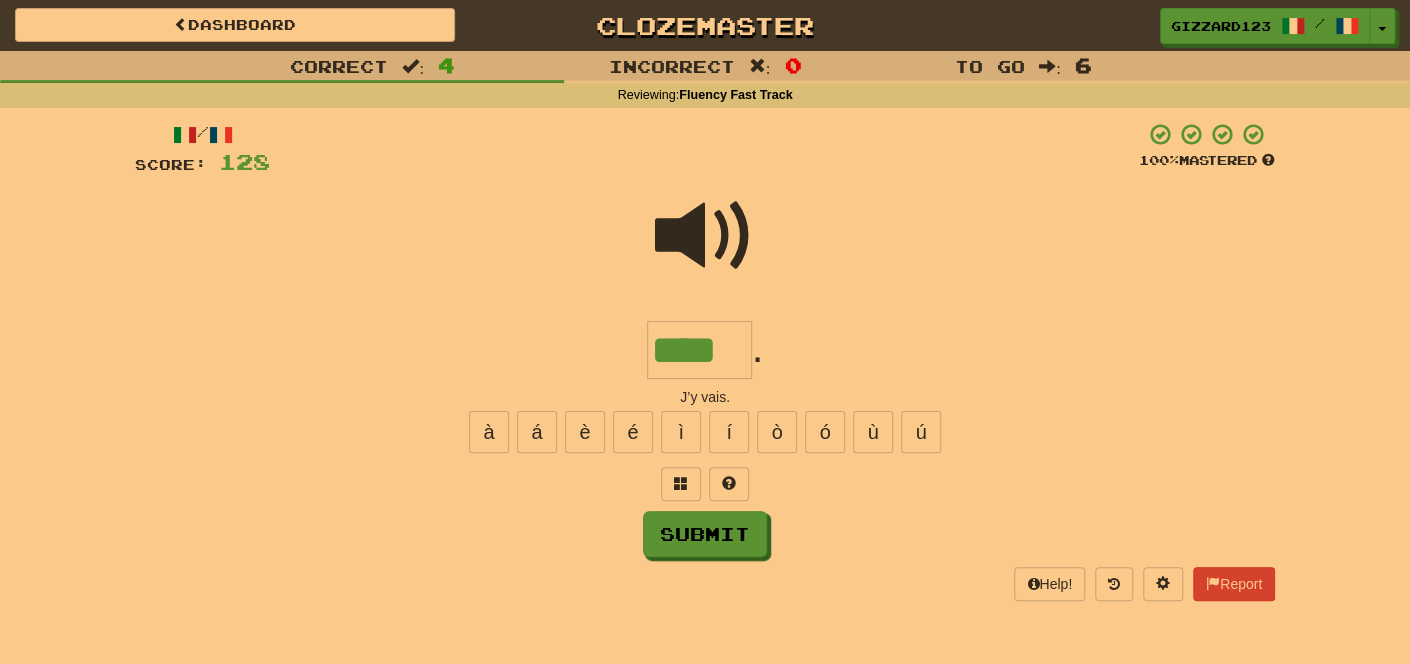 type on "****" 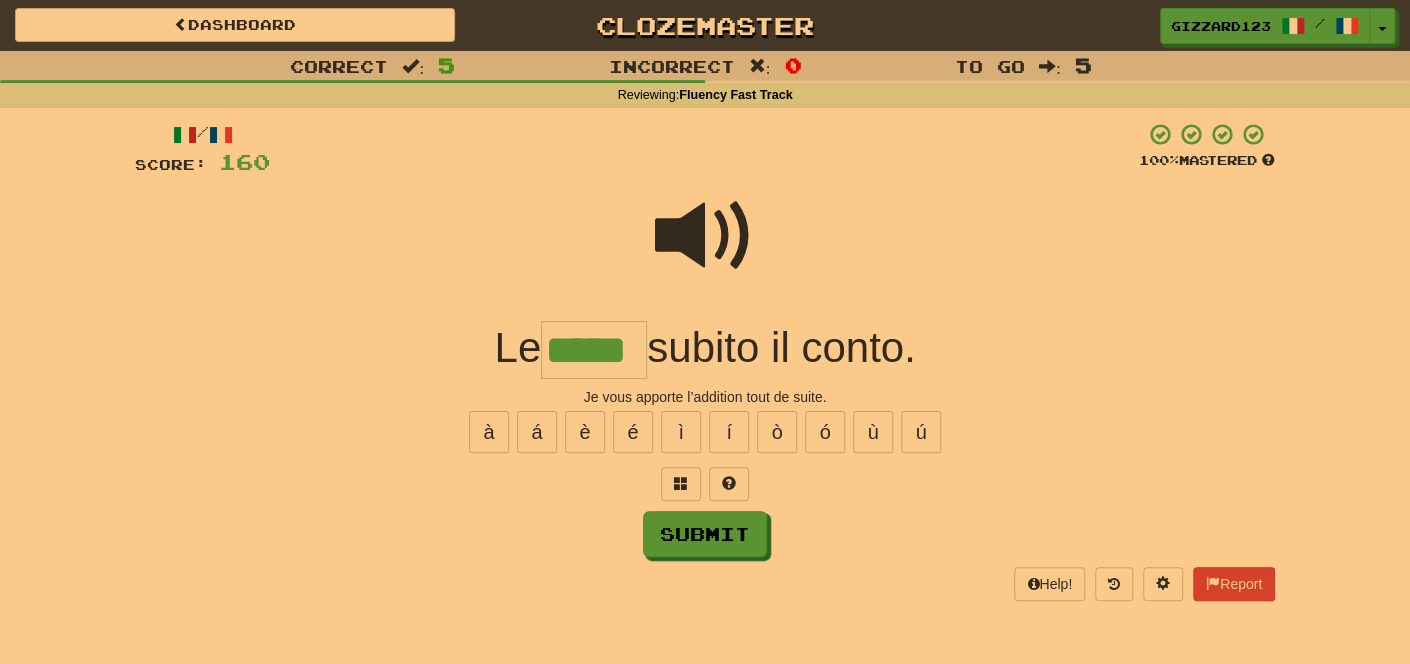 type on "*****" 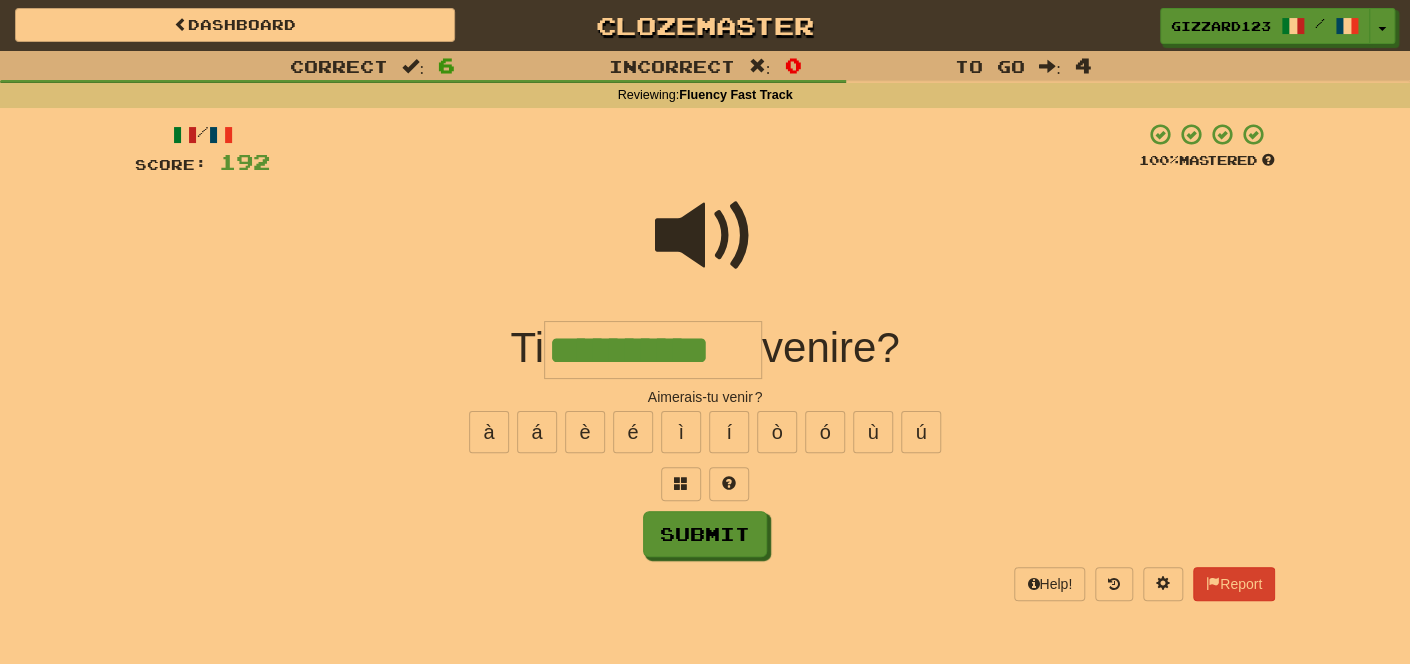 type on "**********" 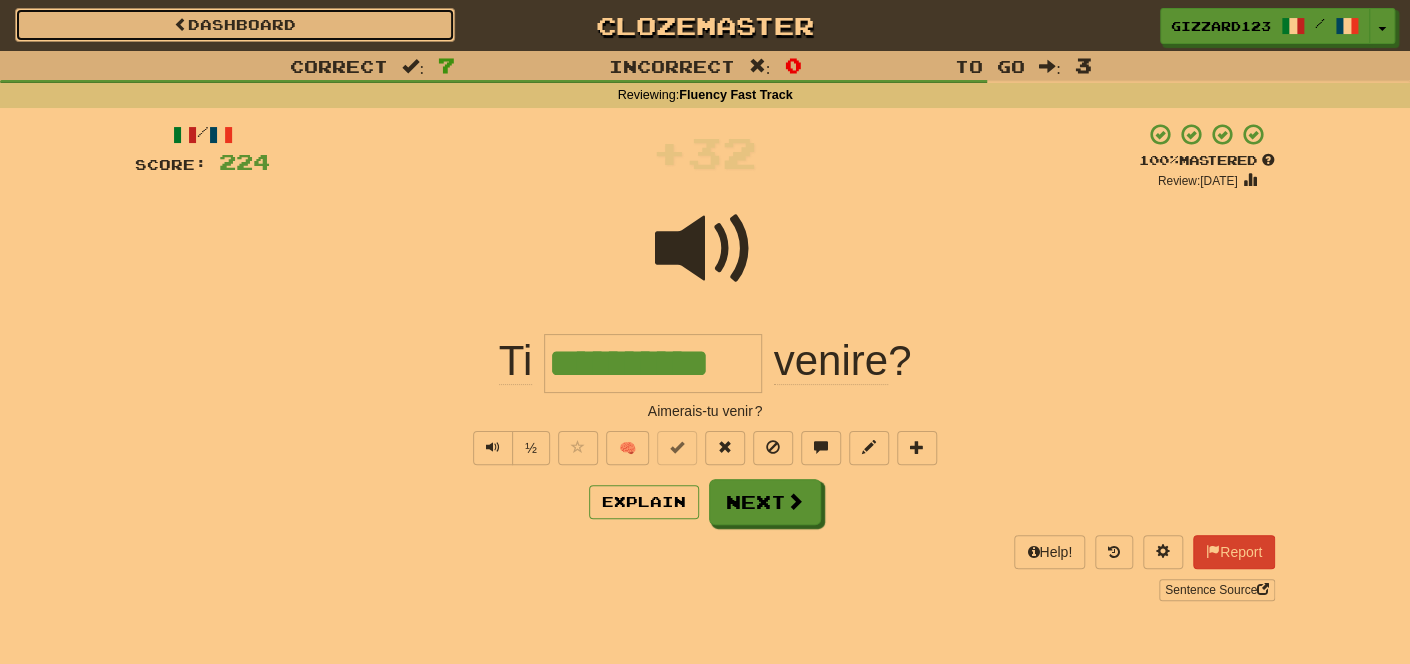 click at bounding box center (181, 24) 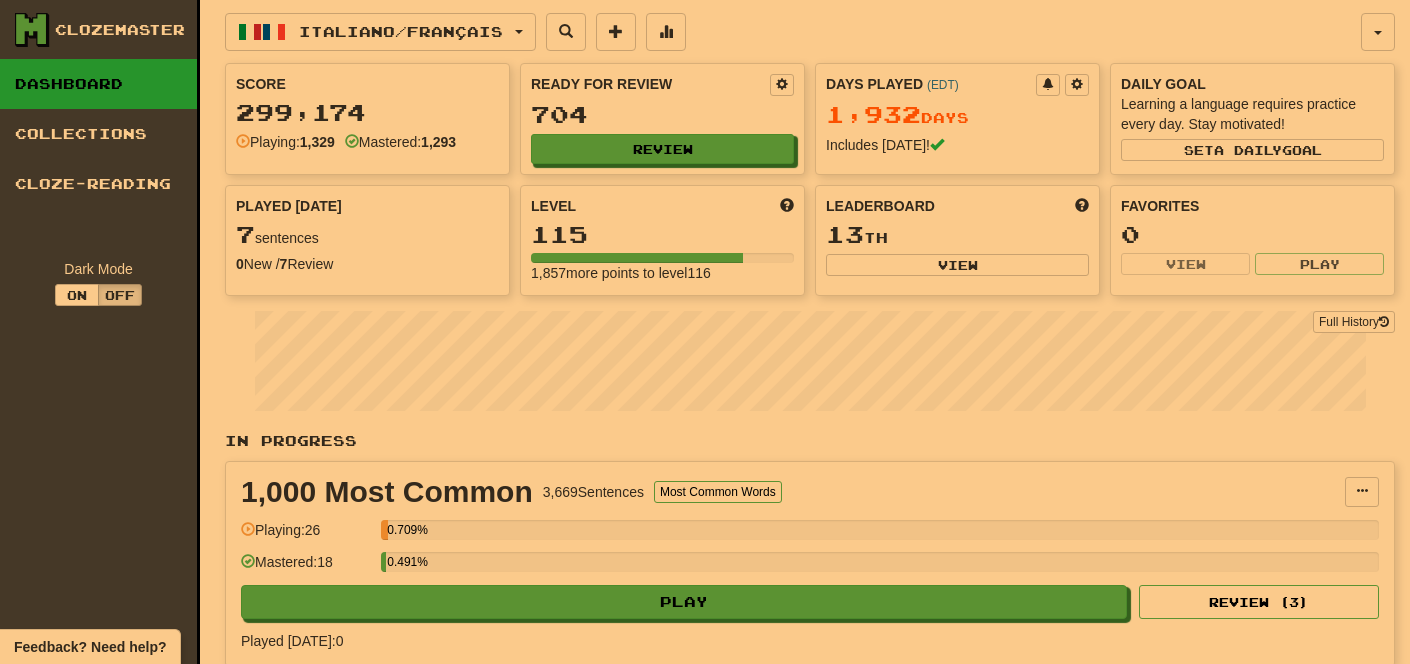 scroll, scrollTop: 0, scrollLeft: 0, axis: both 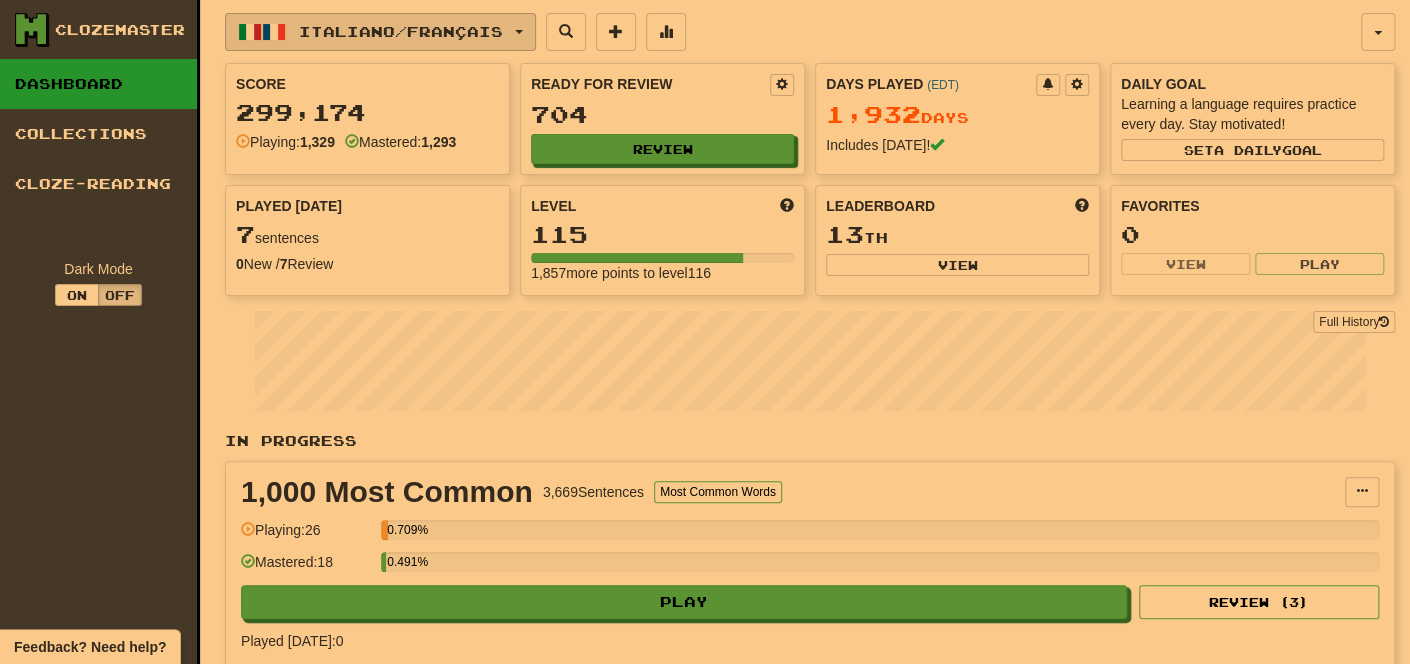 click on "Italiano  /  Français" at bounding box center (401, 31) 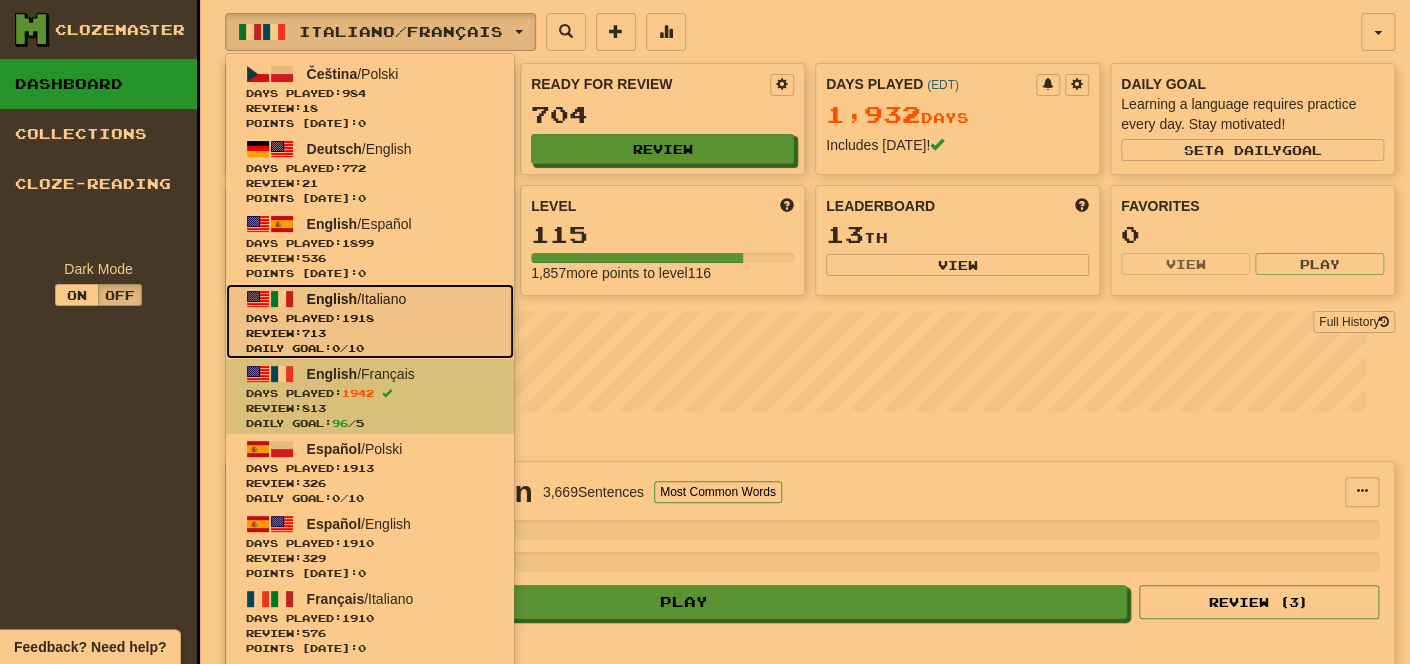 click on "Days Played:  1918" at bounding box center [370, 318] 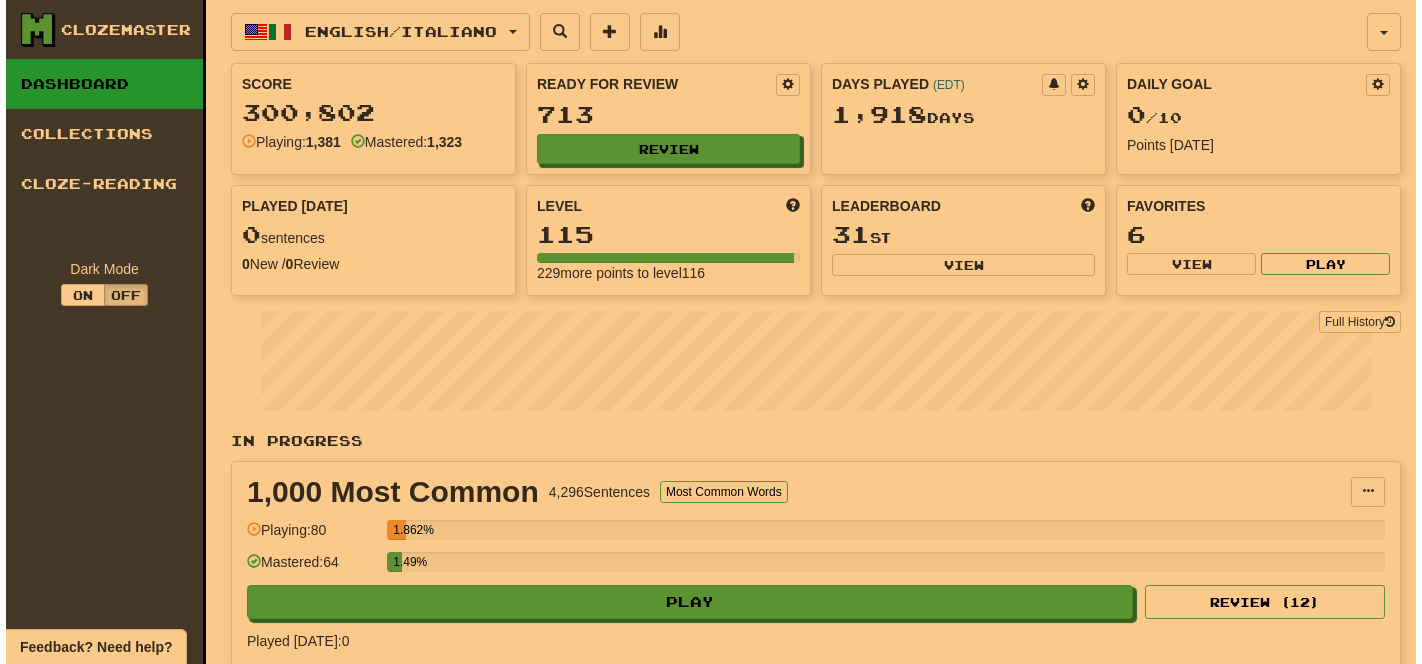 scroll, scrollTop: 0, scrollLeft: 0, axis: both 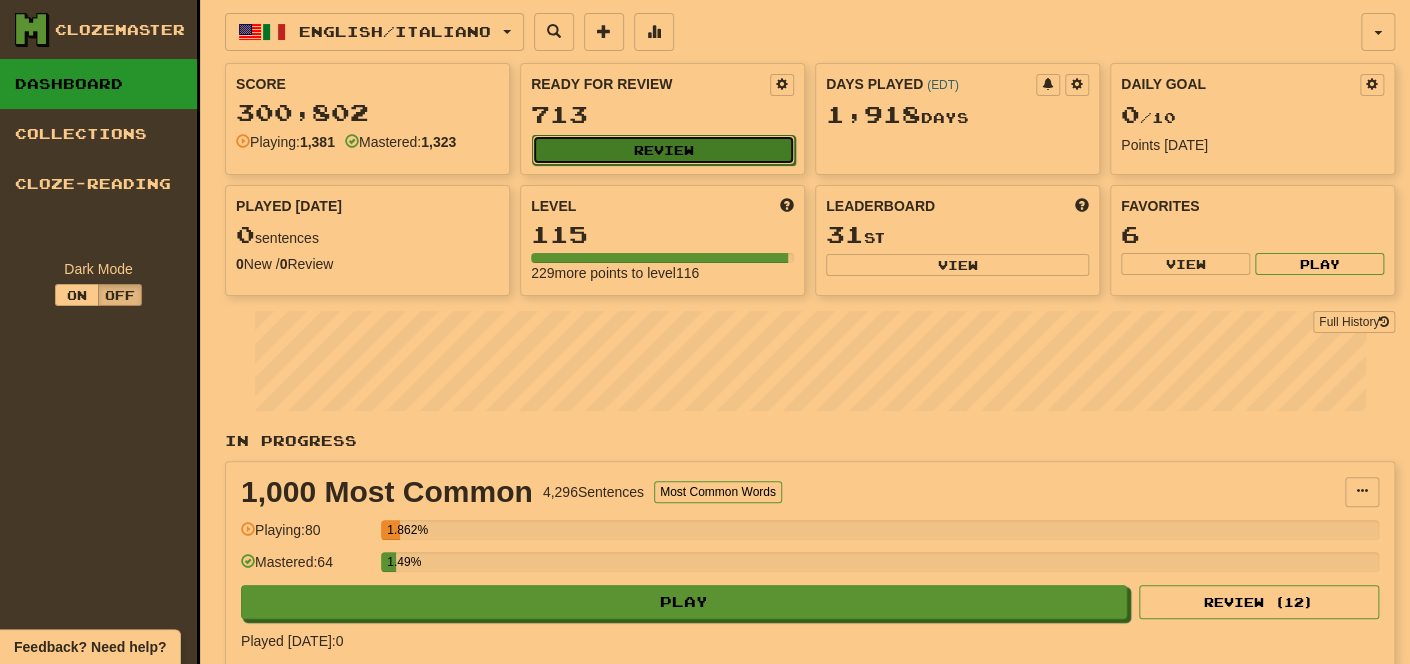 click on "Review" at bounding box center [663, 150] 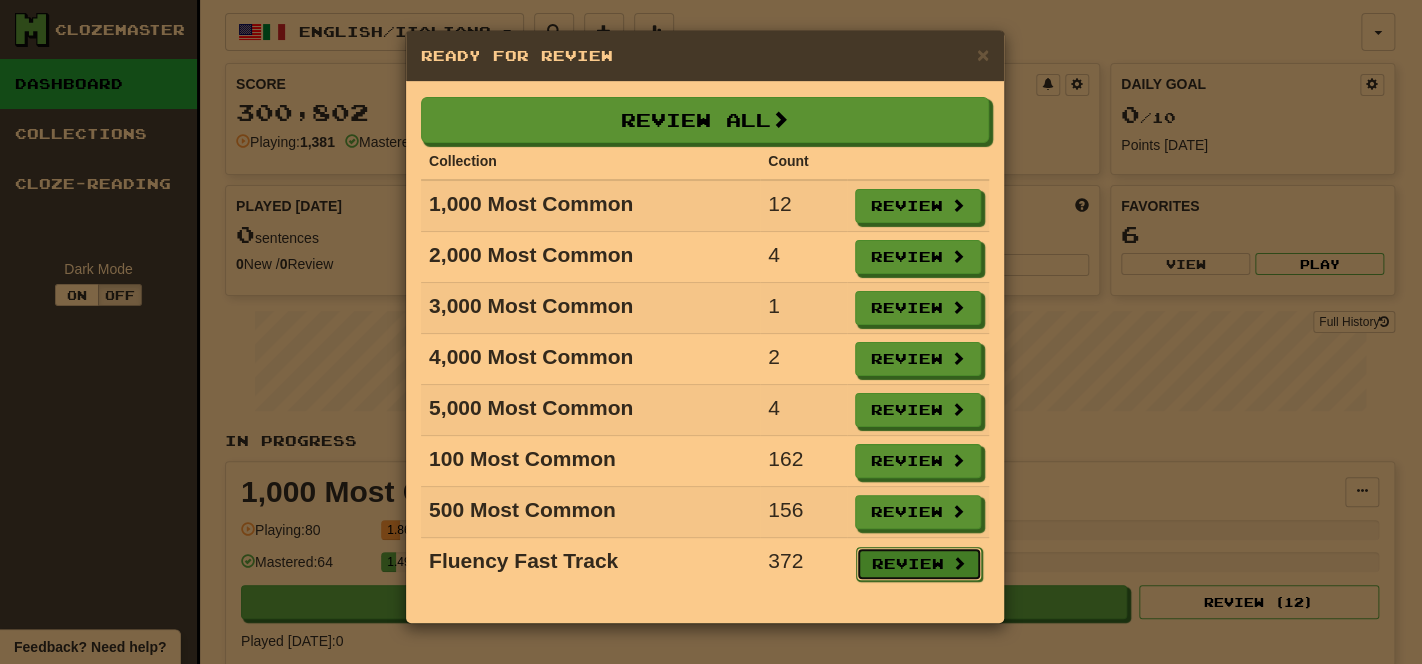 click on "Review" at bounding box center [919, 564] 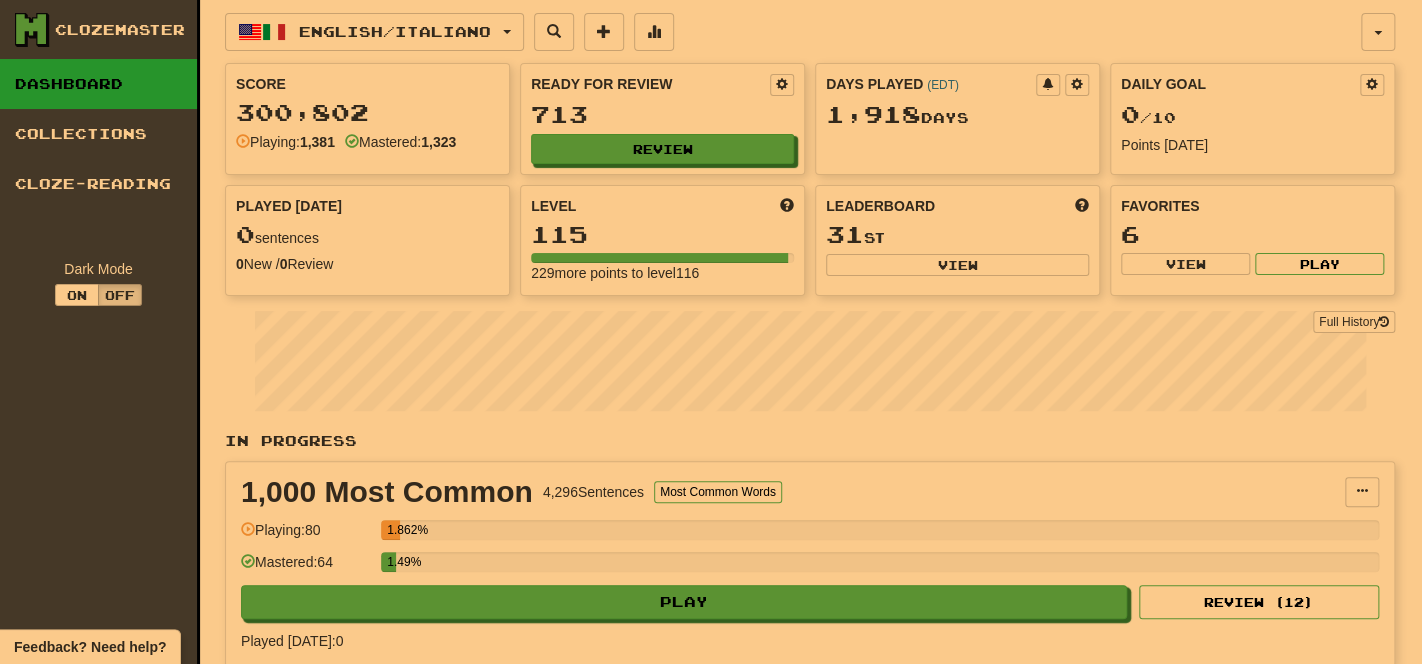 select on "**" 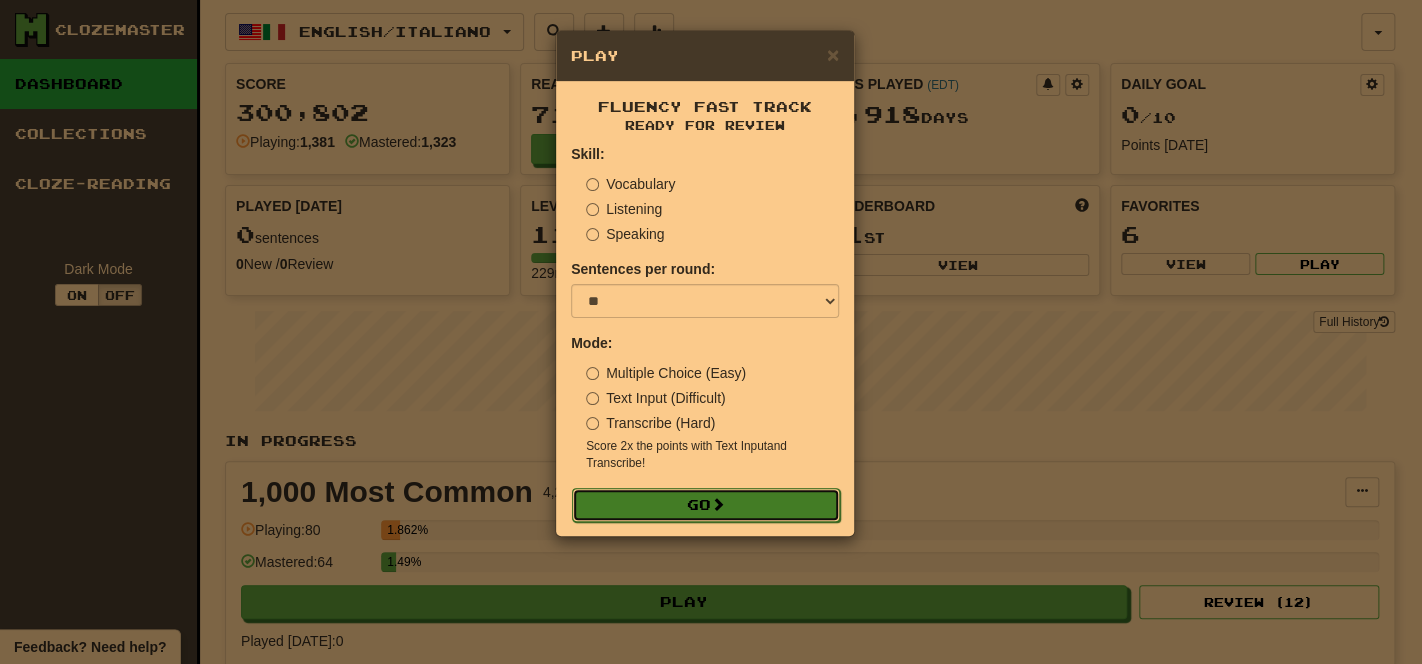 click on "Go" at bounding box center [706, 505] 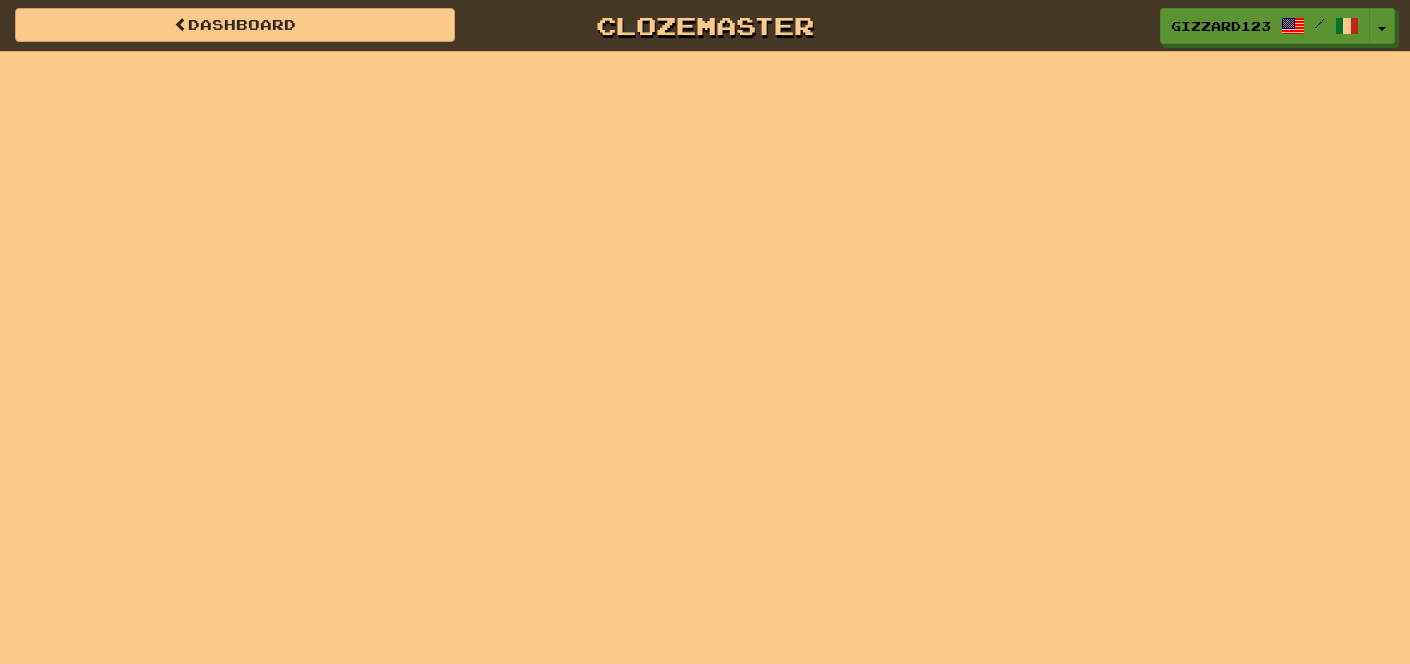scroll, scrollTop: 0, scrollLeft: 0, axis: both 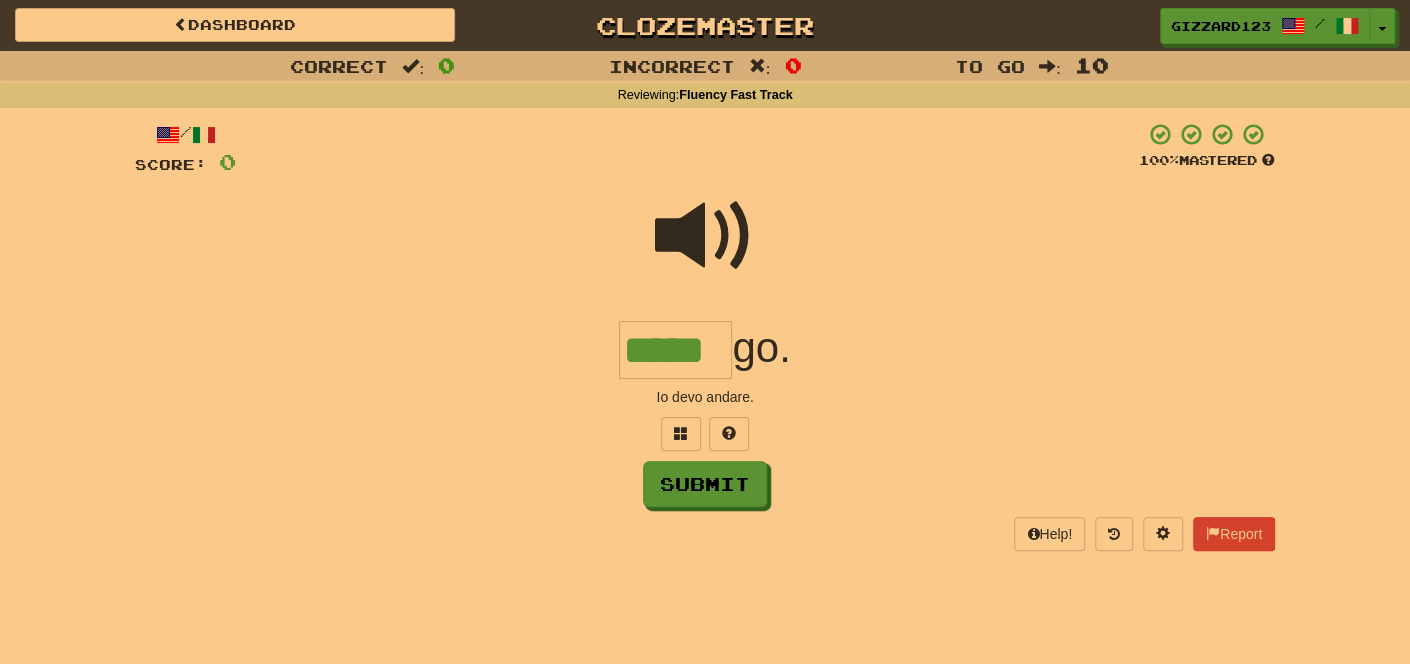 type on "*****" 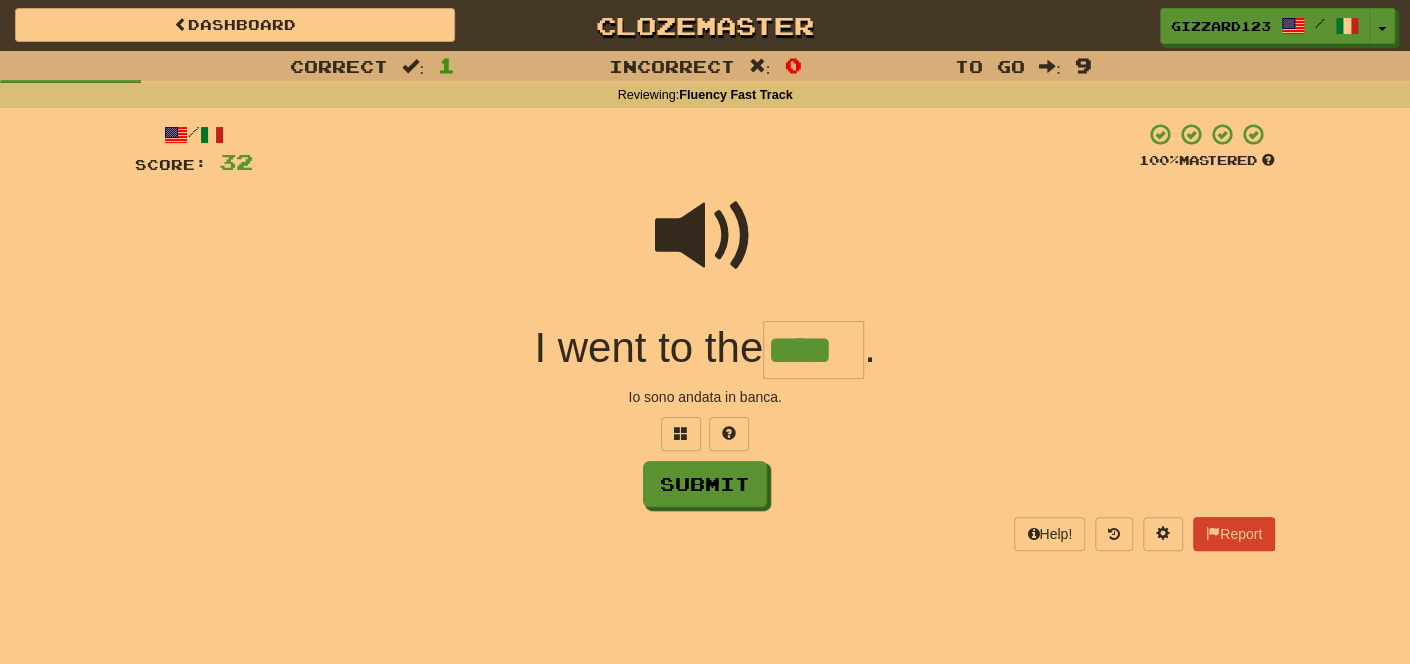 type on "****" 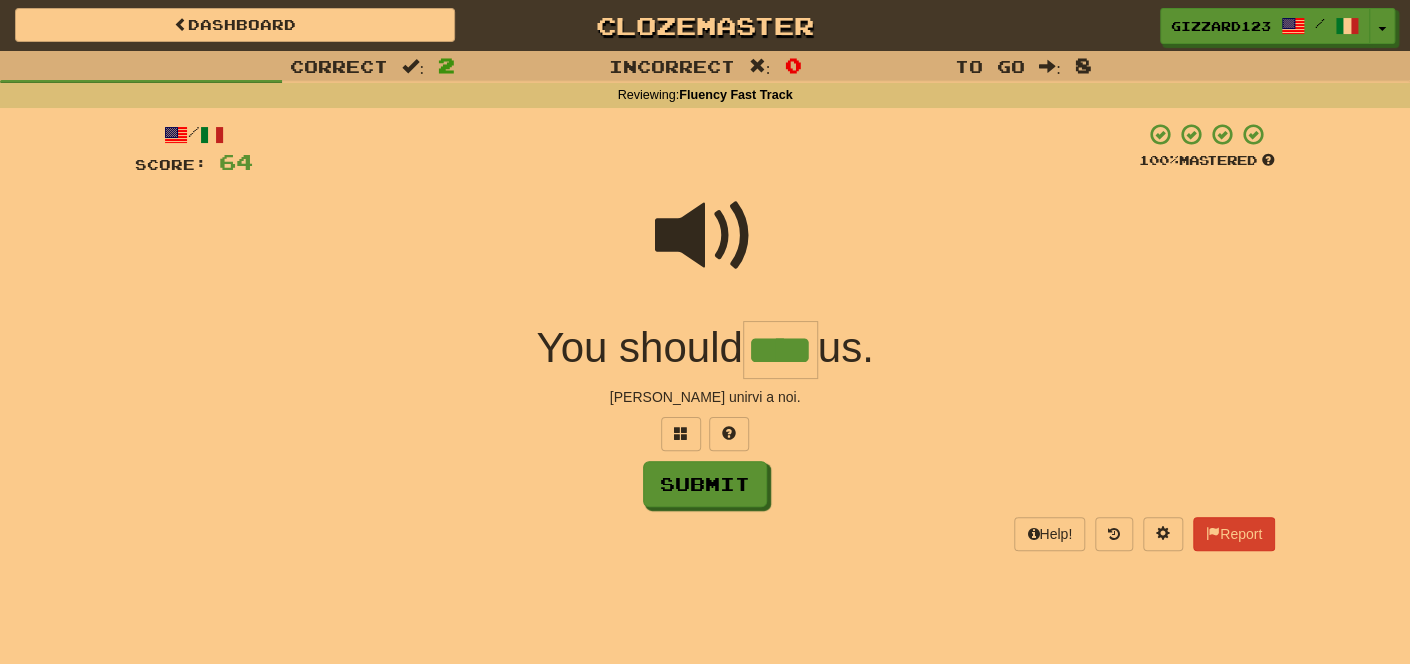 type on "****" 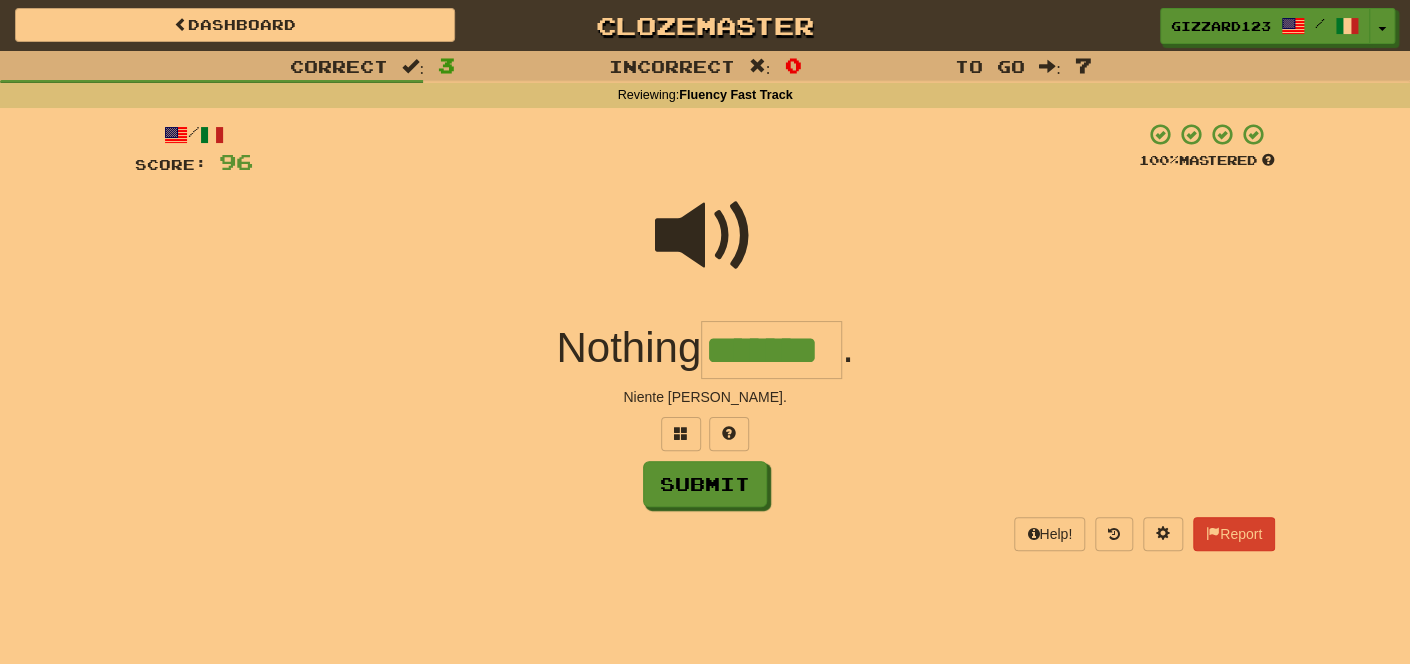 type on "*******" 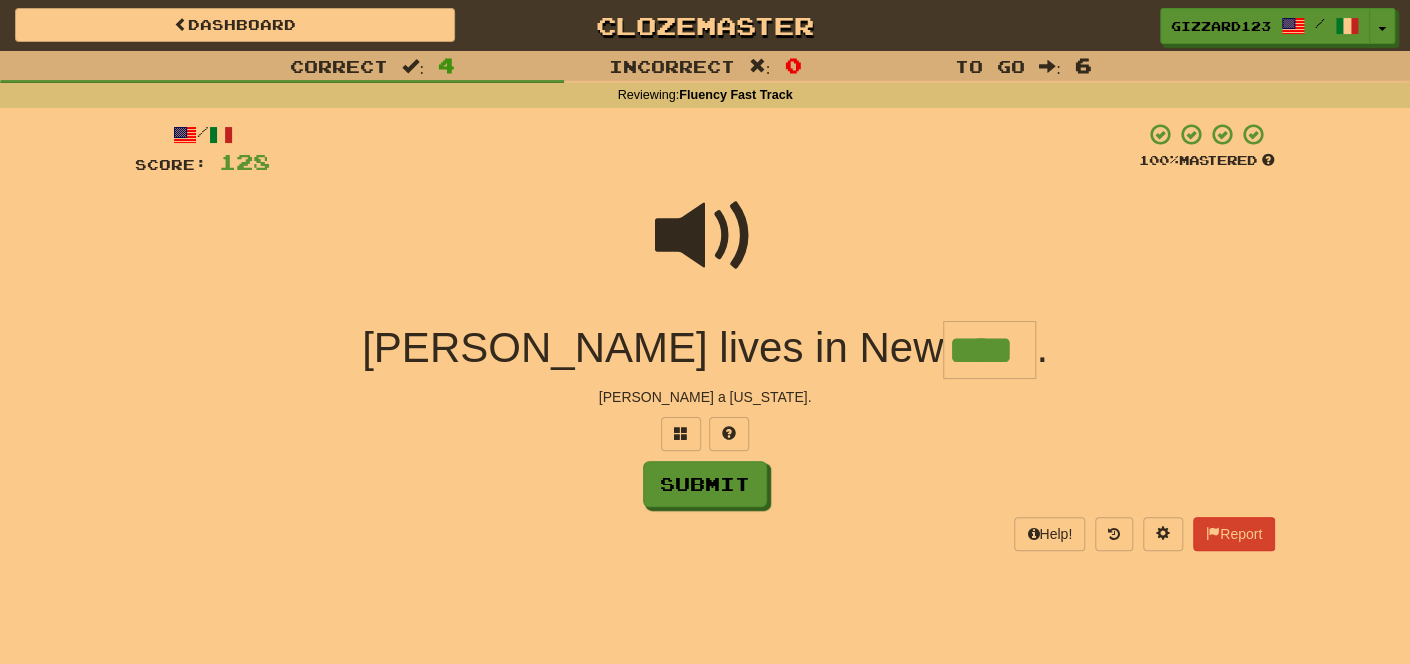 type on "****" 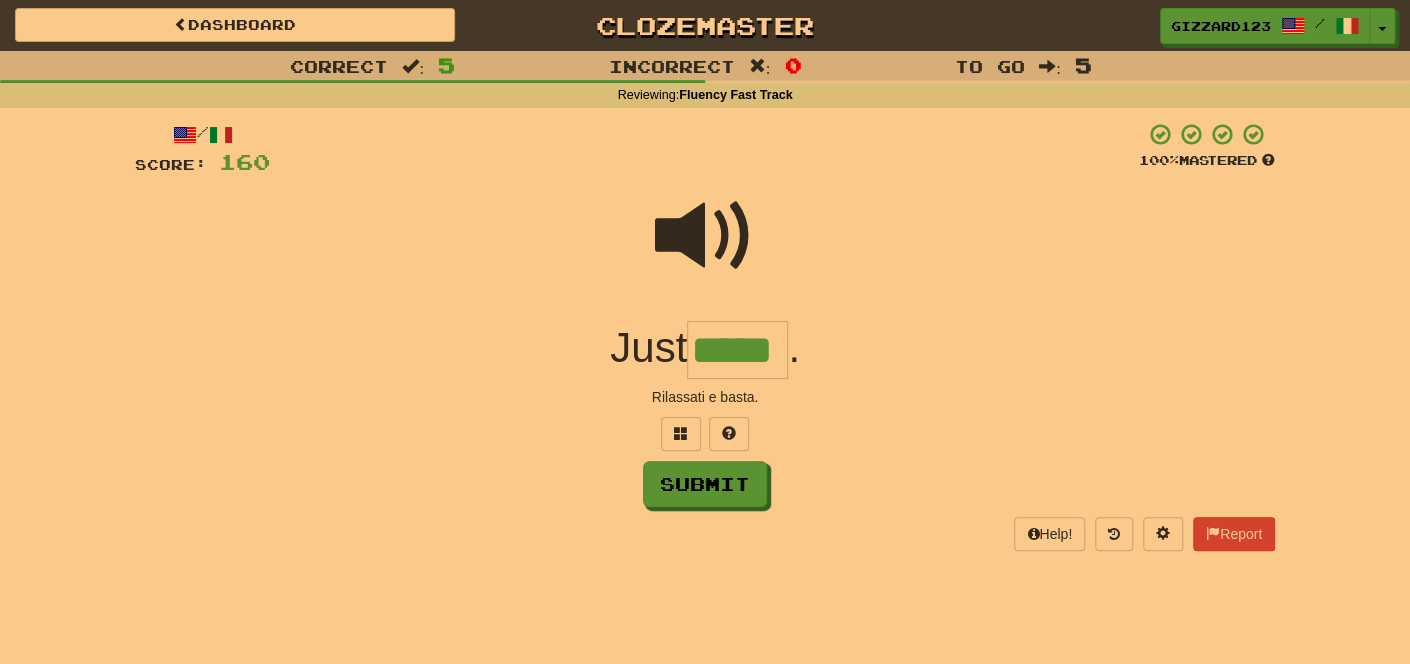 type on "*****" 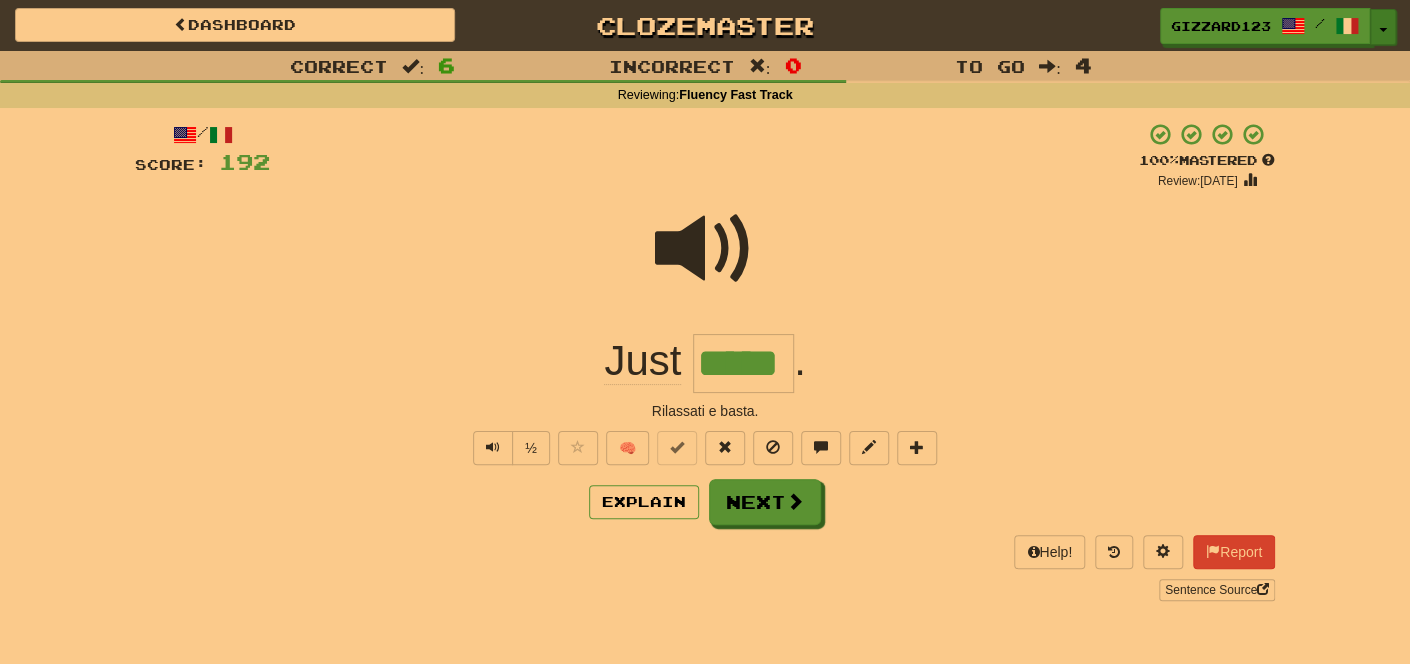click on "Toggle Dropdown" at bounding box center [1383, 27] 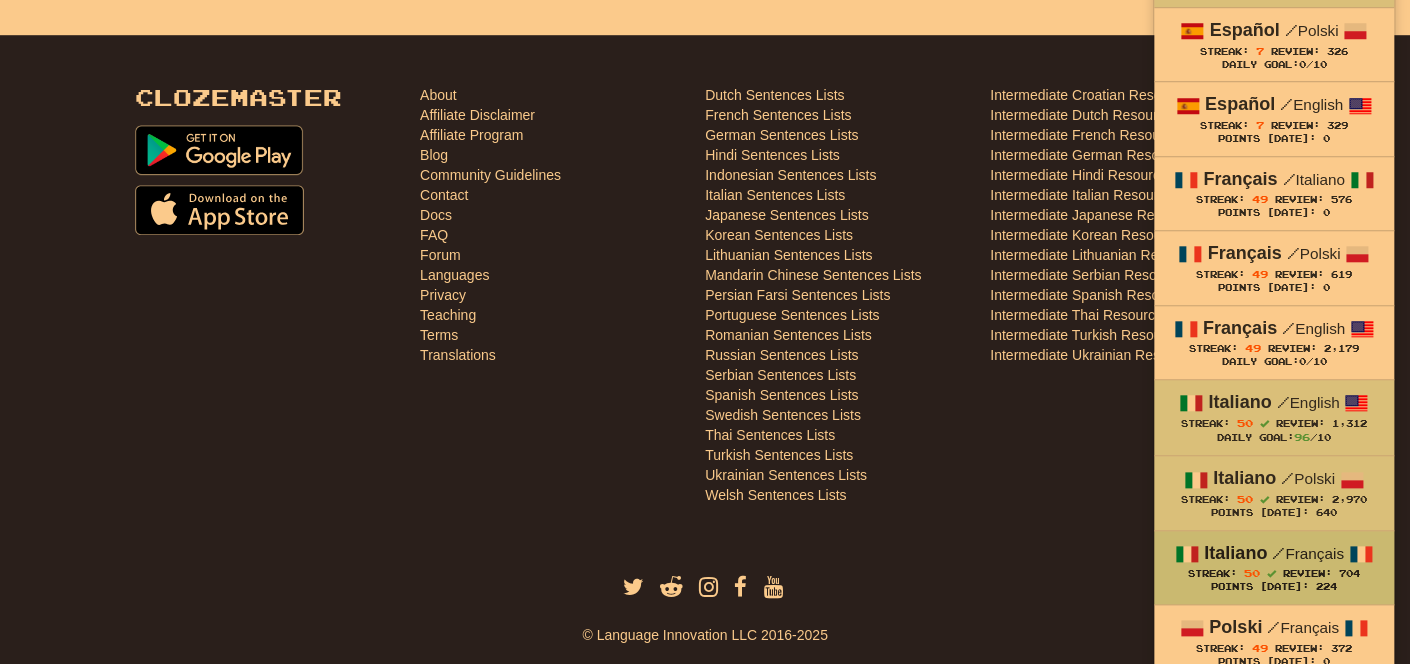 scroll, scrollTop: 640, scrollLeft: 0, axis: vertical 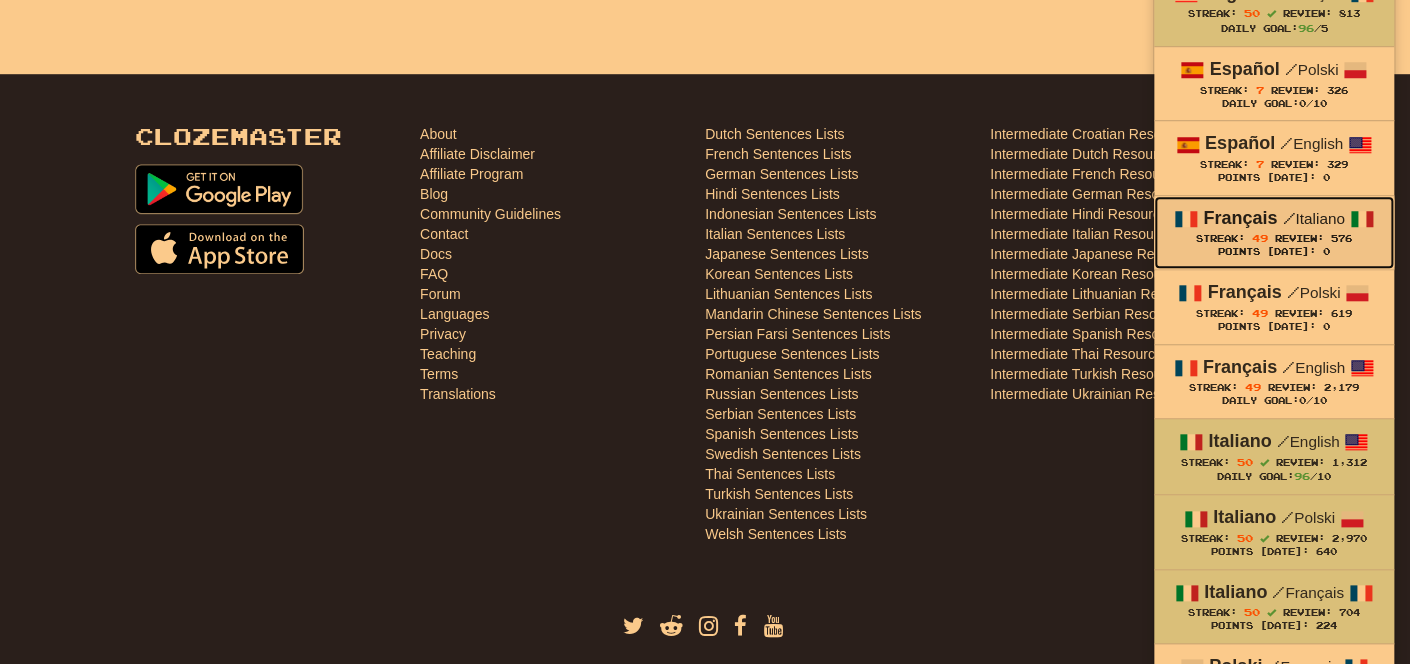 click on "/
Italiano" at bounding box center [1313, 218] 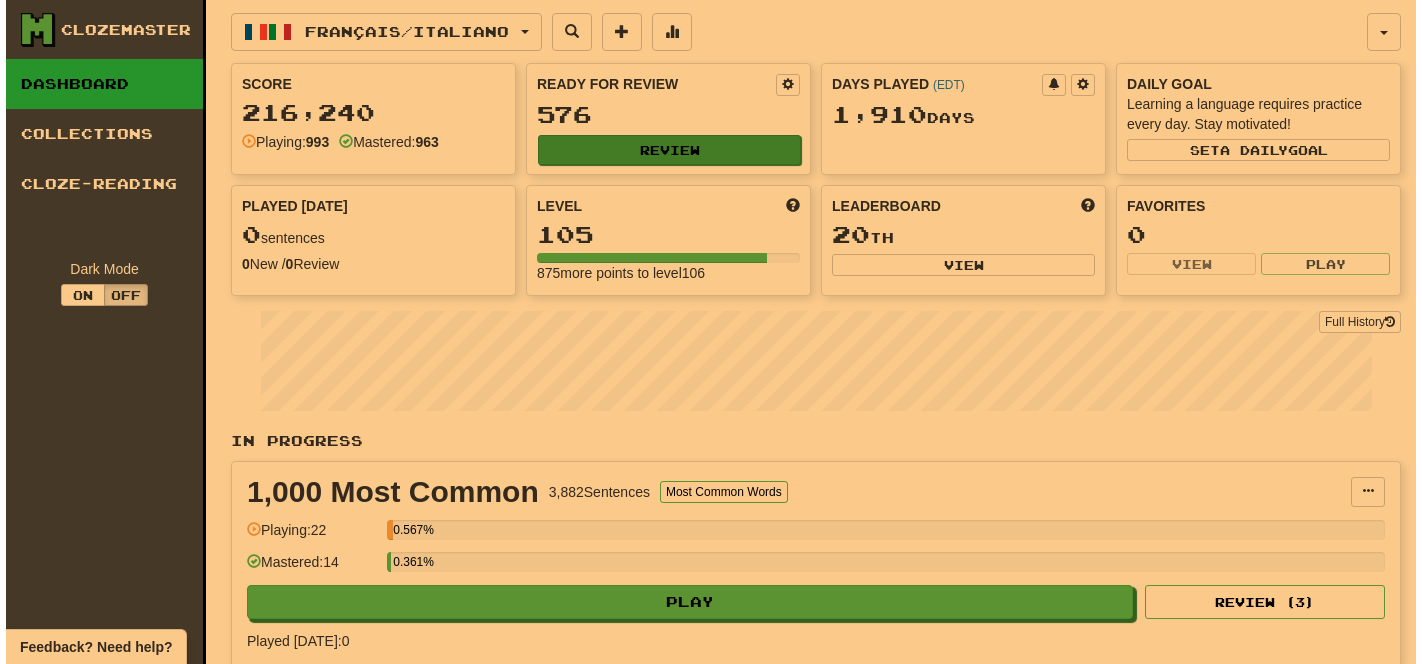 scroll, scrollTop: 0, scrollLeft: 0, axis: both 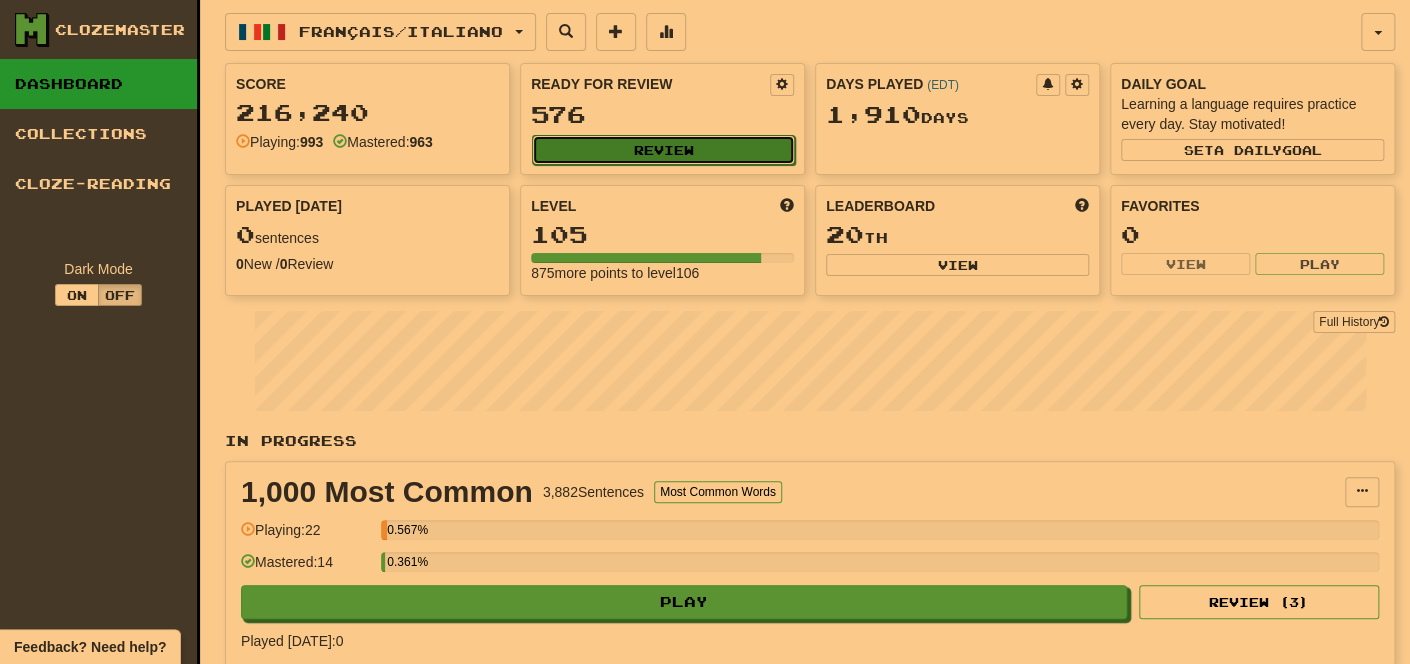 click on "Review" at bounding box center (663, 150) 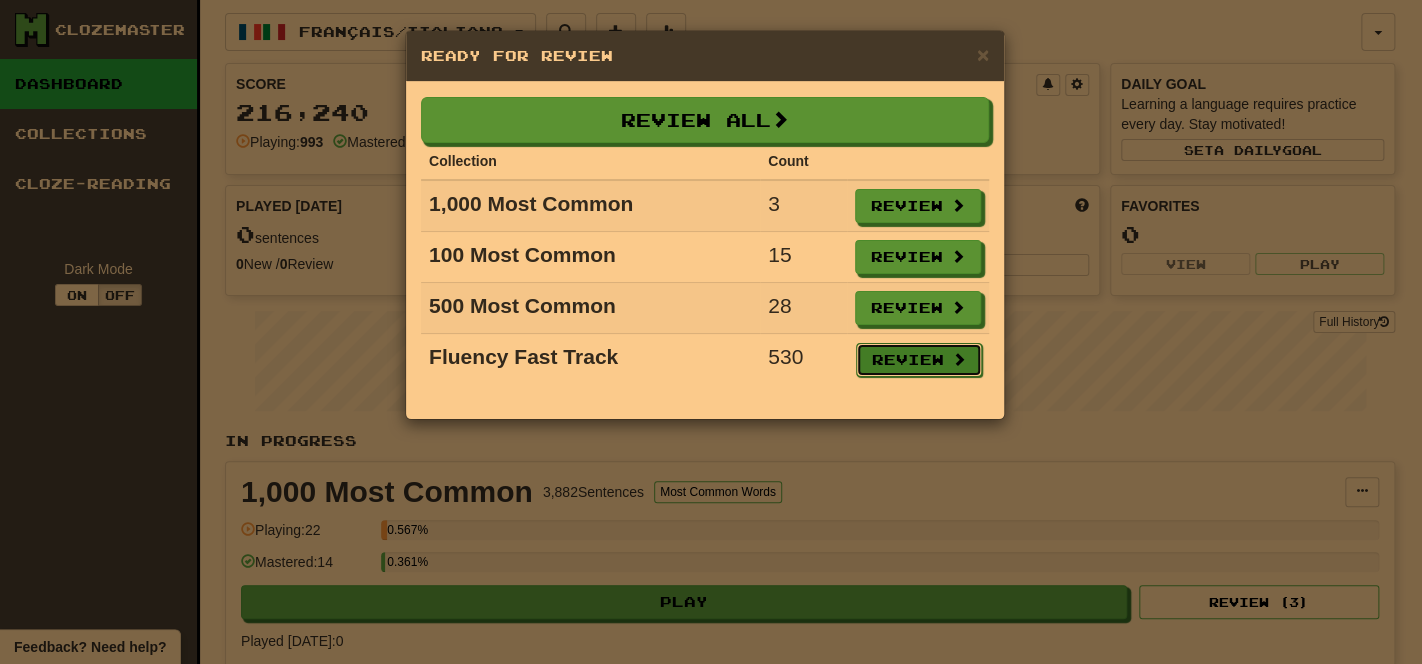 click on "Review" at bounding box center (919, 360) 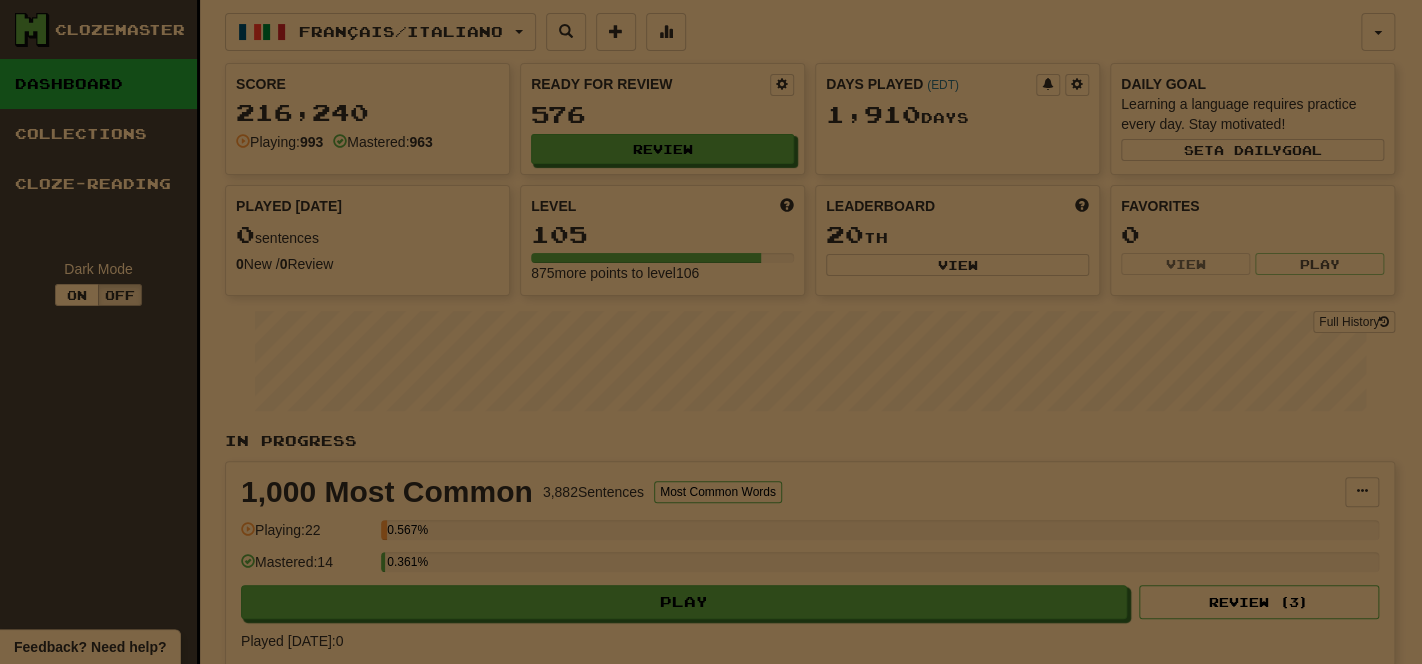 select on "**" 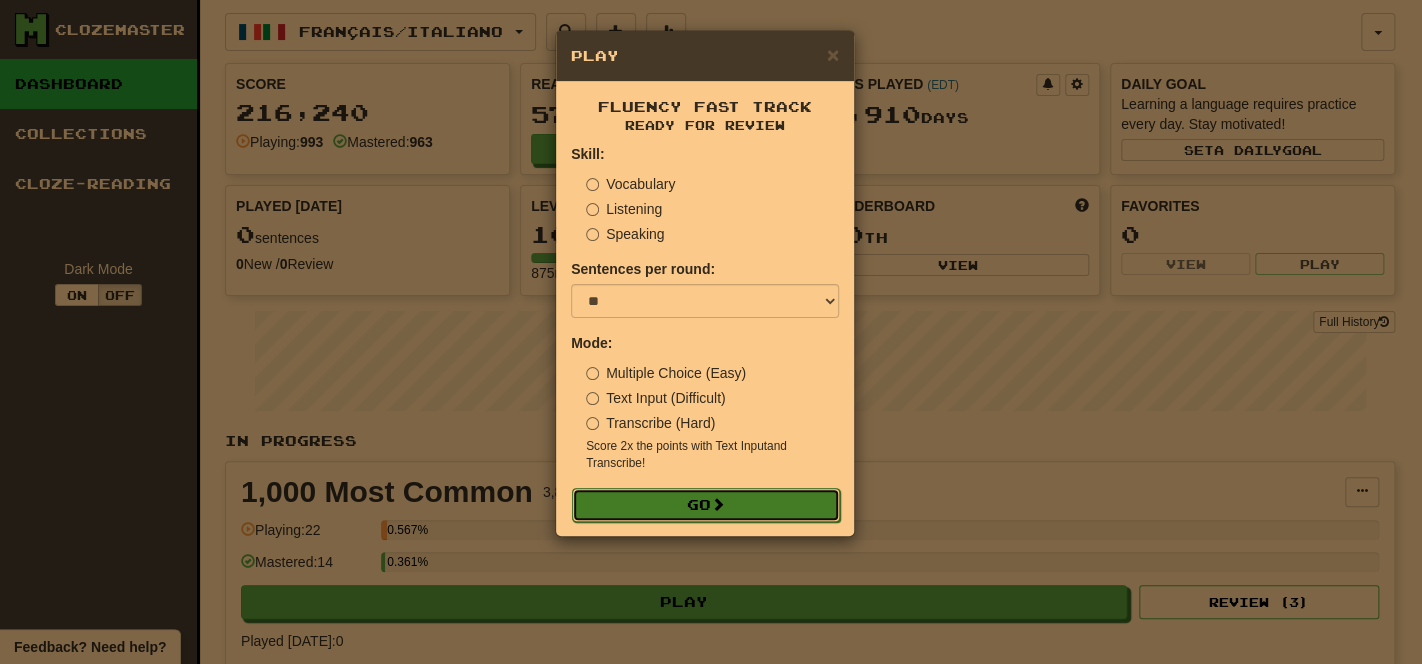 click on "Go" at bounding box center (706, 505) 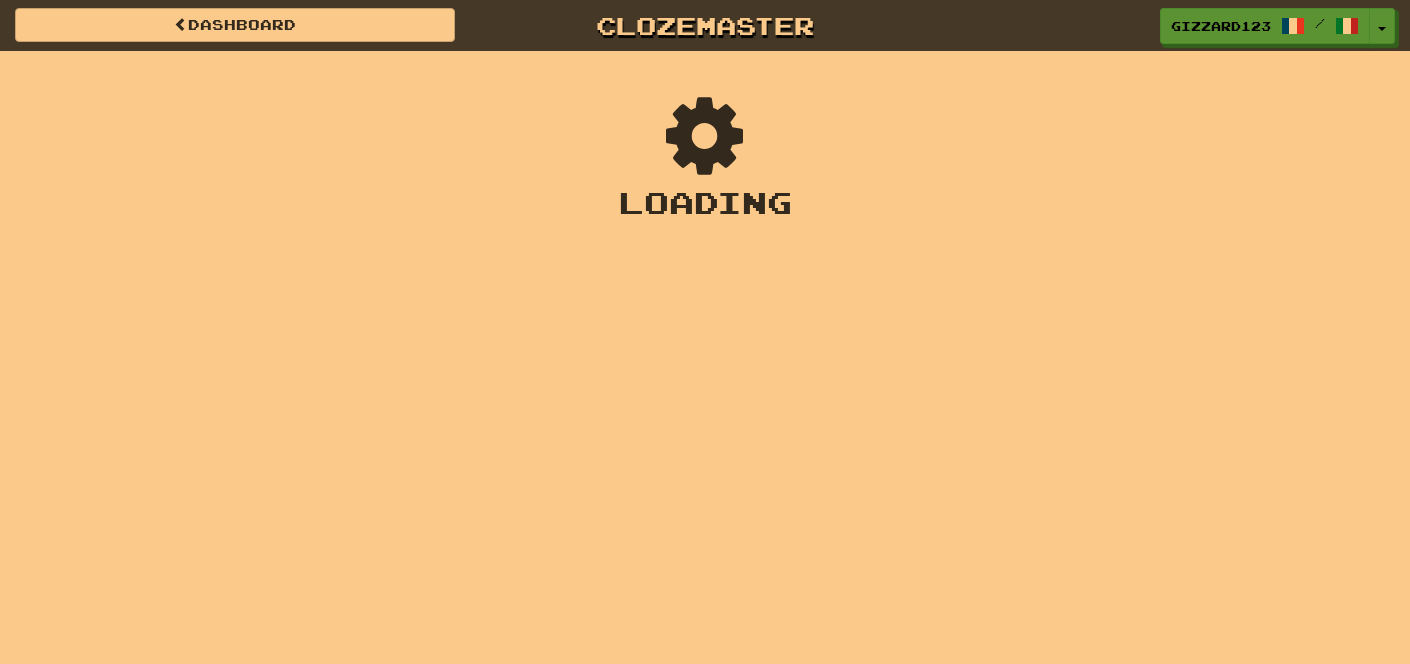 scroll, scrollTop: 0, scrollLeft: 0, axis: both 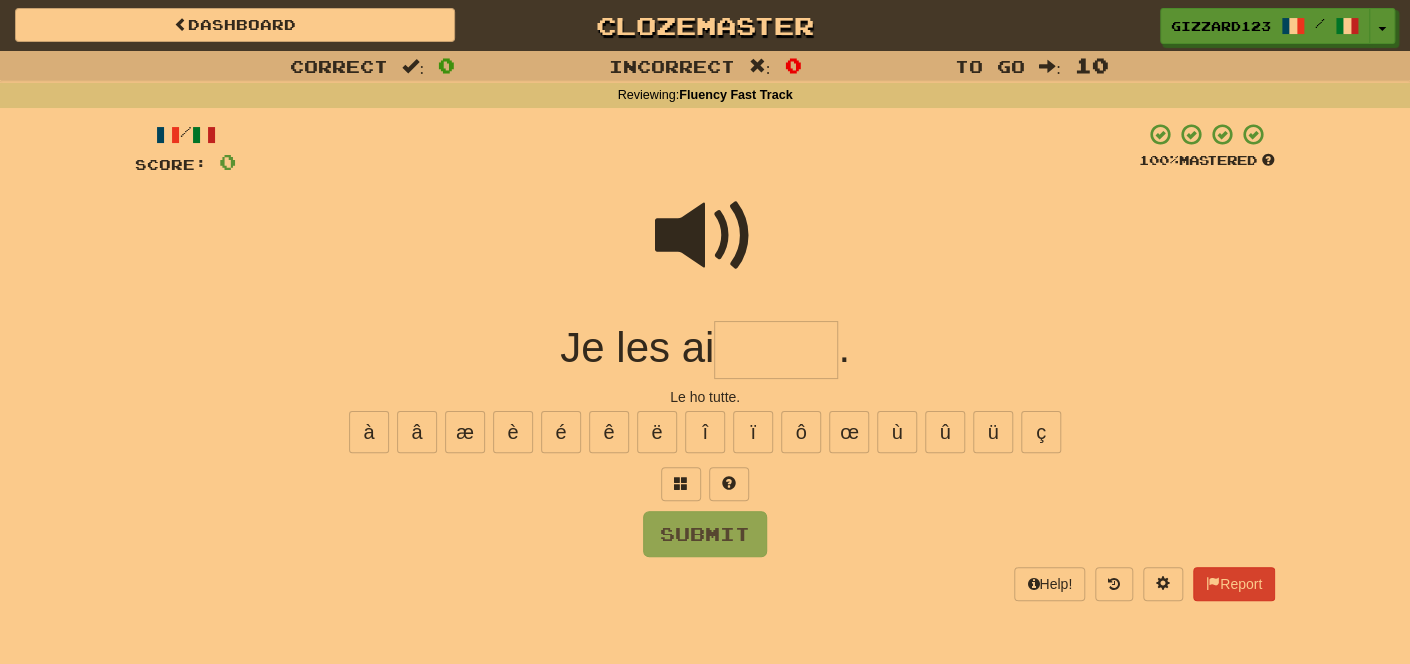 drag, startPoint x: 767, startPoint y: 346, endPoint x: 1011, endPoint y: 263, distance: 257.73047 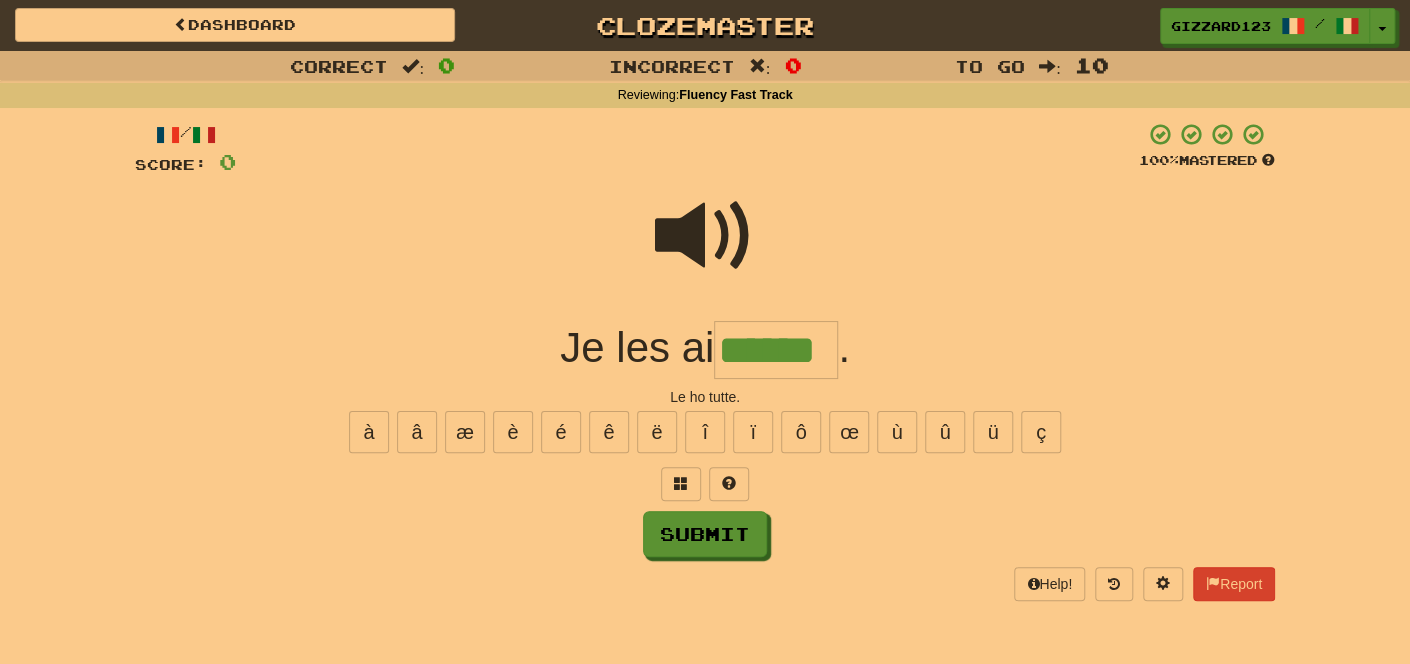 type on "******" 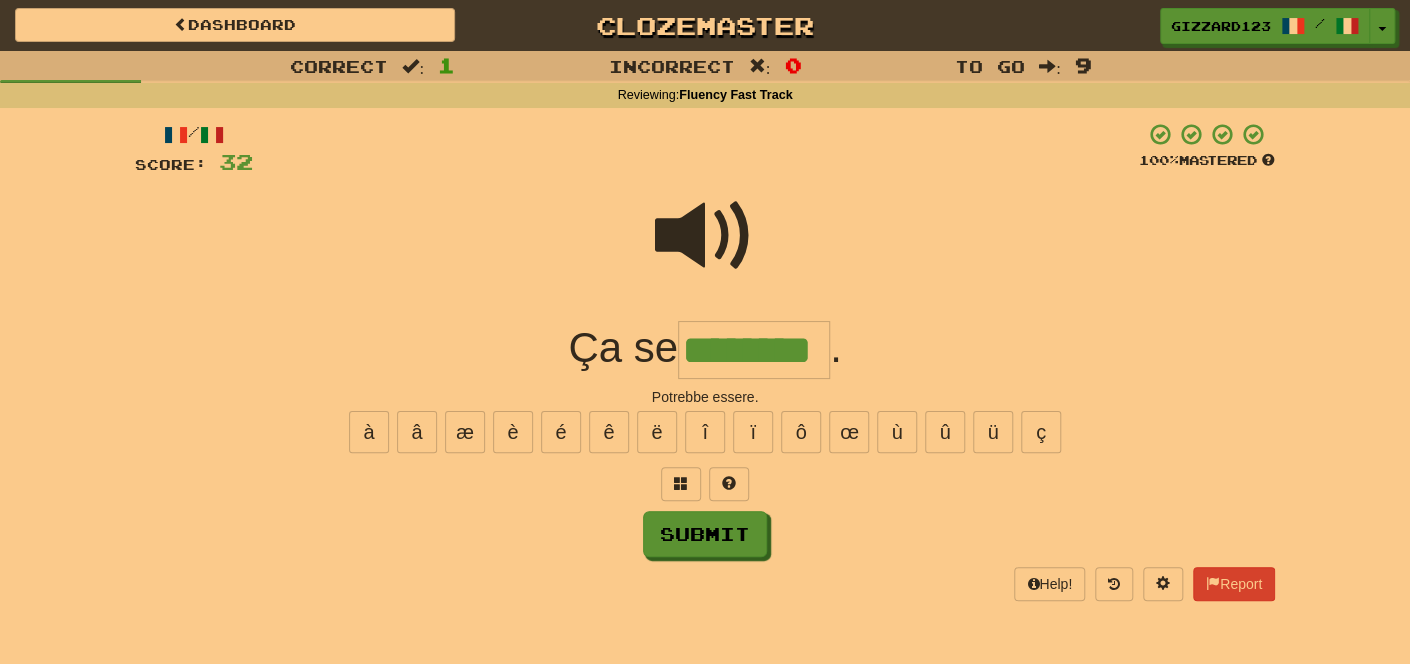 type on "********" 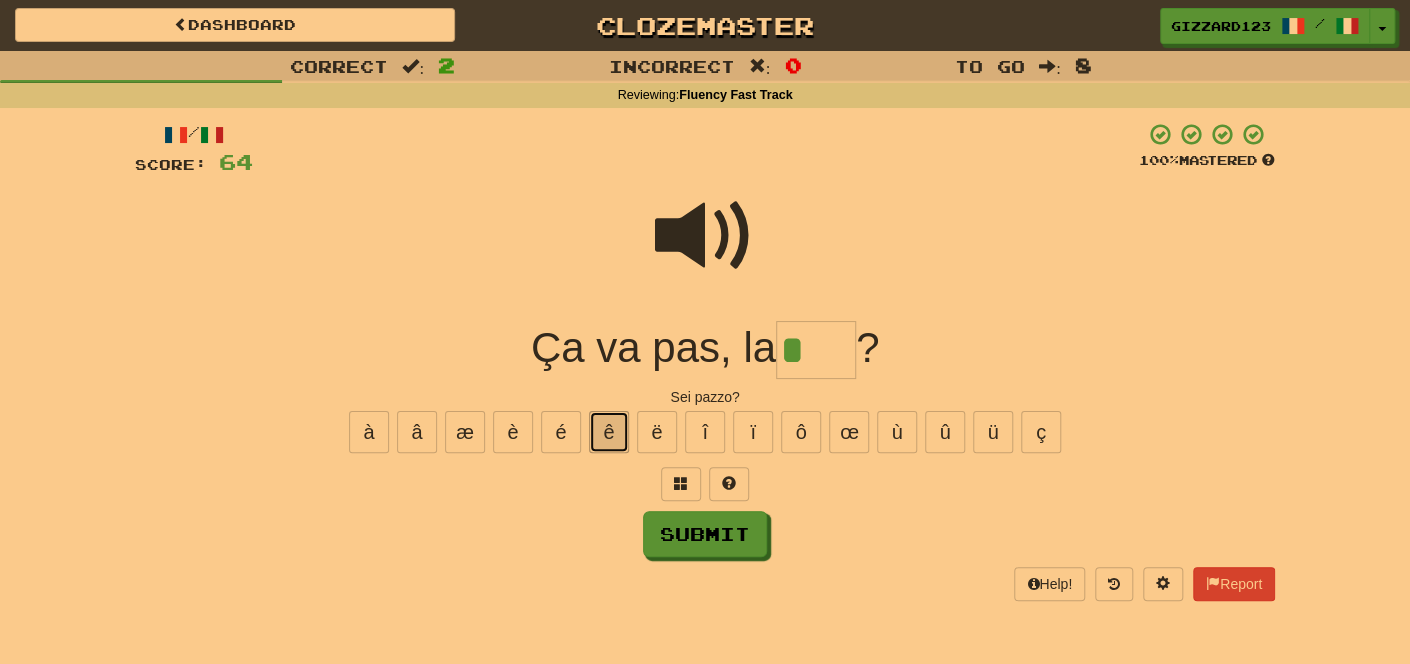 click on "ê" at bounding box center [609, 432] 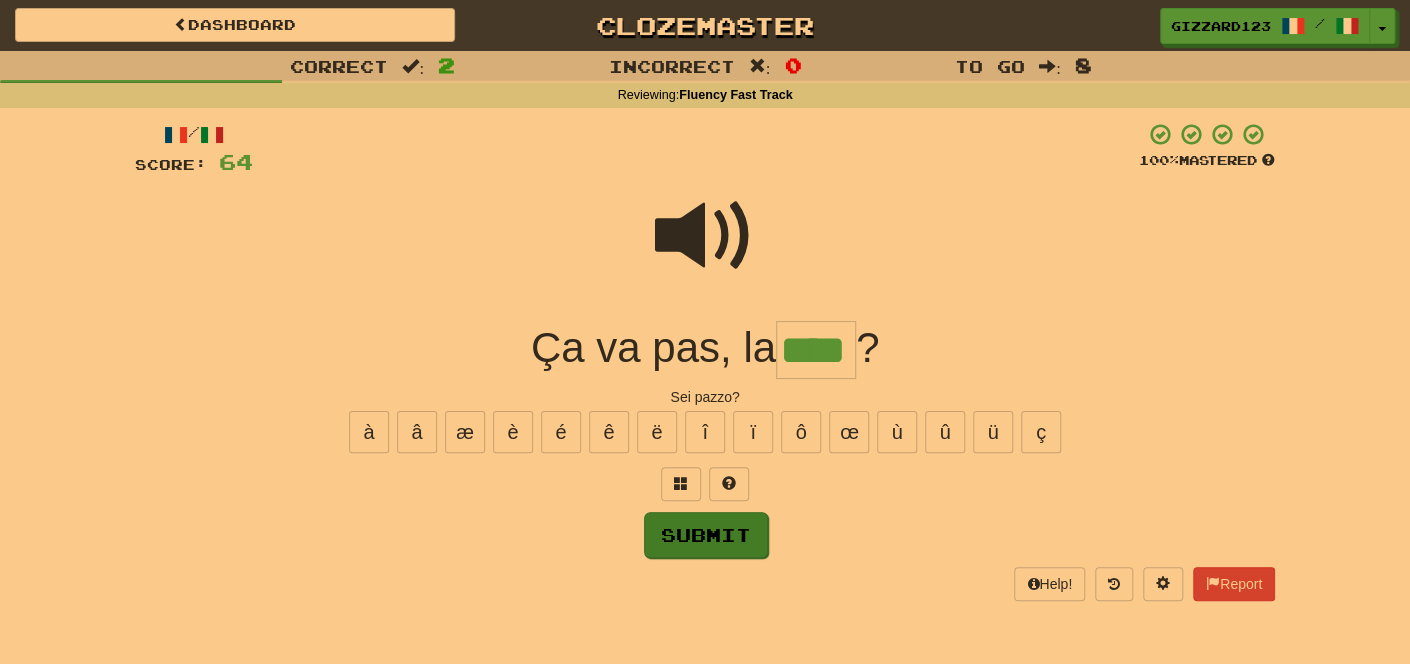 type on "****" 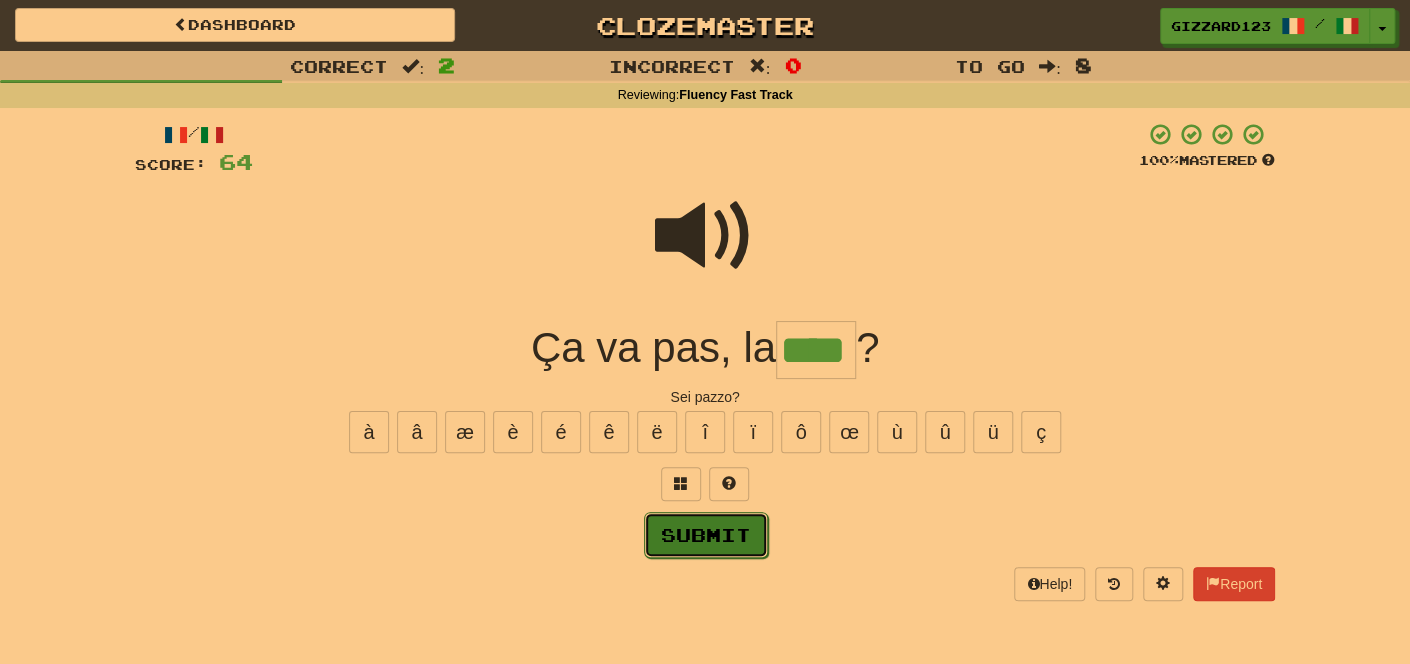 click on "Submit" at bounding box center (706, 535) 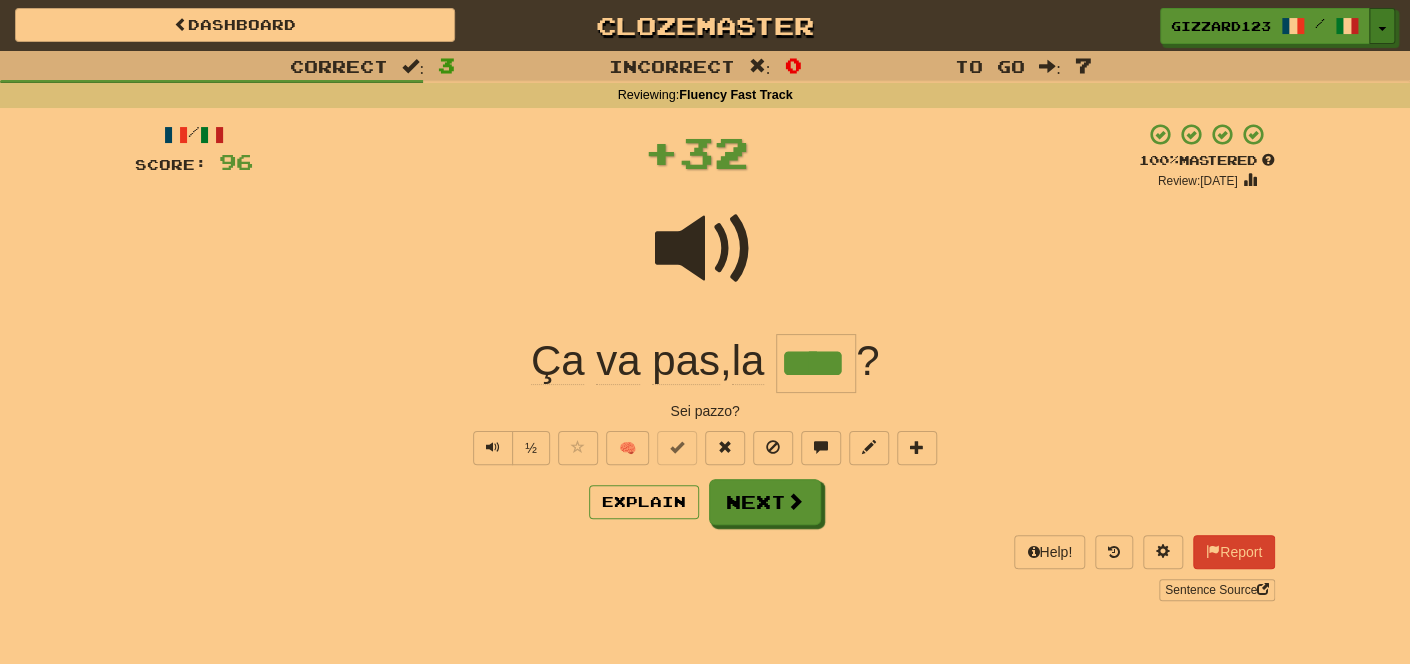 drag, startPoint x: 1382, startPoint y: 25, endPoint x: 1383, endPoint y: 56, distance: 31.016125 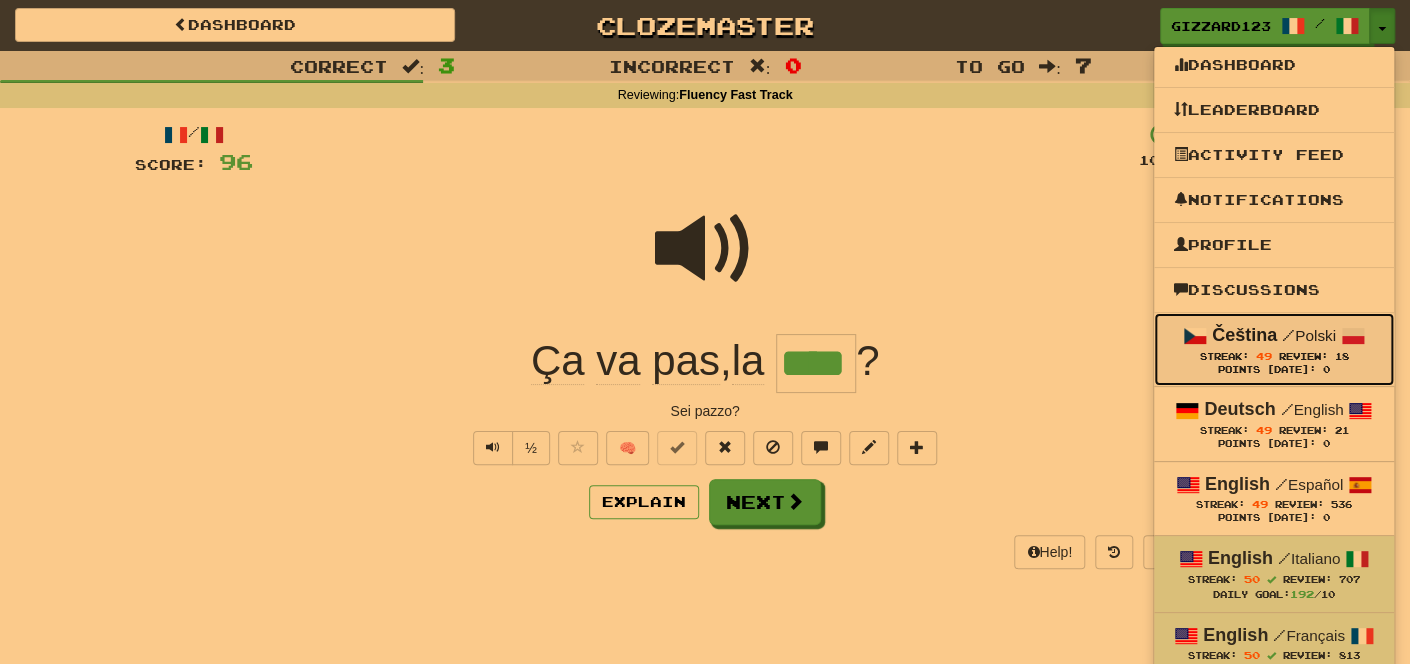 click on "Review:" at bounding box center [1302, 356] 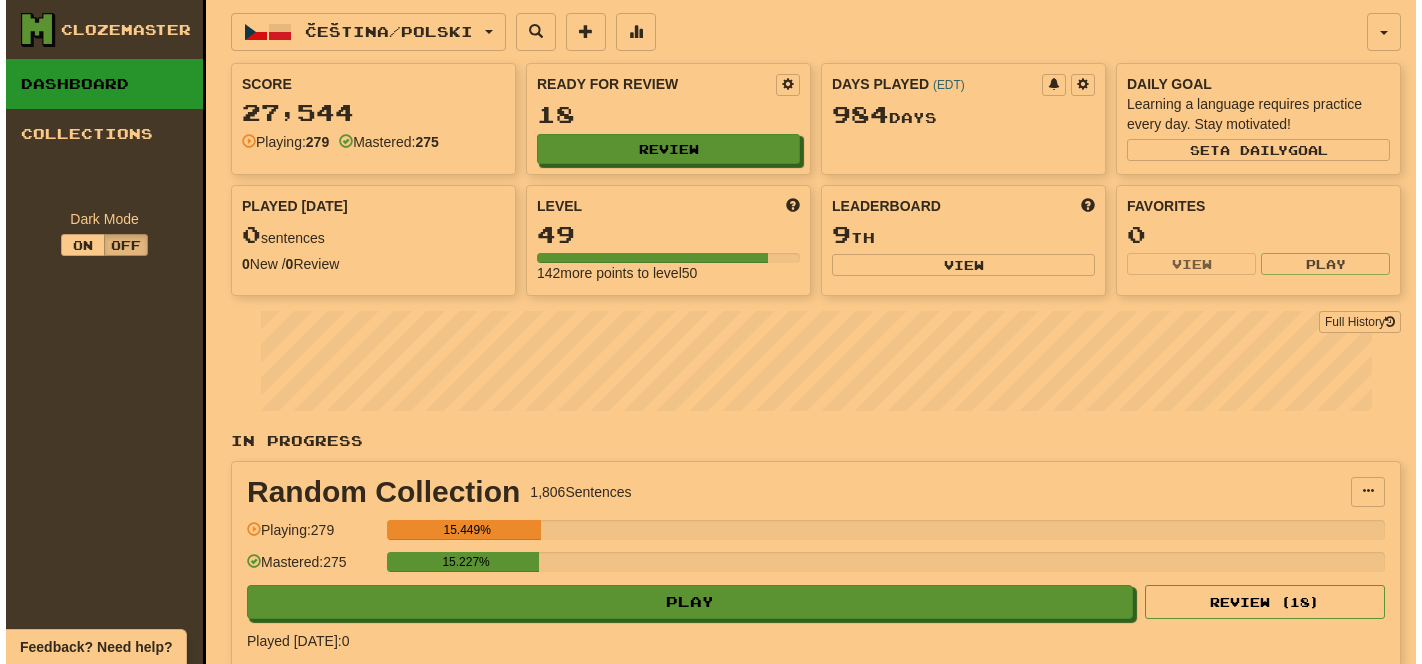 scroll, scrollTop: 0, scrollLeft: 0, axis: both 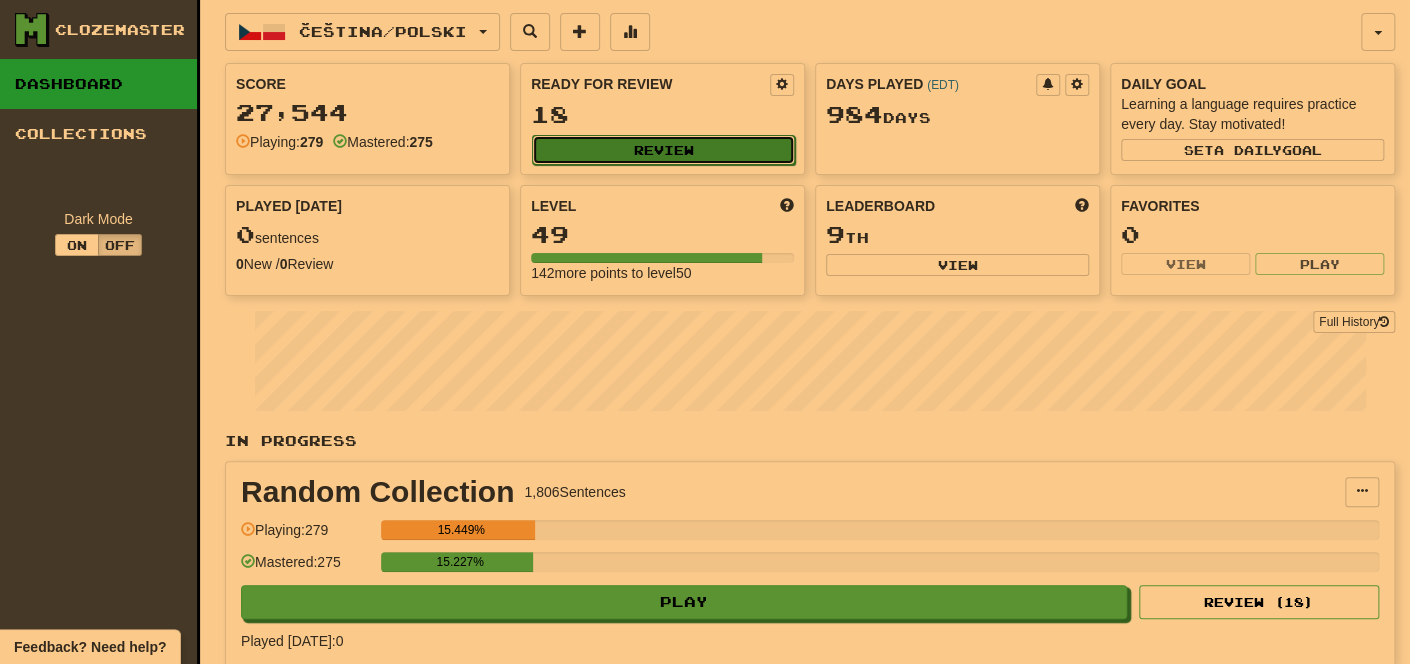 click on "Review" at bounding box center (663, 150) 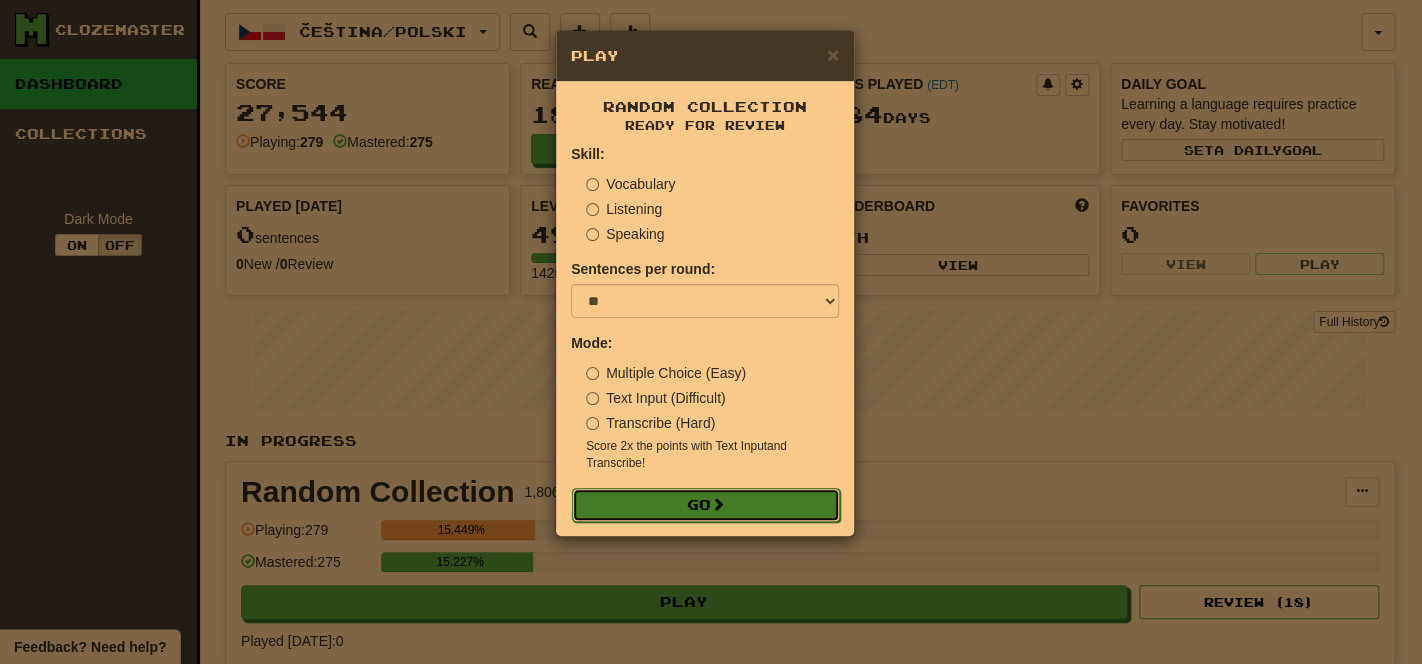 click at bounding box center [718, 504] 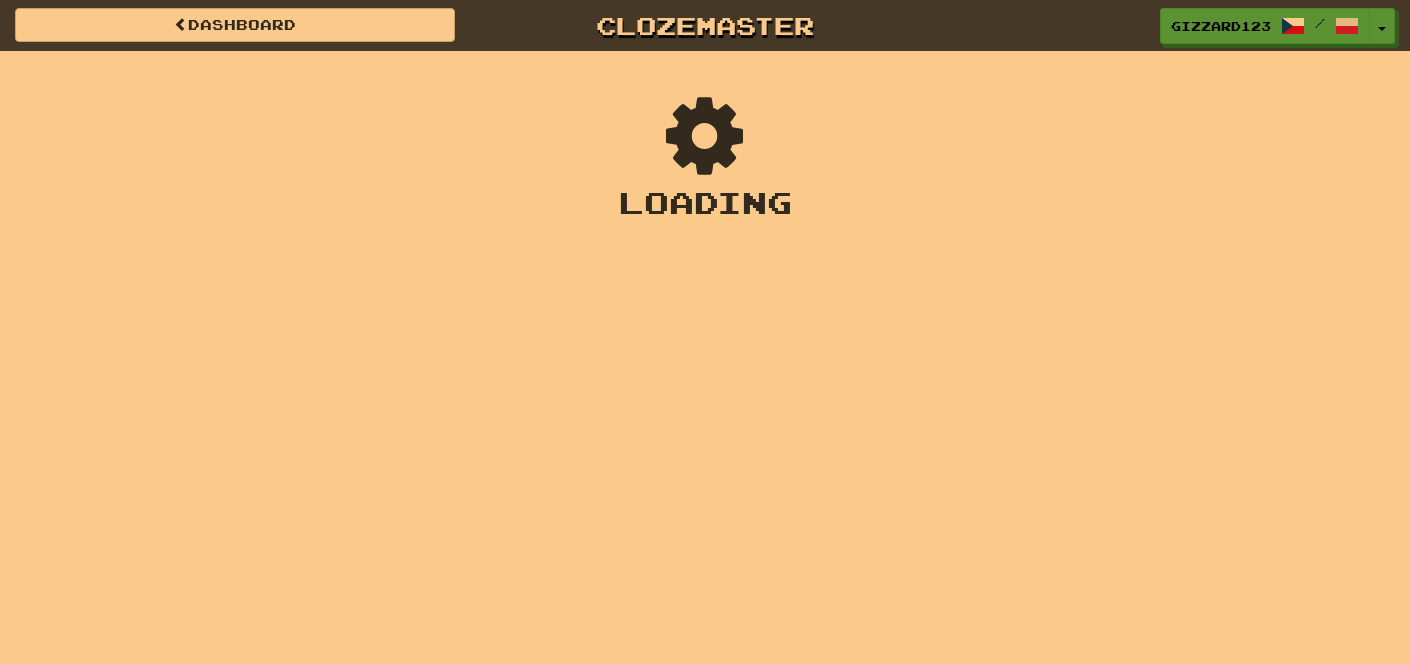 scroll, scrollTop: 0, scrollLeft: 0, axis: both 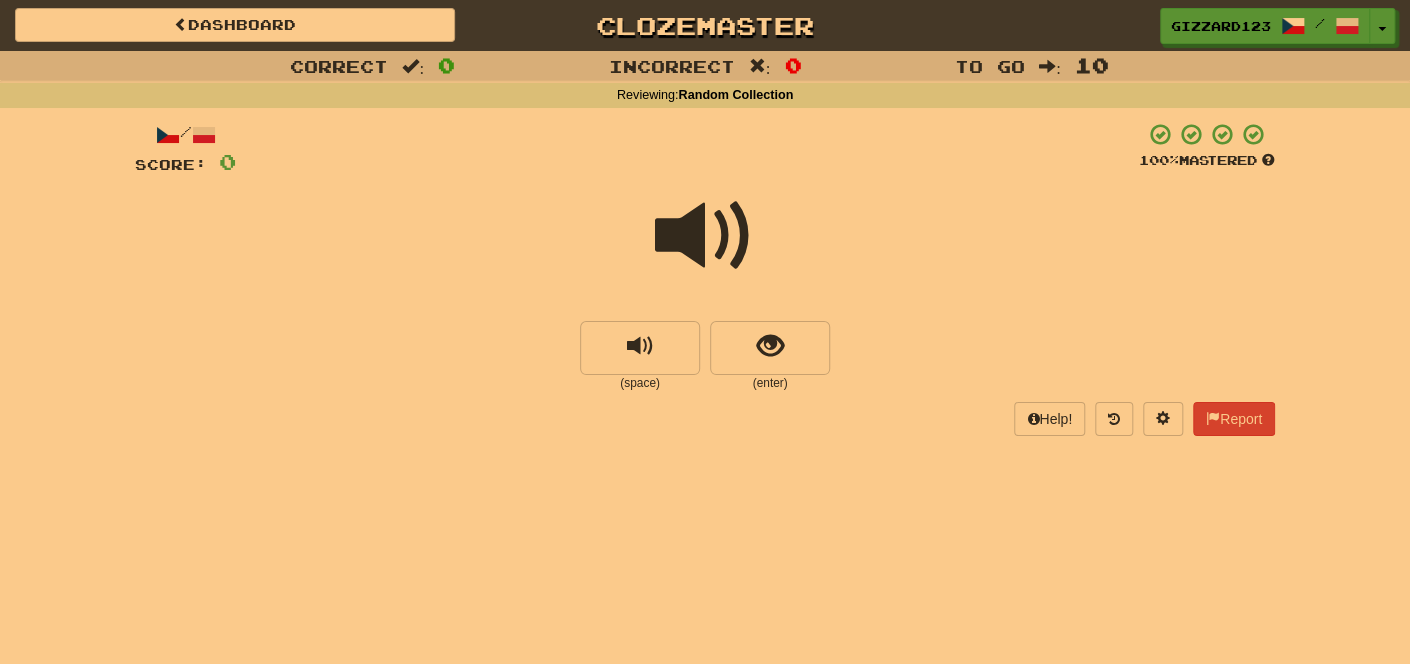 click at bounding box center (705, 249) 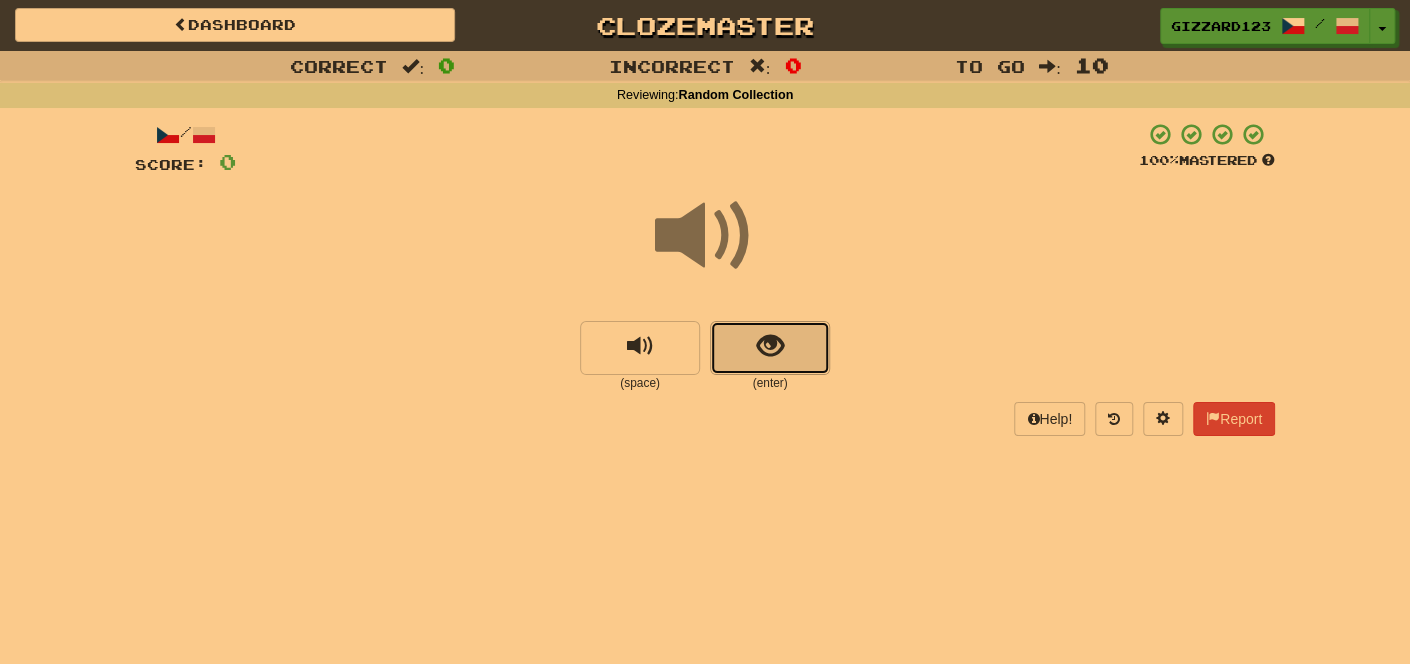 click at bounding box center (770, 348) 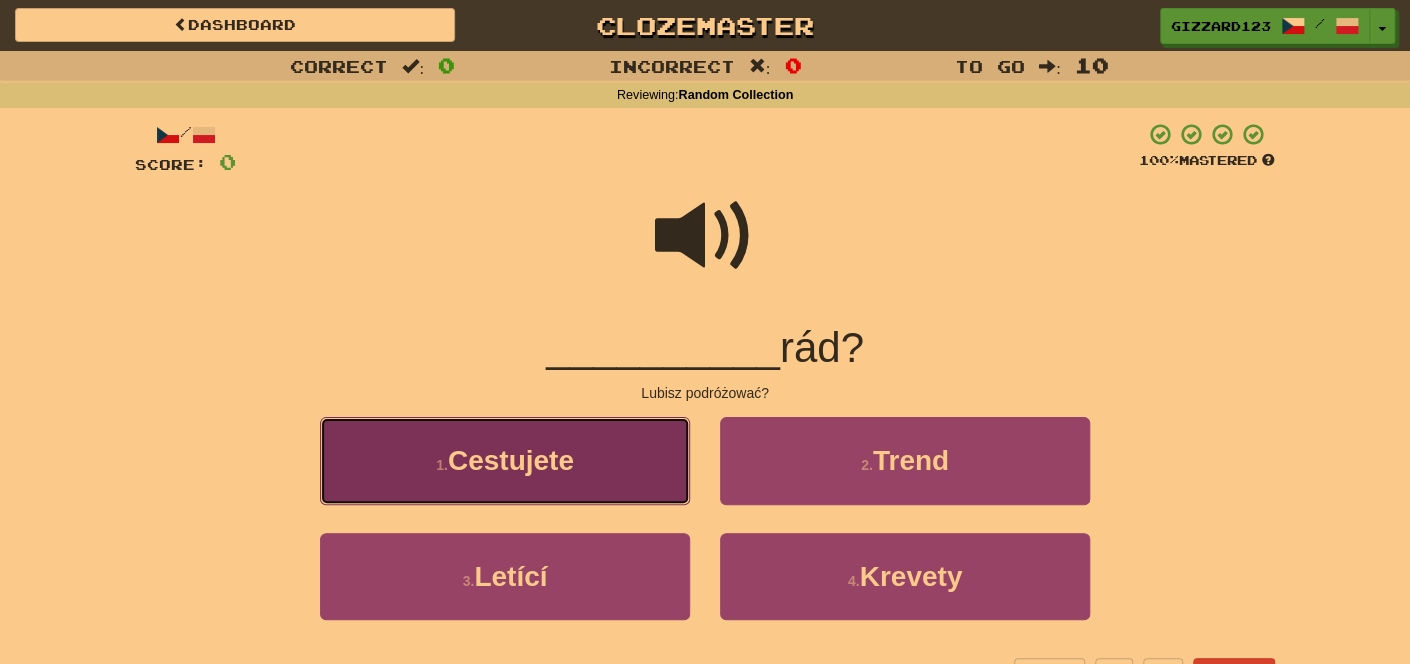 click on "Cestujete" at bounding box center [511, 460] 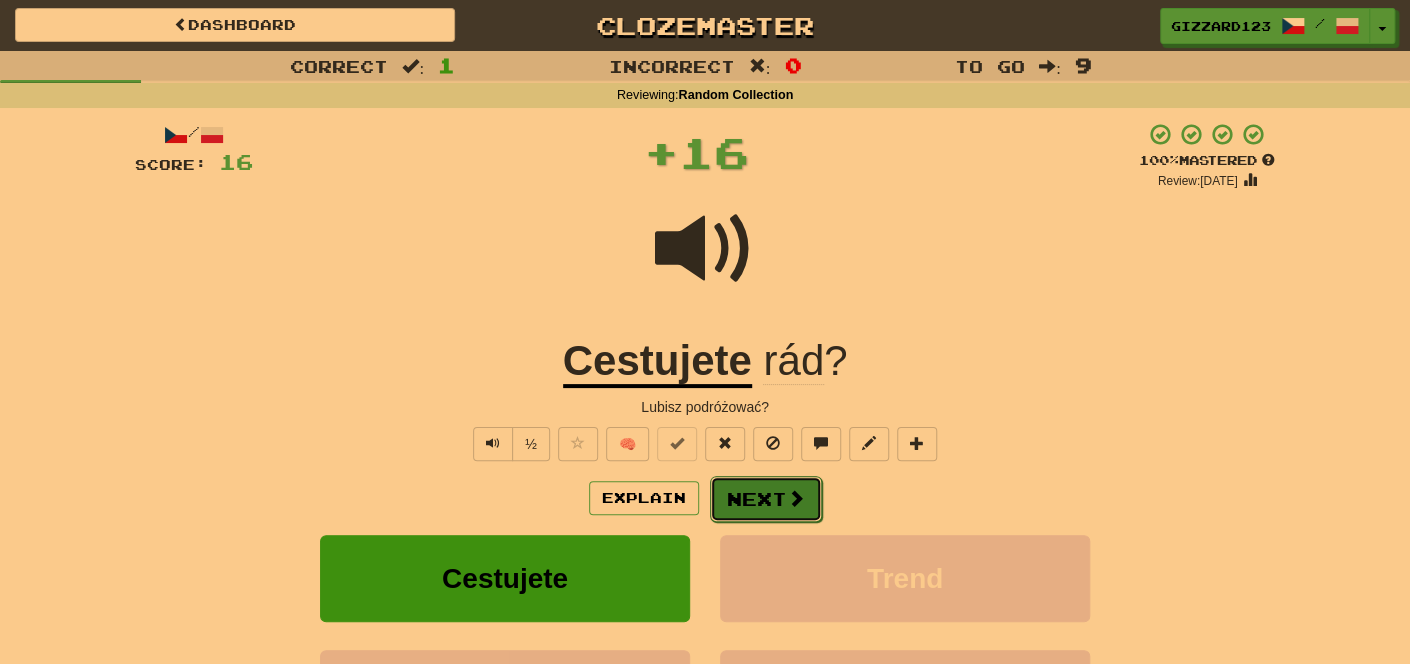 click on "Next" at bounding box center [766, 499] 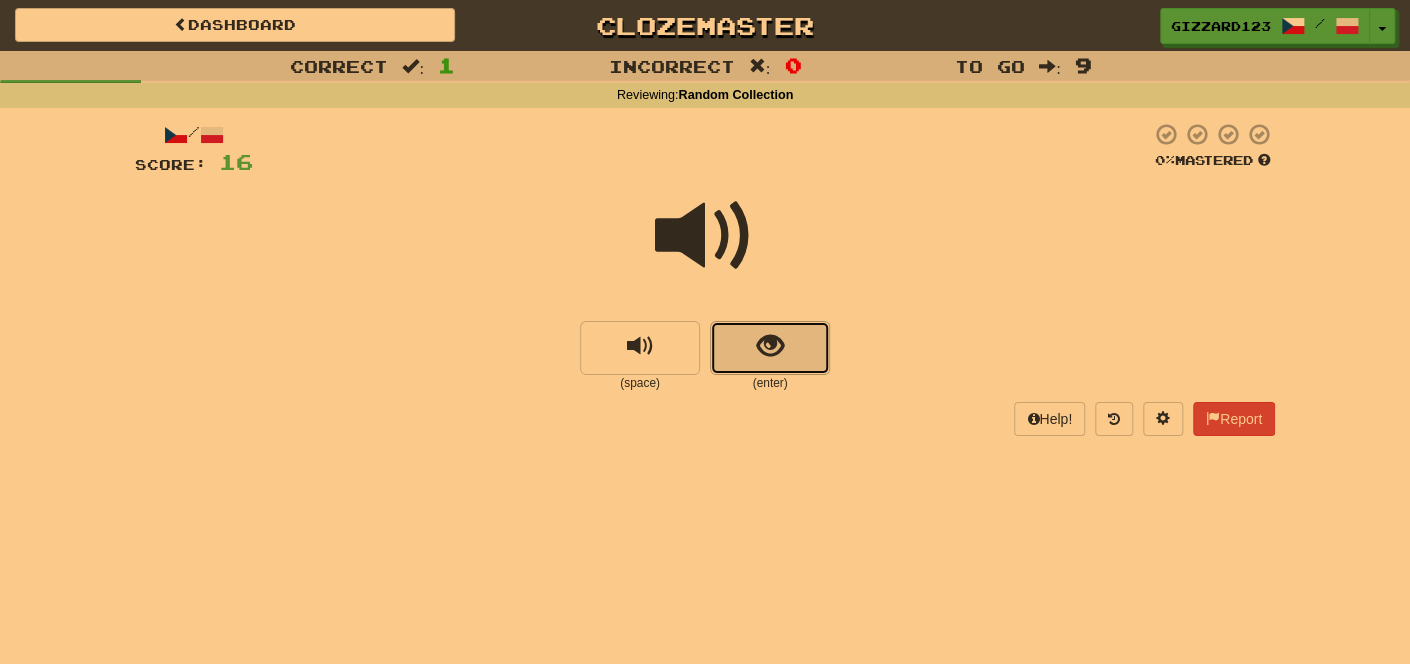 click at bounding box center (770, 346) 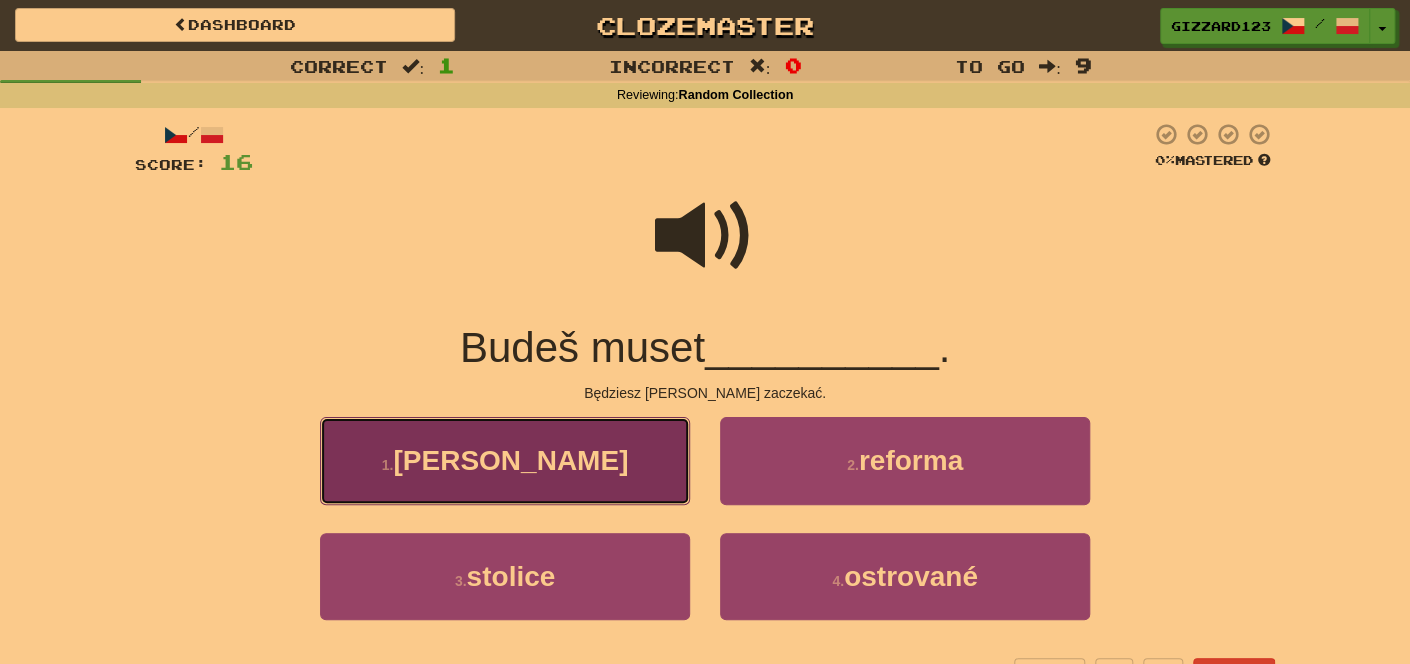 click on "1 .  počkat" at bounding box center [505, 460] 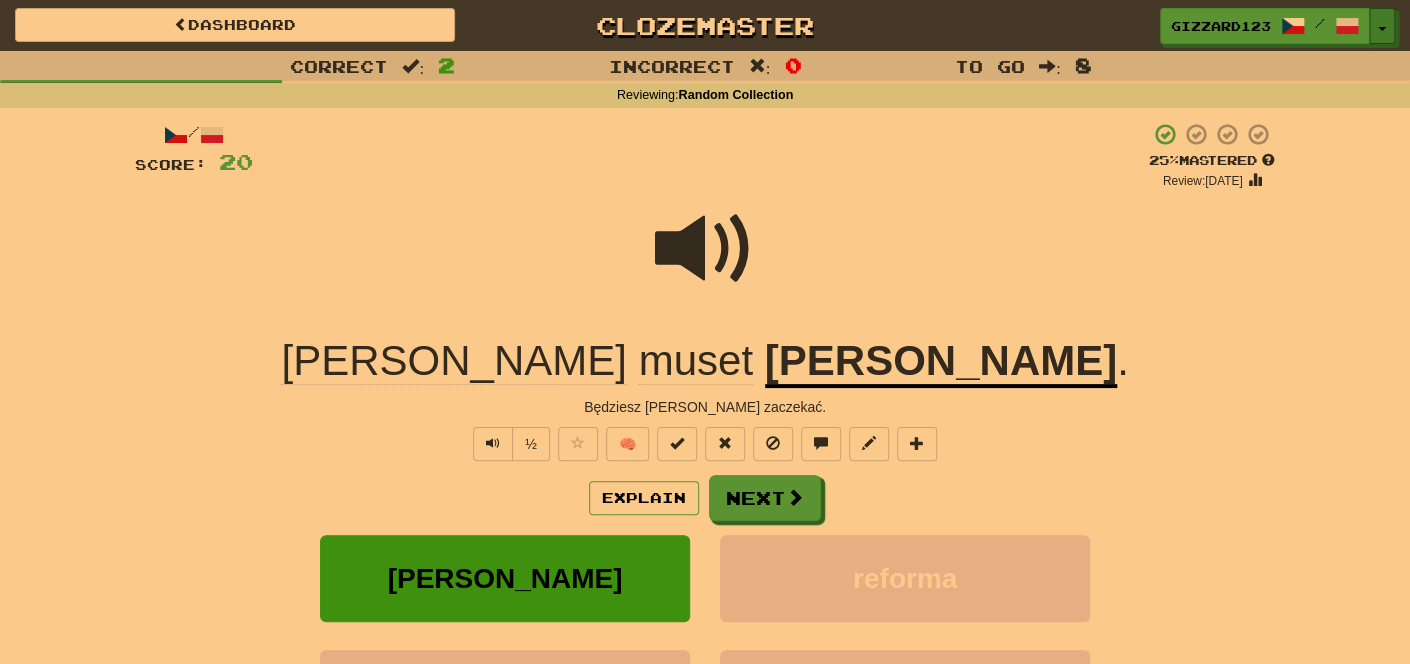 drag, startPoint x: 1388, startPoint y: 32, endPoint x: 1364, endPoint y: 216, distance: 185.55861 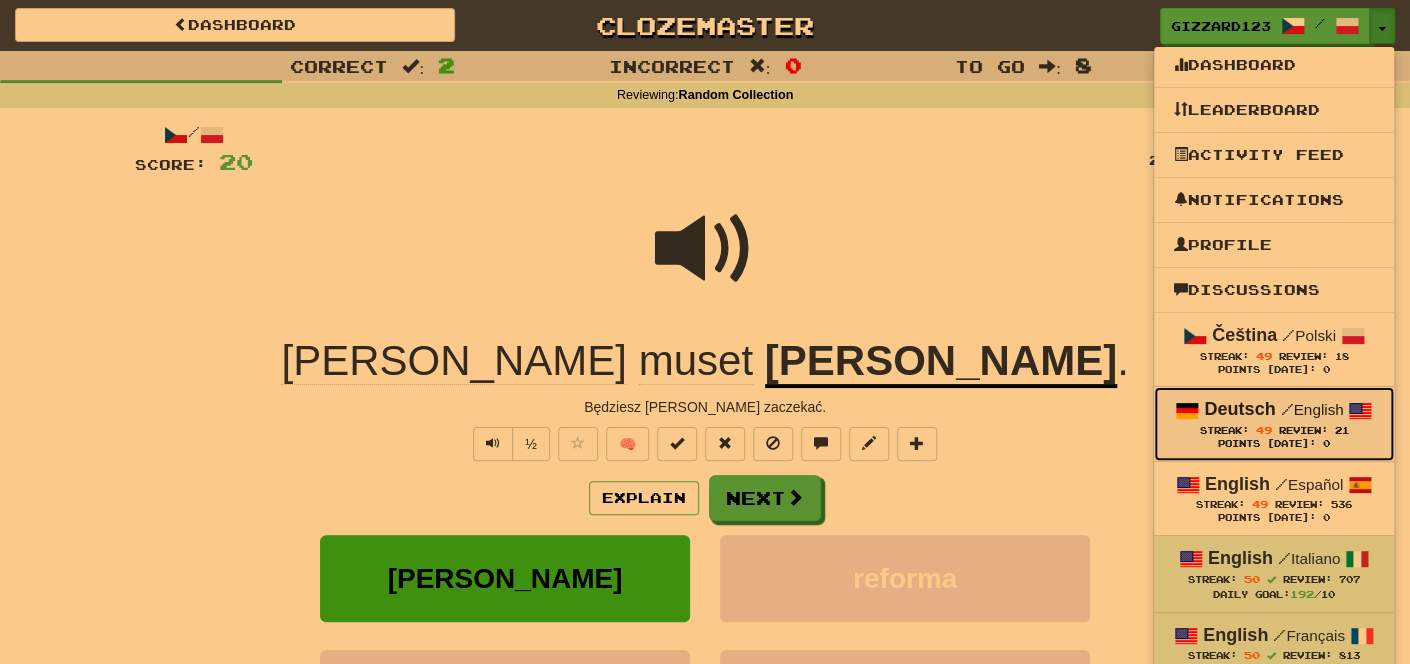 click on "Points [DATE]: 0" at bounding box center (1274, 444) 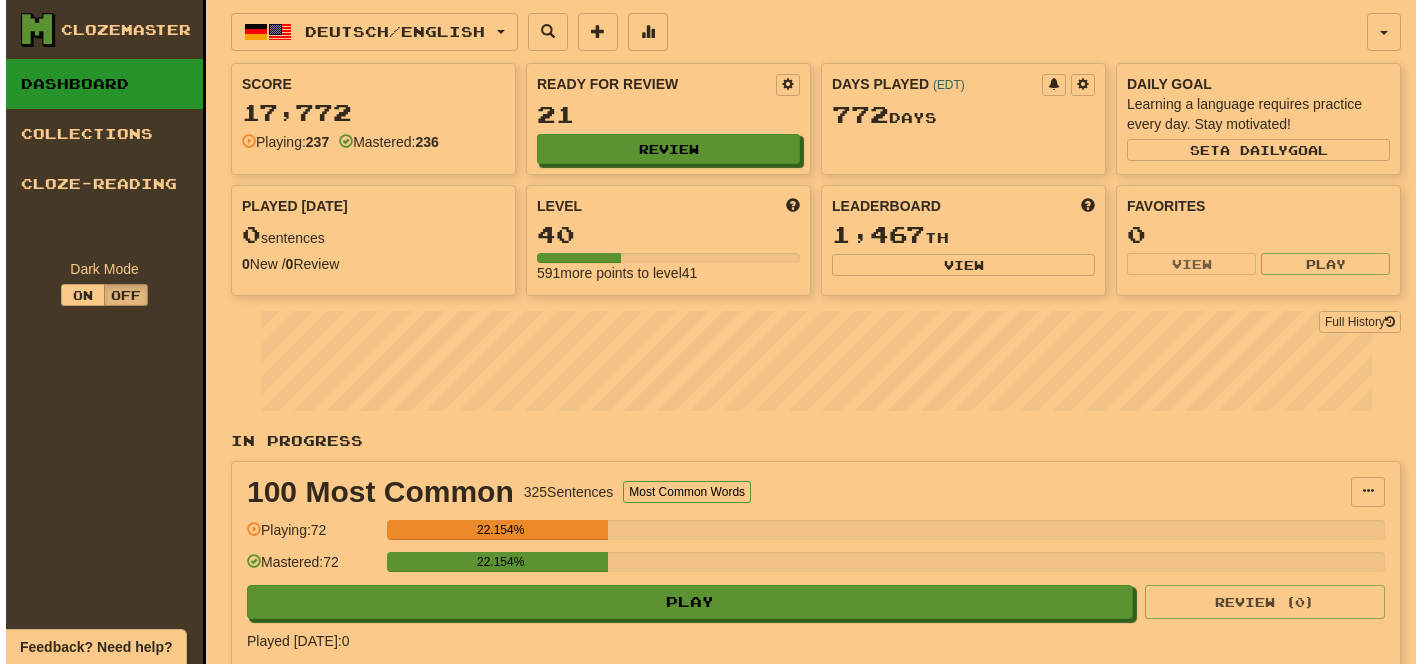 scroll, scrollTop: 0, scrollLeft: 0, axis: both 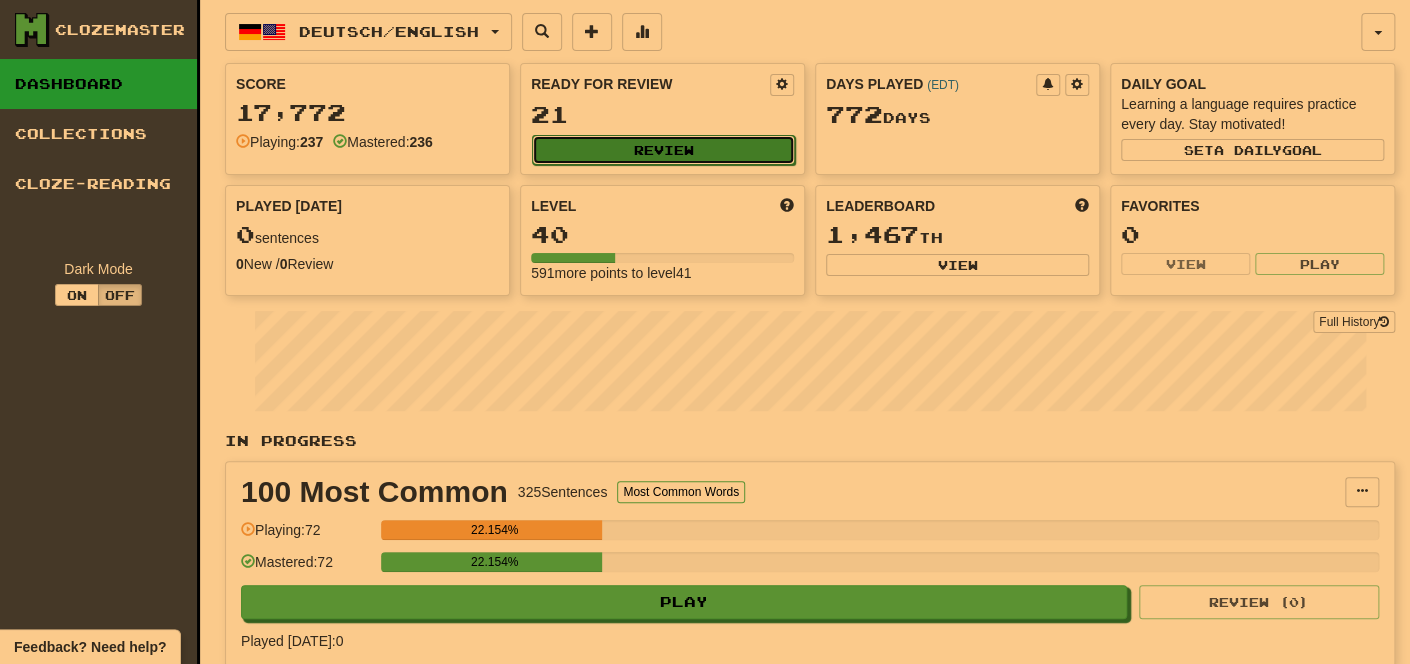 click on "Review" at bounding box center (663, 150) 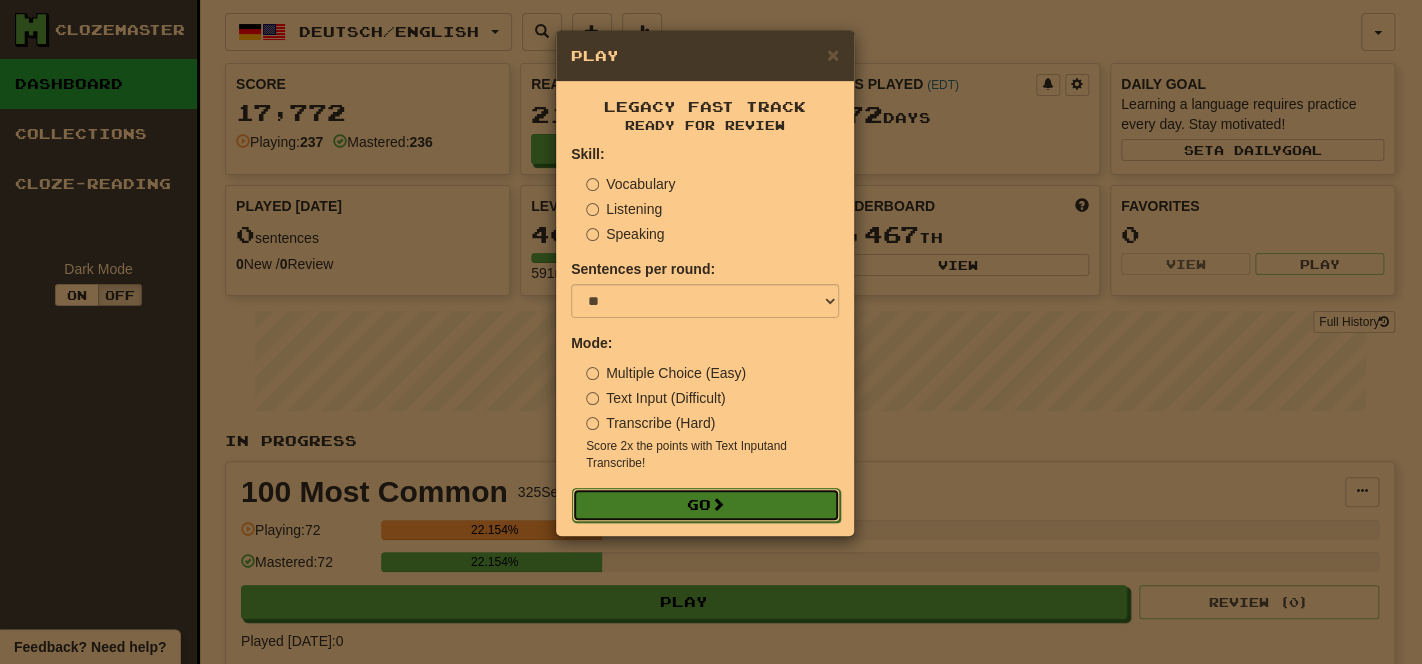 click on "Go" at bounding box center (706, 505) 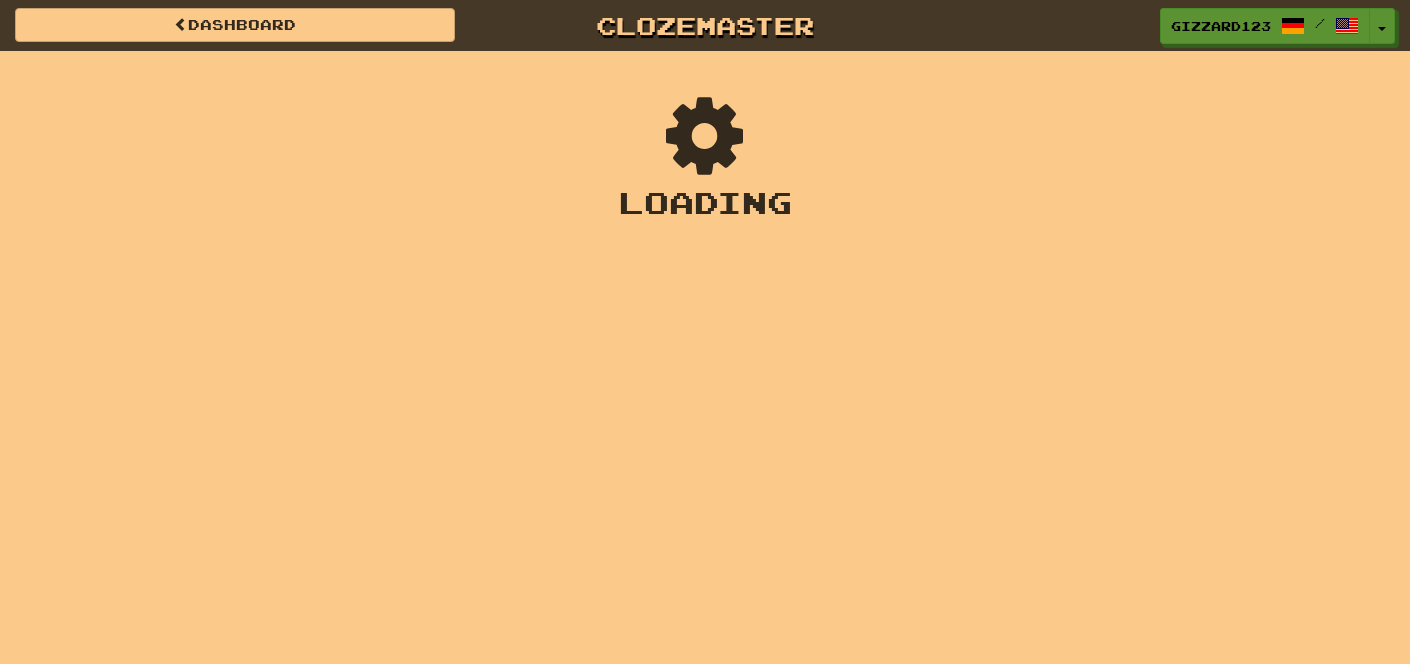 scroll, scrollTop: 0, scrollLeft: 0, axis: both 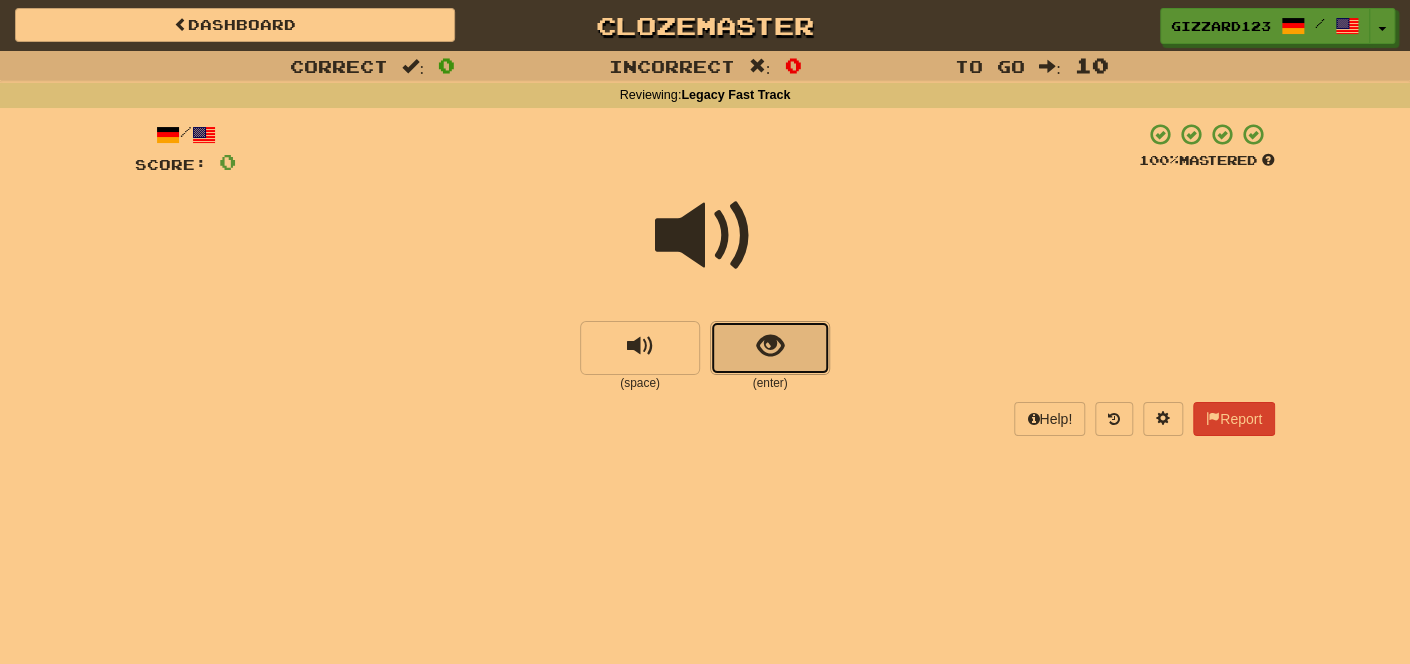 click at bounding box center [770, 348] 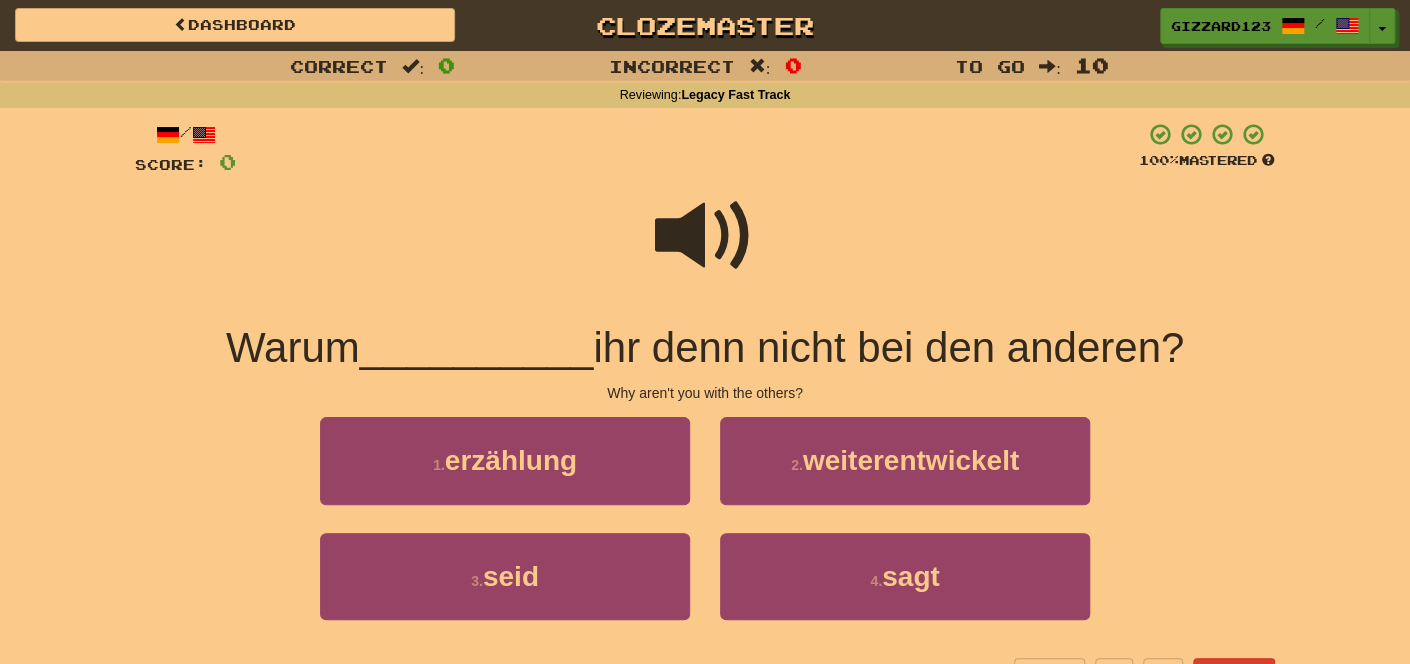 drag, startPoint x: 716, startPoint y: 237, endPoint x: 714, endPoint y: 270, distance: 33.06055 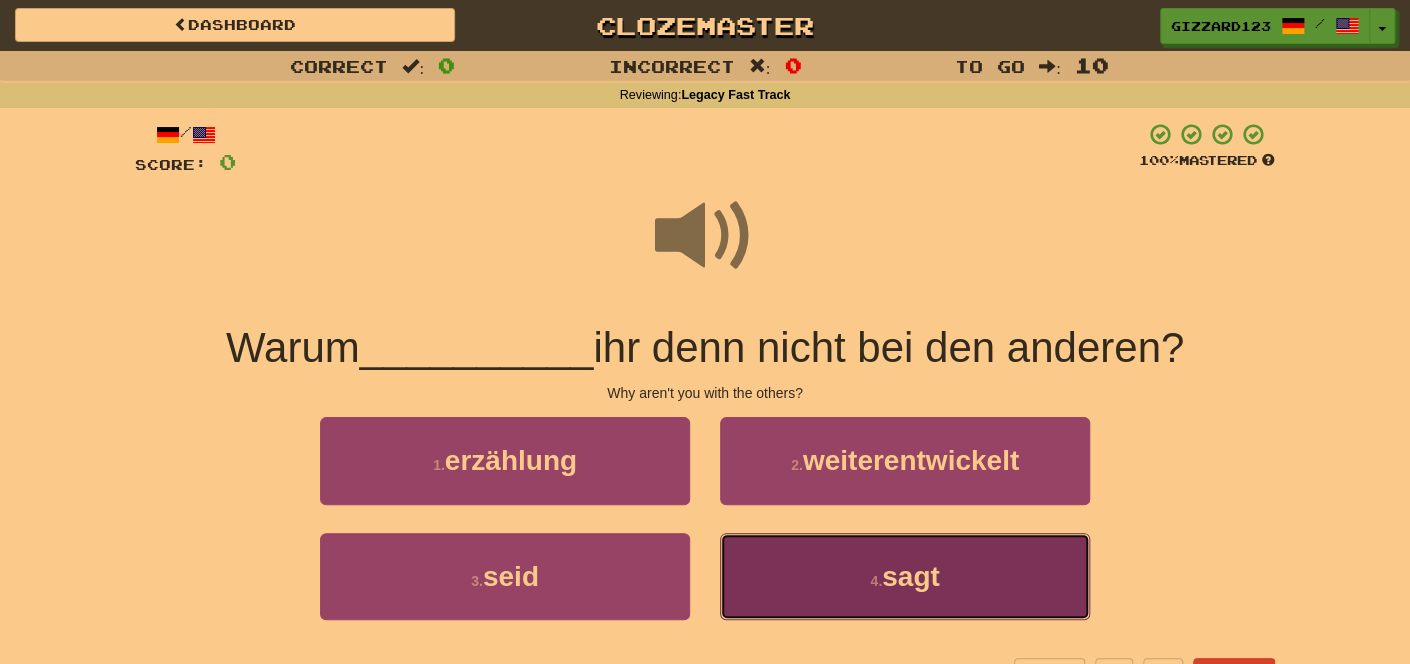click on "4 .  sagt" at bounding box center (905, 576) 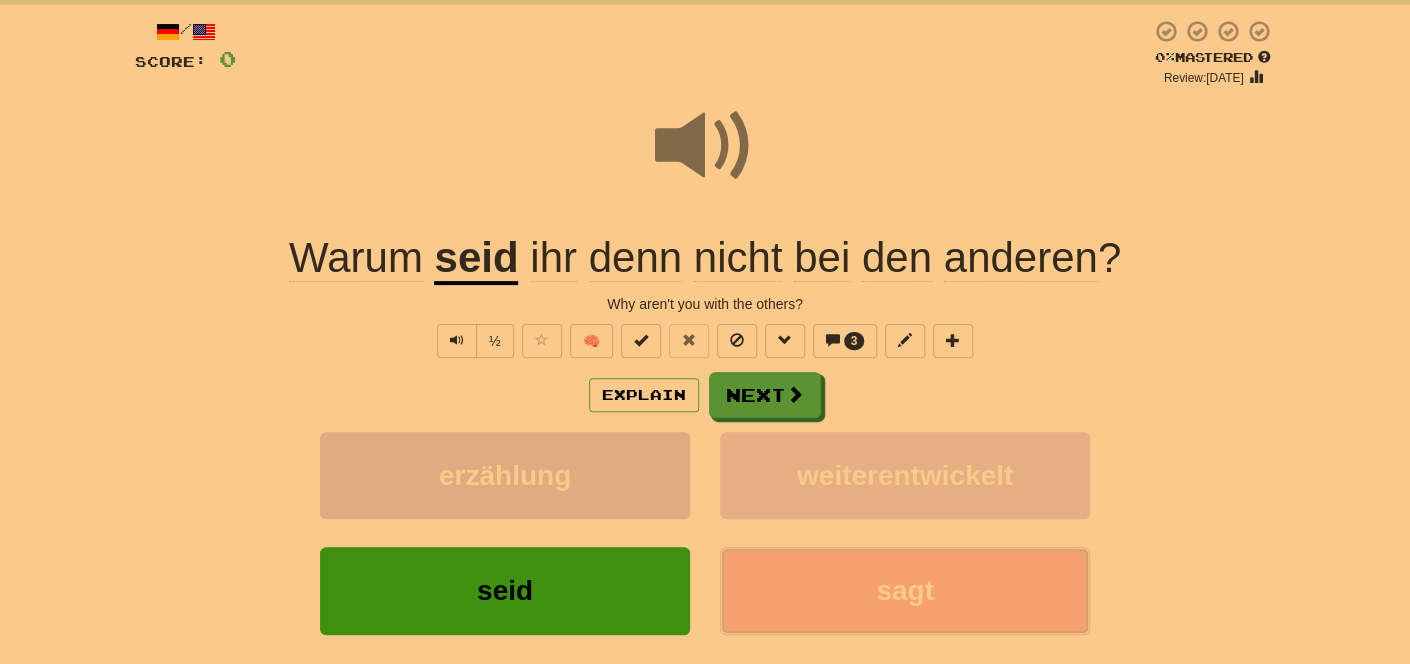 scroll, scrollTop: 106, scrollLeft: 0, axis: vertical 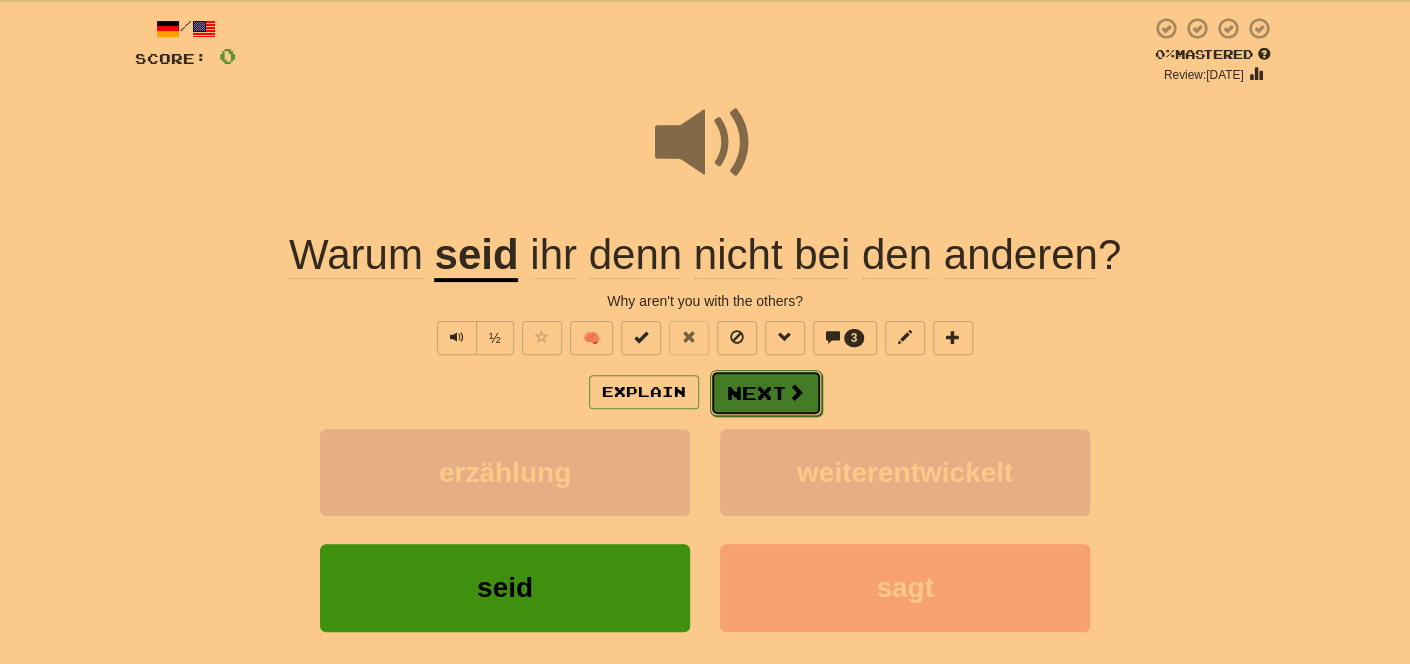 click on "Next" at bounding box center (766, 393) 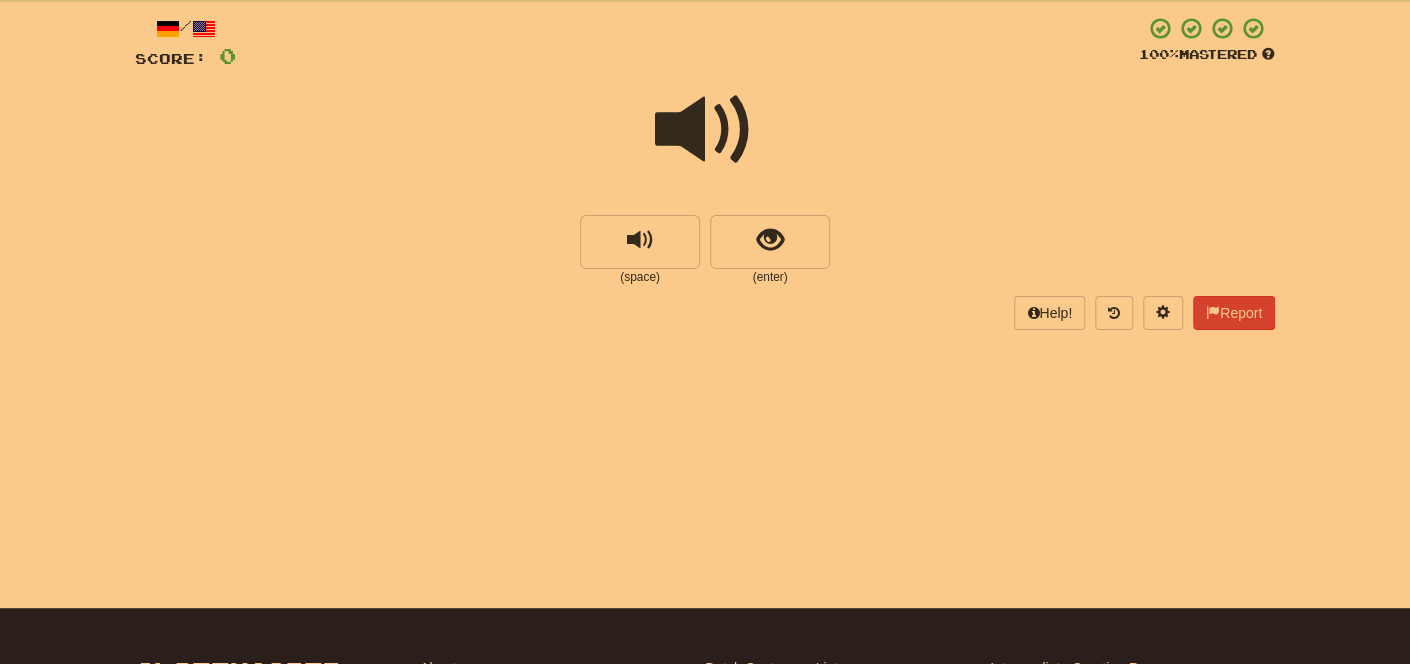 drag, startPoint x: 735, startPoint y: 140, endPoint x: 753, endPoint y: 172, distance: 36.71512 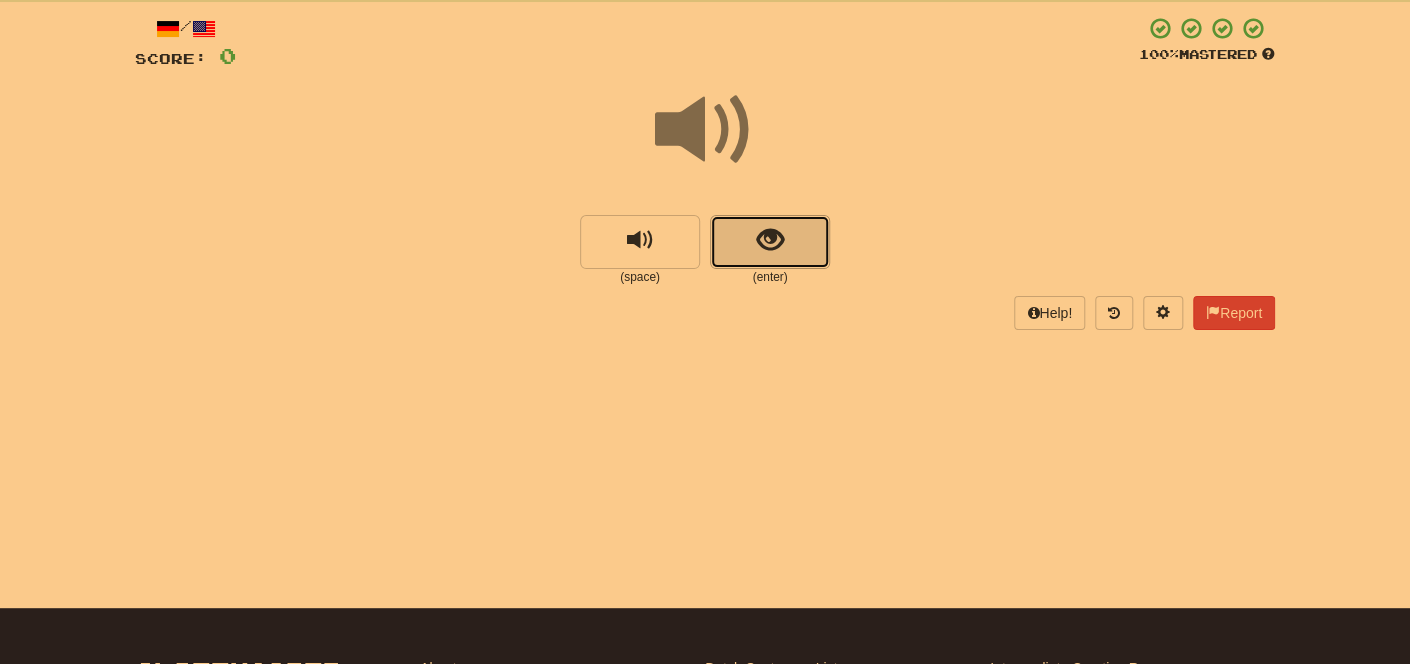 click at bounding box center [770, 242] 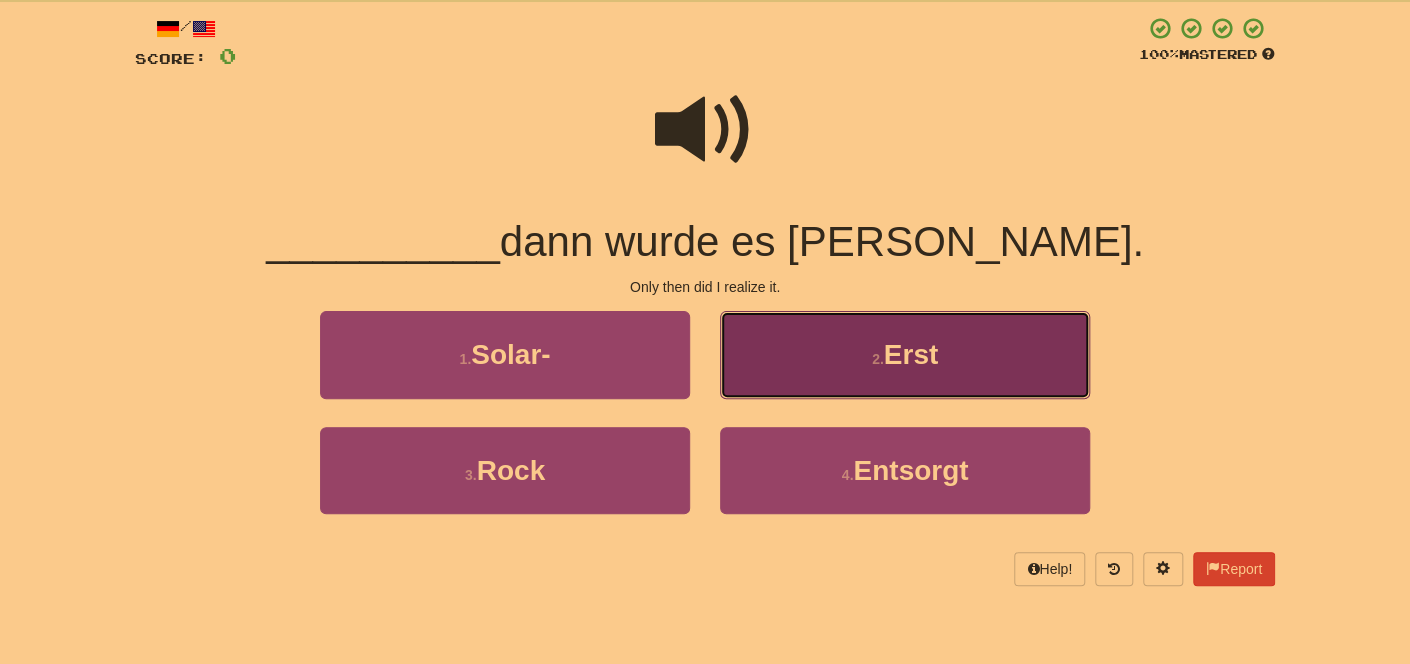 click on "2 .  Erst" at bounding box center (905, 354) 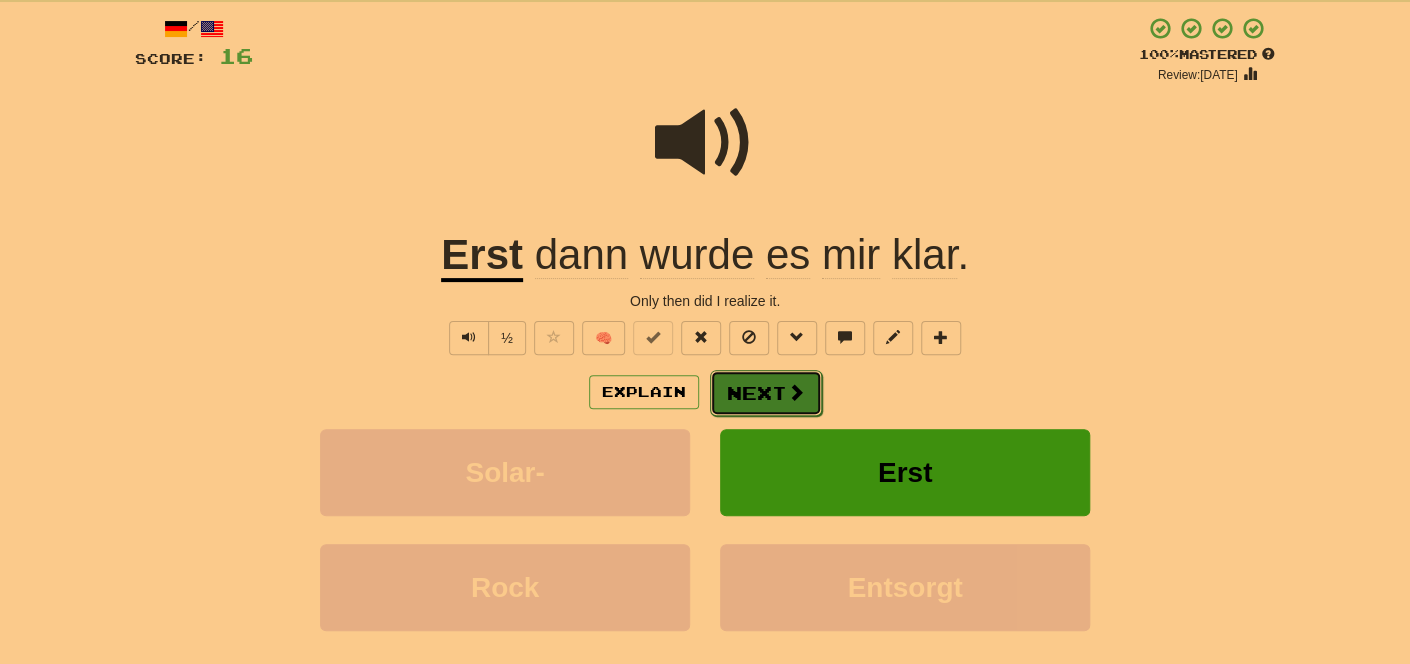 click on "Next" at bounding box center (766, 393) 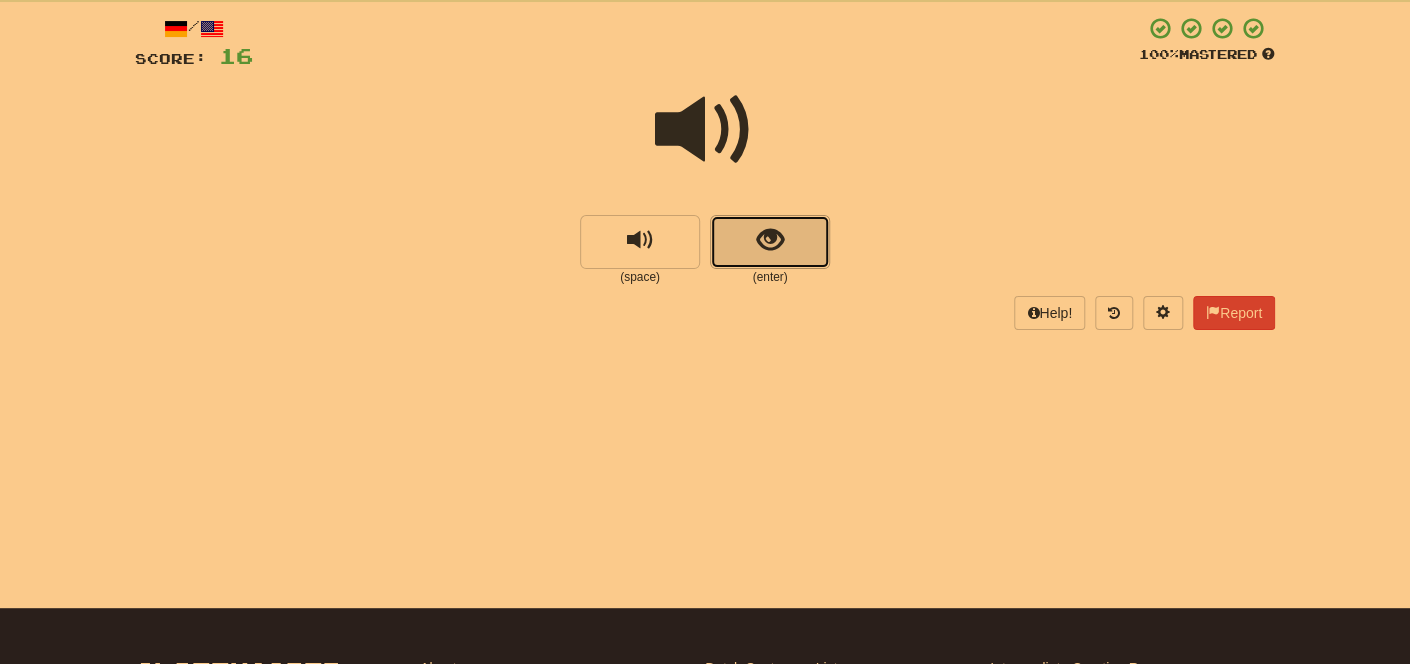 click at bounding box center (770, 240) 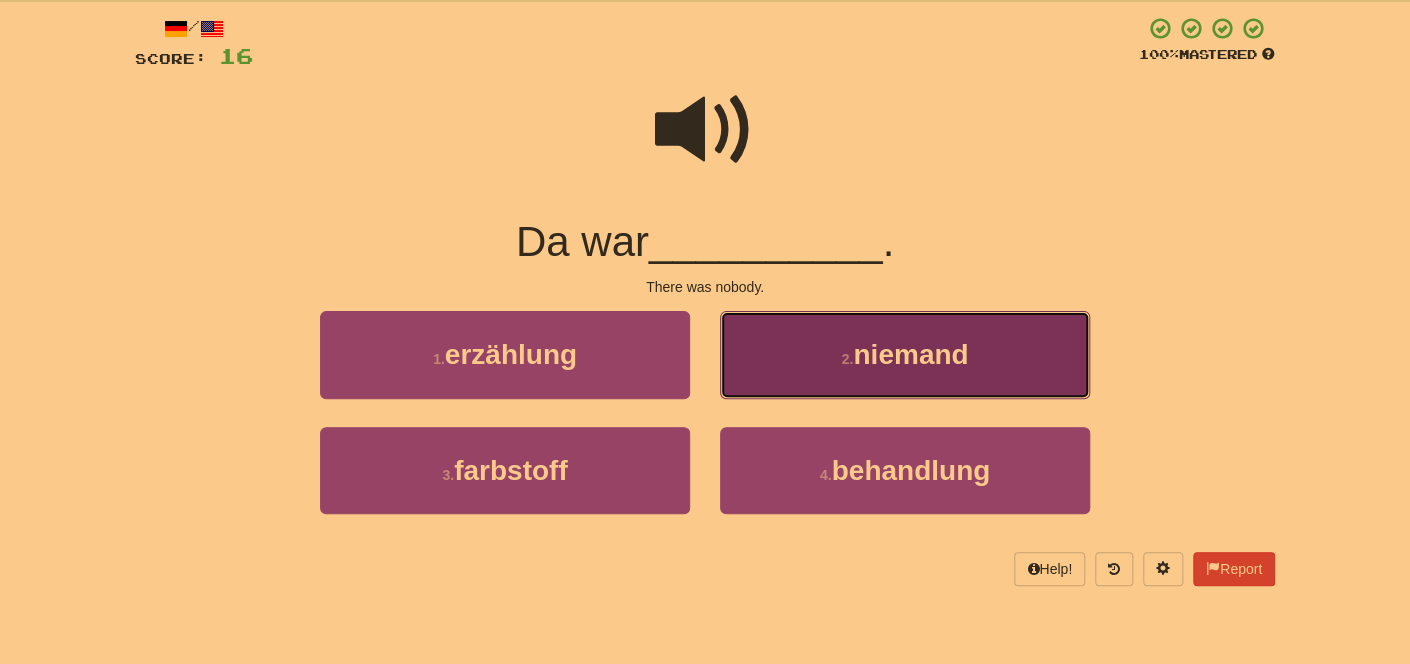 click on "niemand" at bounding box center [910, 354] 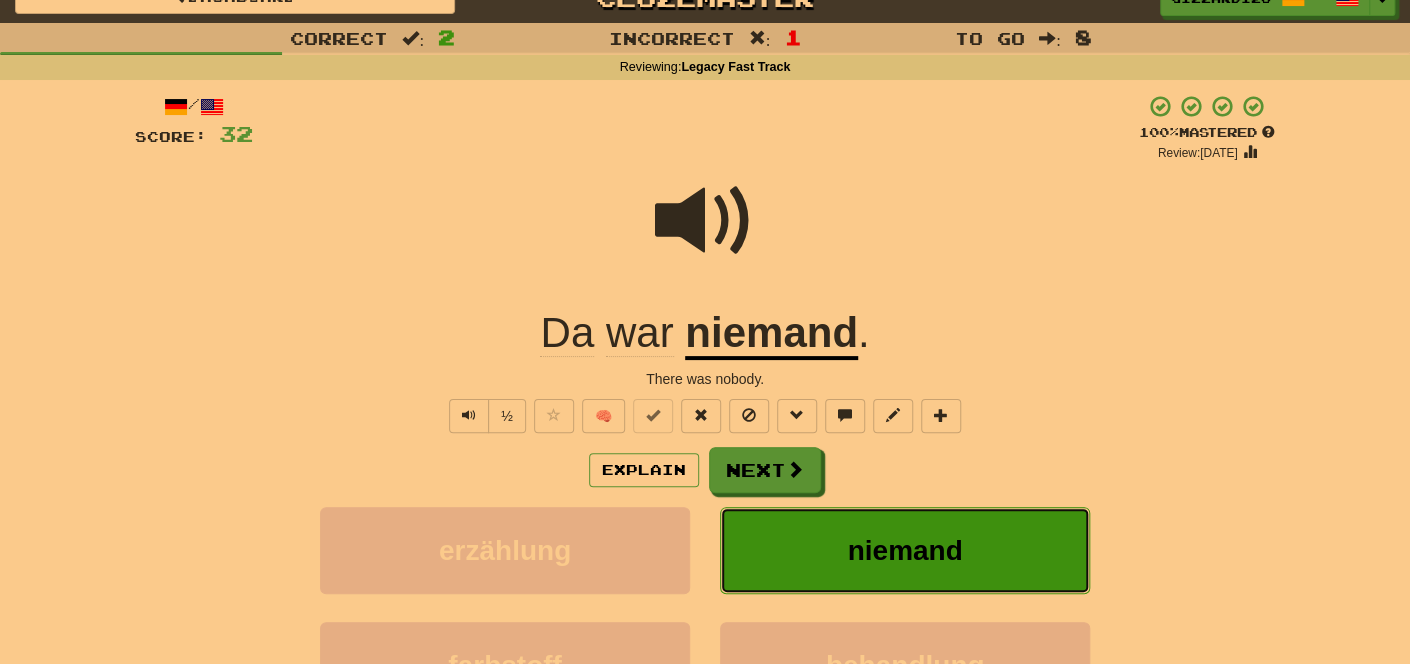 scroll, scrollTop: 0, scrollLeft: 0, axis: both 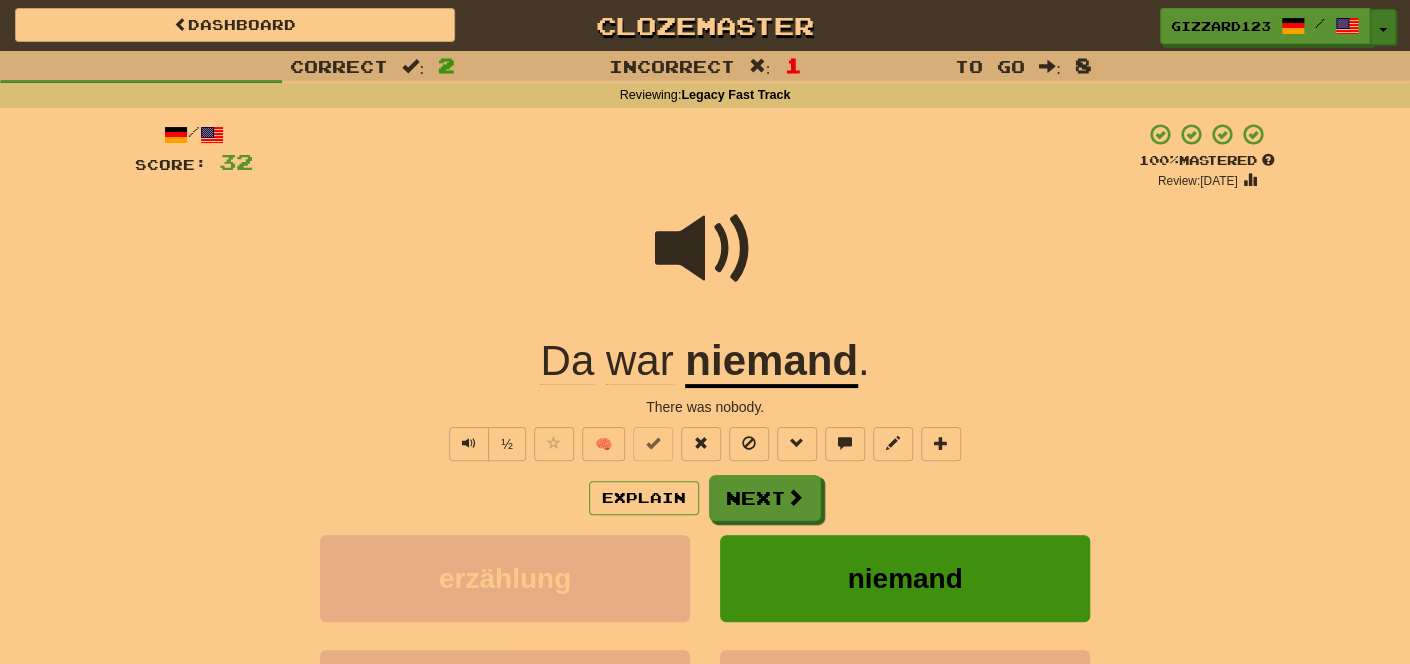 click on "Toggle Dropdown" at bounding box center [1383, 27] 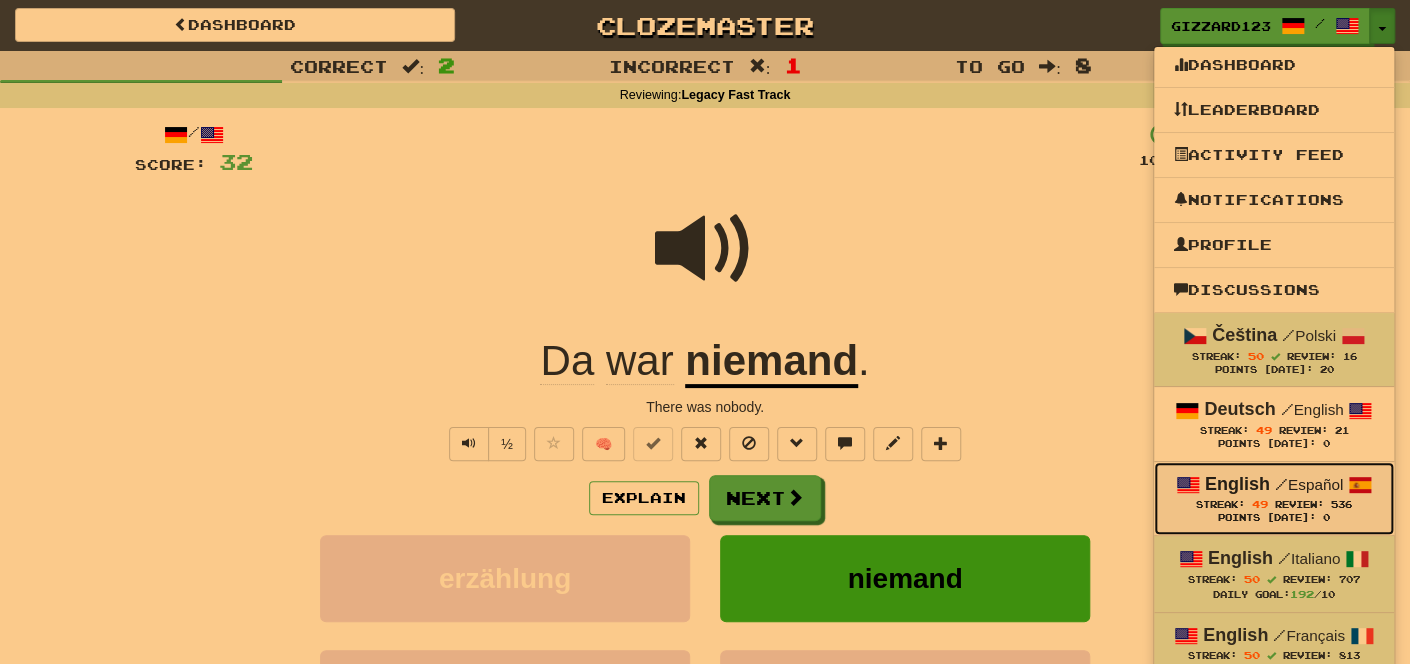click on "English" at bounding box center (1237, 484) 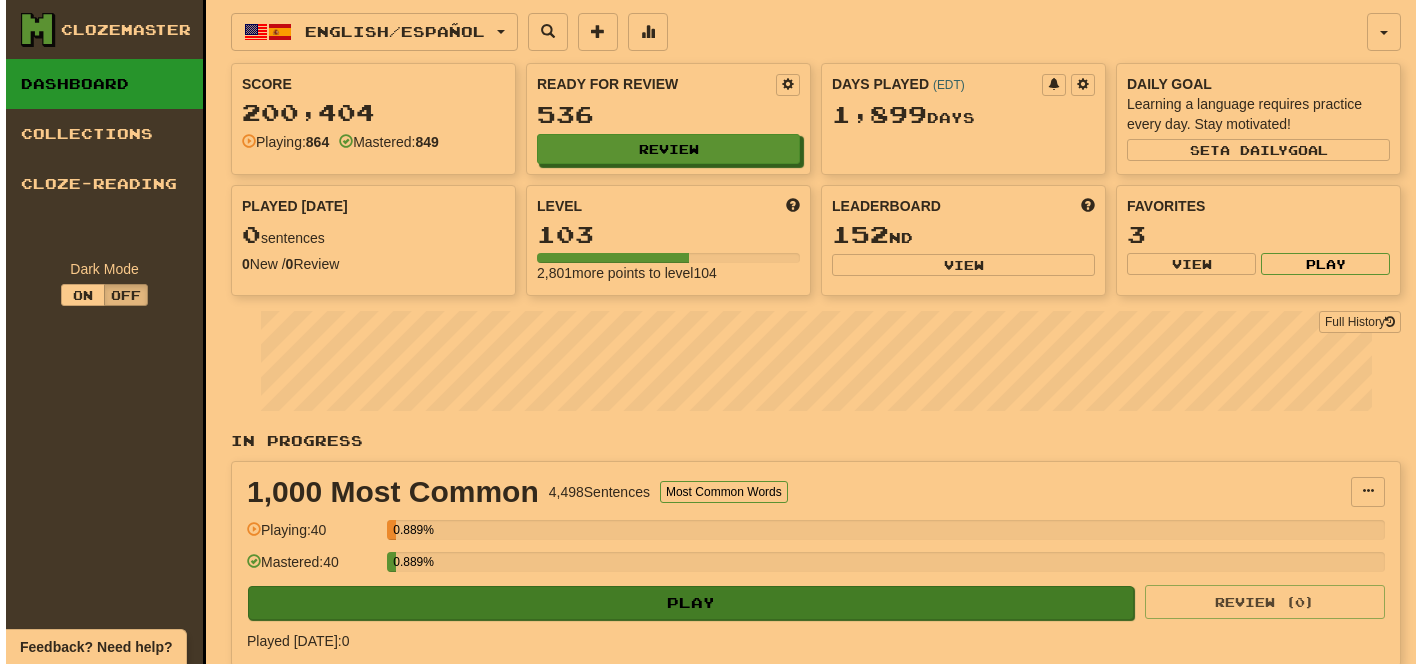scroll, scrollTop: 0, scrollLeft: 0, axis: both 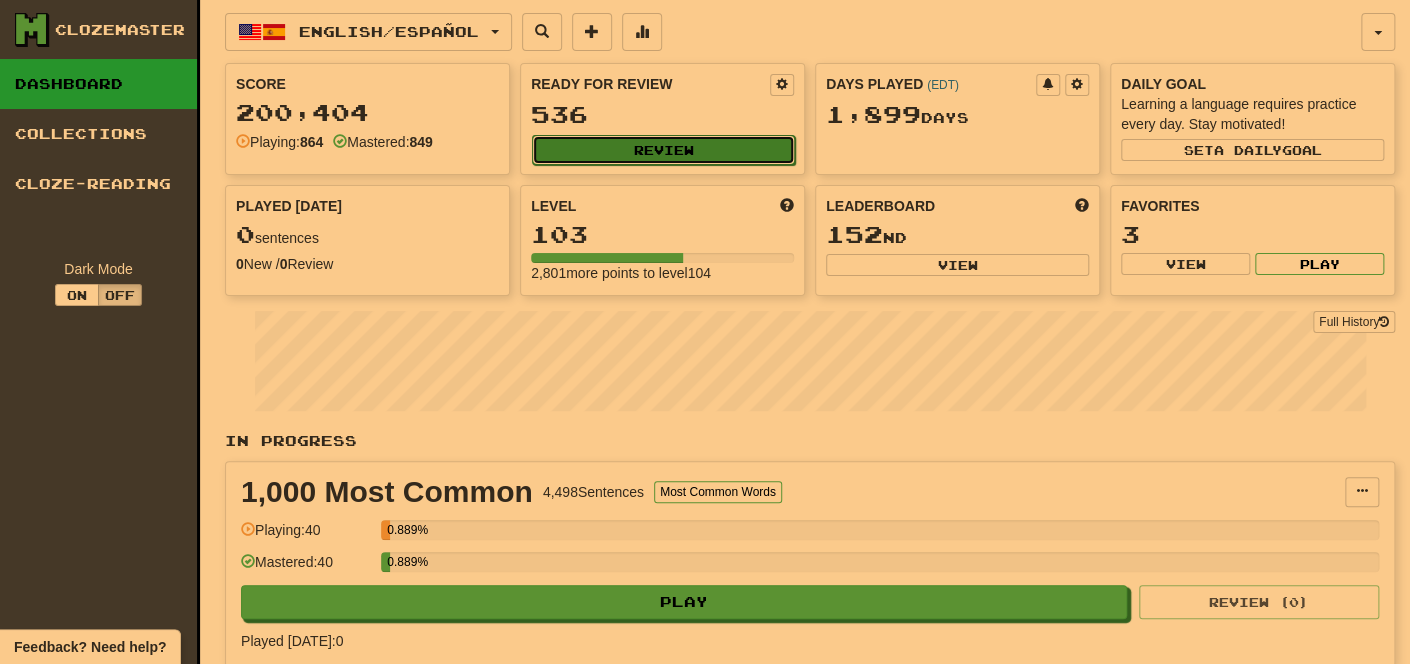 click on "Review" at bounding box center [663, 150] 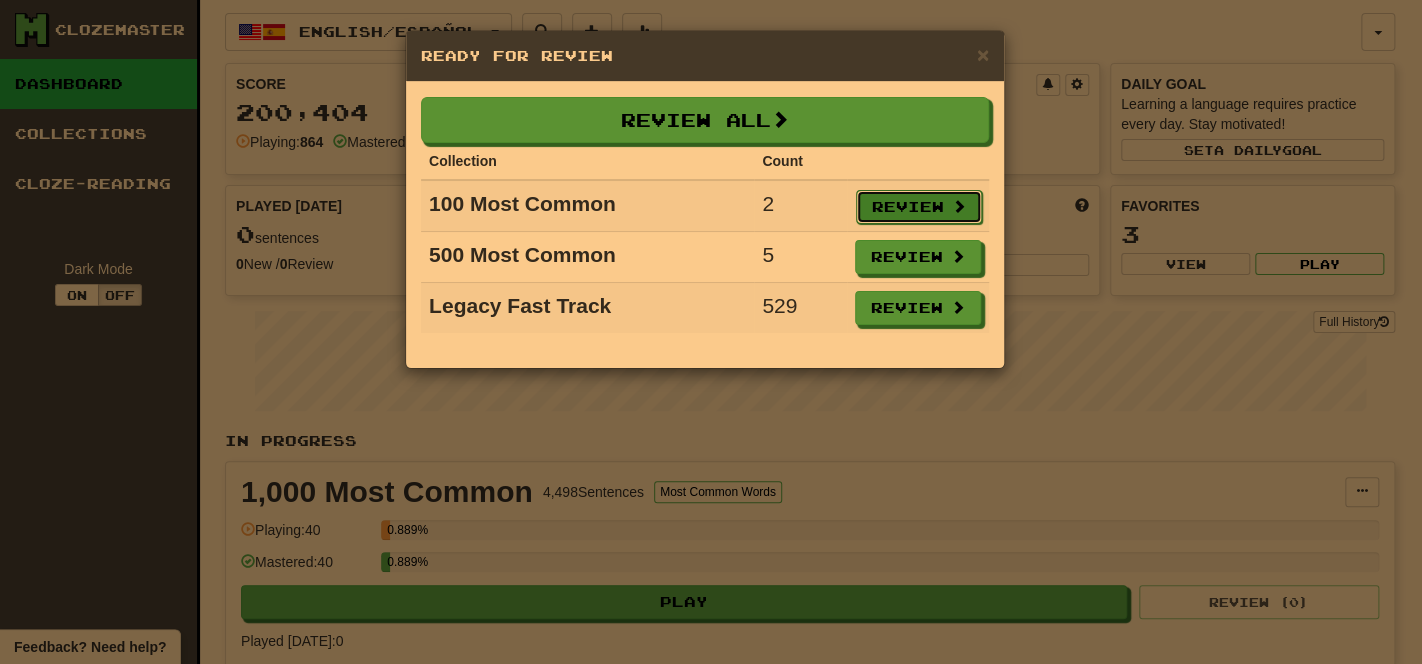 click on "Review" at bounding box center (919, 207) 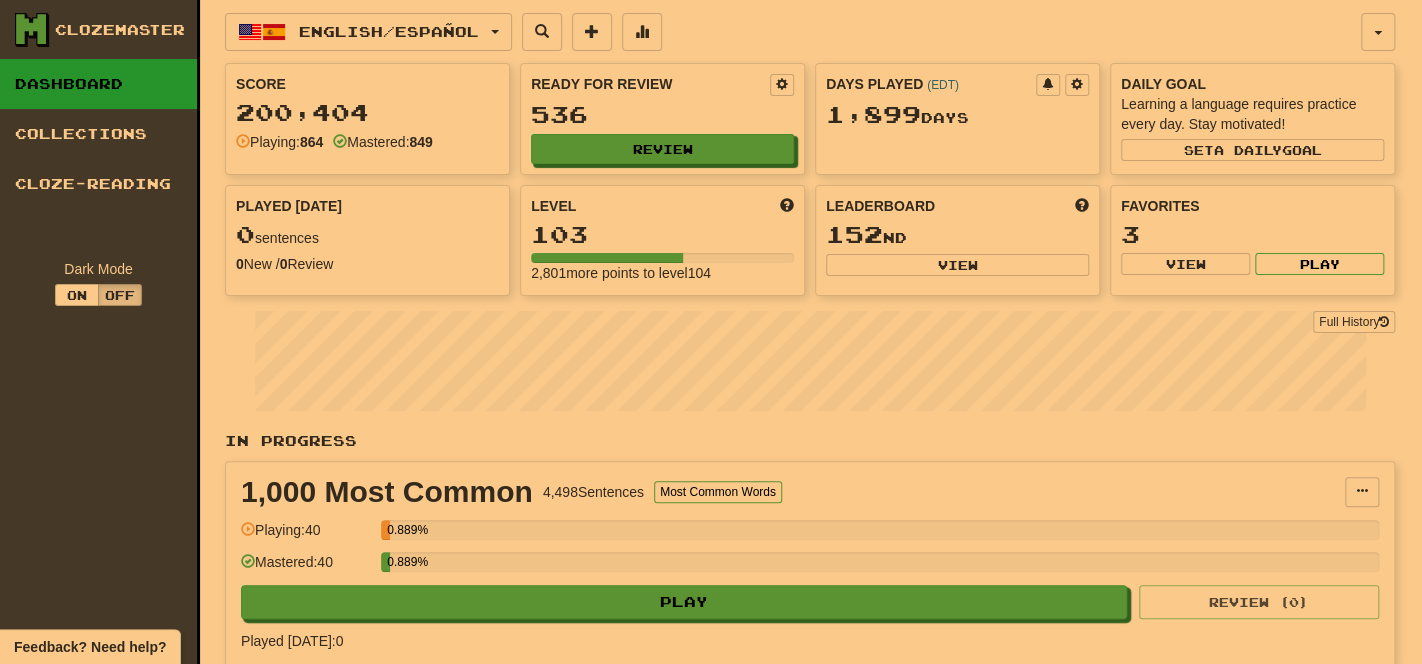 select on "**" 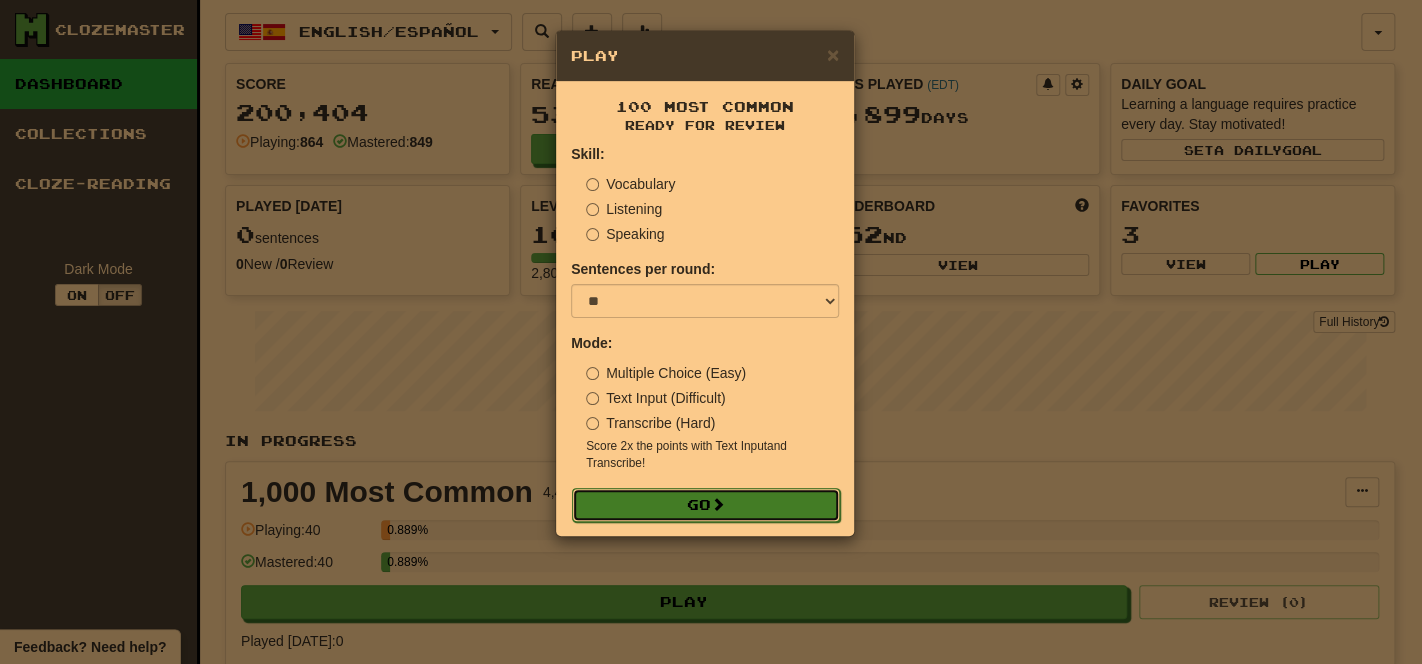 click at bounding box center (718, 504) 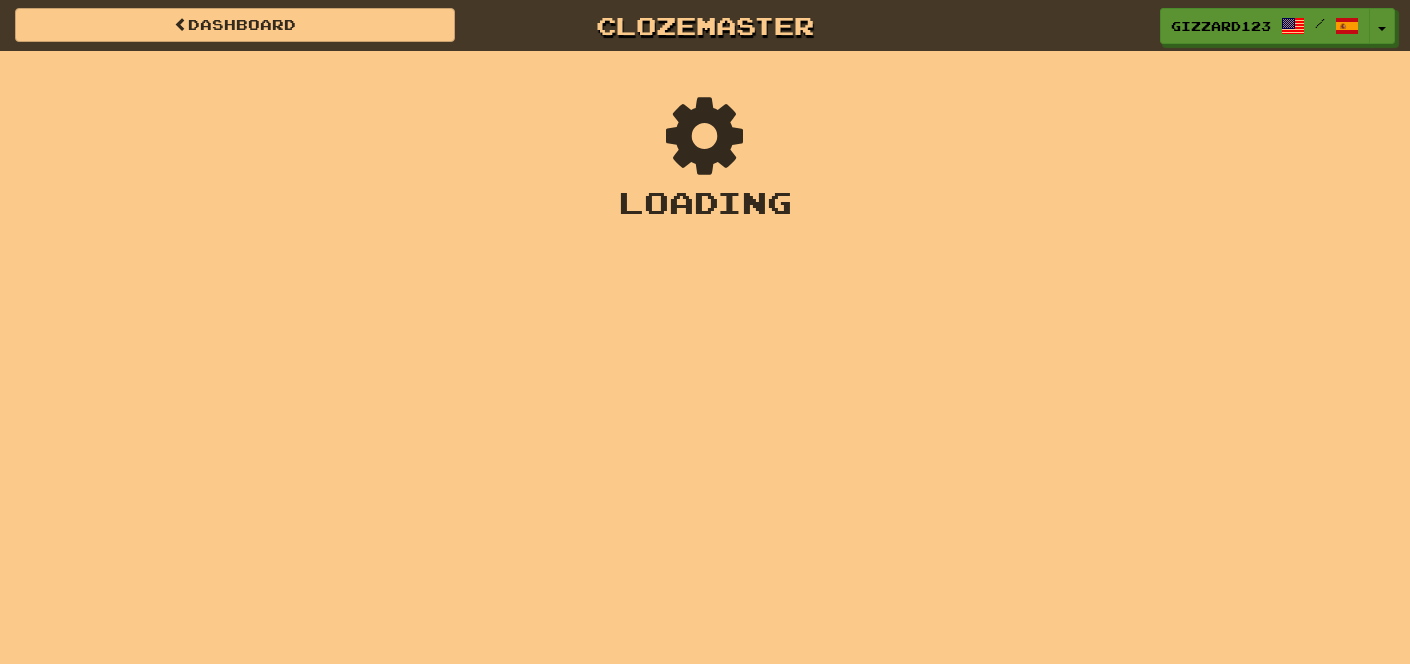 scroll, scrollTop: 0, scrollLeft: 0, axis: both 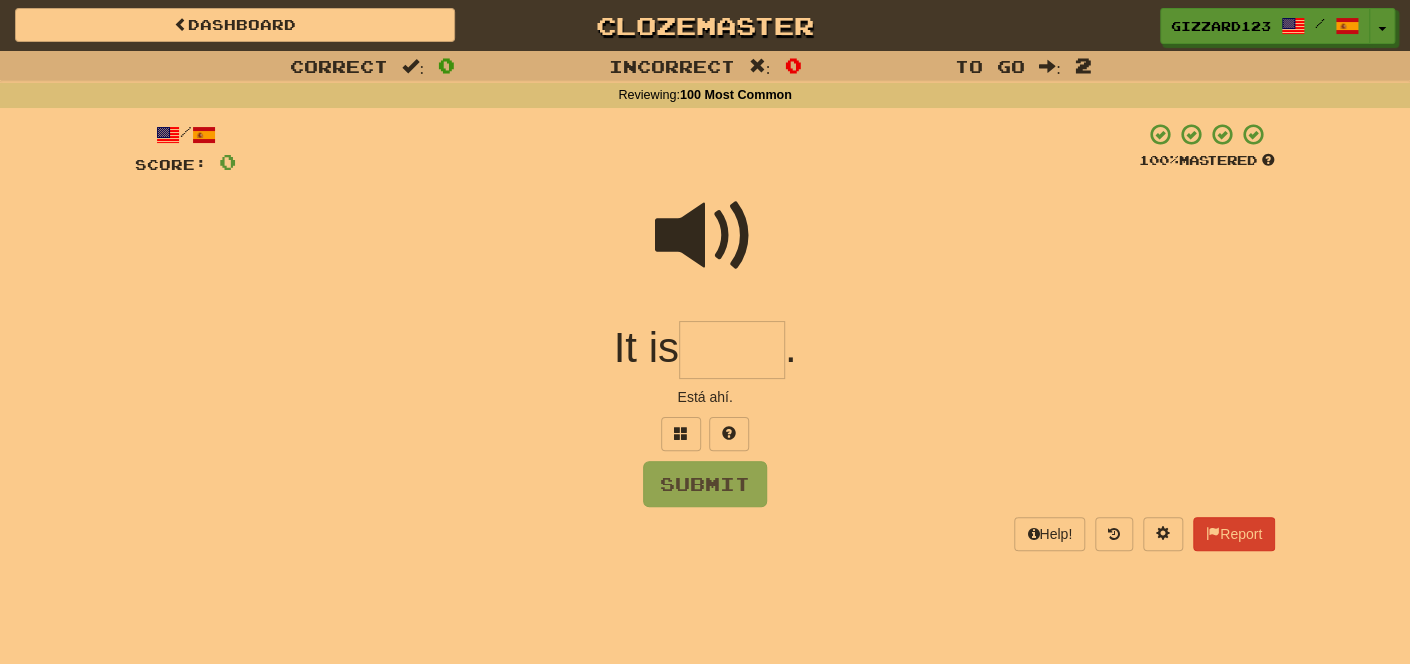 click at bounding box center [732, 350] 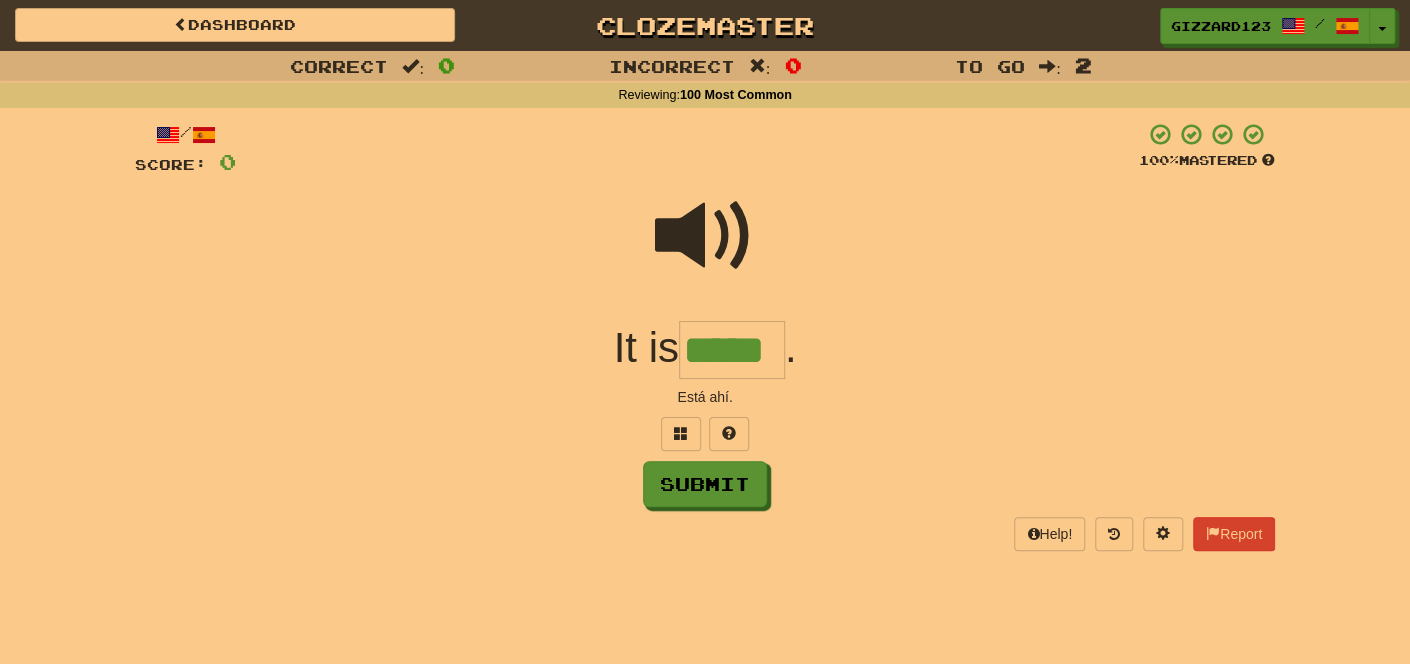 type on "*****" 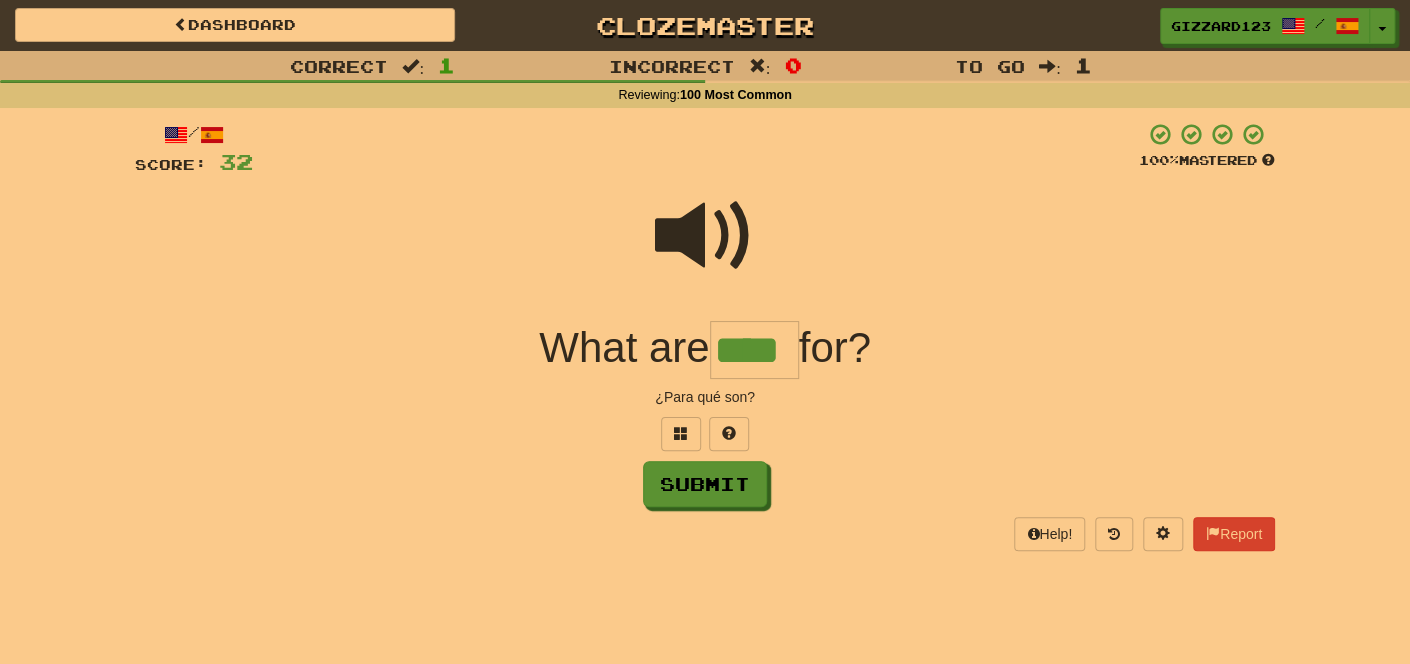 type on "****" 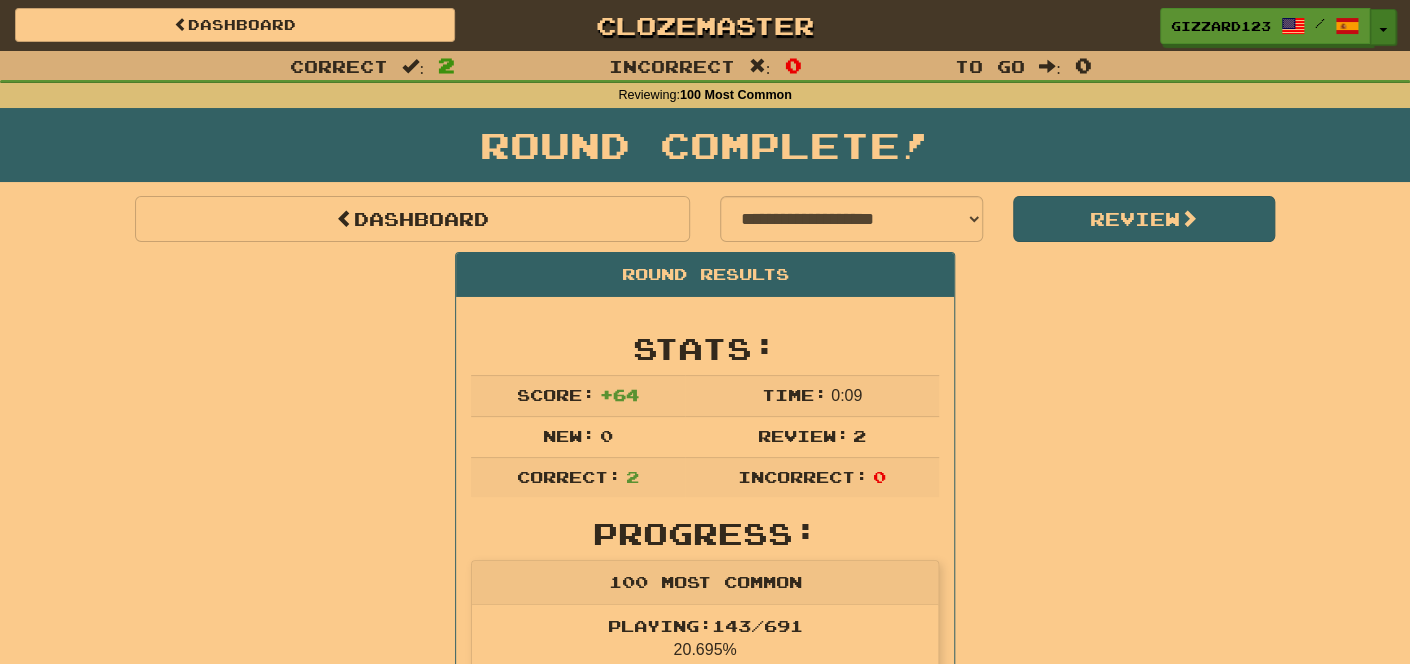 click on "Toggle Dropdown" at bounding box center [1383, 27] 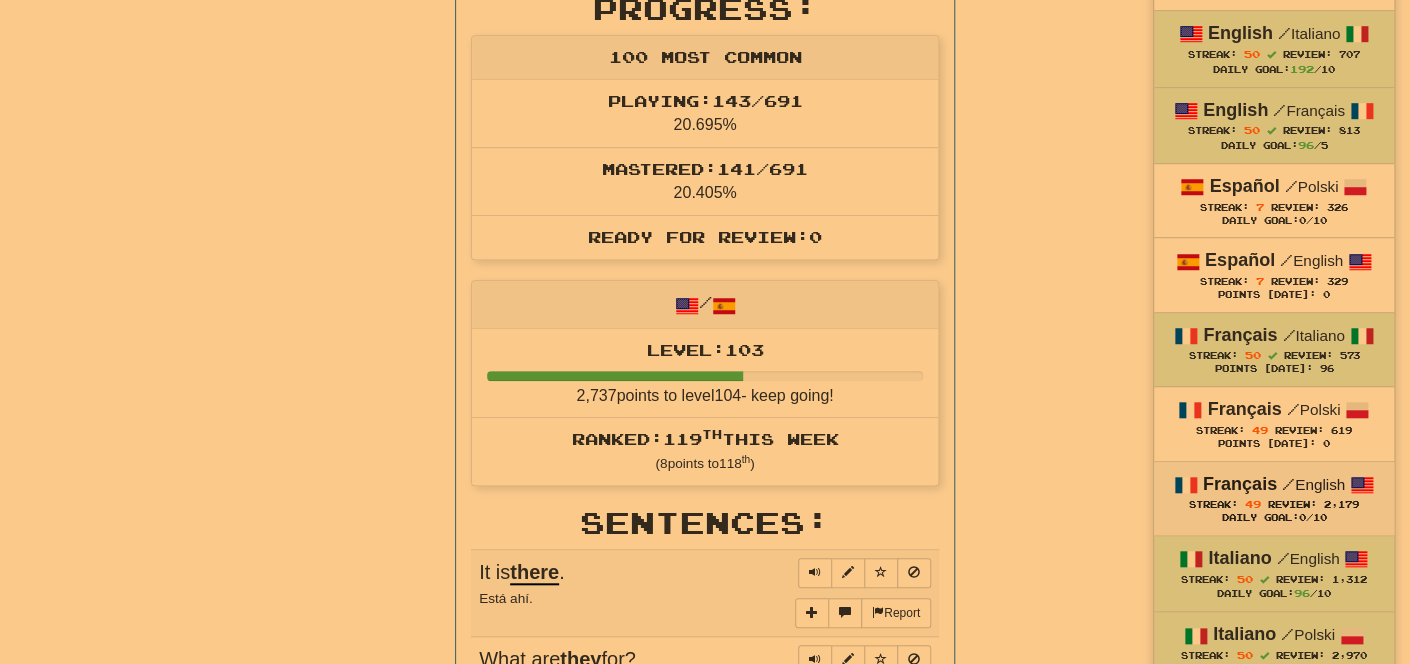 scroll, scrollTop: 533, scrollLeft: 0, axis: vertical 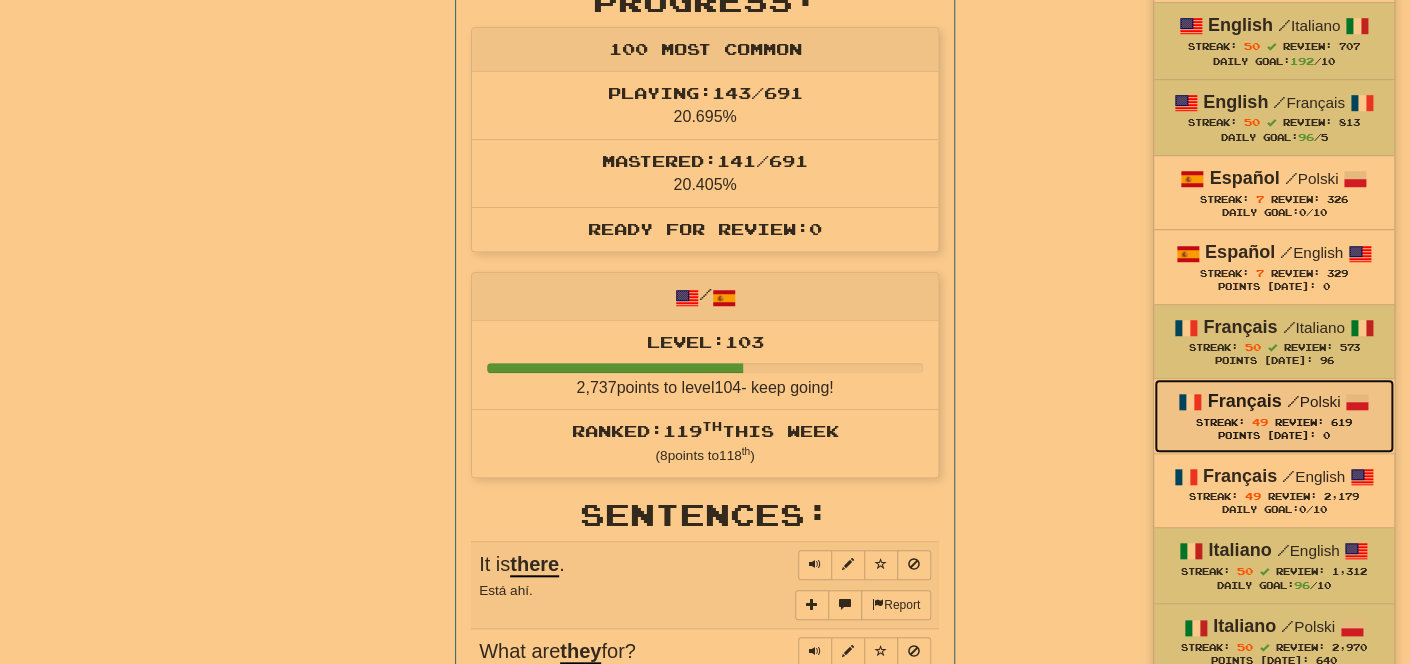 click on "49" at bounding box center [1260, 422] 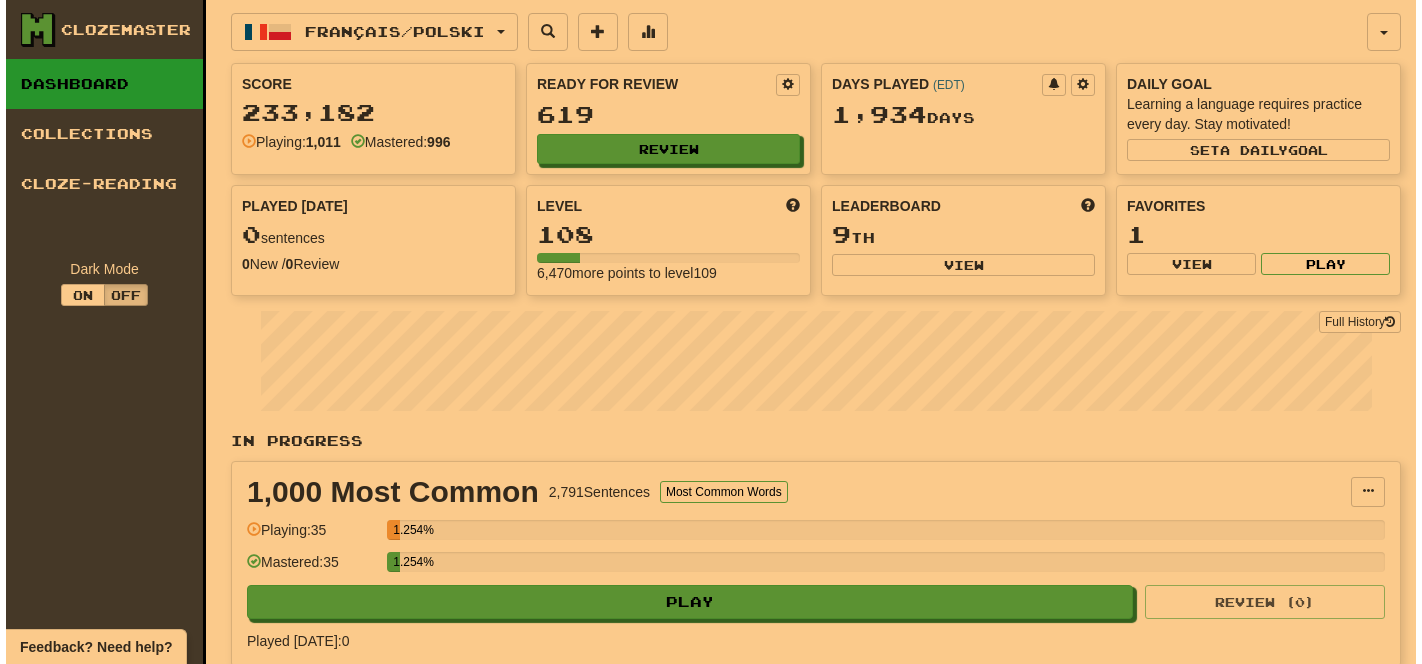 scroll, scrollTop: 0, scrollLeft: 0, axis: both 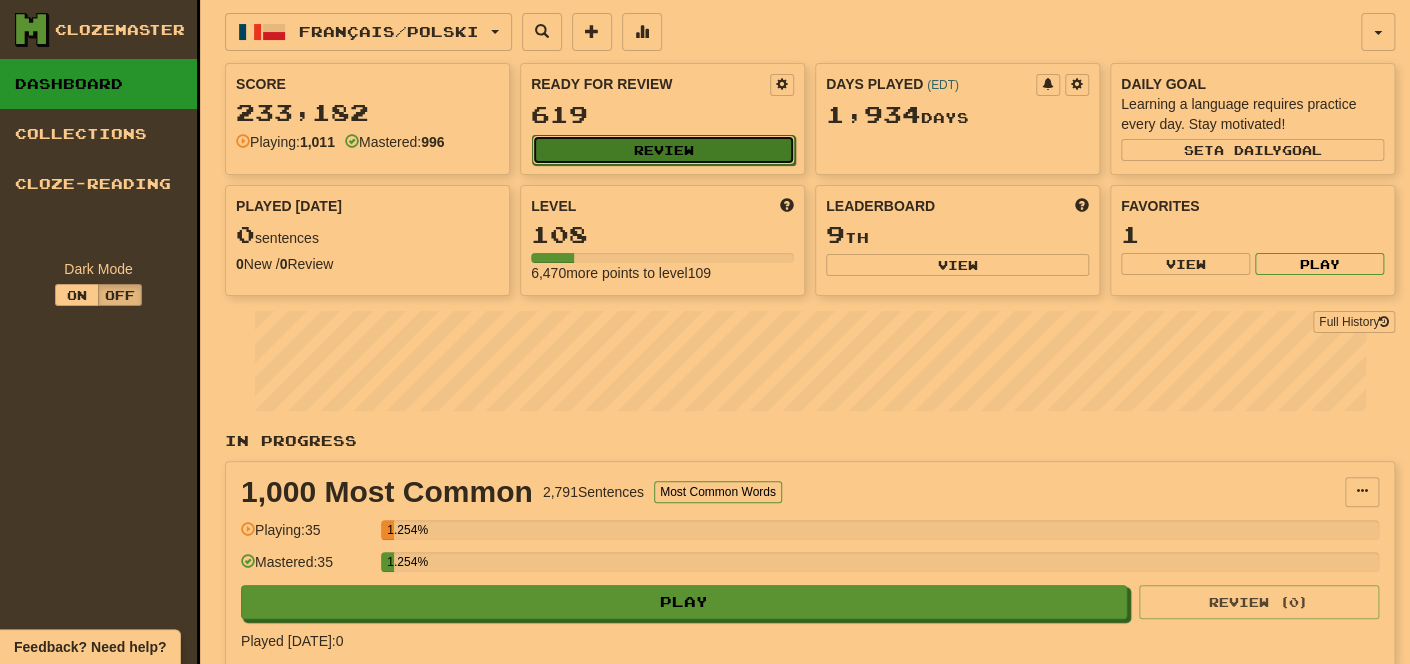 click on "Review" at bounding box center [663, 150] 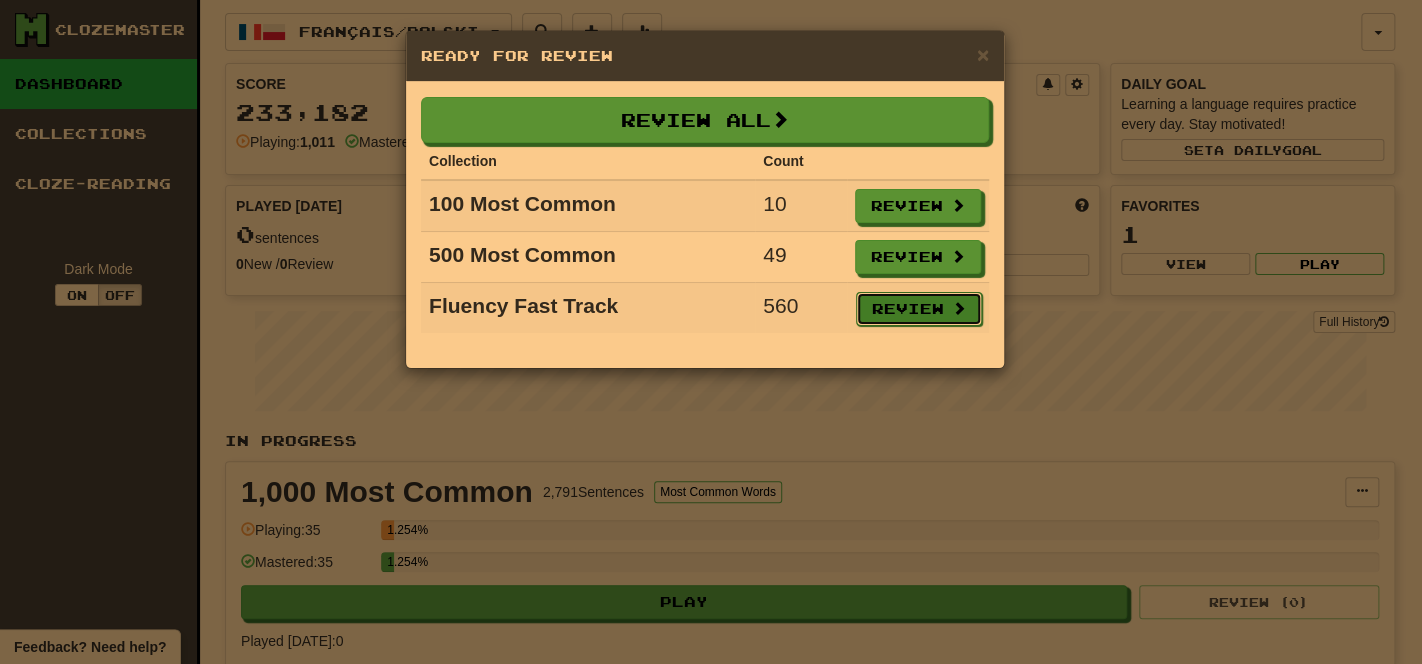 click on "Review" at bounding box center (919, 309) 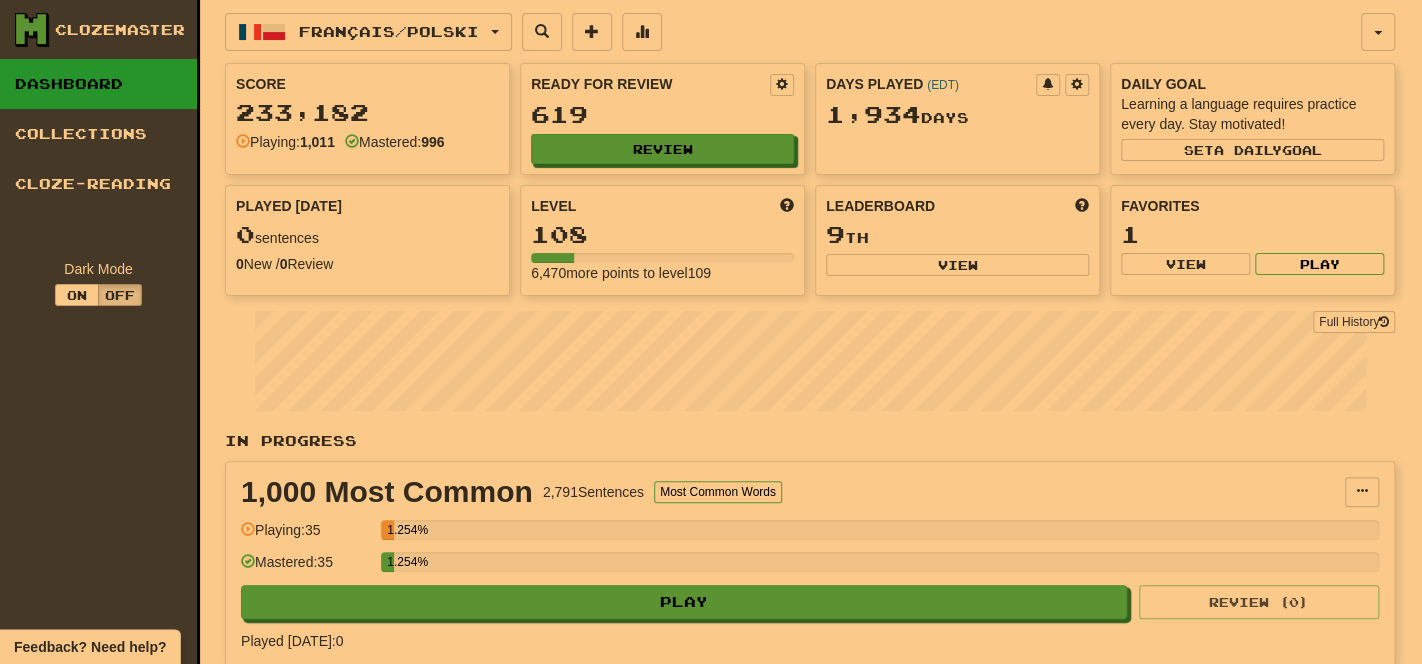 select on "**" 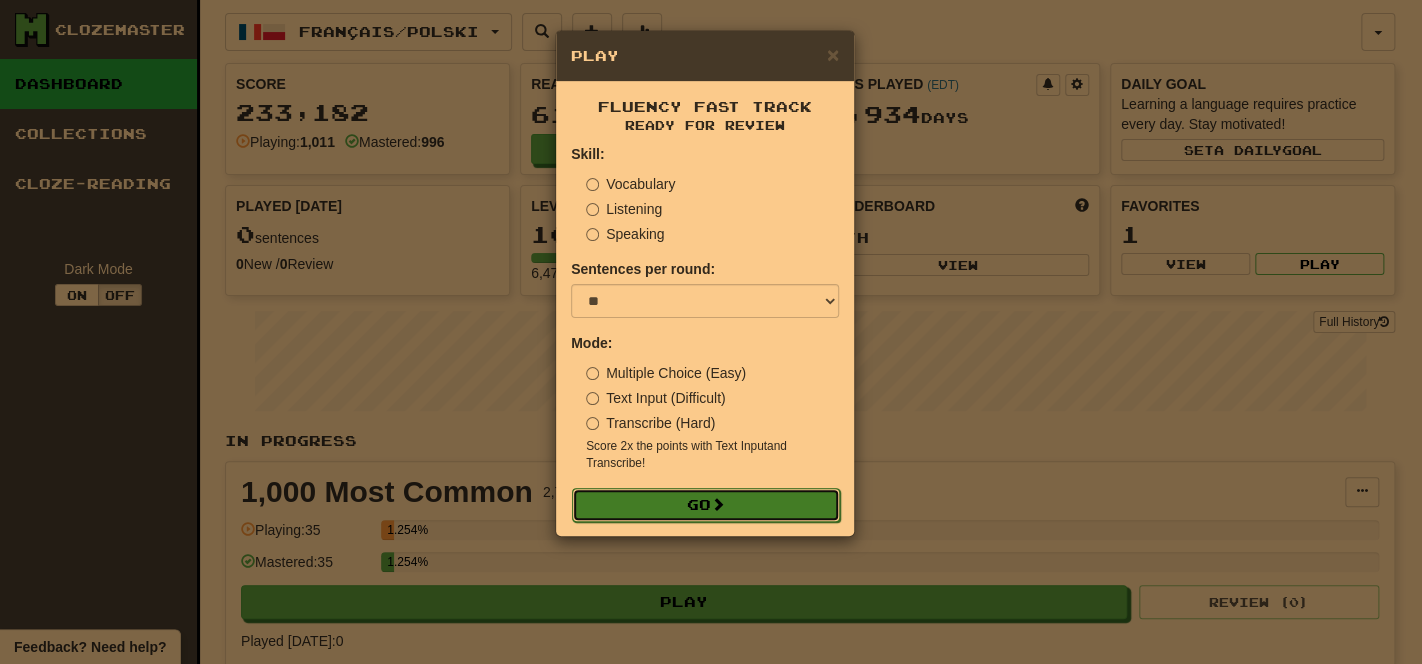 click on "Go" at bounding box center (706, 505) 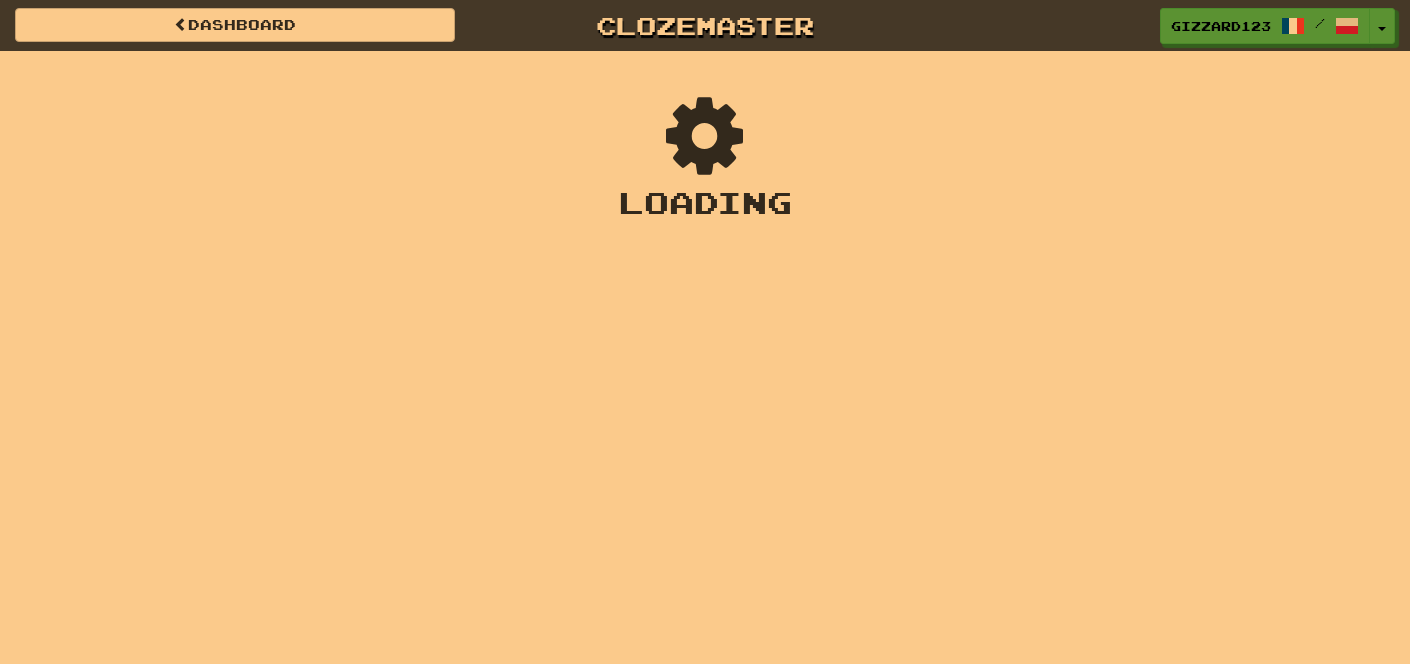 scroll, scrollTop: 0, scrollLeft: 0, axis: both 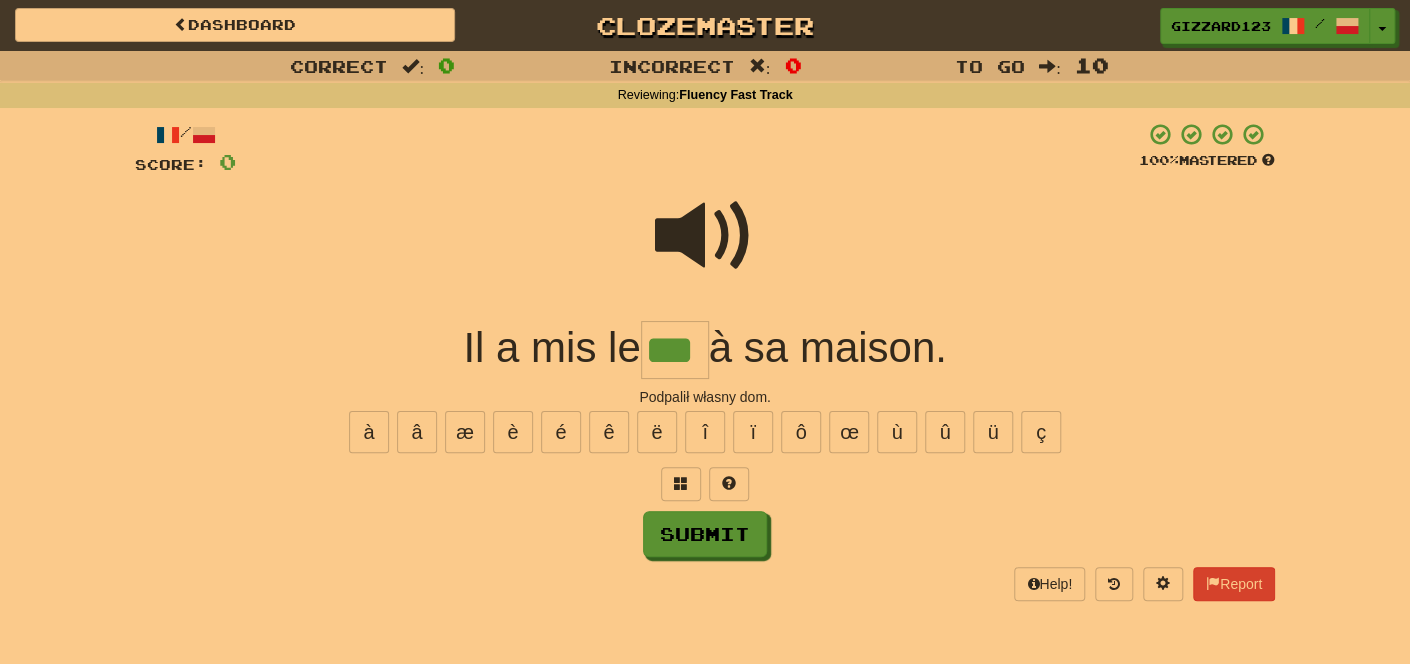 type on "***" 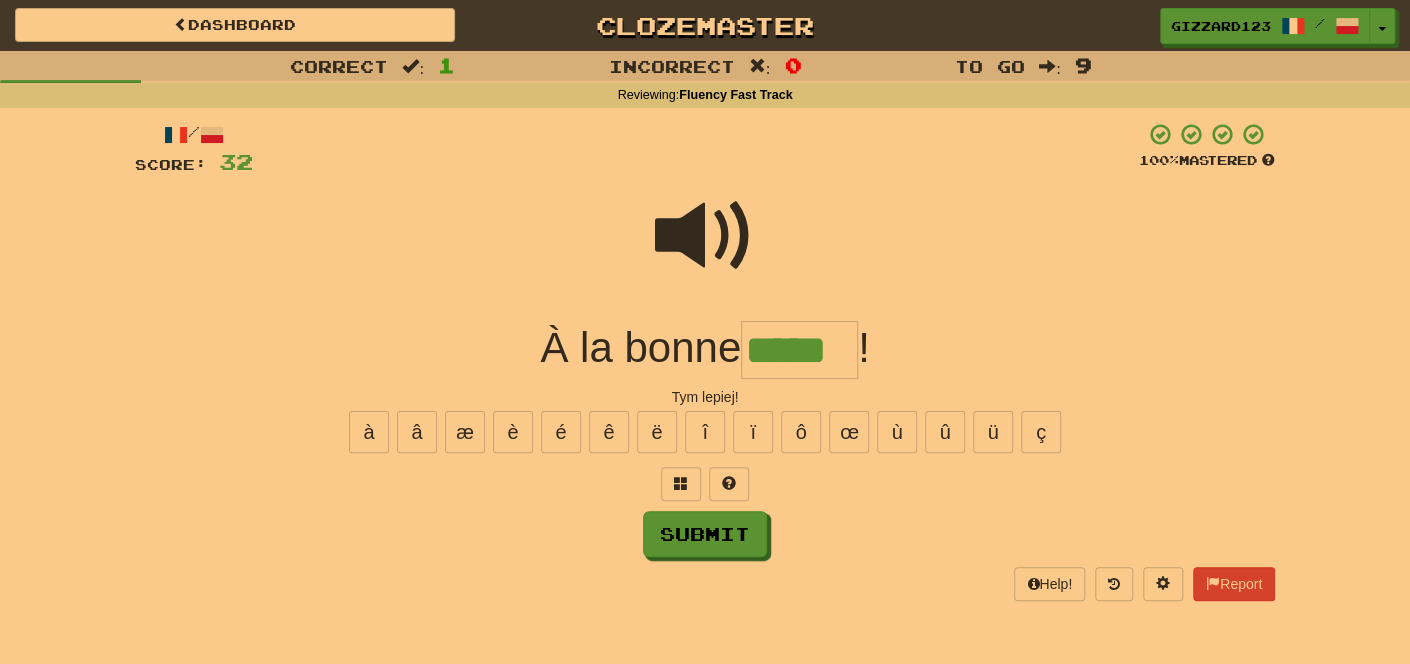 type on "*****" 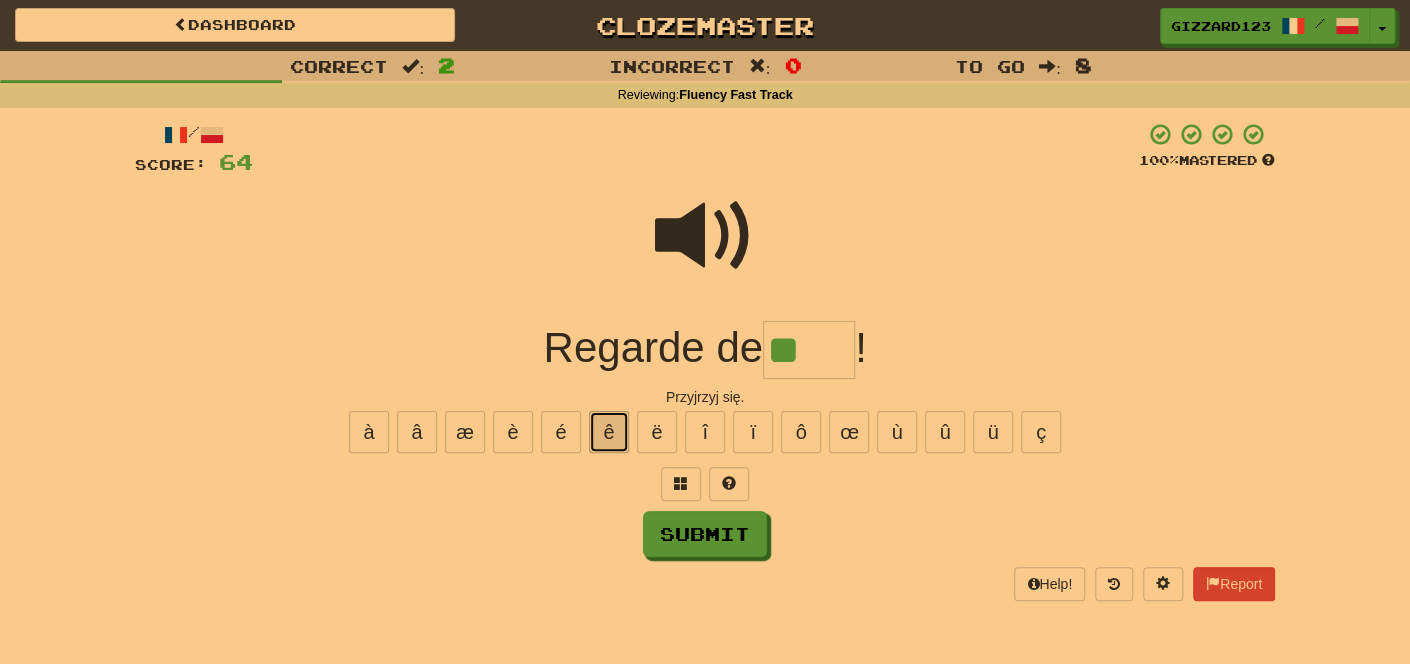 click on "ê" at bounding box center [609, 432] 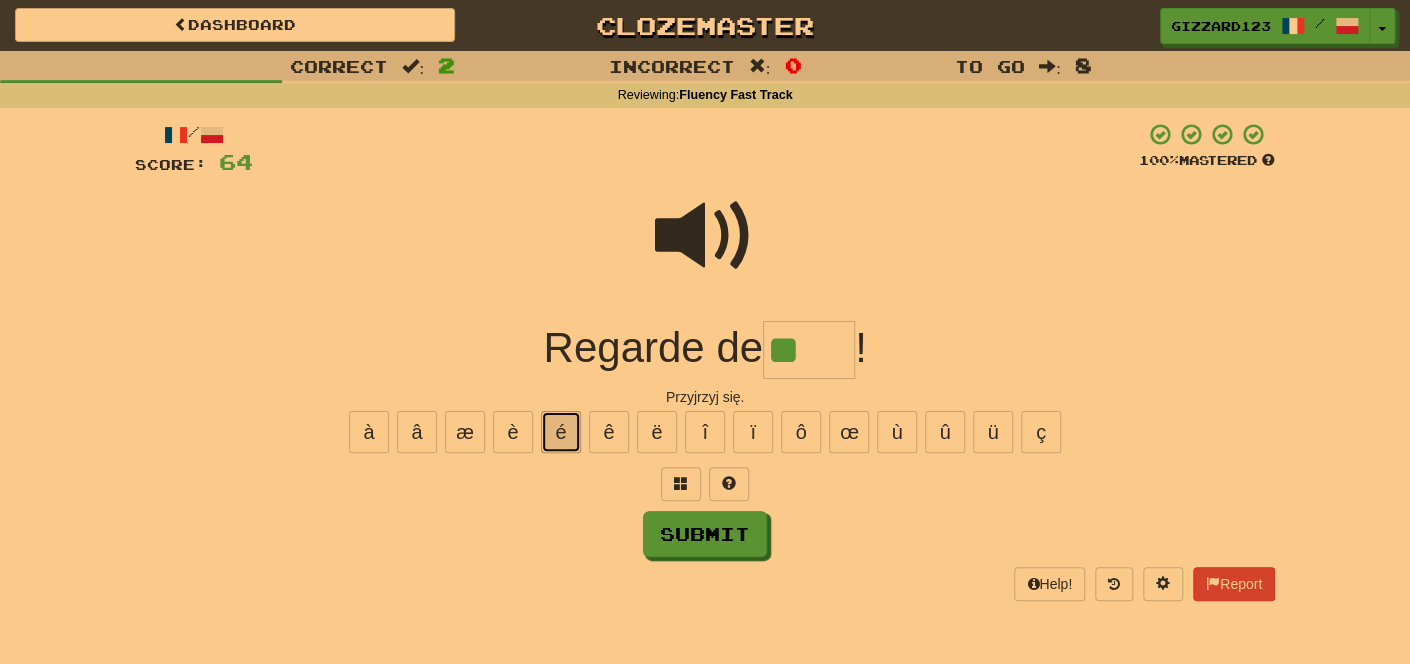 click on "é" at bounding box center (561, 432) 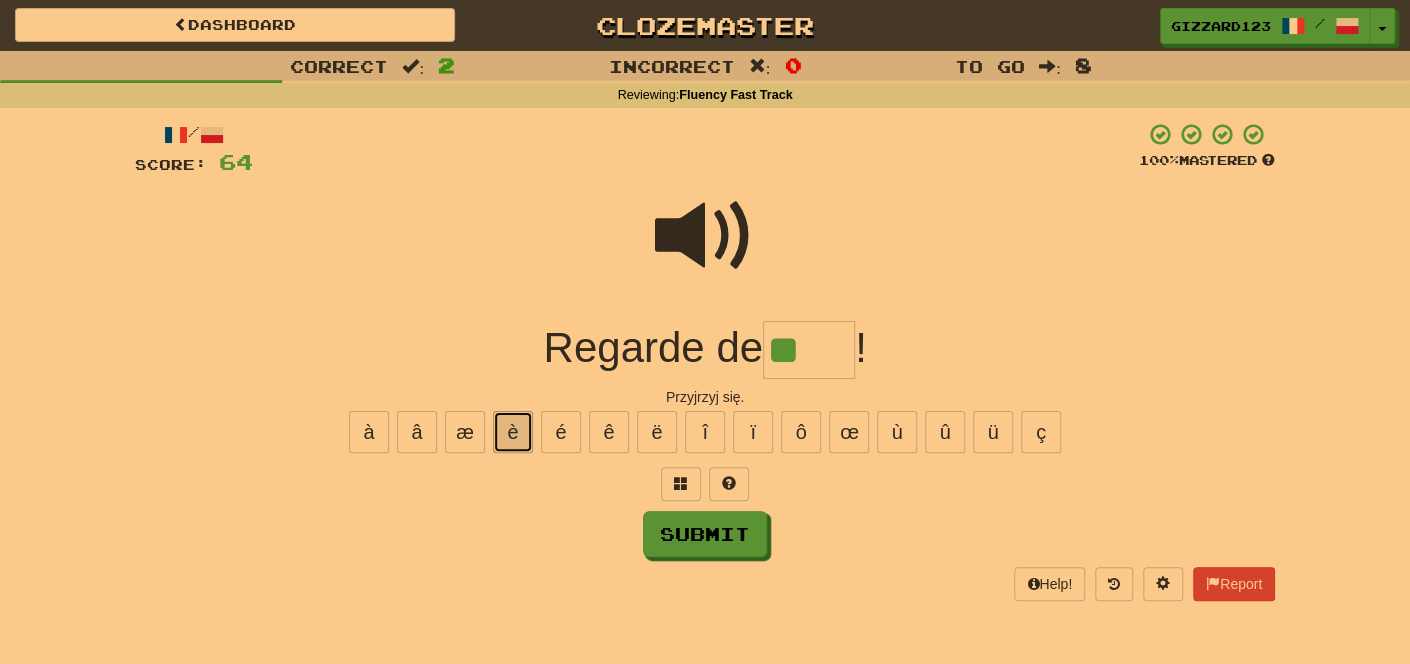 click on "è" at bounding box center [513, 432] 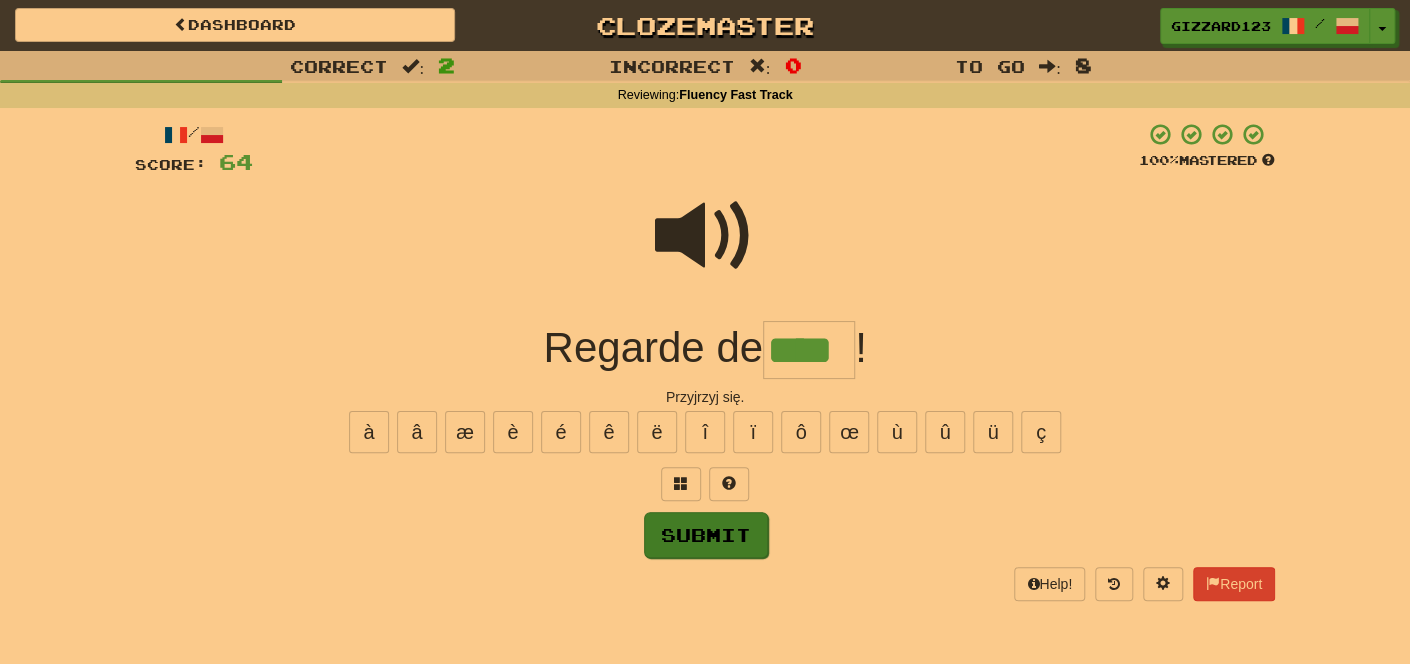 type on "****" 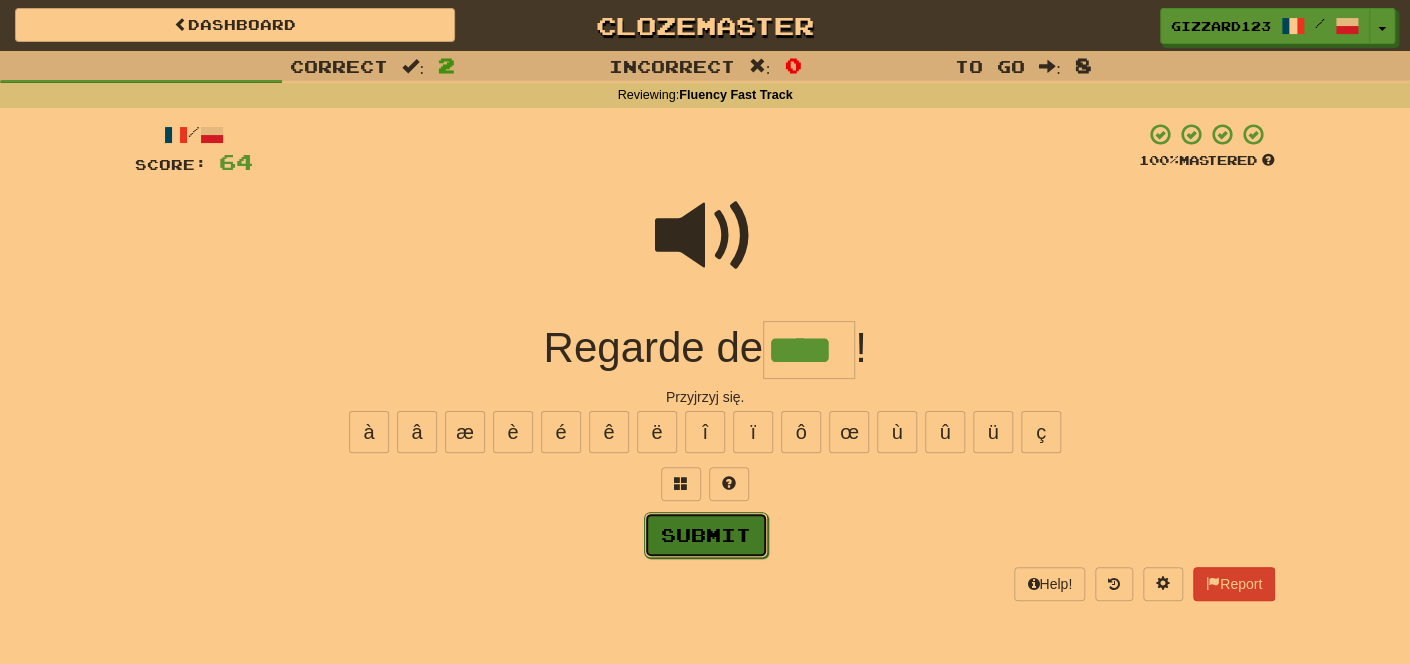 click on "Submit" at bounding box center [706, 535] 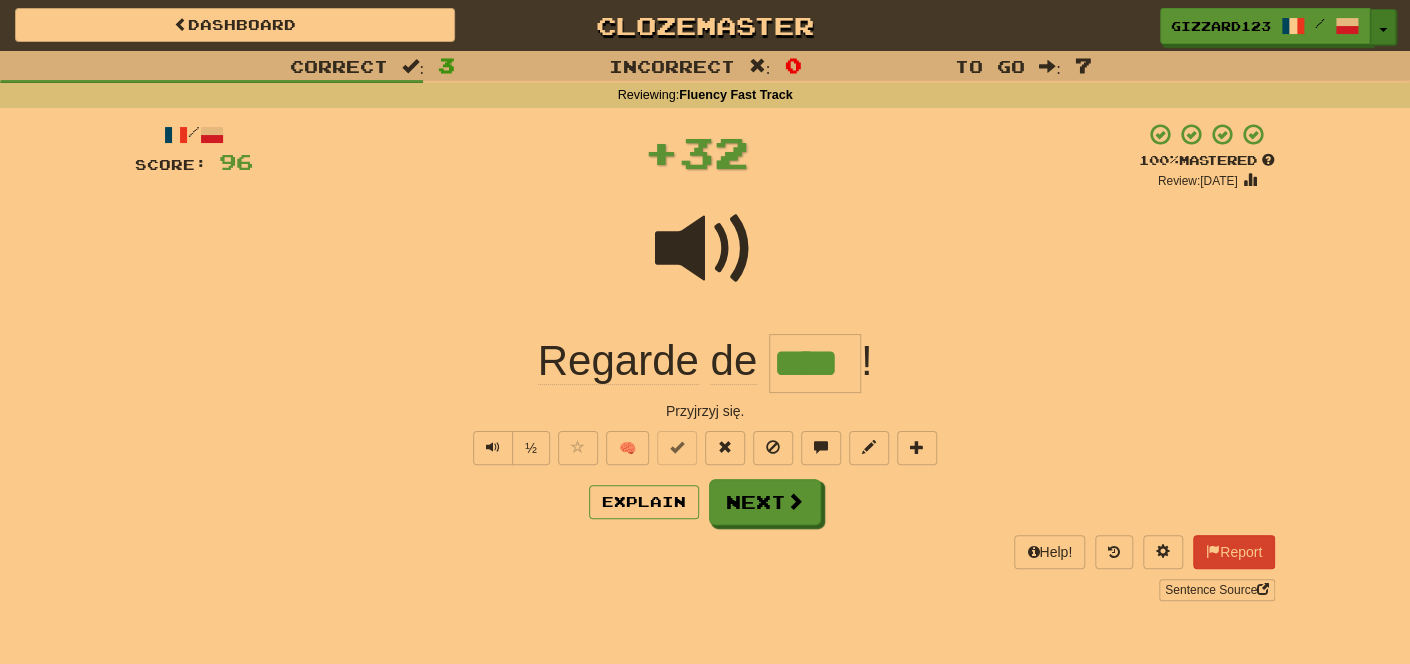 click on "Toggle Dropdown" at bounding box center (1383, 27) 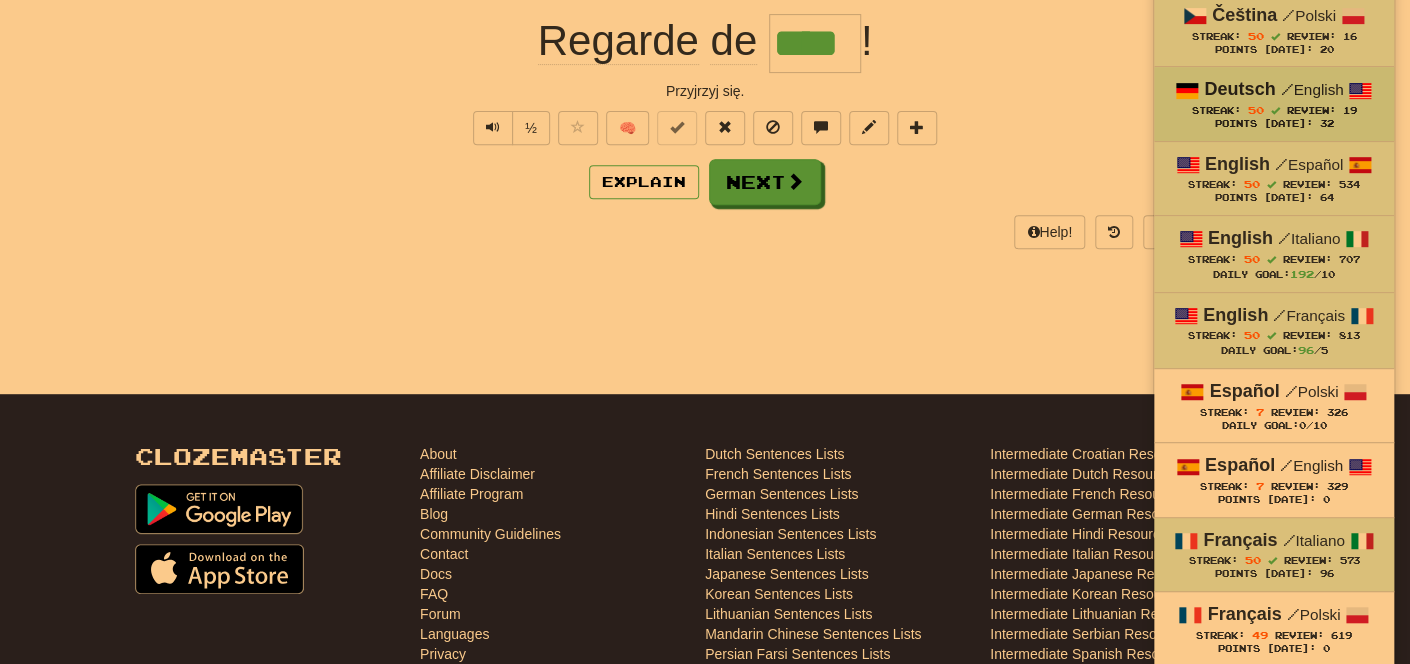scroll, scrollTop: 426, scrollLeft: 0, axis: vertical 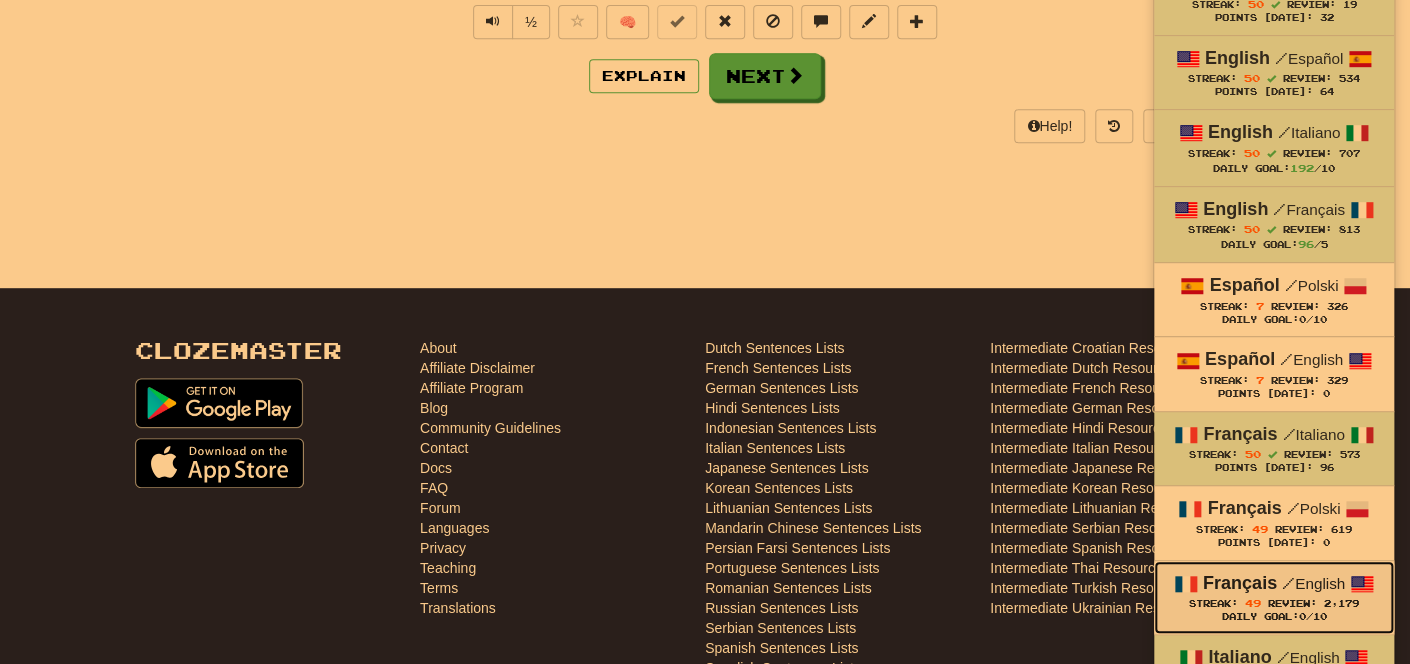 click on "Français" at bounding box center (1240, 583) 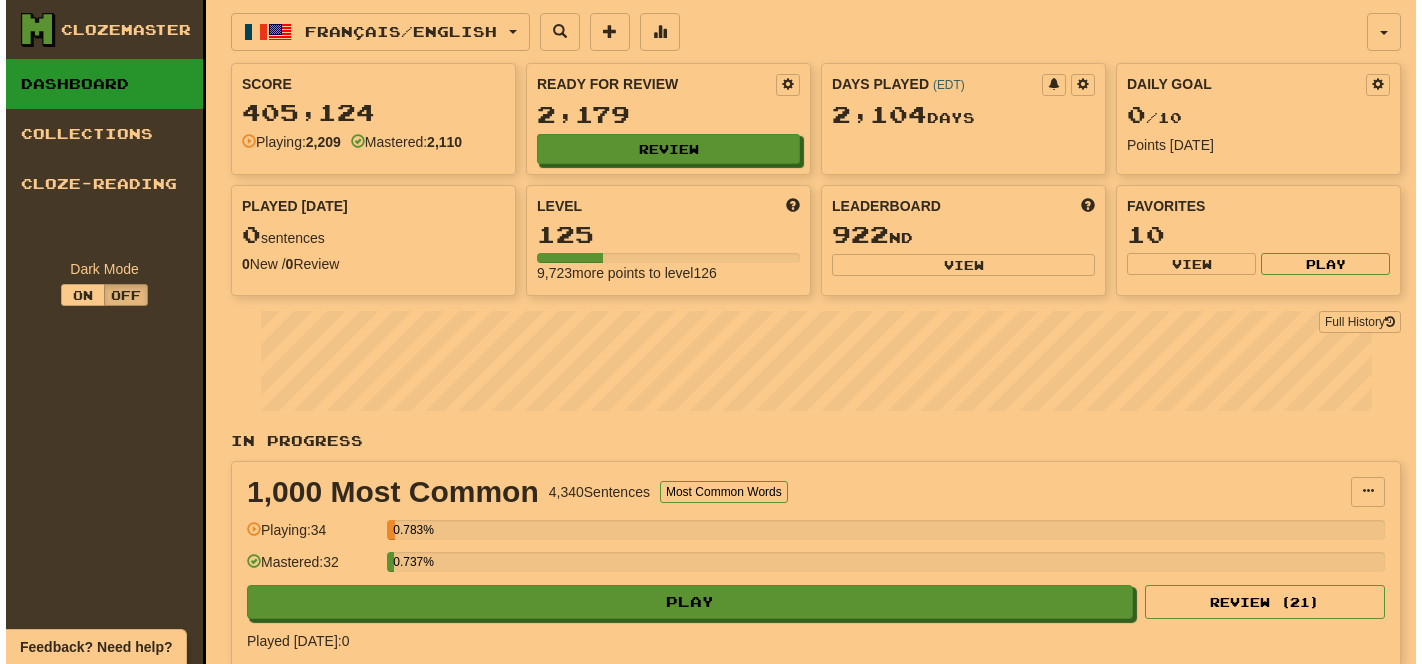 scroll, scrollTop: 0, scrollLeft: 0, axis: both 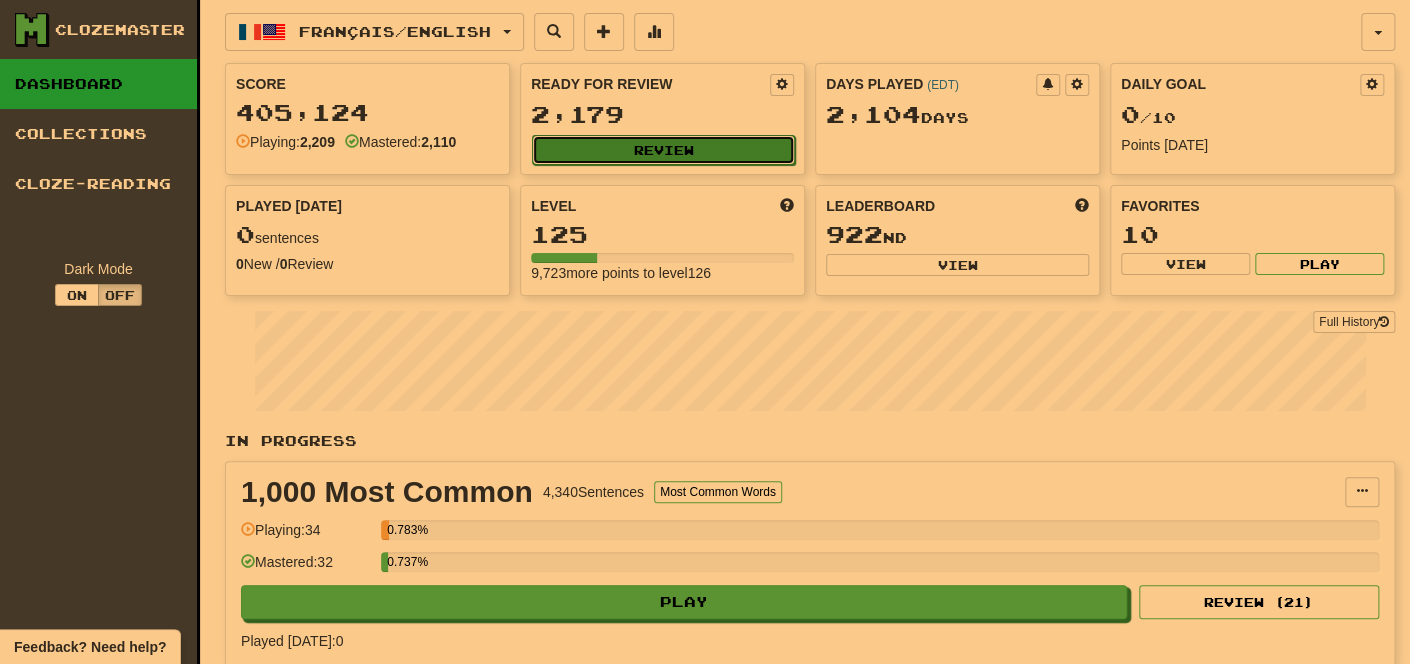 click on "Review" at bounding box center [663, 150] 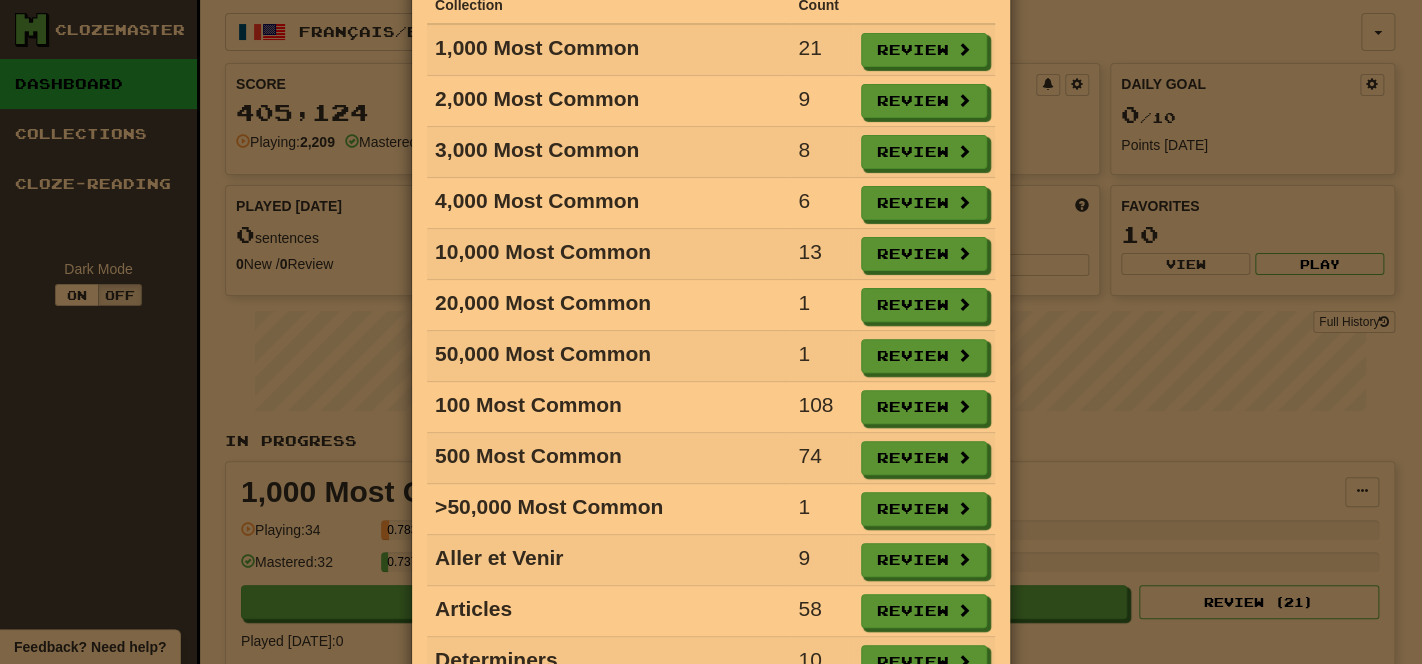 scroll, scrollTop: 464, scrollLeft: 0, axis: vertical 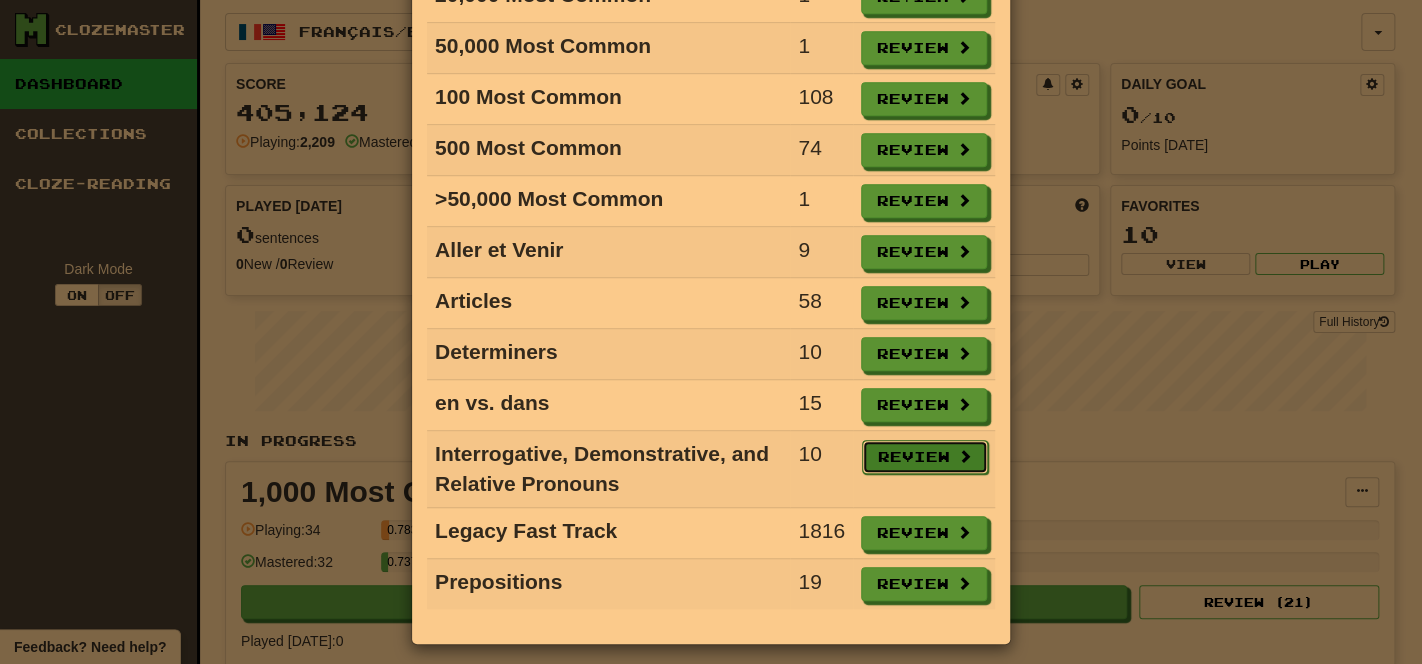 click on "Review" at bounding box center [925, 457] 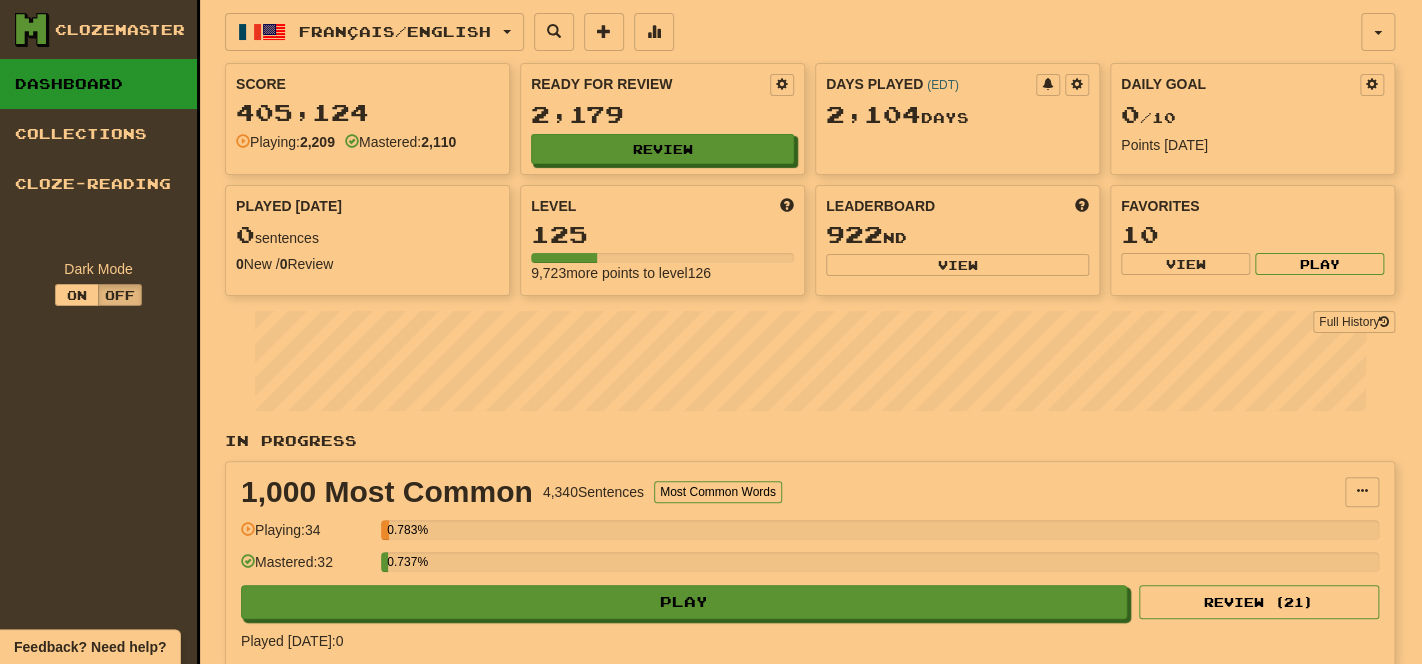 select on "**" 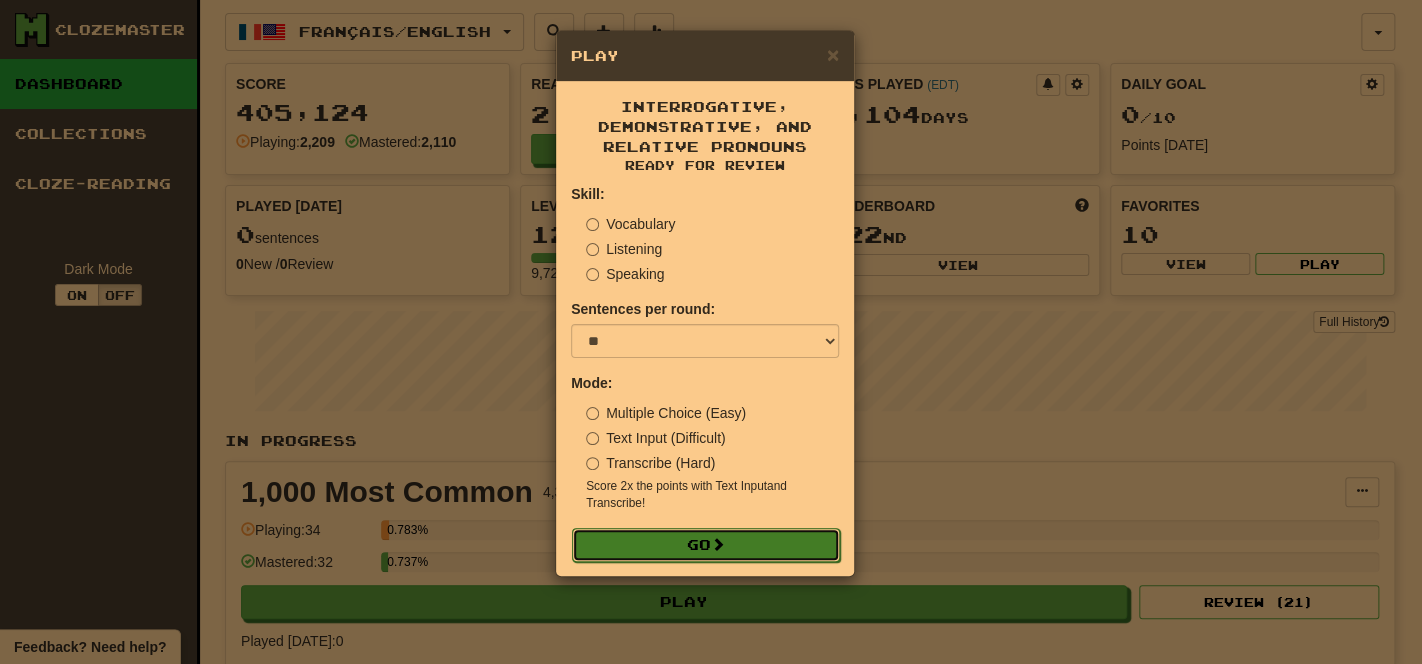 click at bounding box center (718, 544) 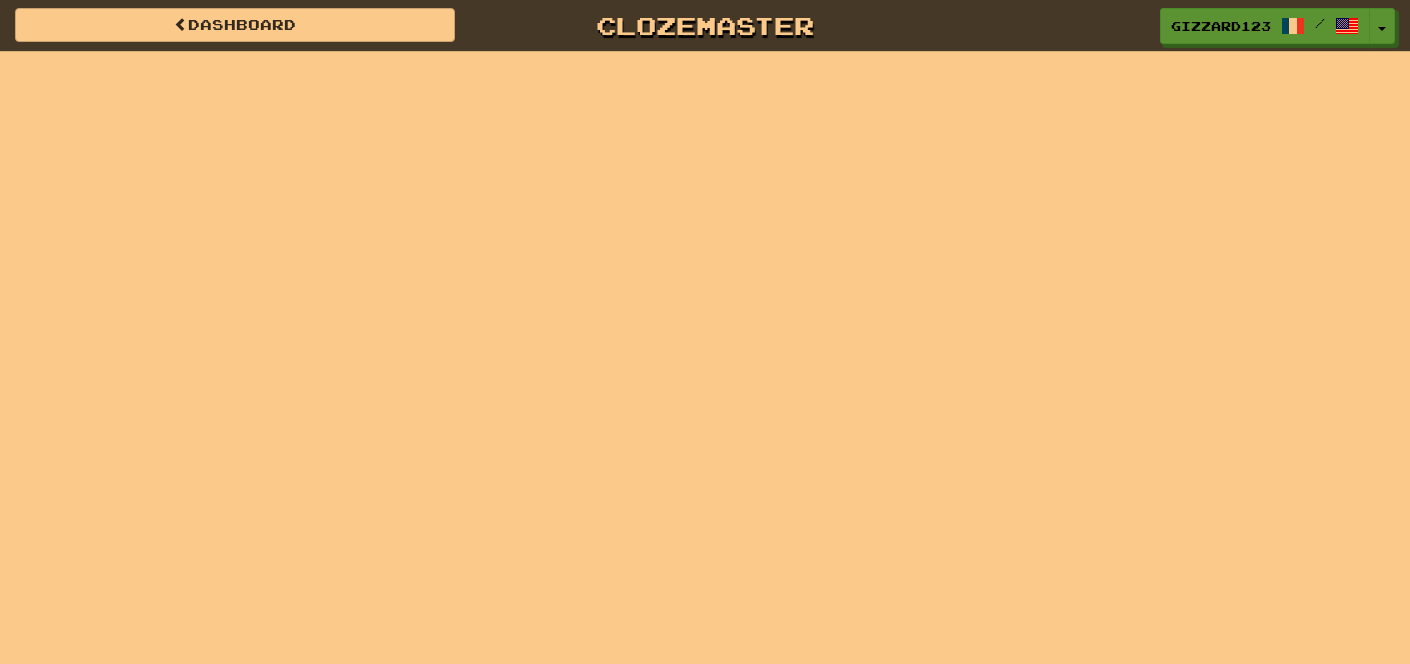 scroll, scrollTop: 0, scrollLeft: 0, axis: both 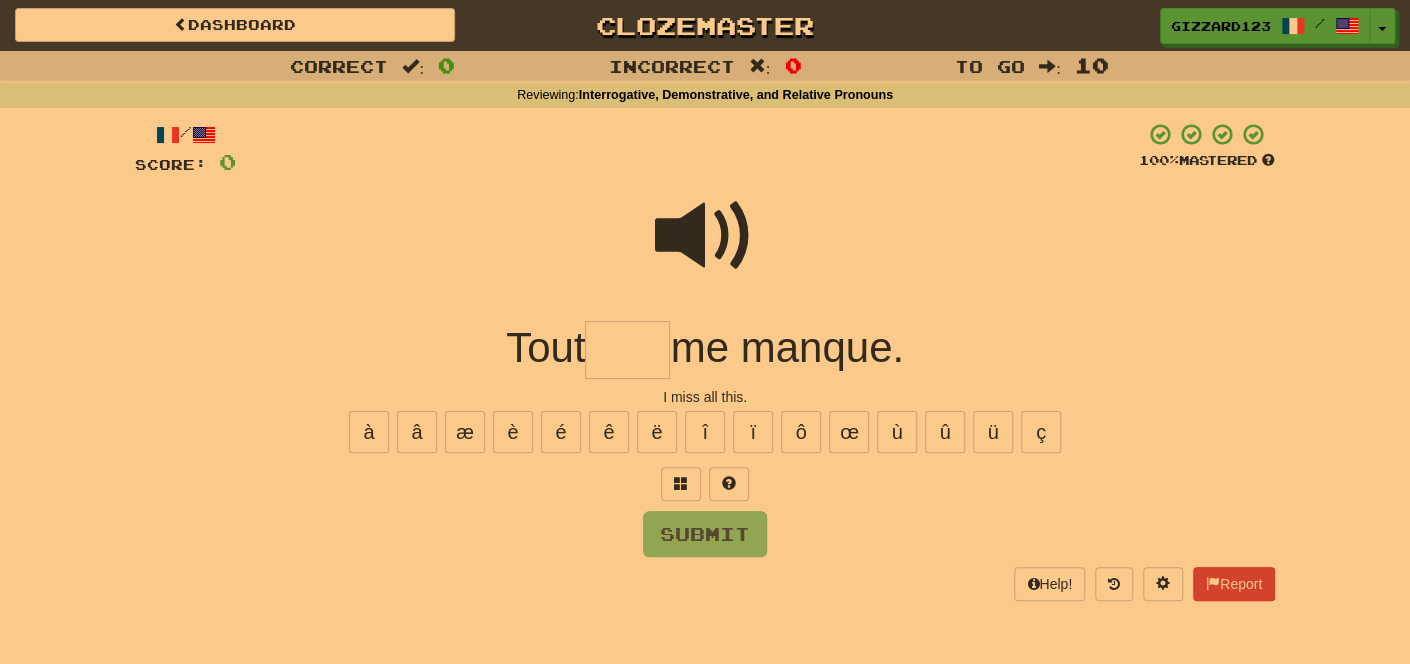 click at bounding box center [627, 350] 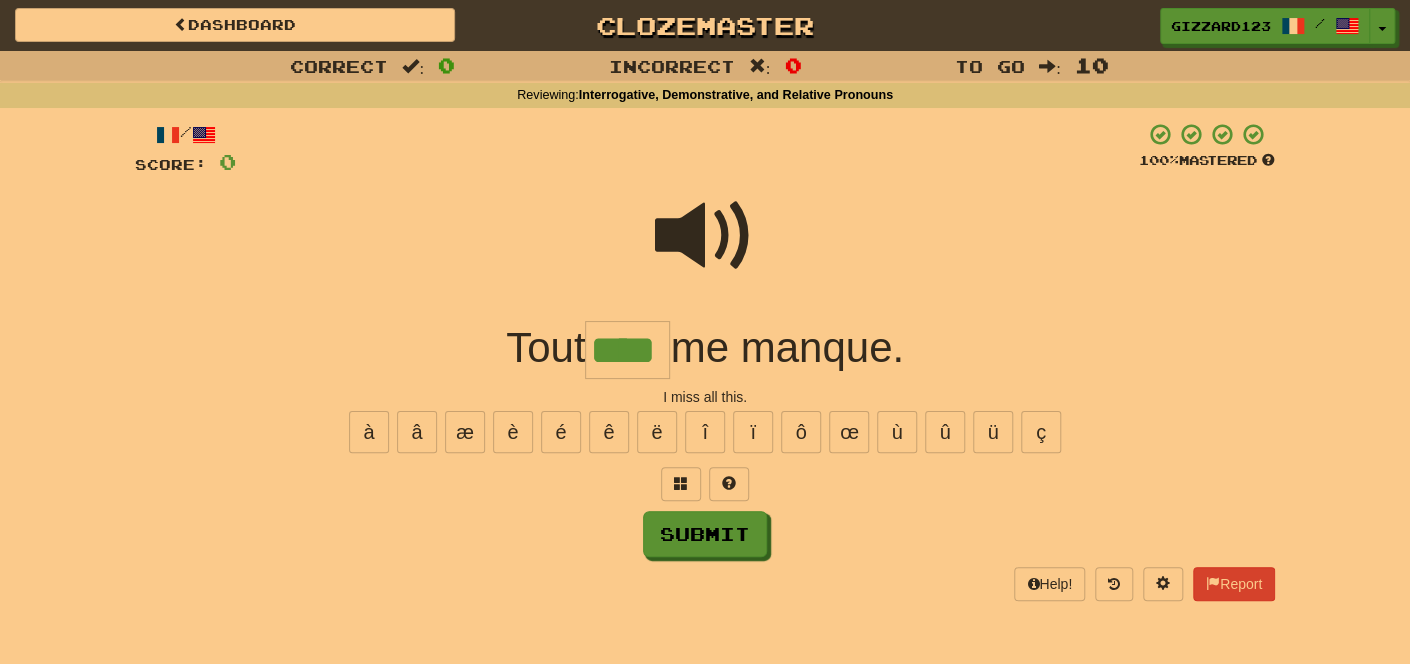 type on "****" 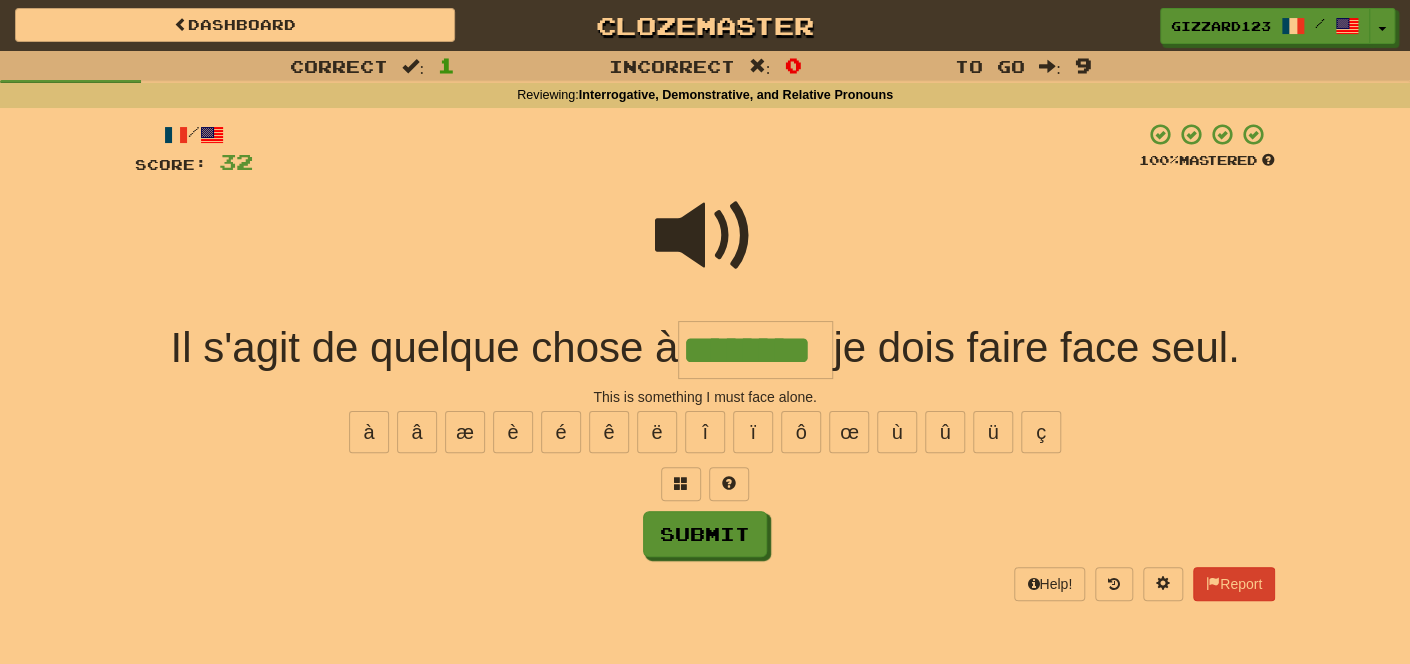 type on "********" 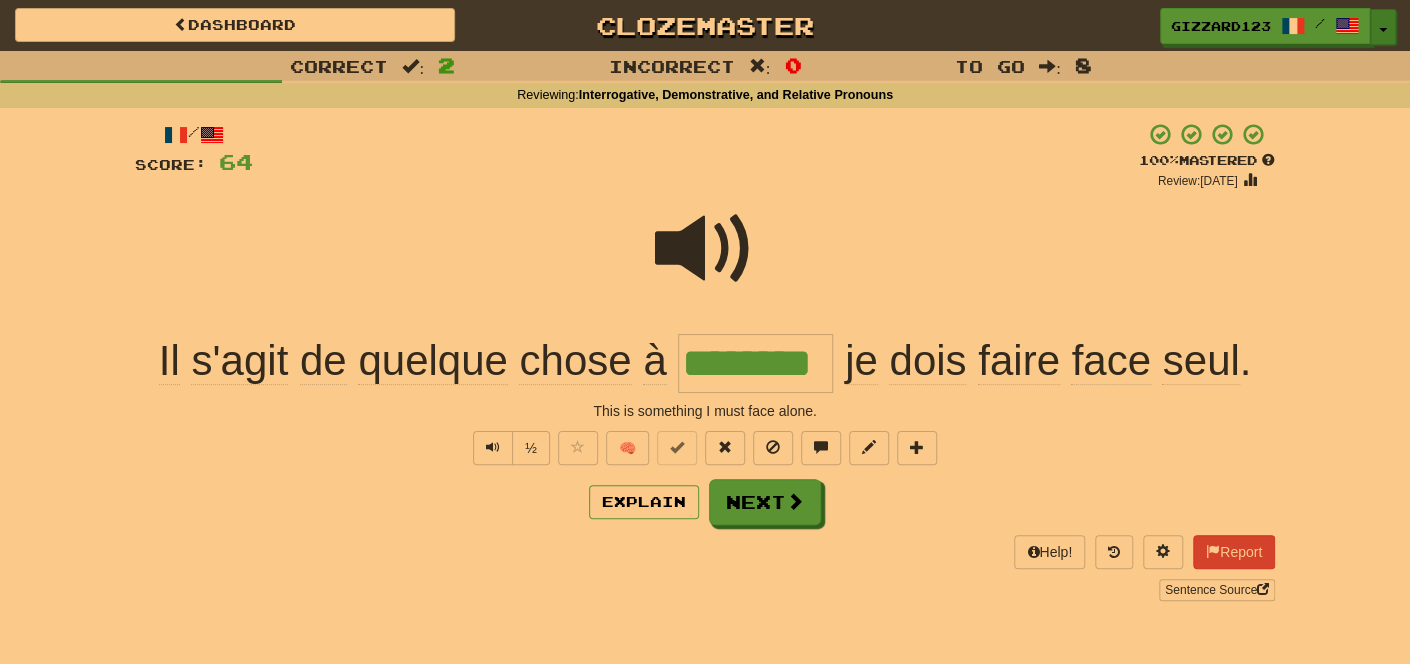 click on "Toggle Dropdown" at bounding box center (1383, 27) 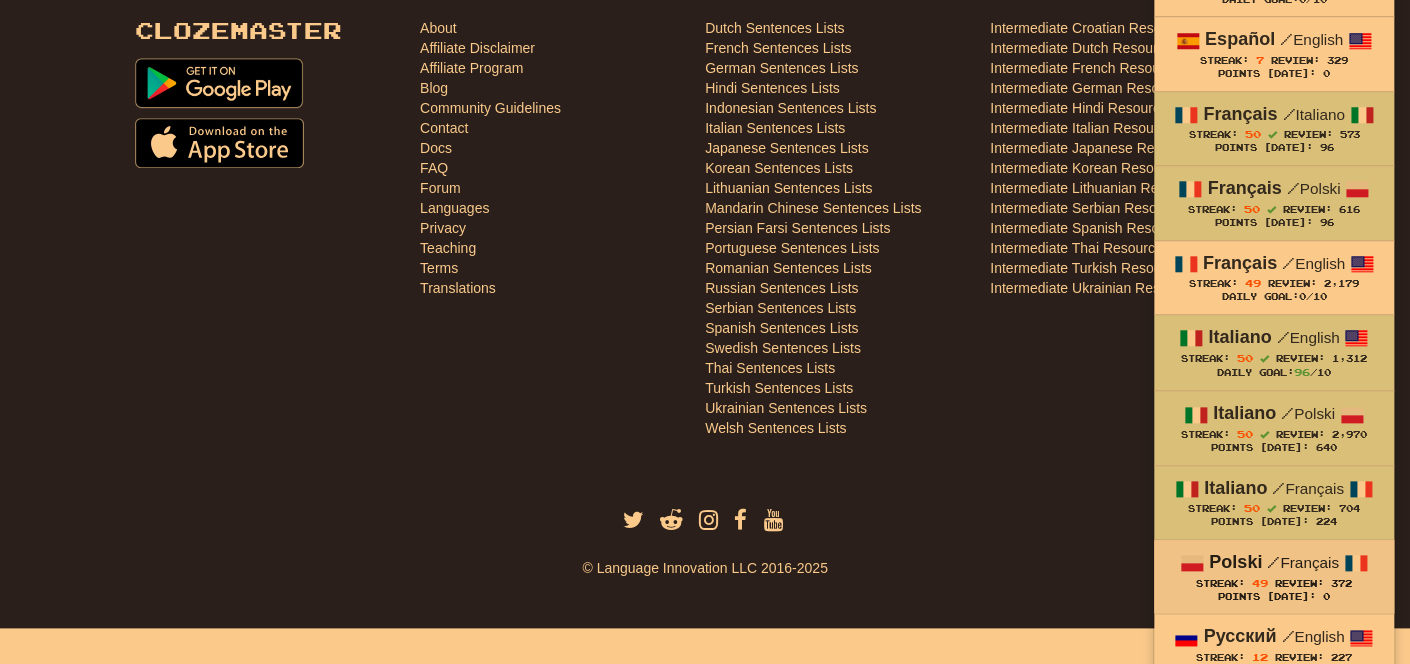 scroll, scrollTop: 853, scrollLeft: 0, axis: vertical 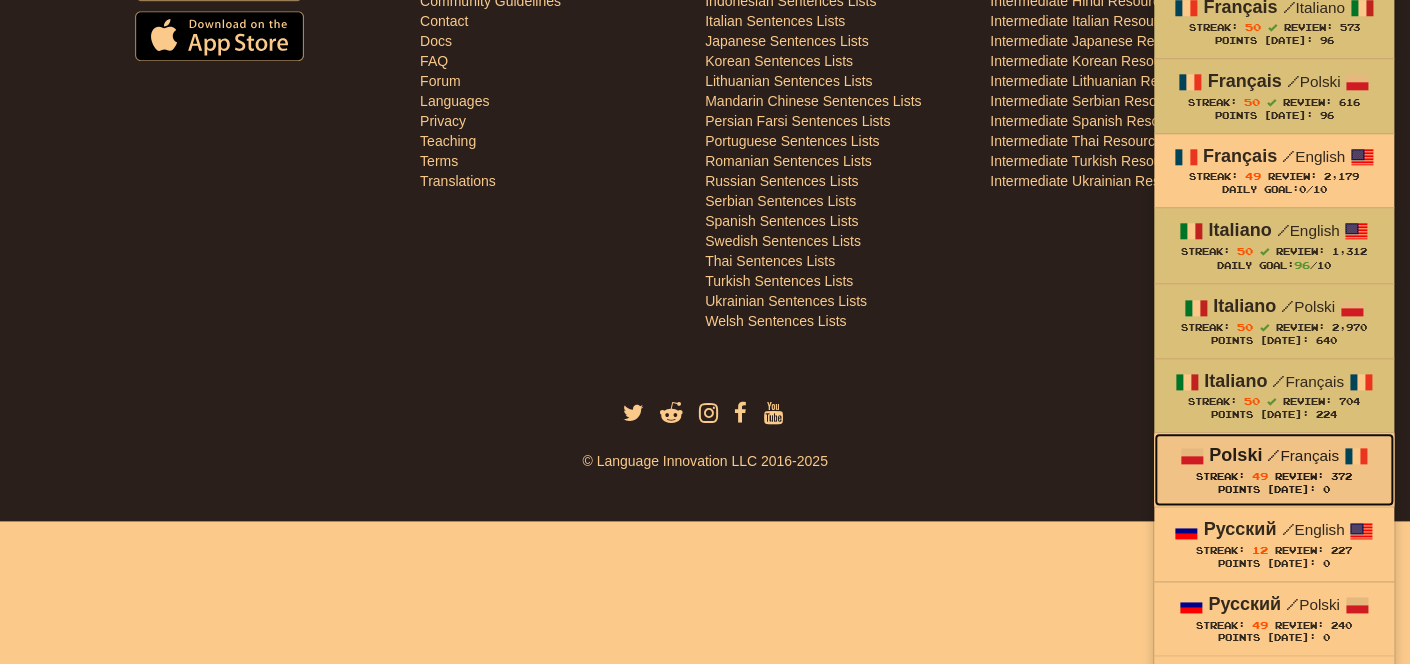click on "Points Today: 0" at bounding box center (1274, 490) 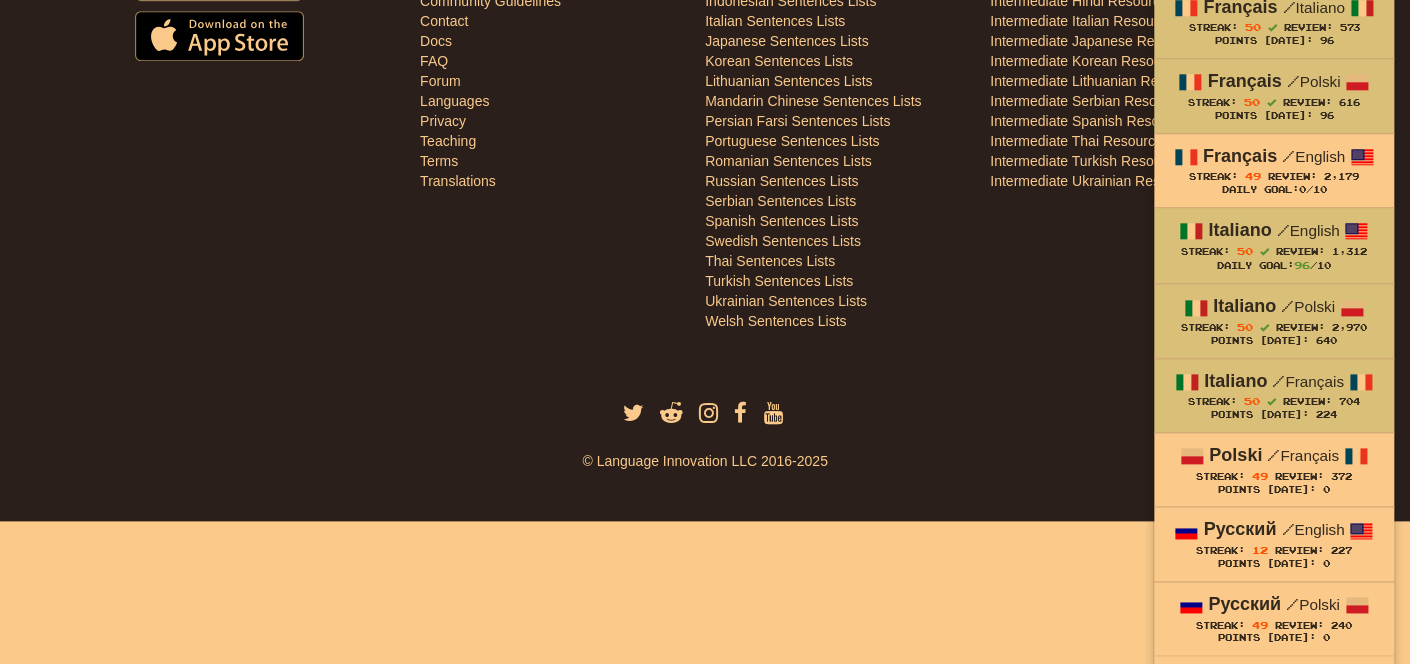 scroll, scrollTop: 710, scrollLeft: 0, axis: vertical 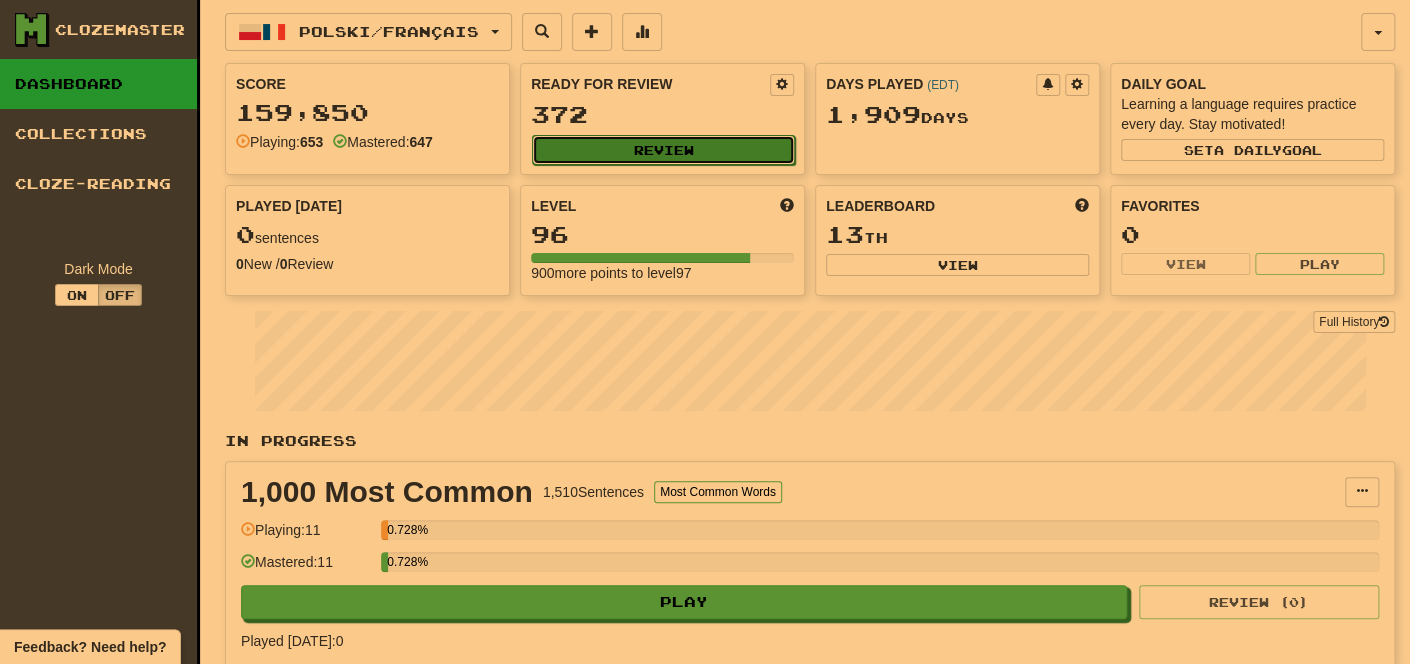 click on "Review" at bounding box center [663, 150] 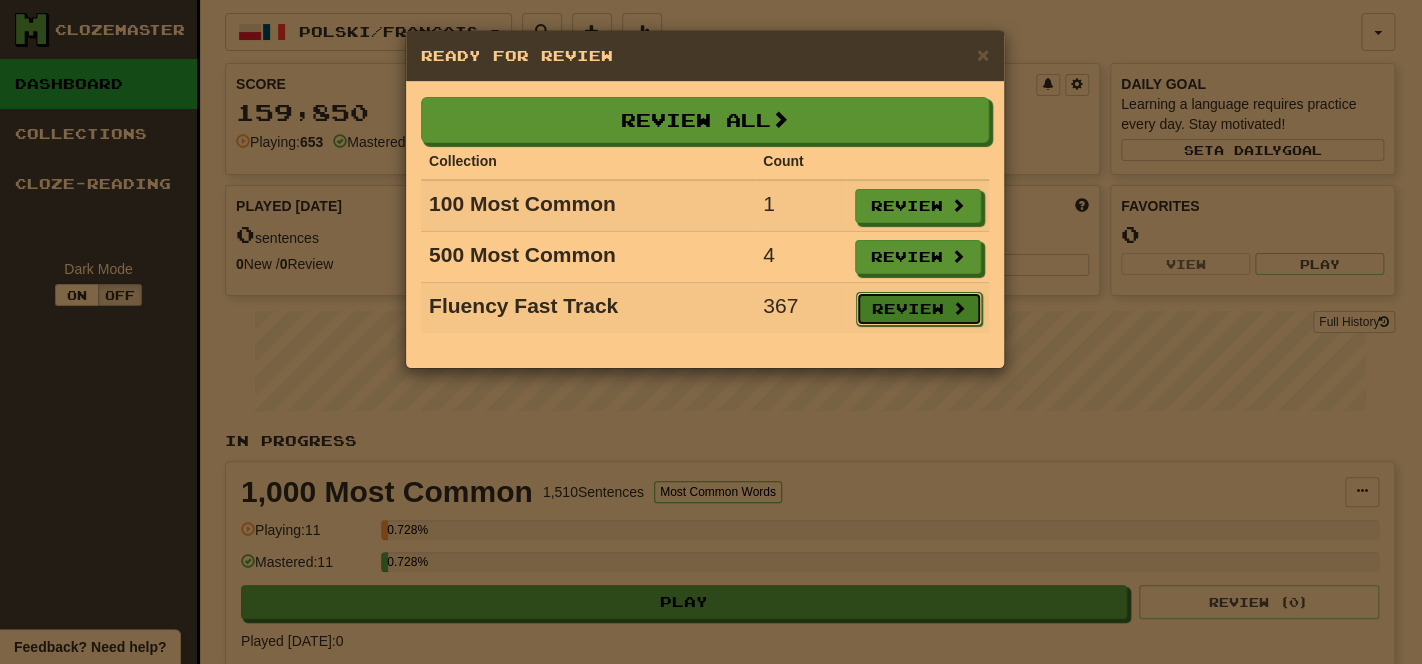 click on "Review" at bounding box center [919, 309] 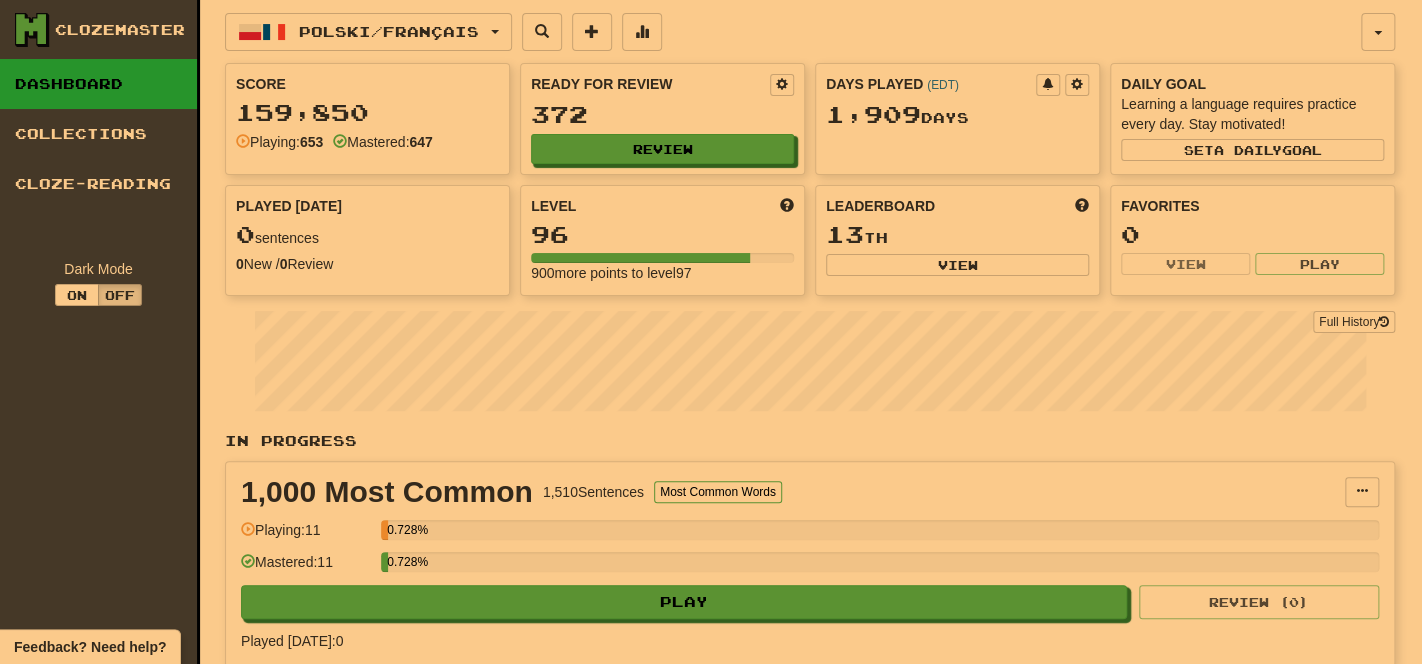 select on "**" 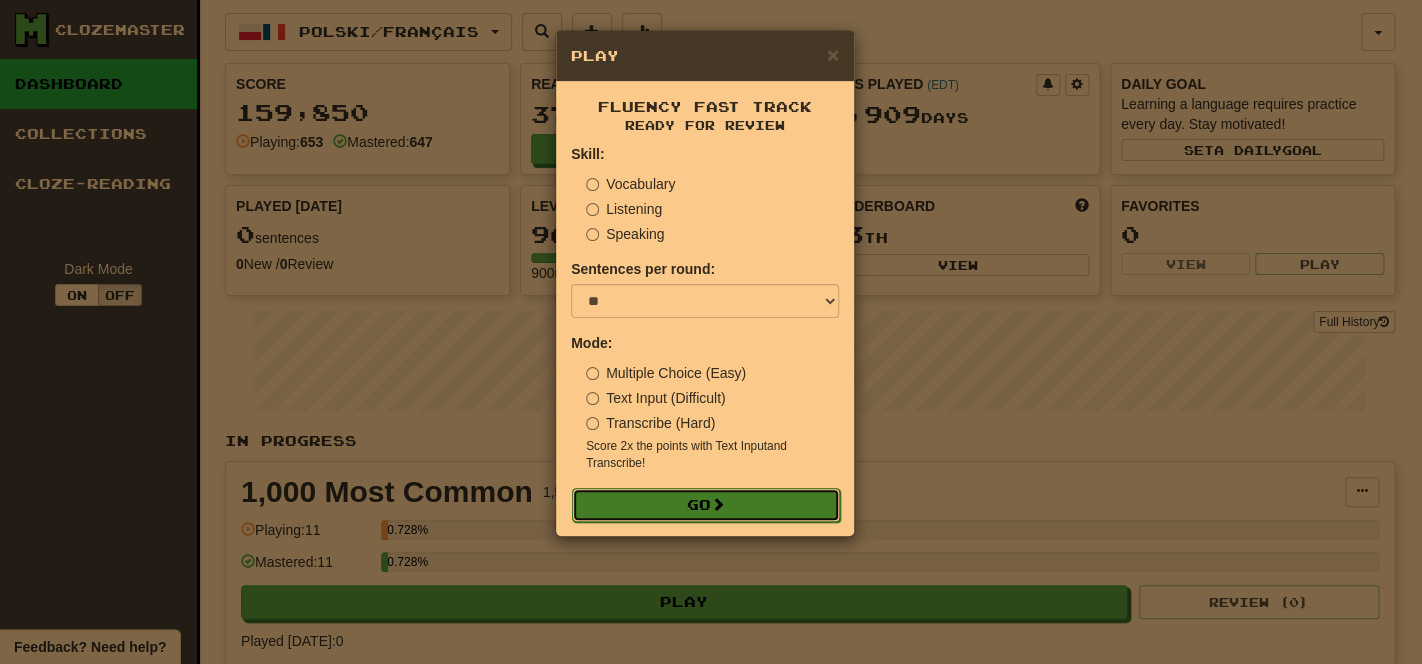 click on "Go" at bounding box center (706, 505) 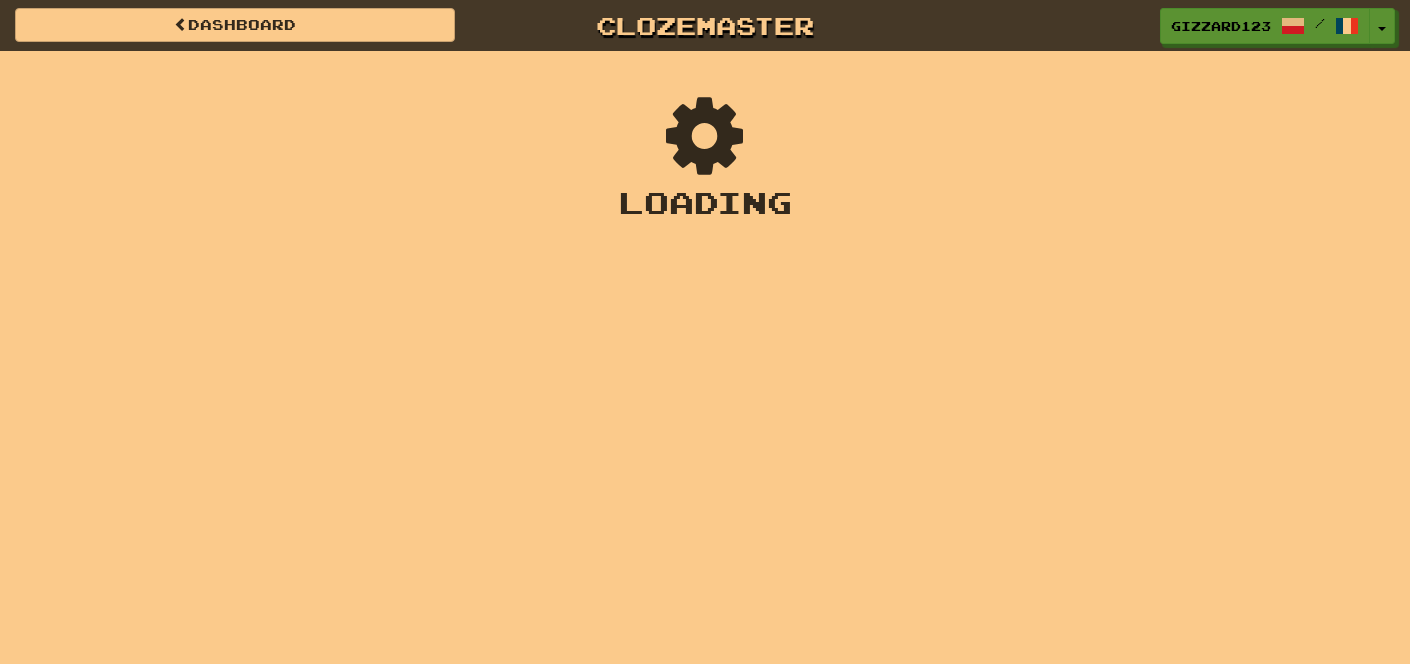 scroll, scrollTop: 0, scrollLeft: 0, axis: both 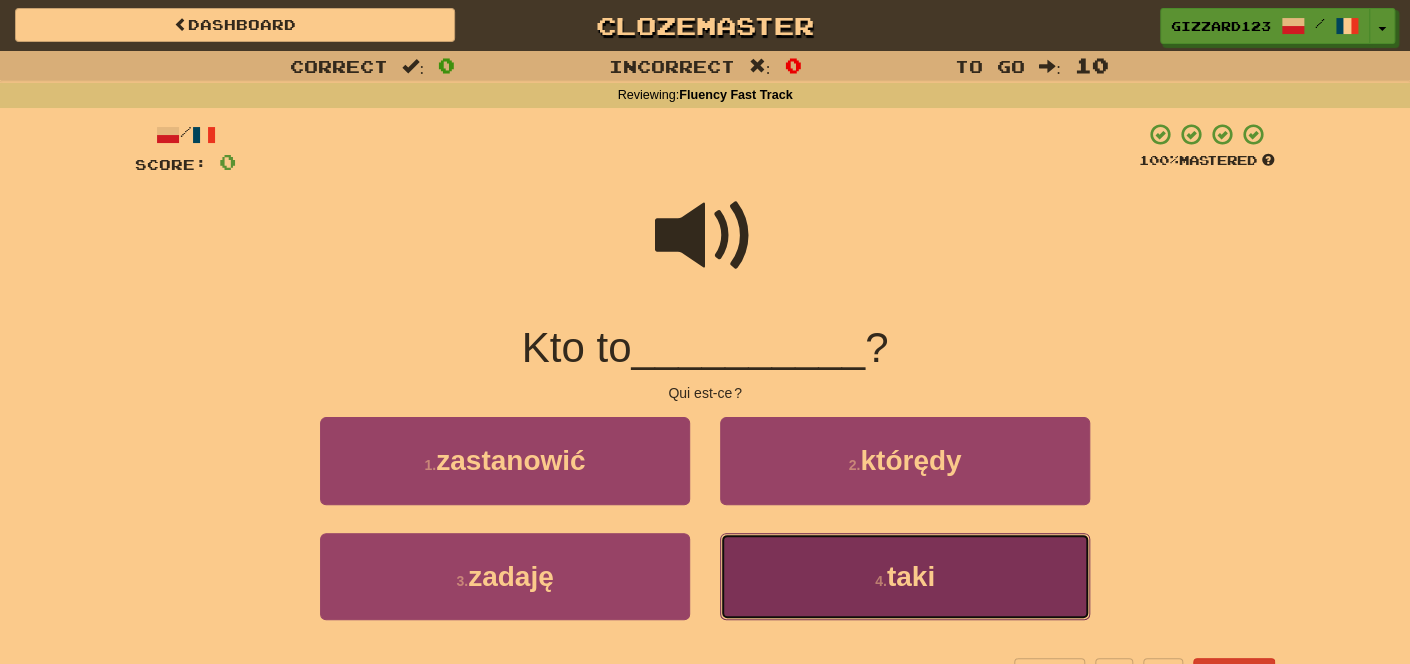 click on "4 .  taki" at bounding box center [905, 576] 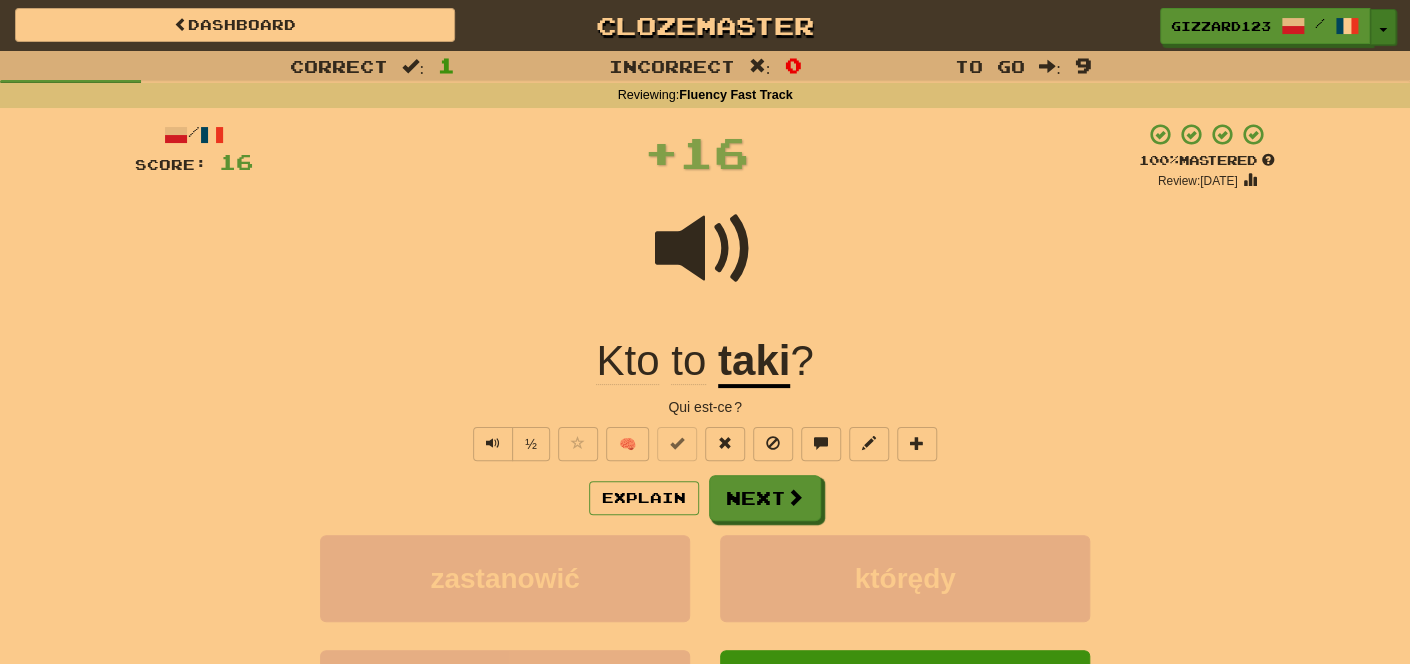 click on "Toggle Dropdown" at bounding box center (1383, 27) 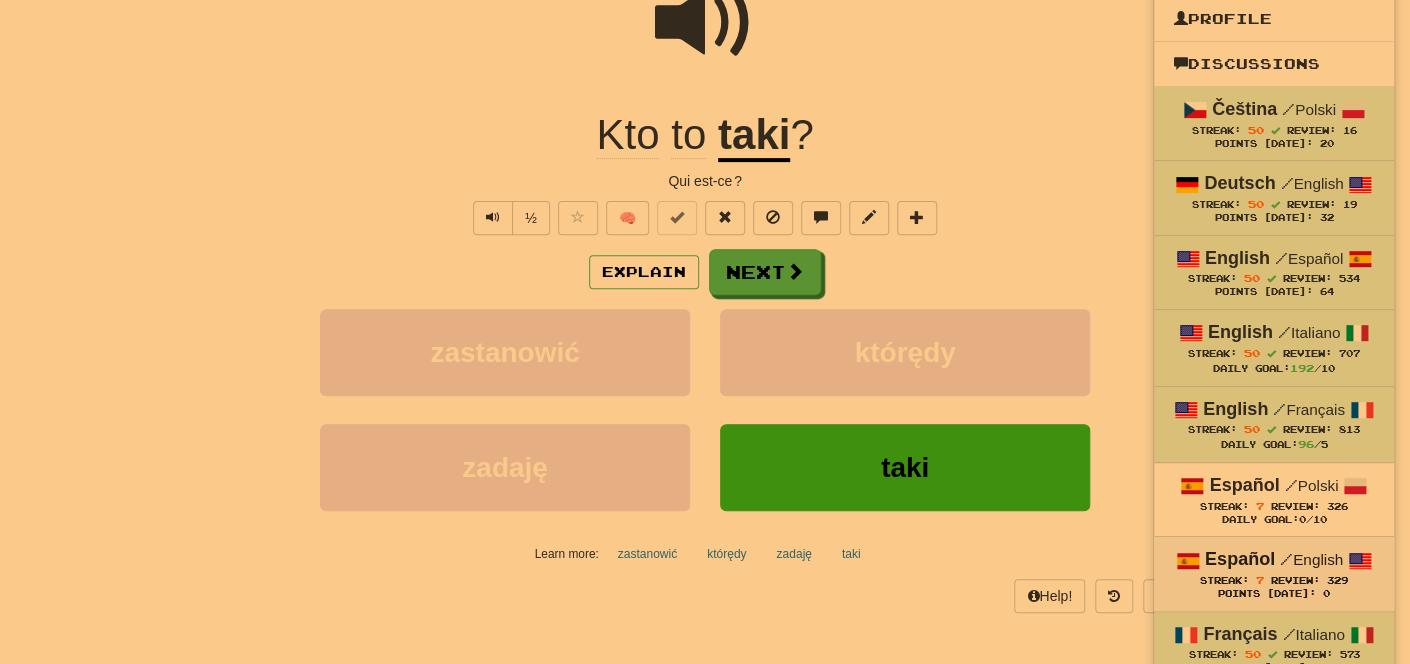 scroll, scrollTop: 320, scrollLeft: 0, axis: vertical 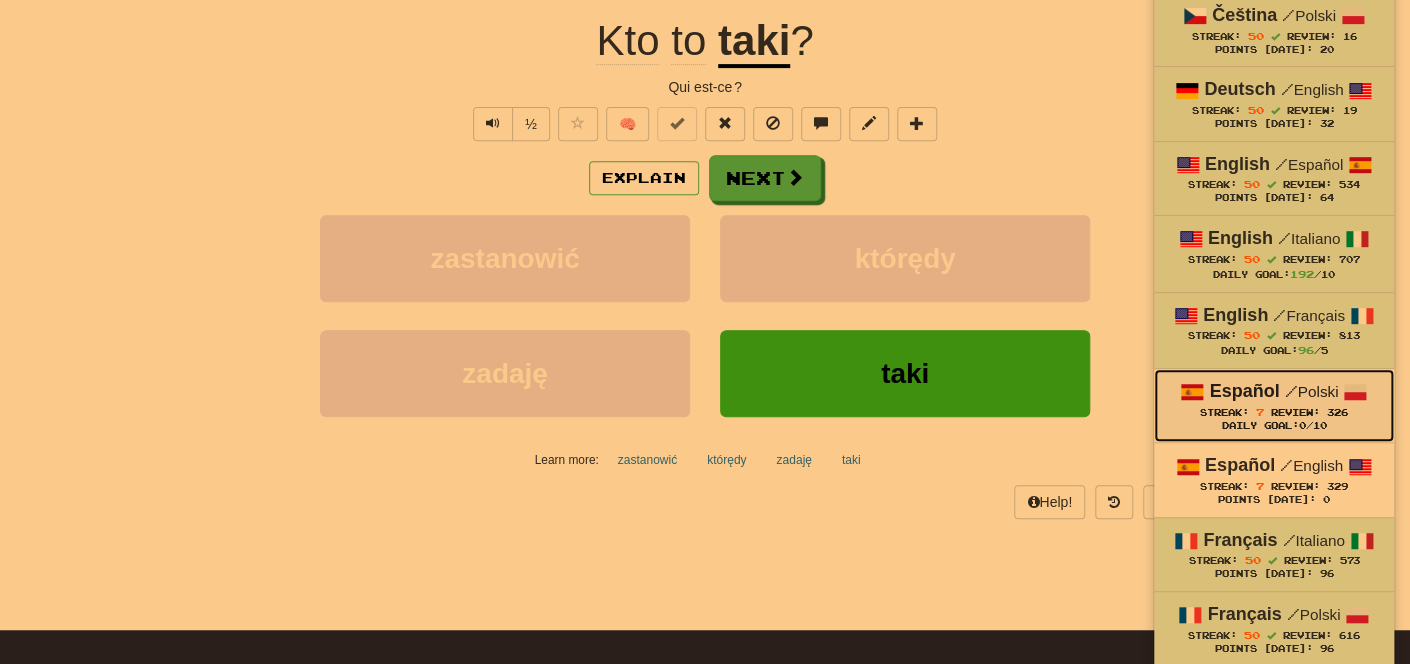 click on "Español
/
Polski" at bounding box center (1274, 392) 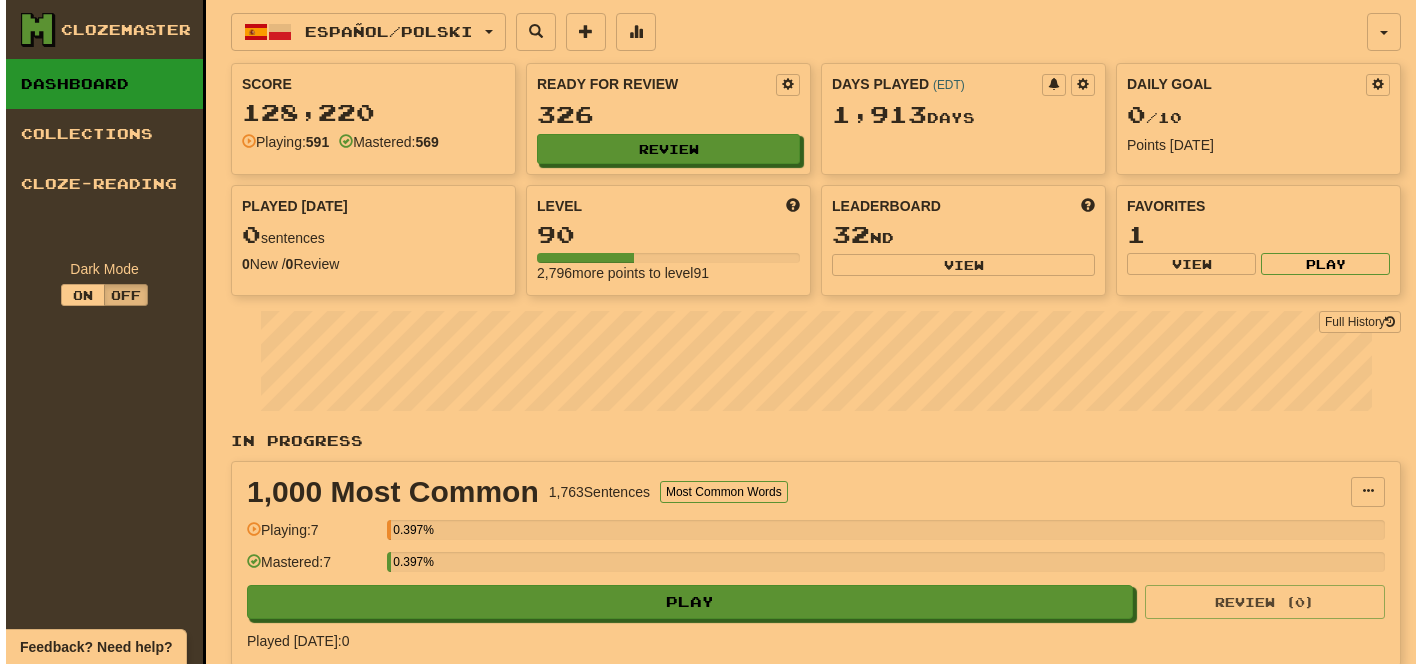 scroll, scrollTop: 0, scrollLeft: 0, axis: both 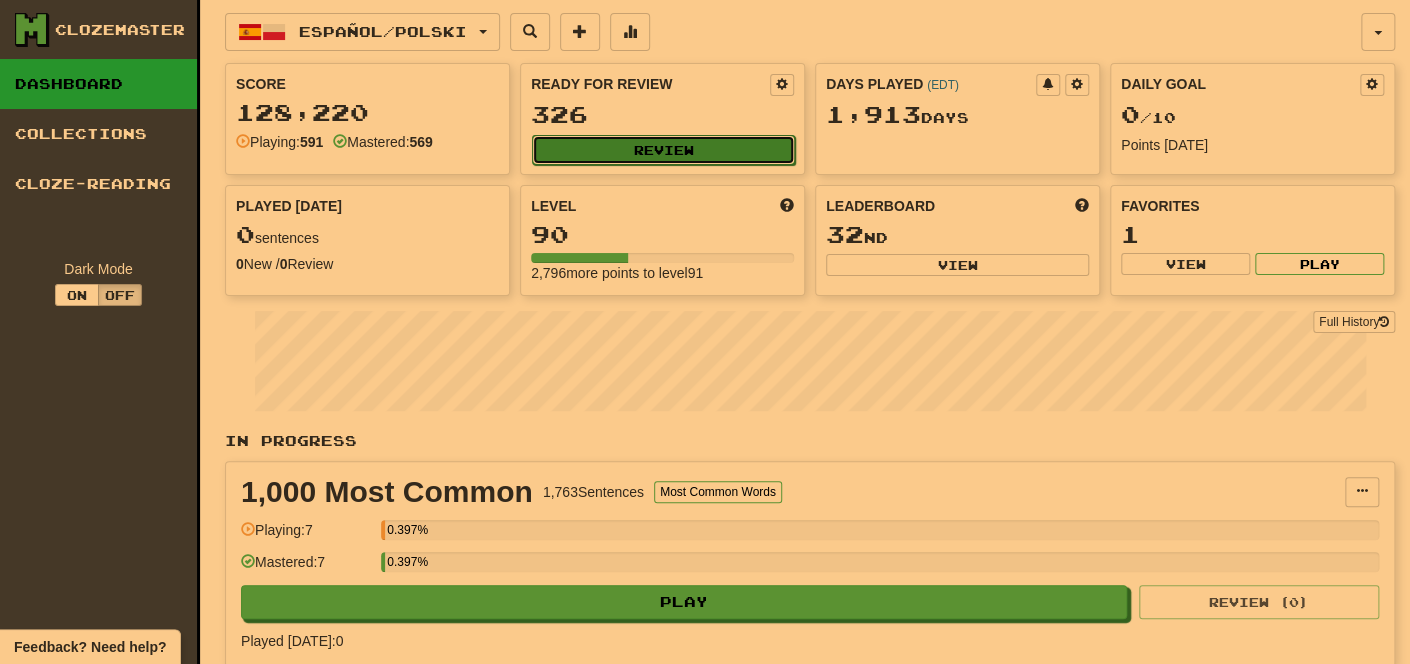 click on "Review" at bounding box center [663, 150] 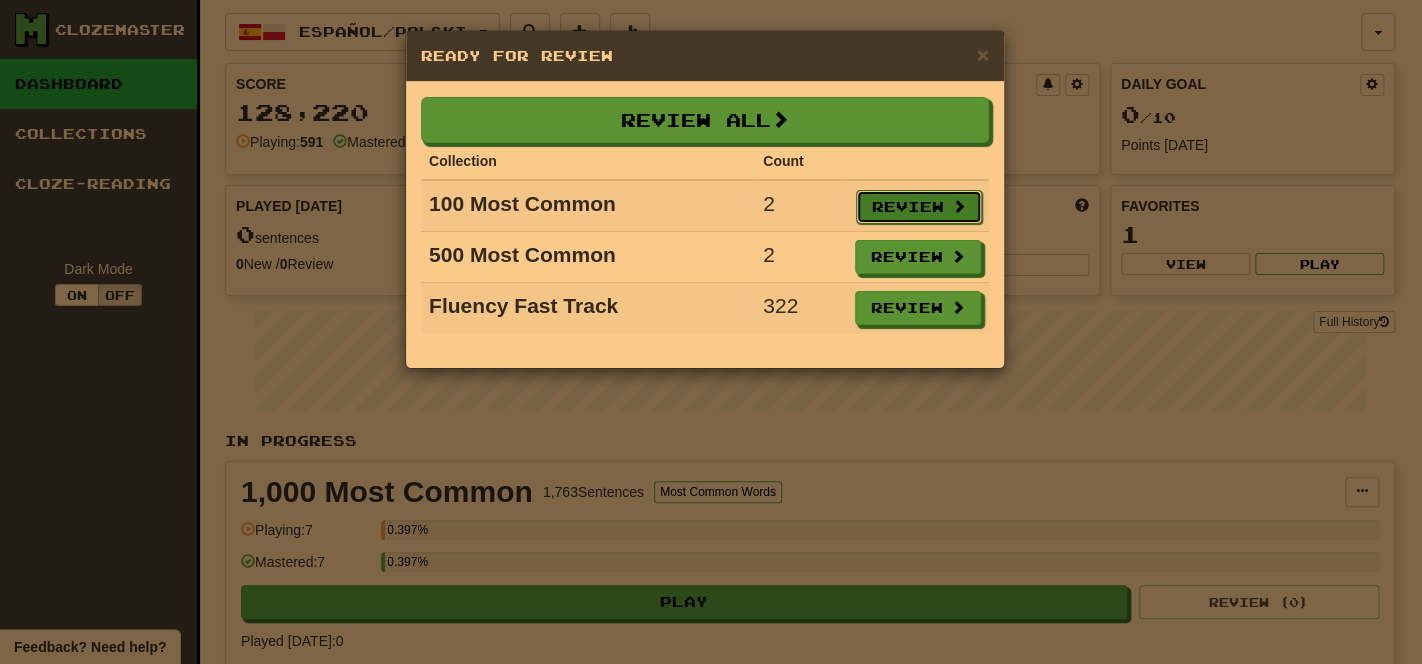 click on "Review" at bounding box center (919, 207) 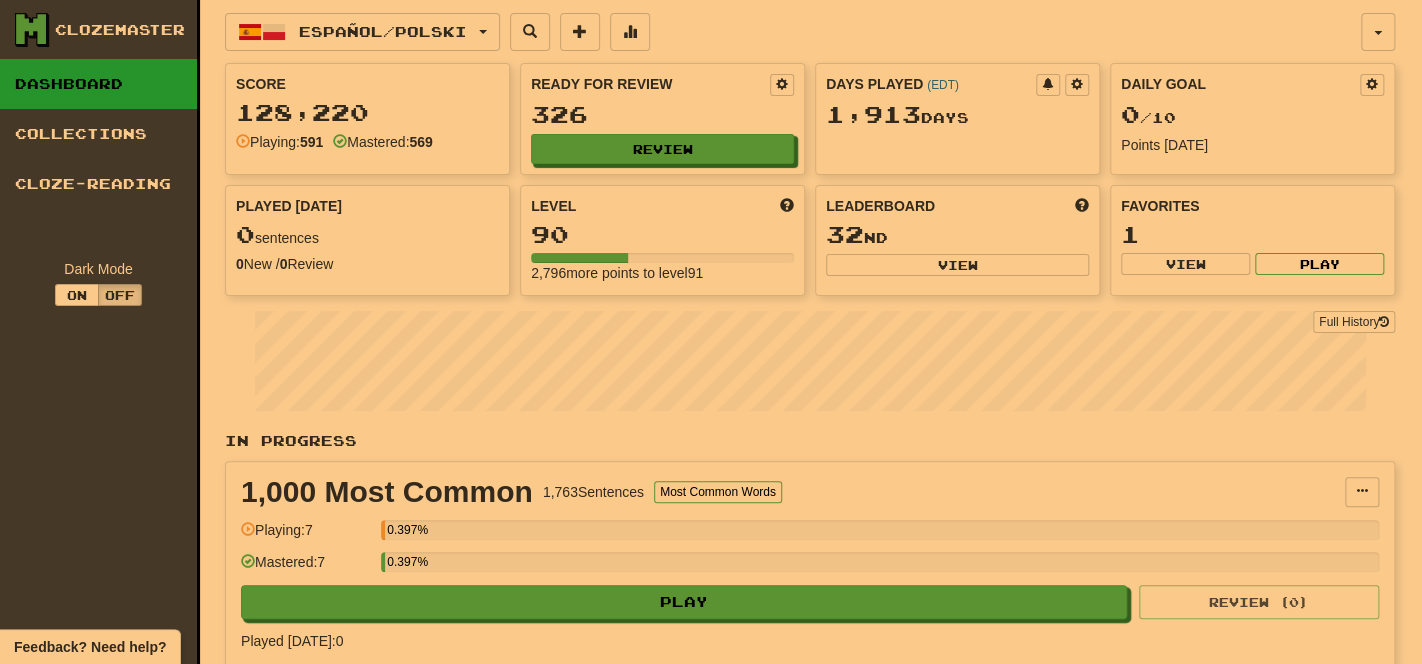 select on "**" 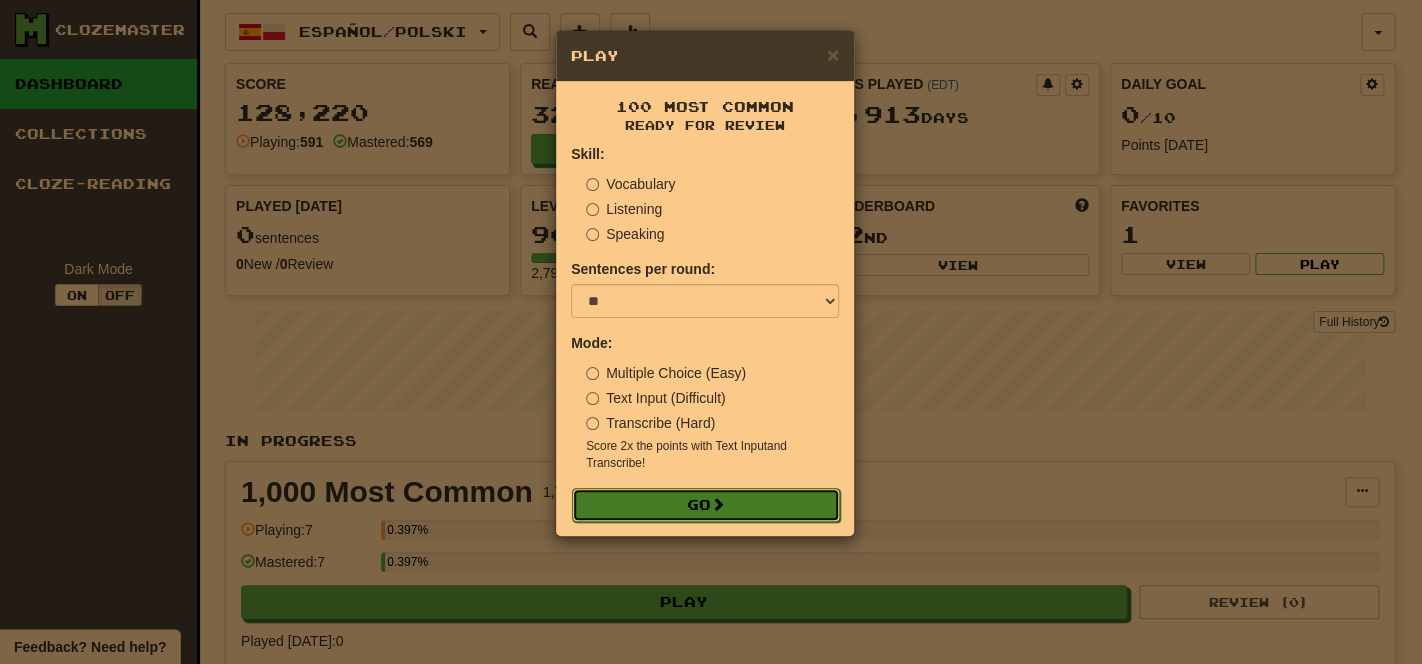 click on "Go" at bounding box center (706, 505) 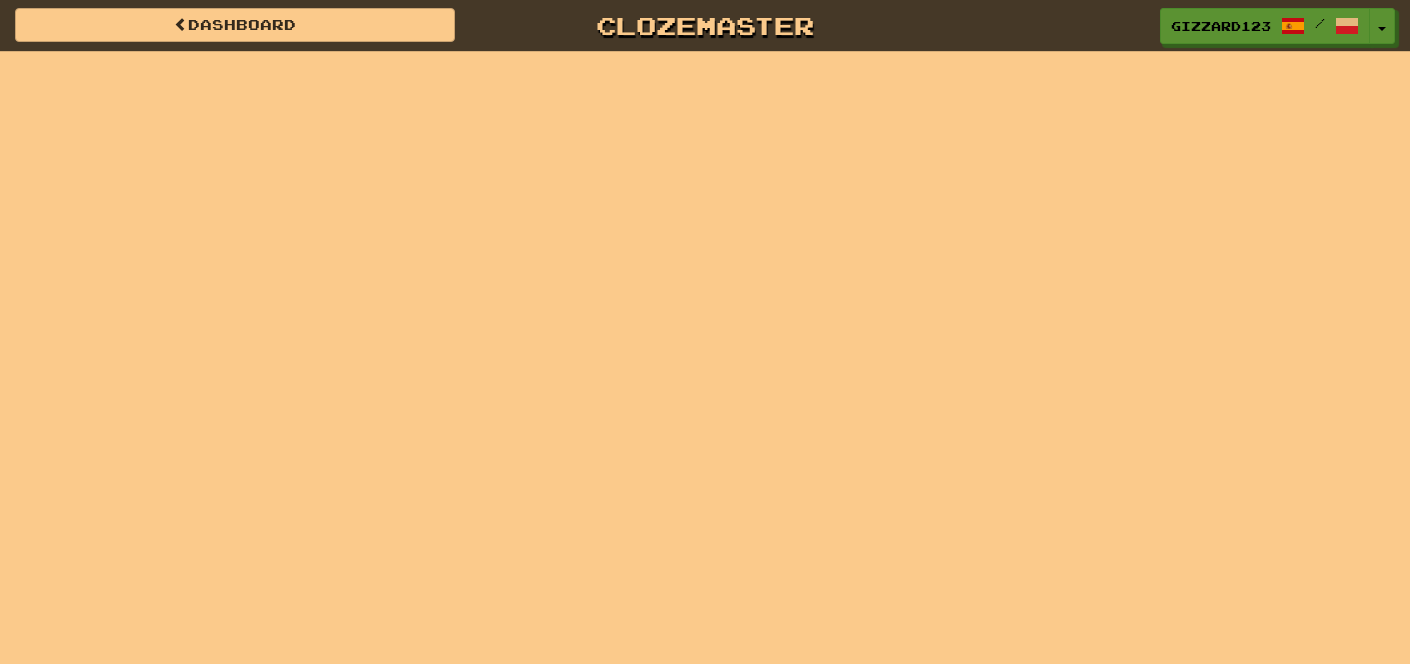 scroll, scrollTop: 0, scrollLeft: 0, axis: both 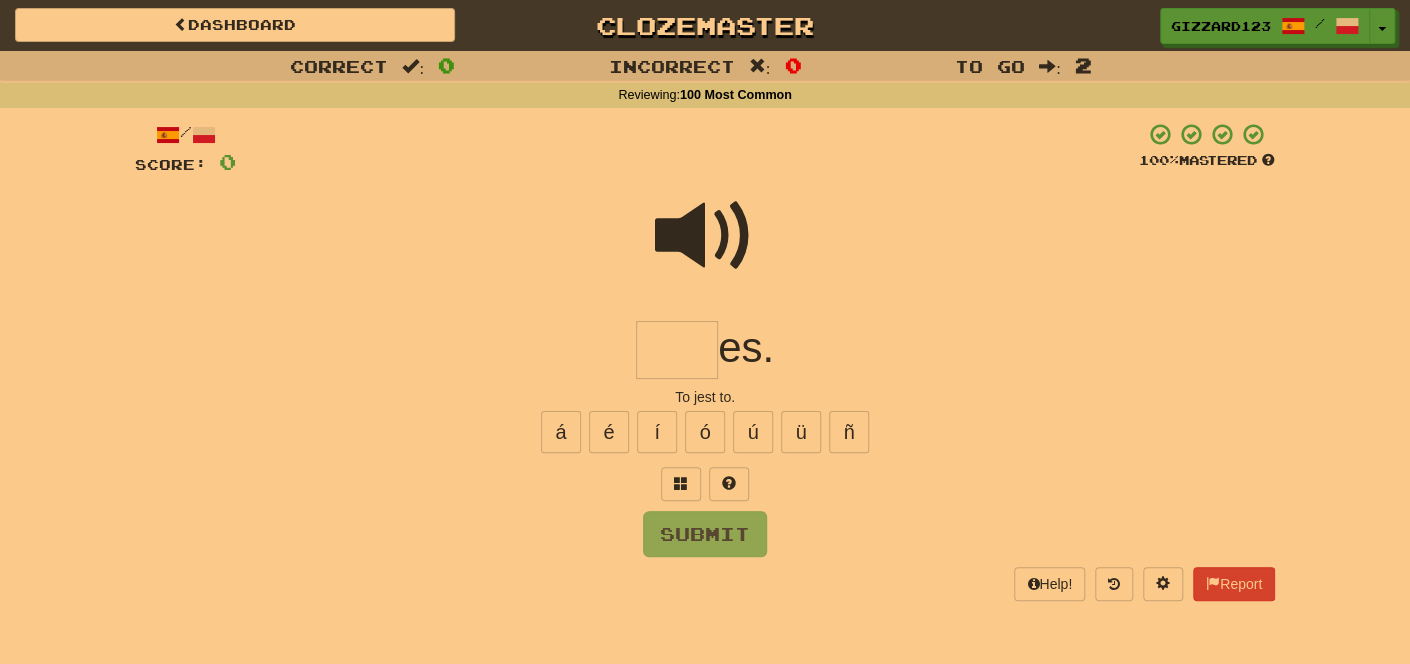 click at bounding box center [677, 350] 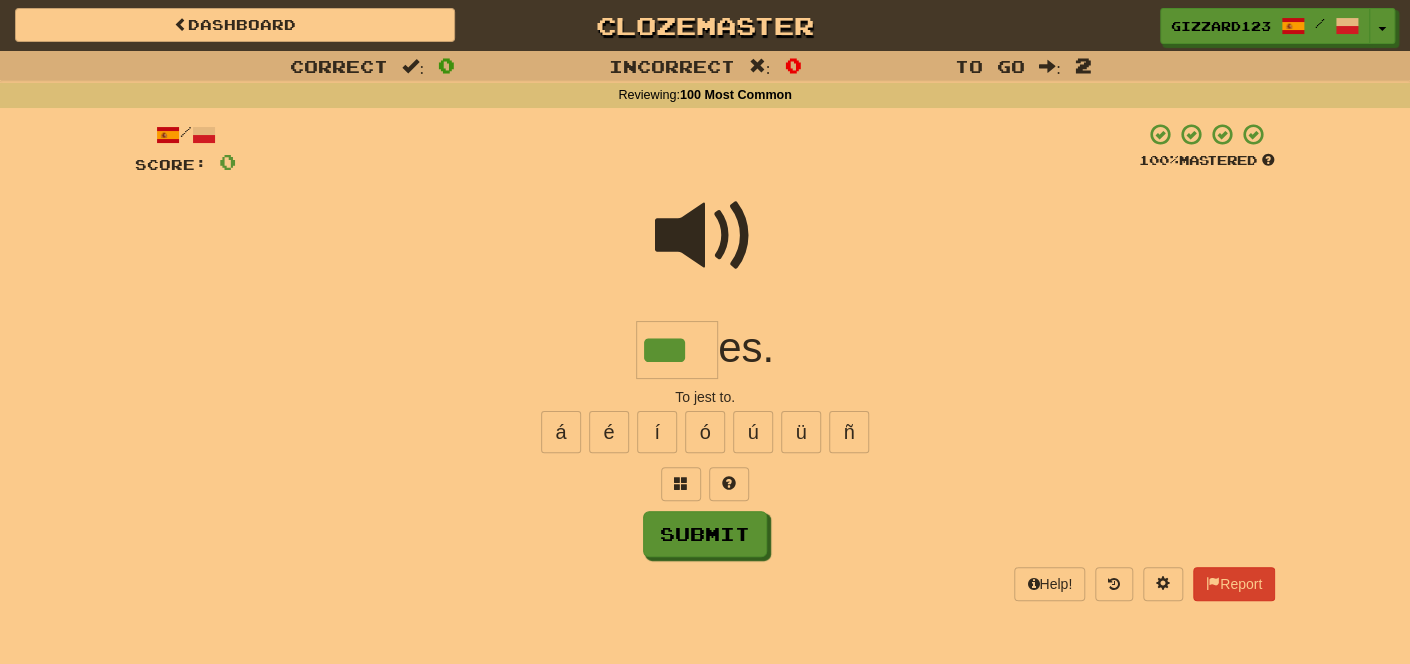type on "***" 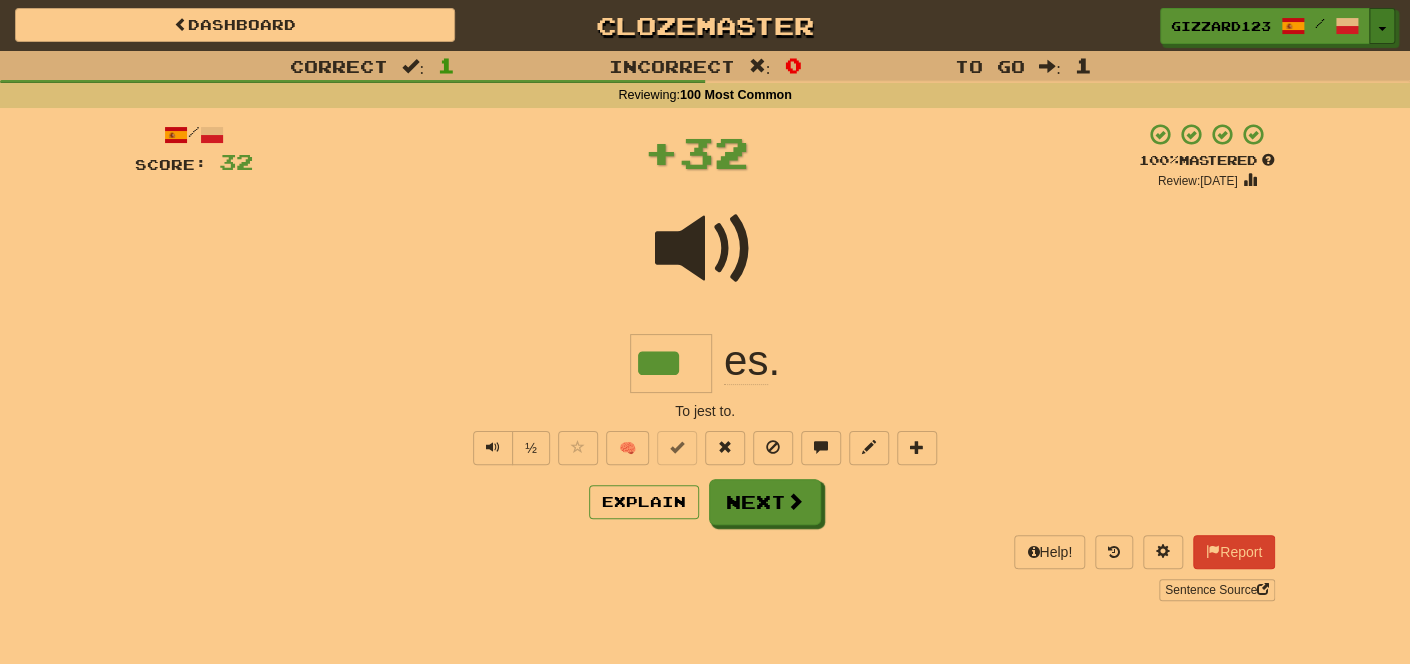 drag, startPoint x: 1380, startPoint y: 34, endPoint x: 1395, endPoint y: 183, distance: 149.75313 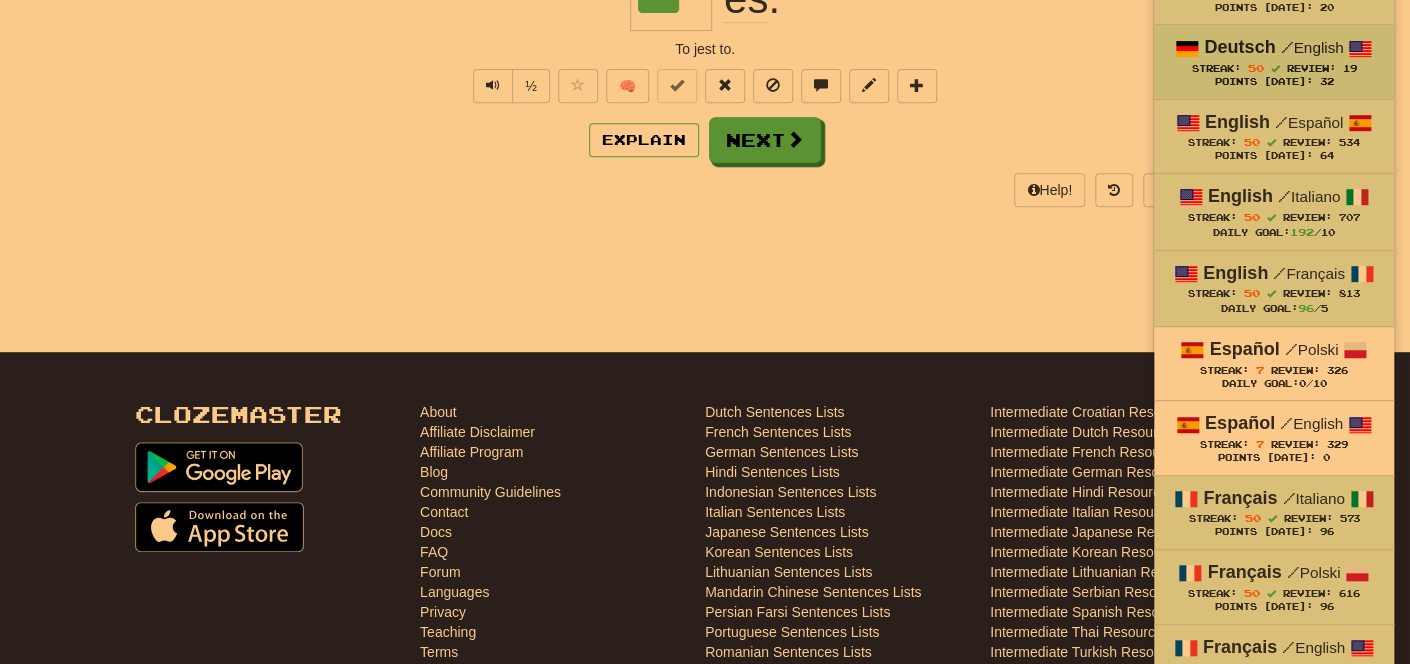 scroll, scrollTop: 426, scrollLeft: 0, axis: vertical 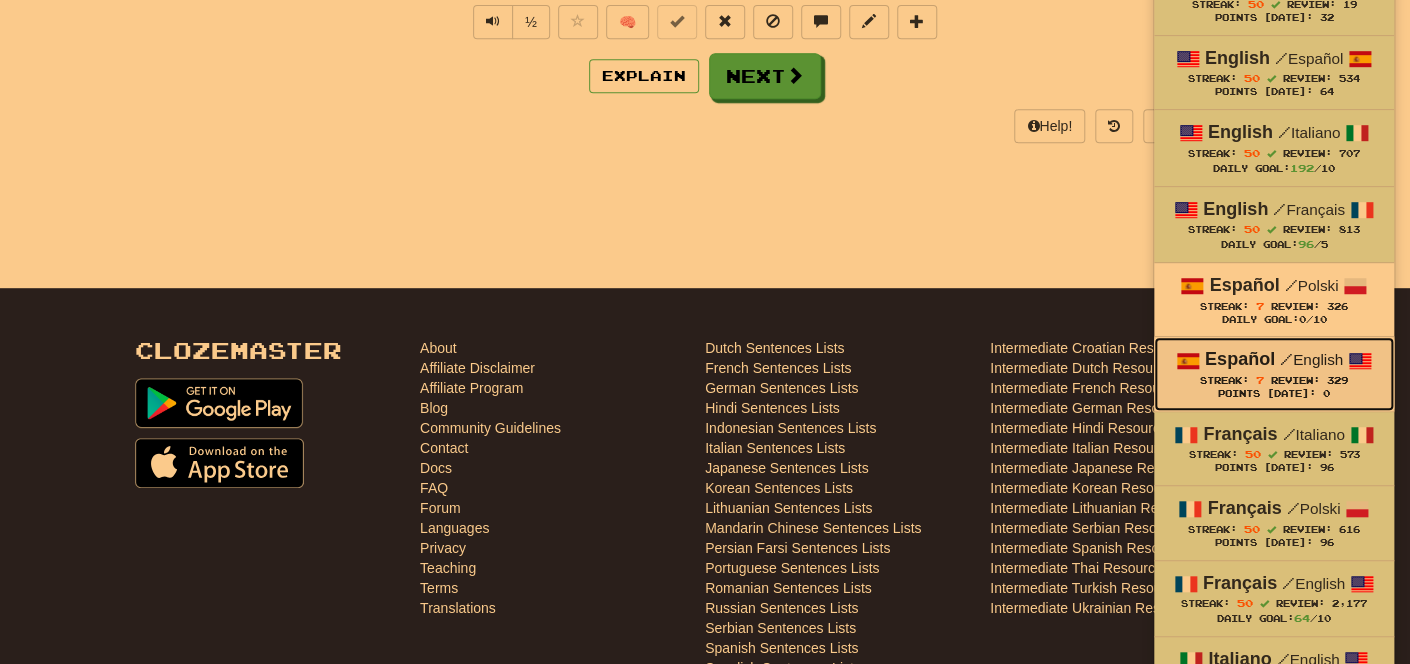 click on "Review:" at bounding box center (1295, 380) 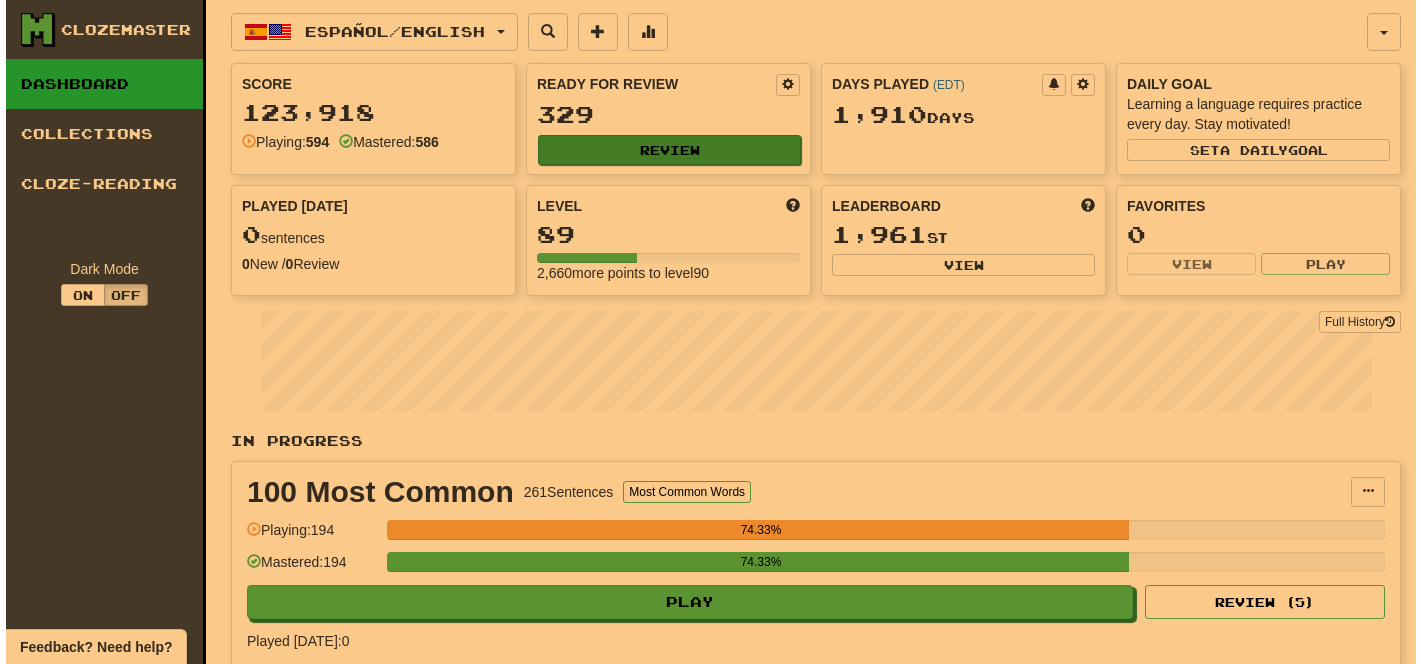 scroll, scrollTop: 0, scrollLeft: 0, axis: both 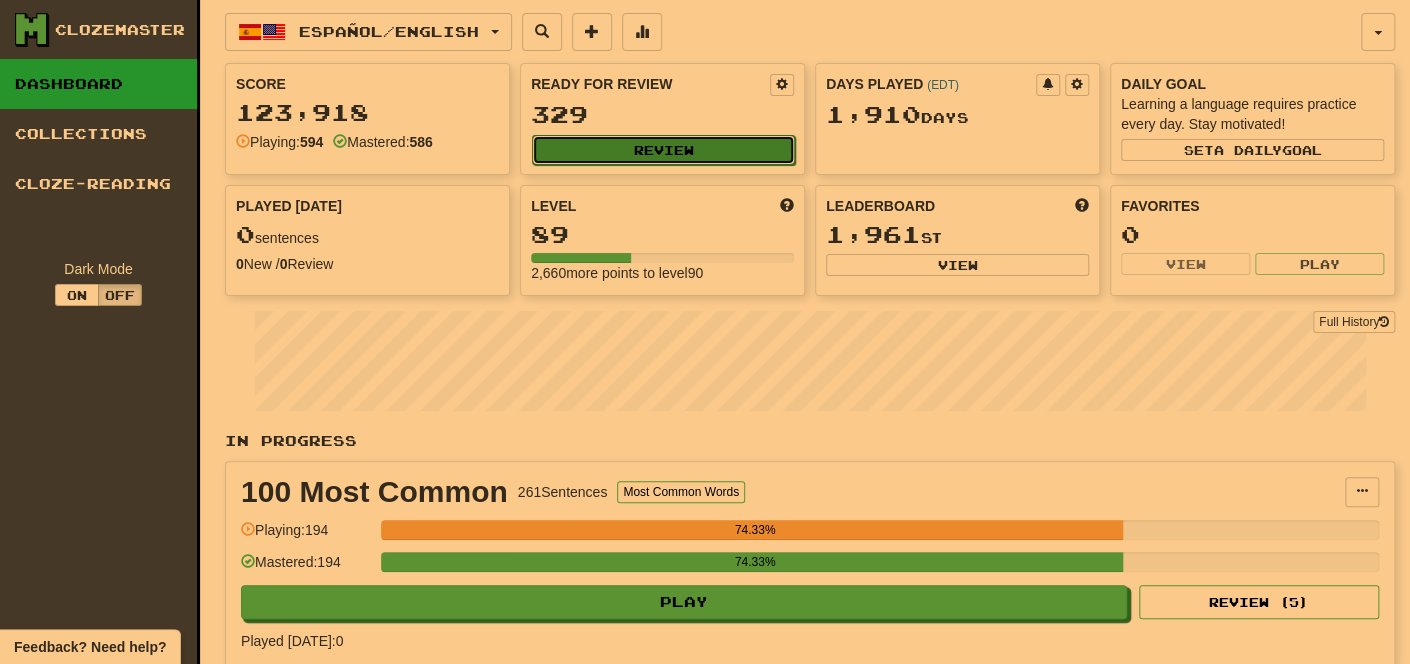 click on "Review" at bounding box center (663, 150) 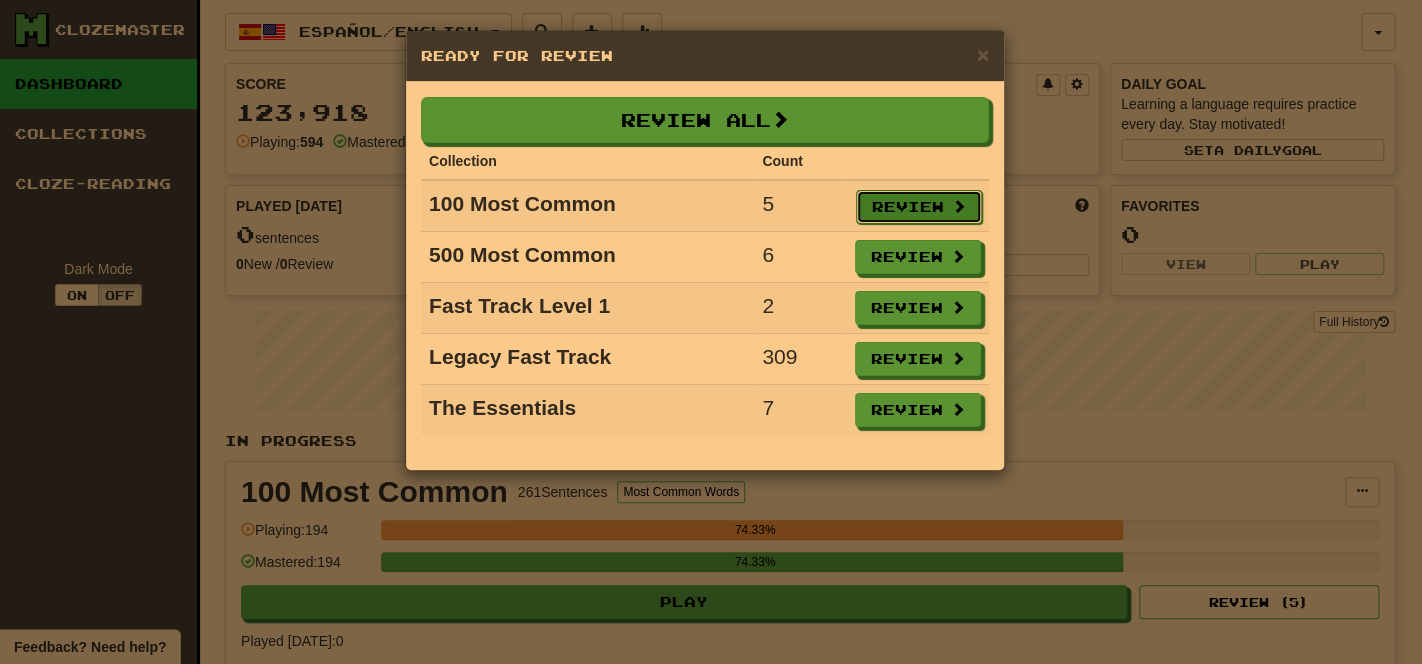 click on "Review" at bounding box center (919, 207) 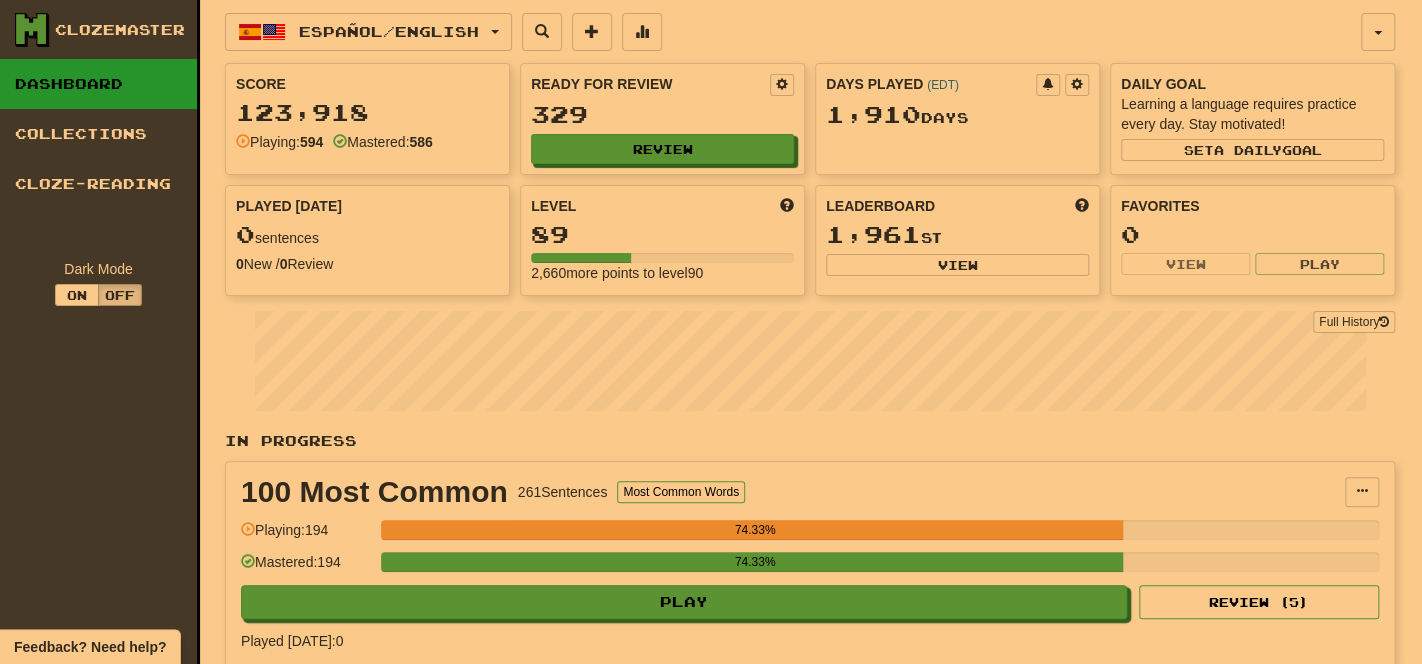 select on "**" 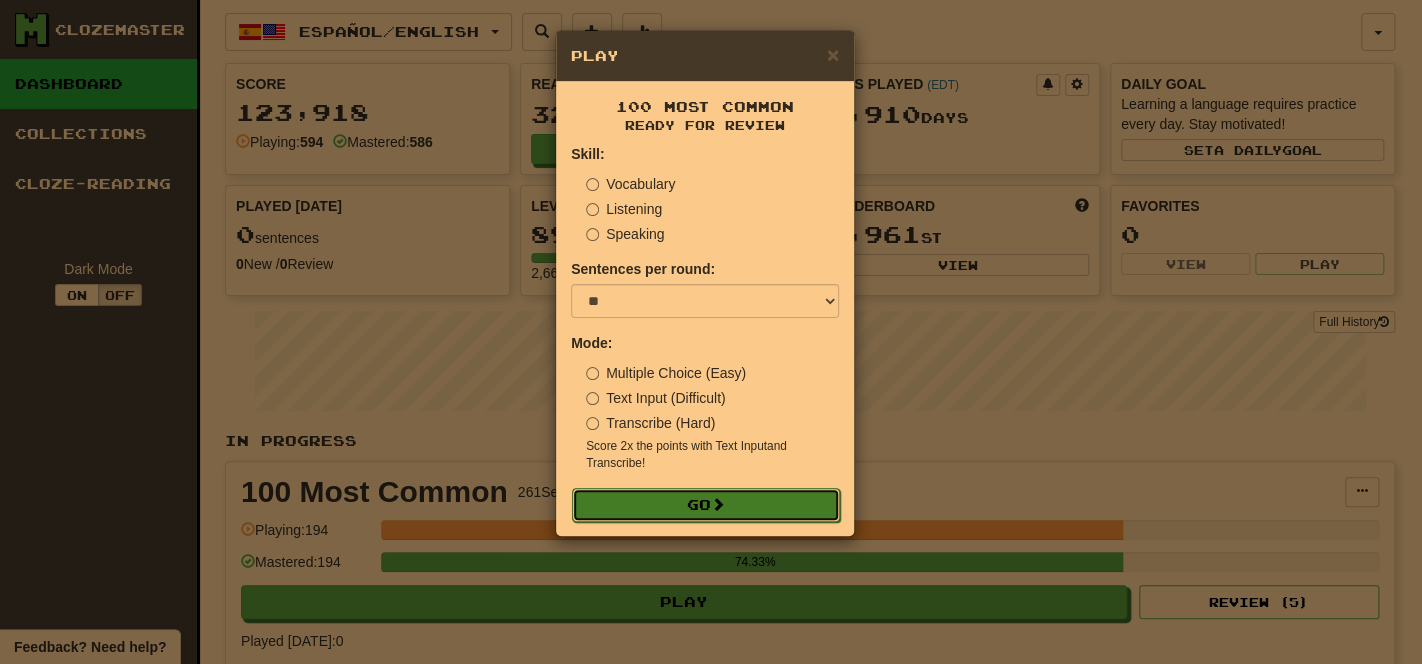 click on "Go" at bounding box center [706, 505] 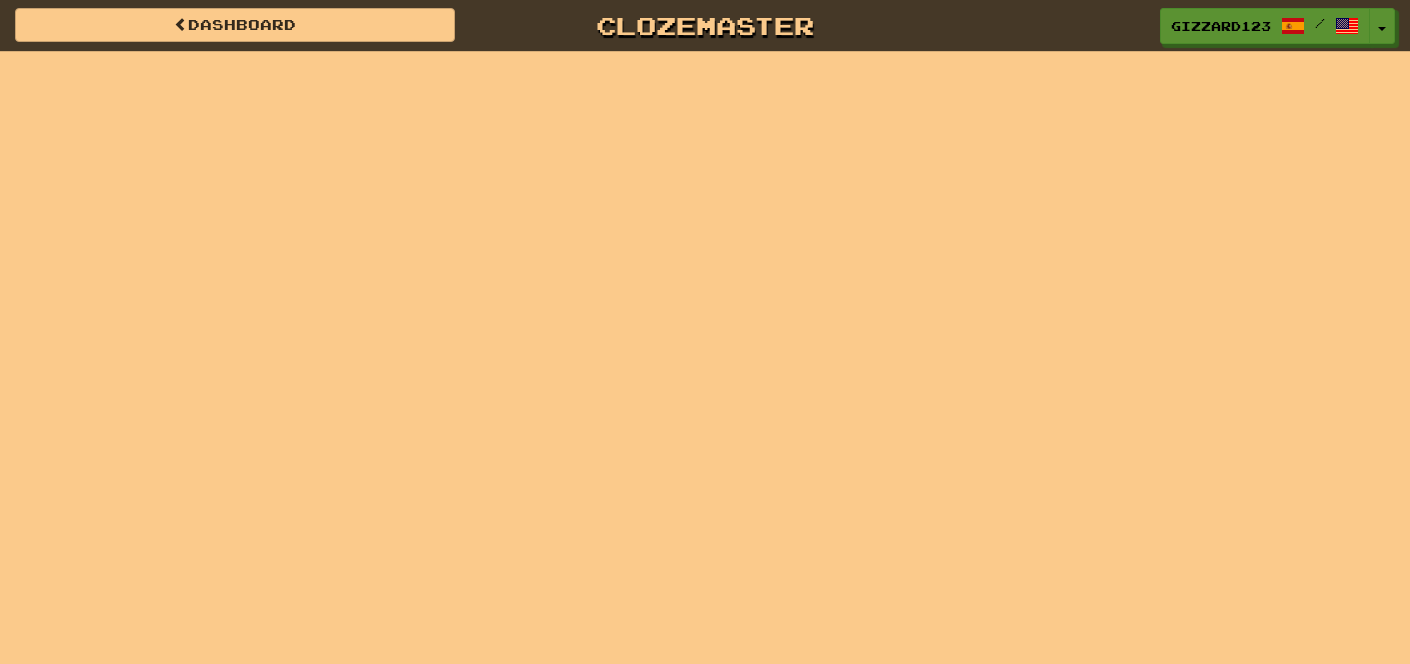 scroll, scrollTop: 0, scrollLeft: 0, axis: both 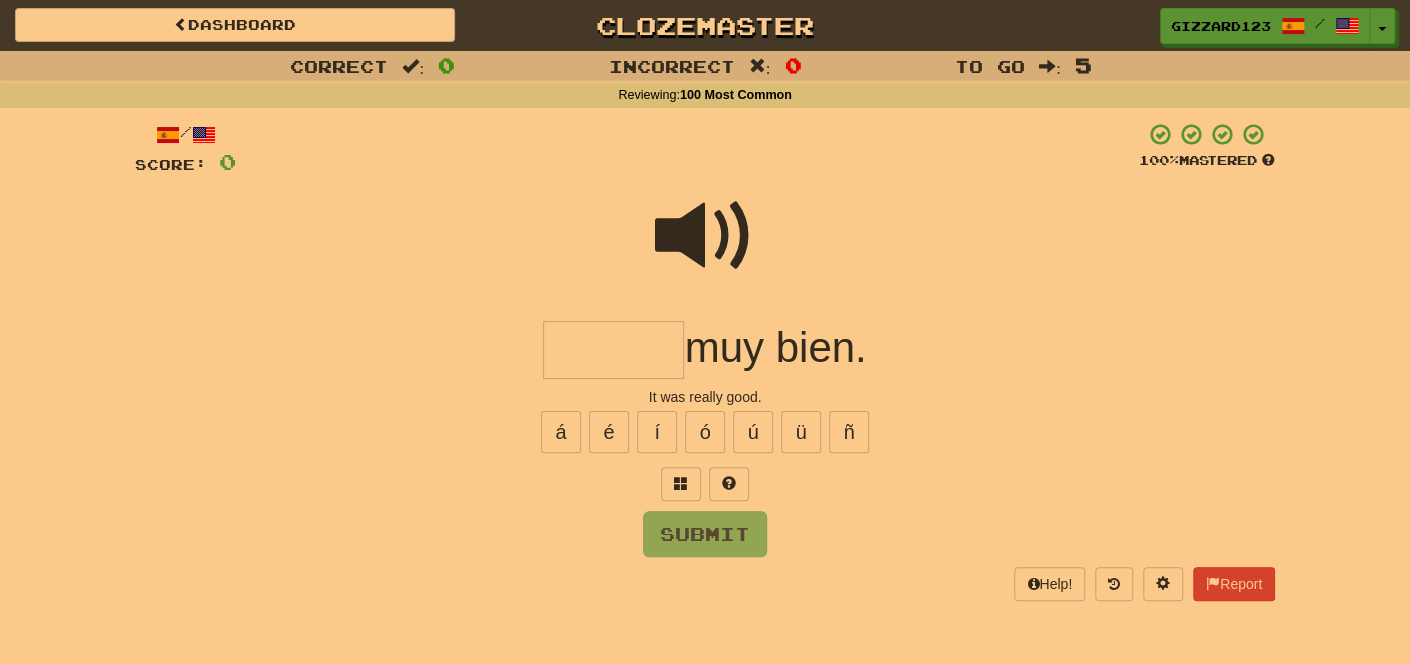 click at bounding box center [613, 350] 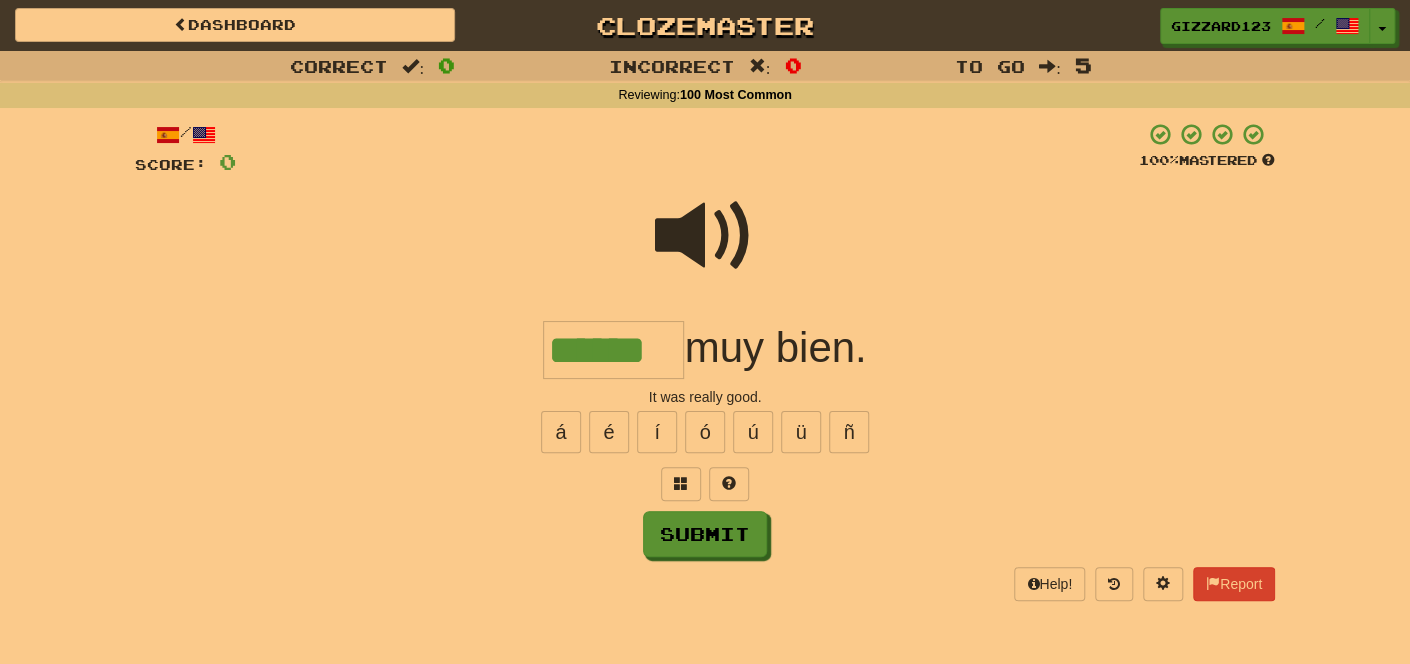 type on "******" 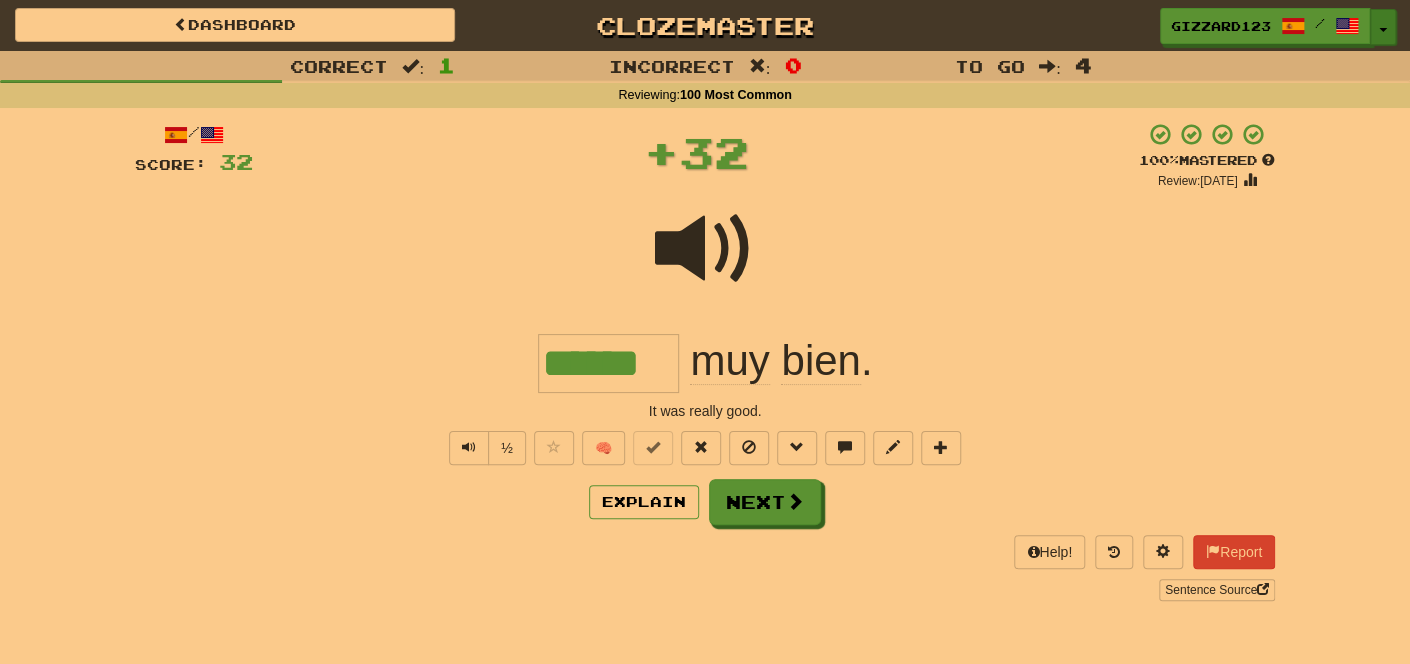 click at bounding box center (1383, 30) 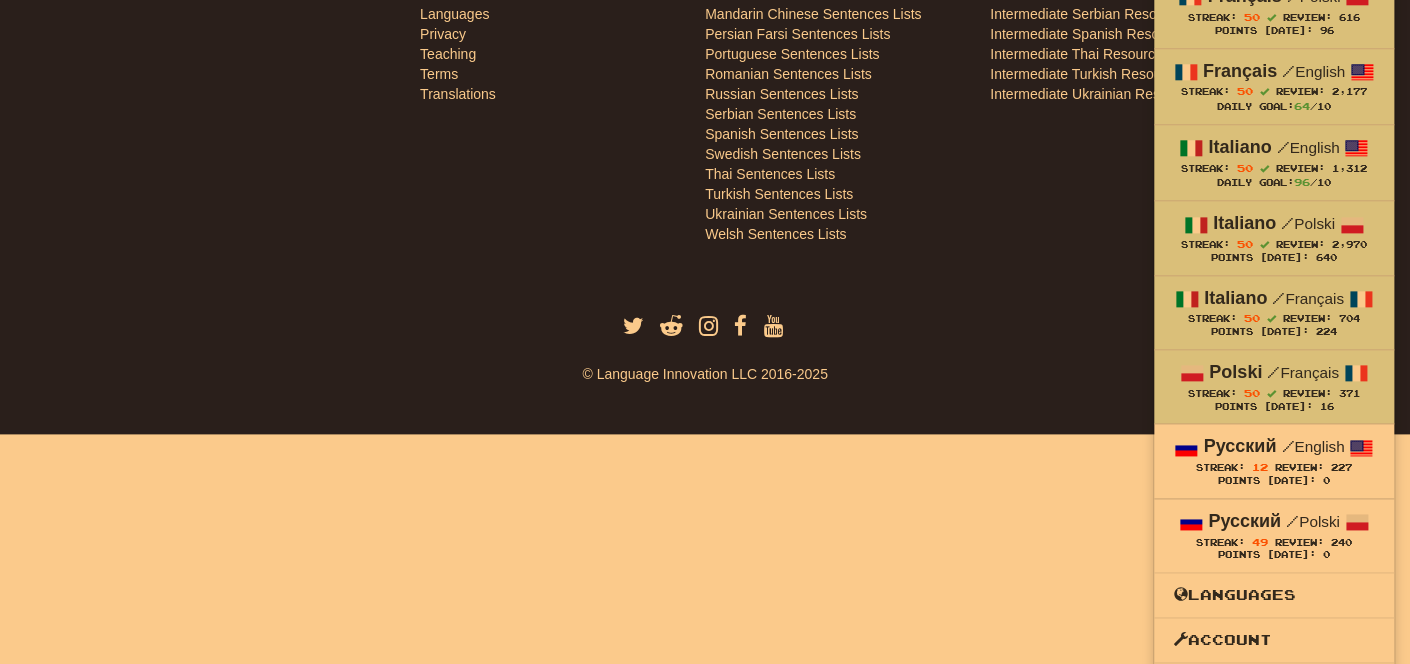 scroll, scrollTop: 960, scrollLeft: 0, axis: vertical 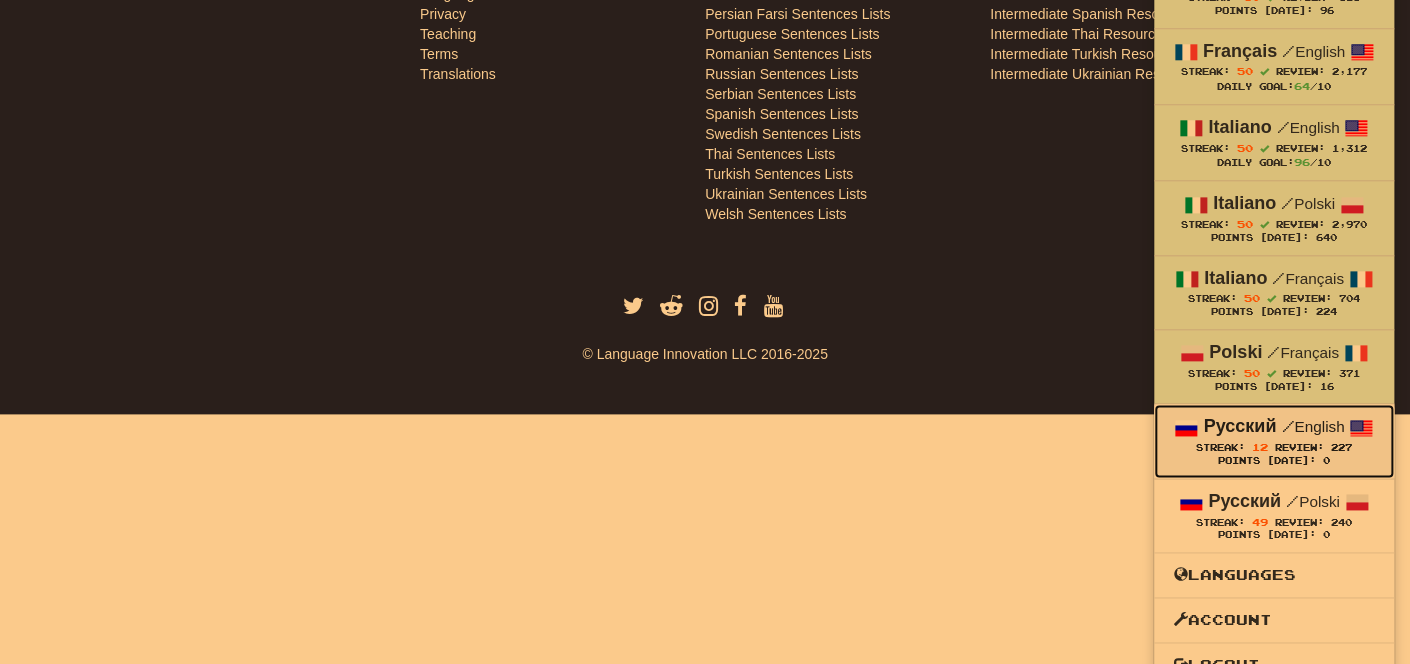 click on "/" at bounding box center (1287, 426) 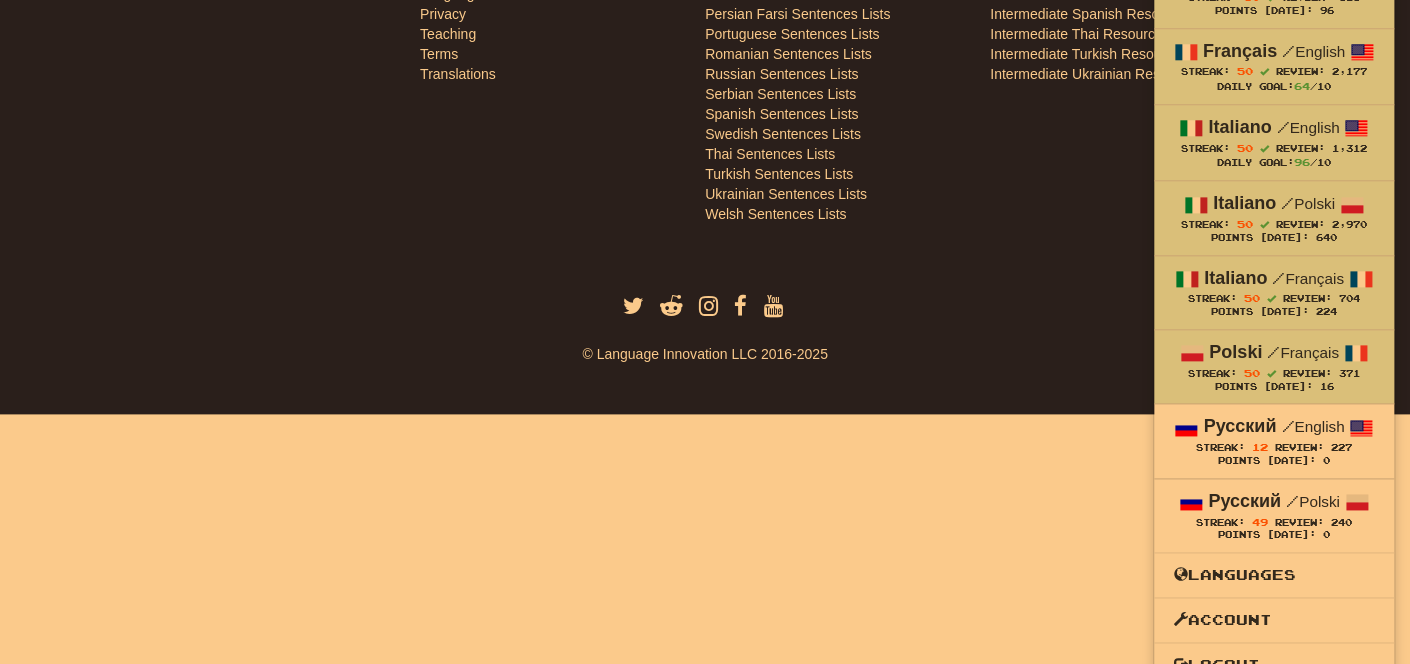 scroll, scrollTop: 710, scrollLeft: 0, axis: vertical 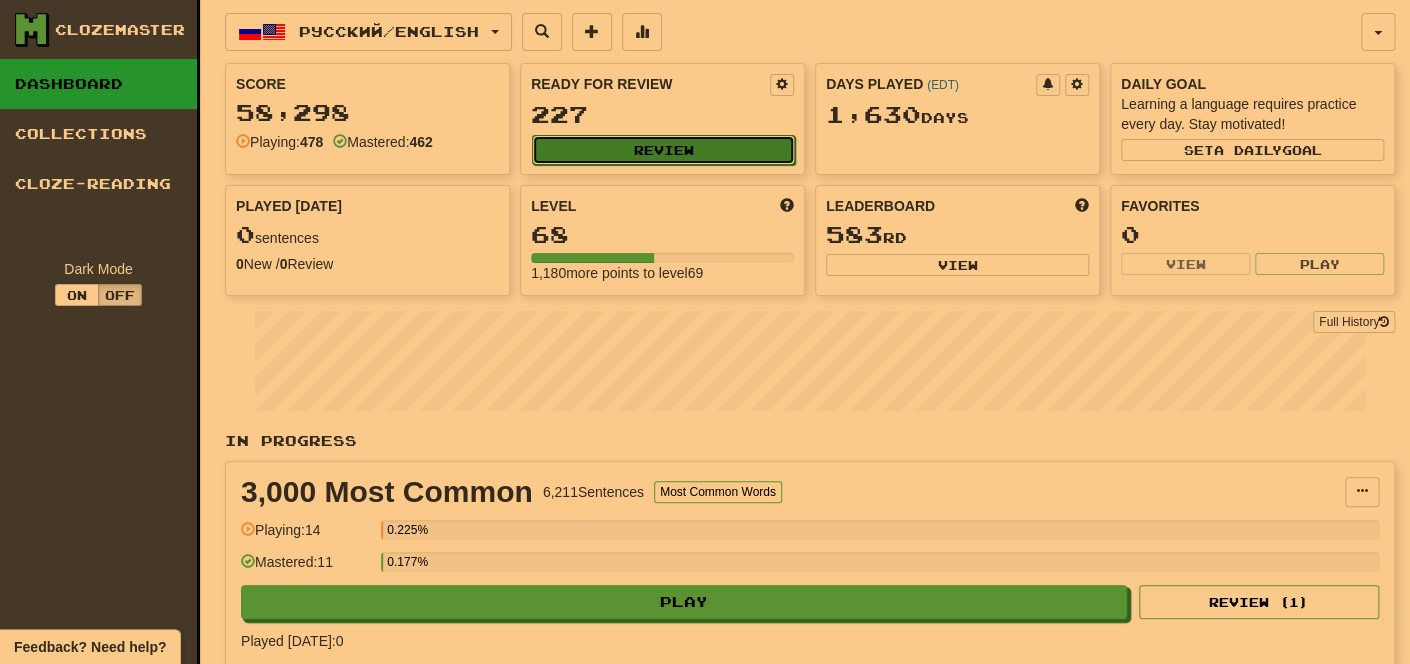 click on "Review" at bounding box center (663, 150) 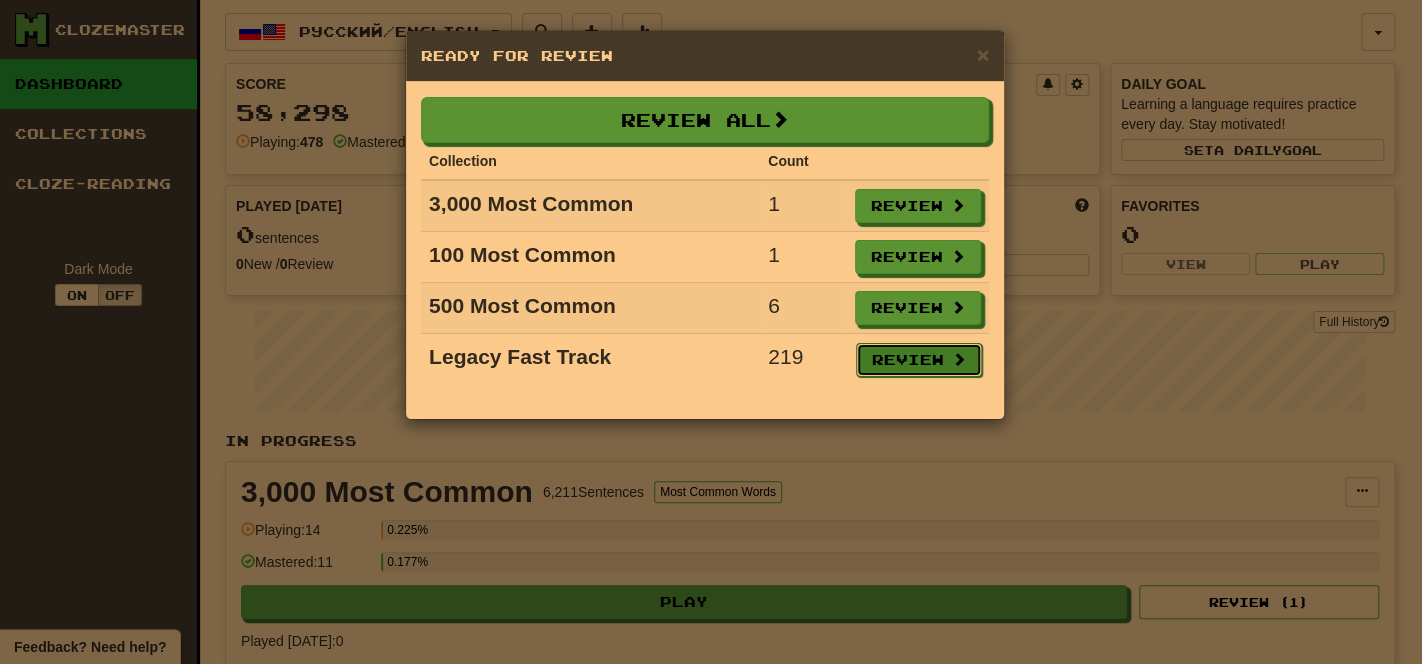 click on "Review" at bounding box center (919, 360) 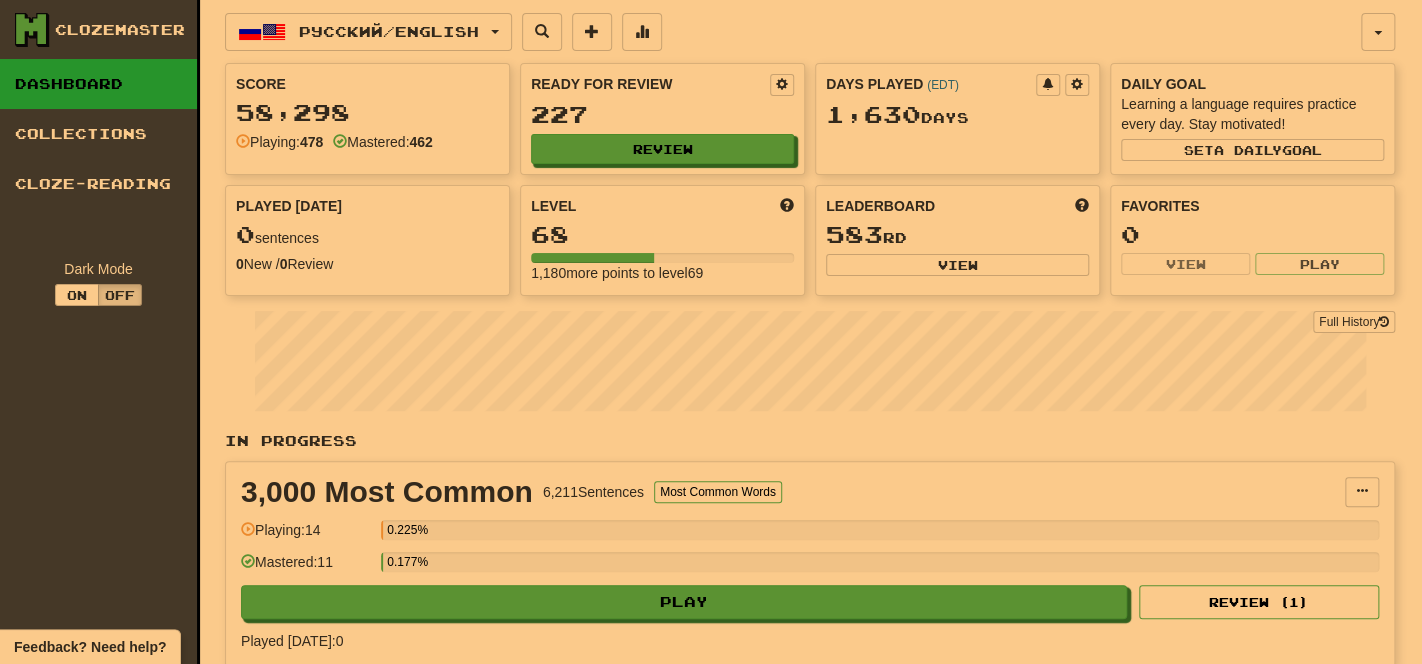 select on "**" 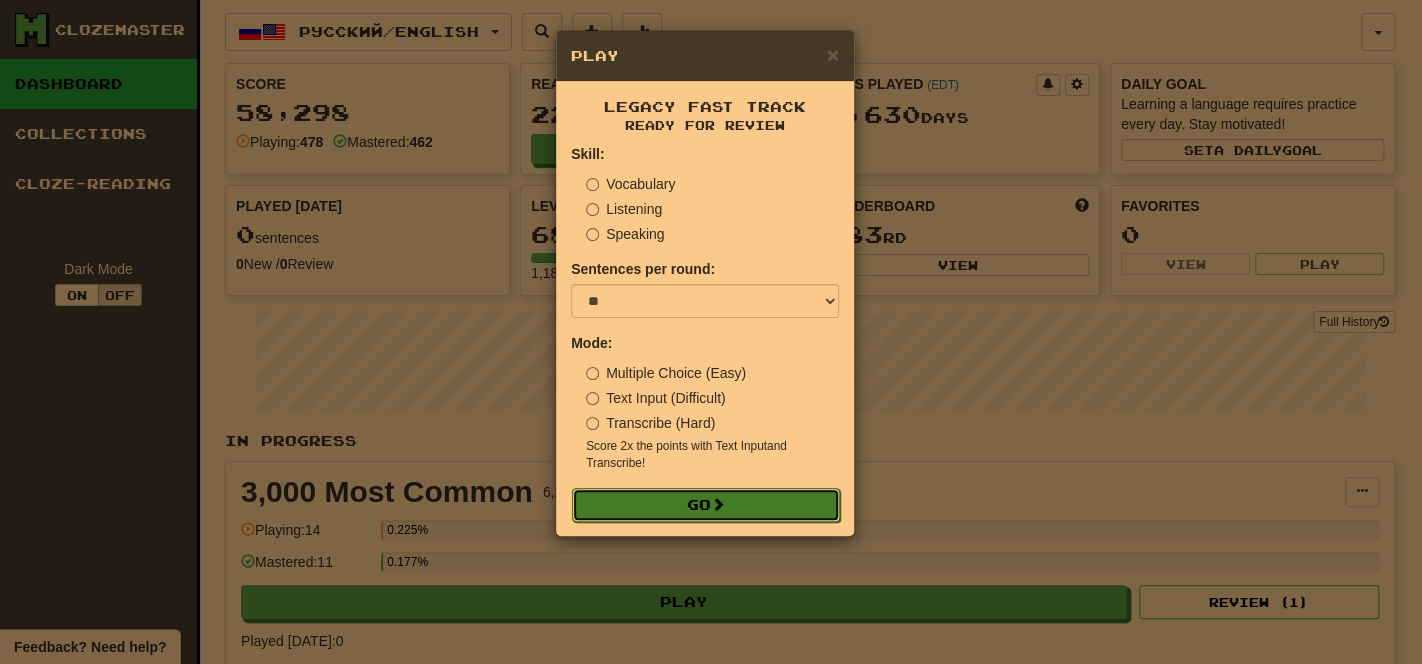 click on "Go" at bounding box center [706, 505] 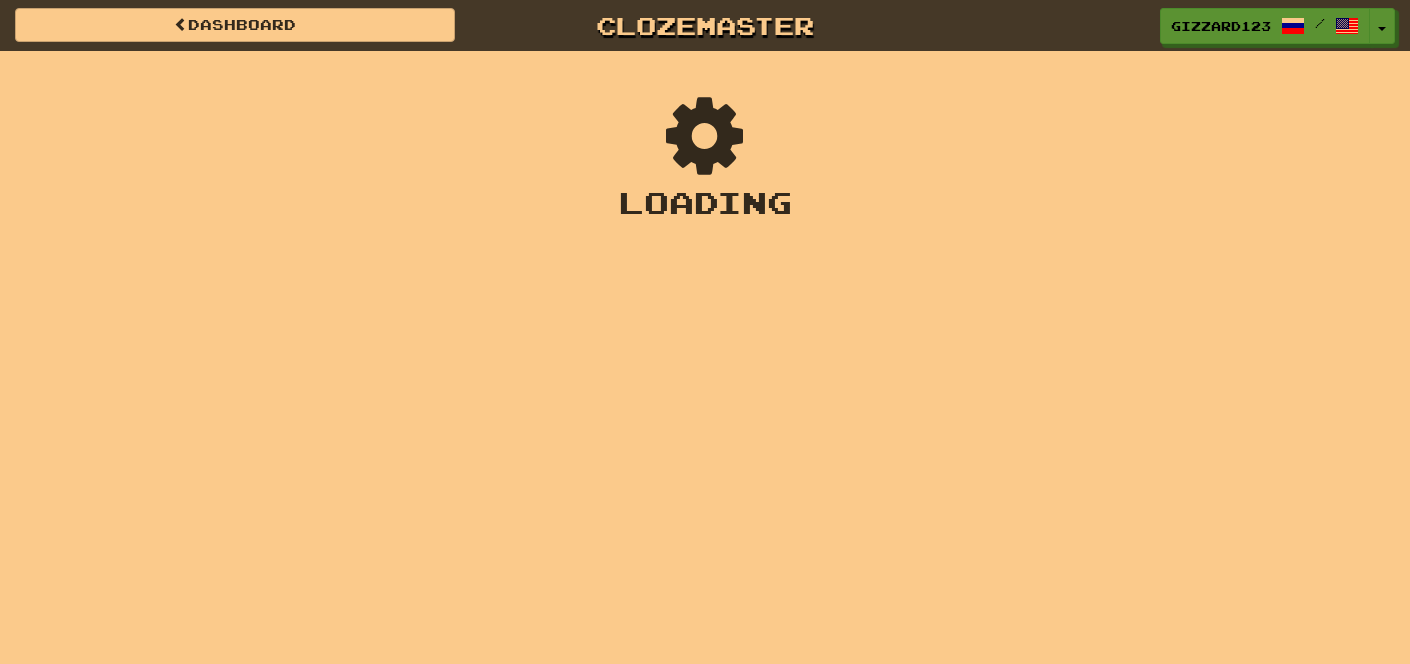 scroll, scrollTop: 0, scrollLeft: 0, axis: both 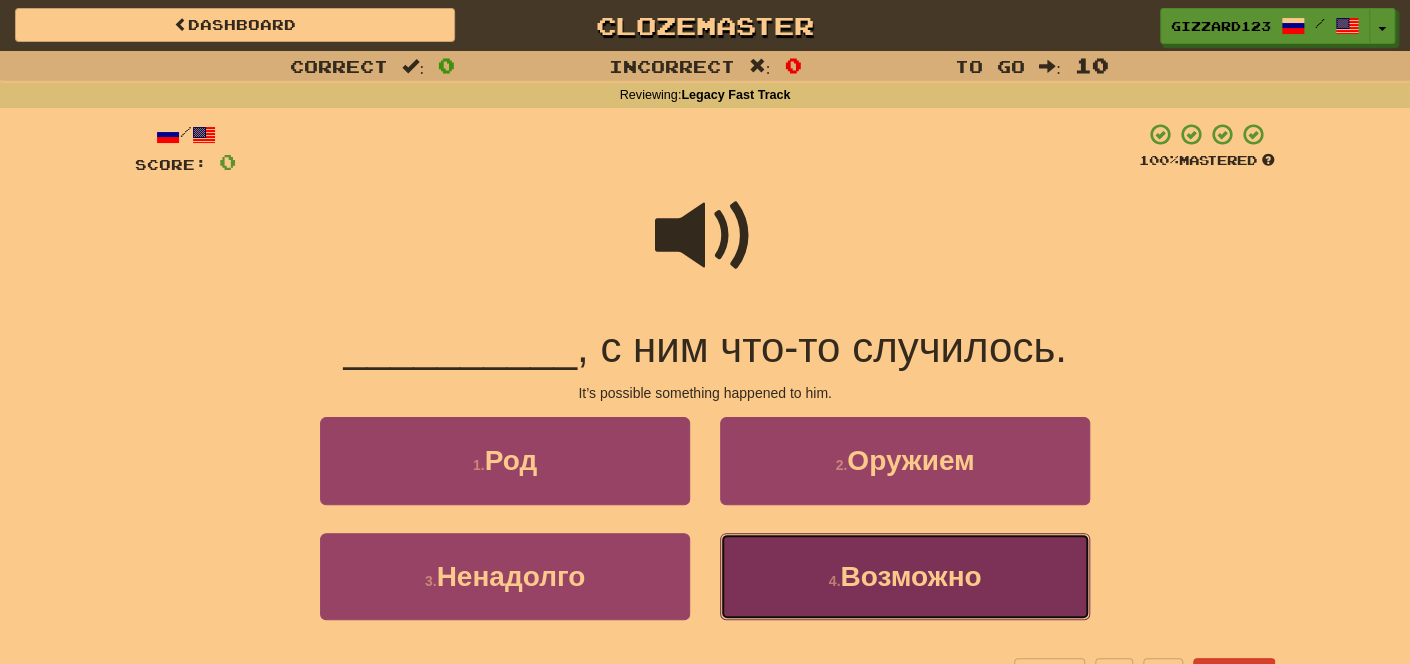 click on "Возможно" at bounding box center [910, 576] 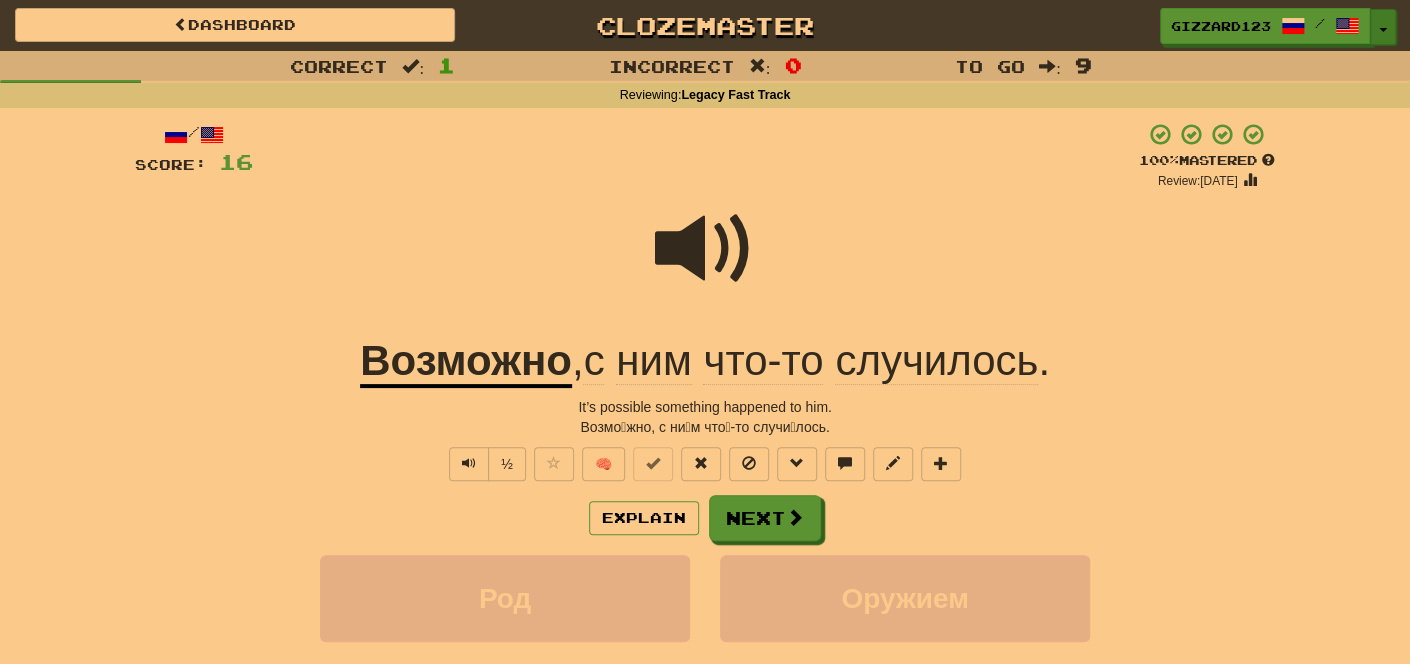 drag, startPoint x: 1385, startPoint y: 28, endPoint x: 1402, endPoint y: 268, distance: 240.60133 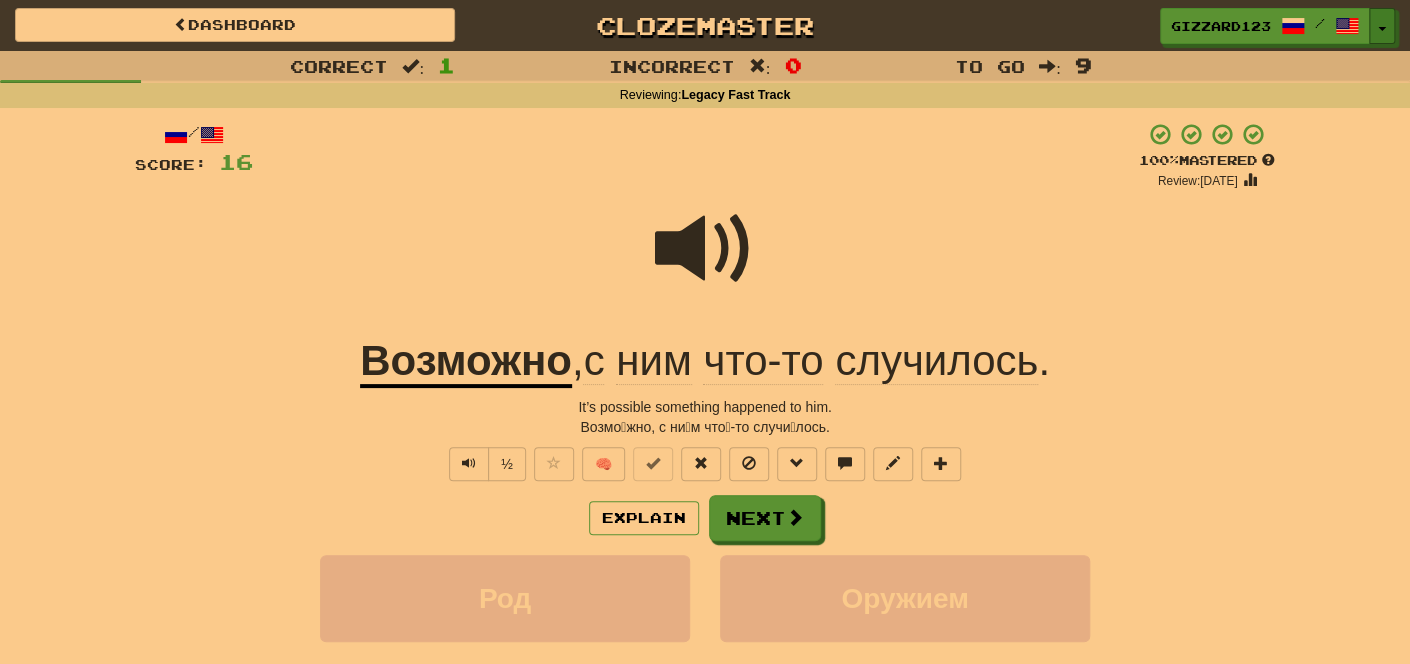 click at bounding box center (1382, 29) 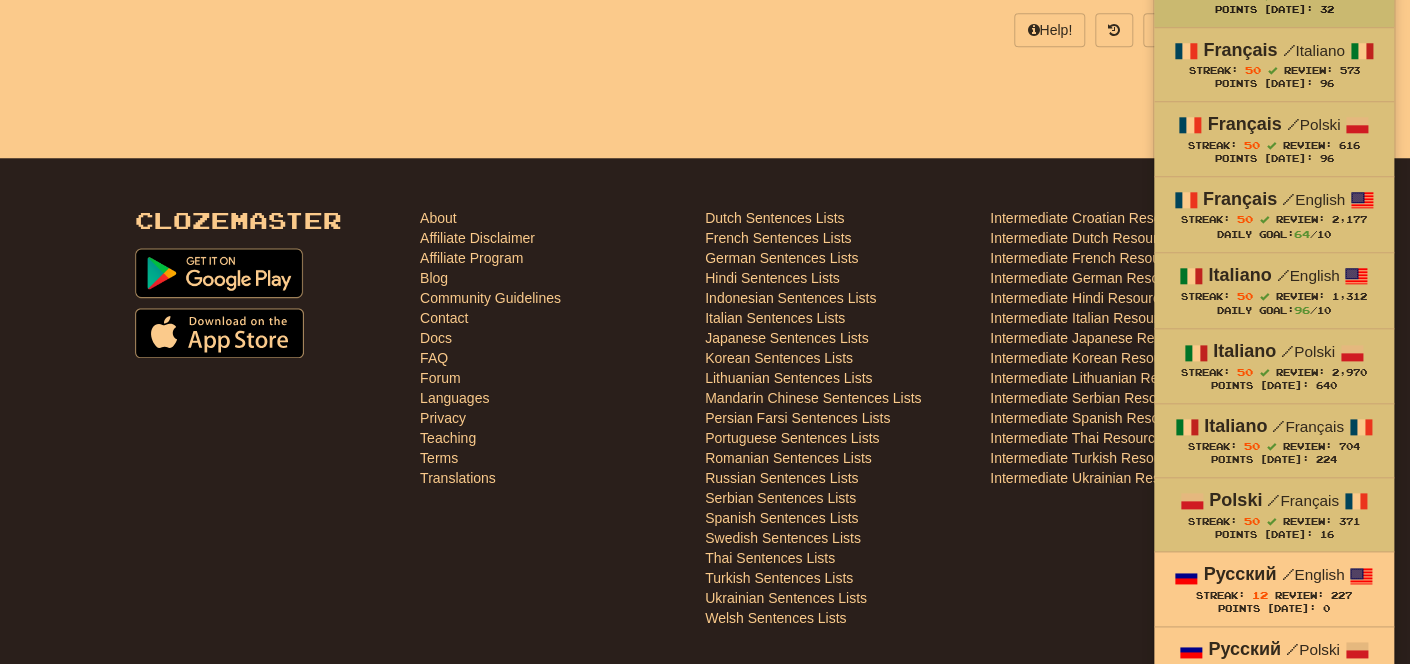 scroll, scrollTop: 965, scrollLeft: 0, axis: vertical 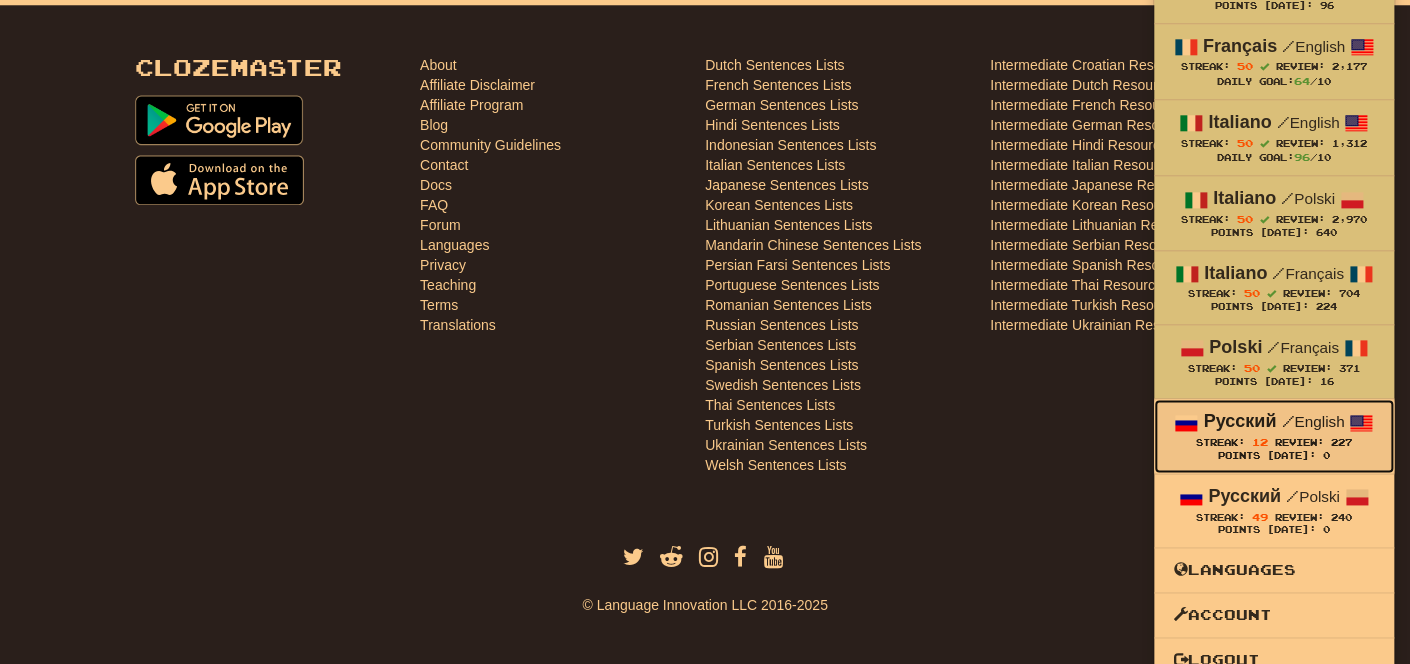 click on "/
English" at bounding box center [1312, 421] 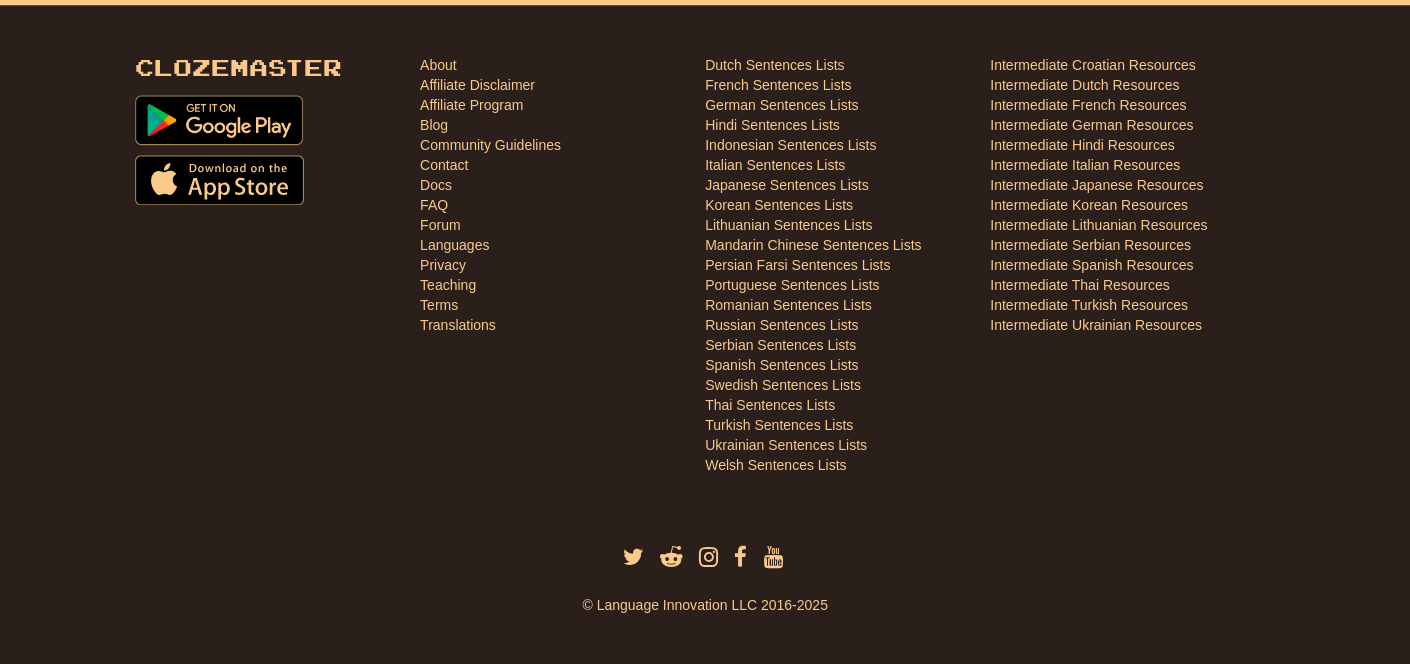 scroll, scrollTop: 962, scrollLeft: 0, axis: vertical 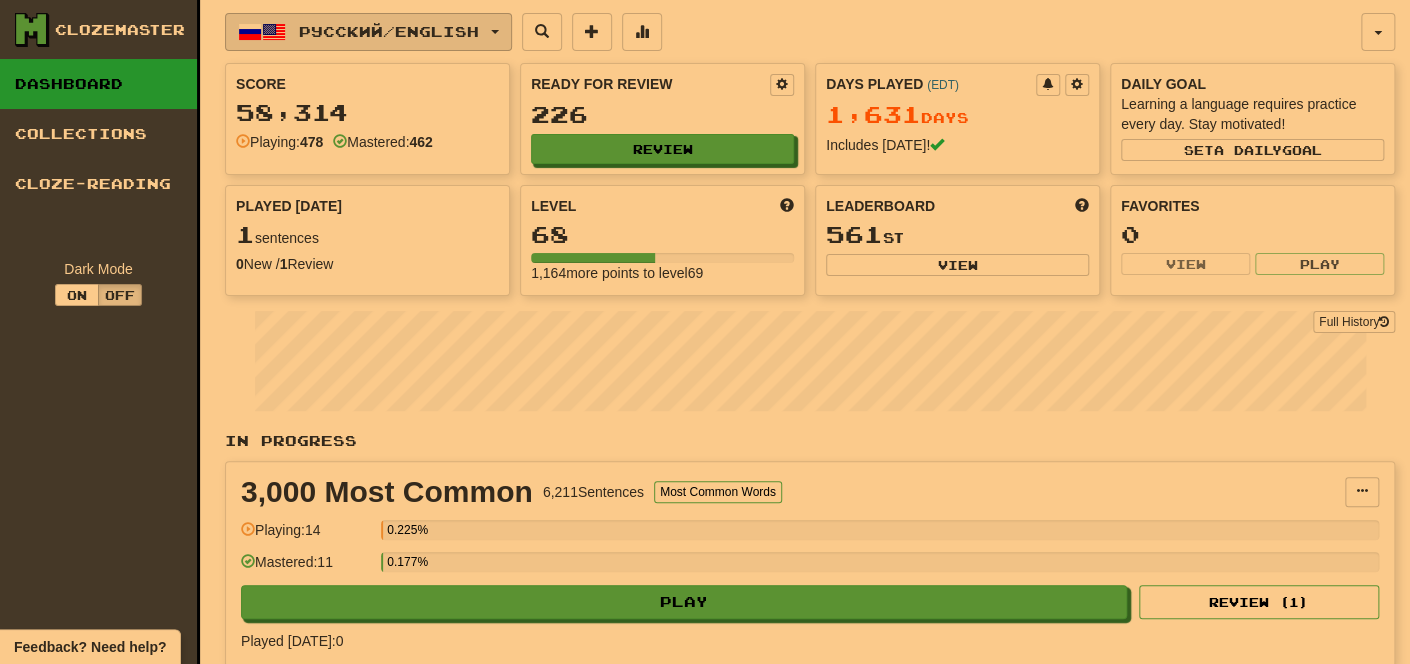 click on "Русский  /  English" at bounding box center [389, 31] 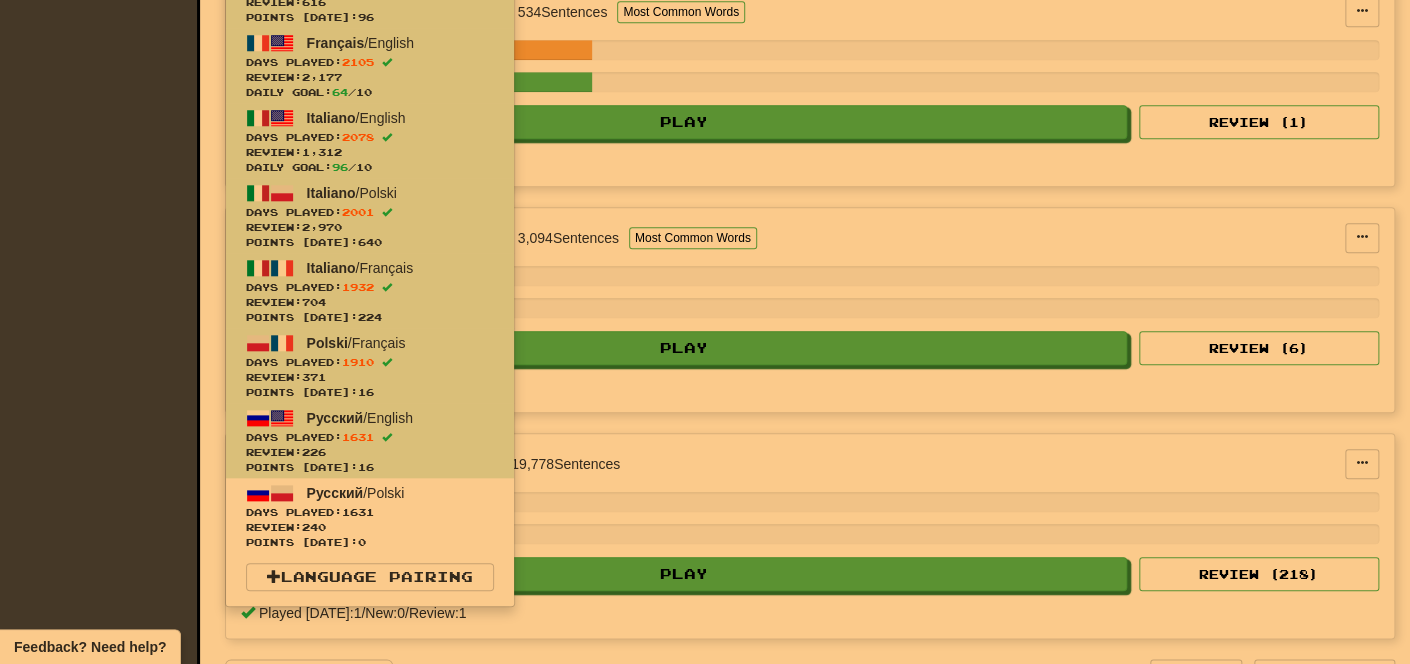 scroll, scrollTop: 746, scrollLeft: 0, axis: vertical 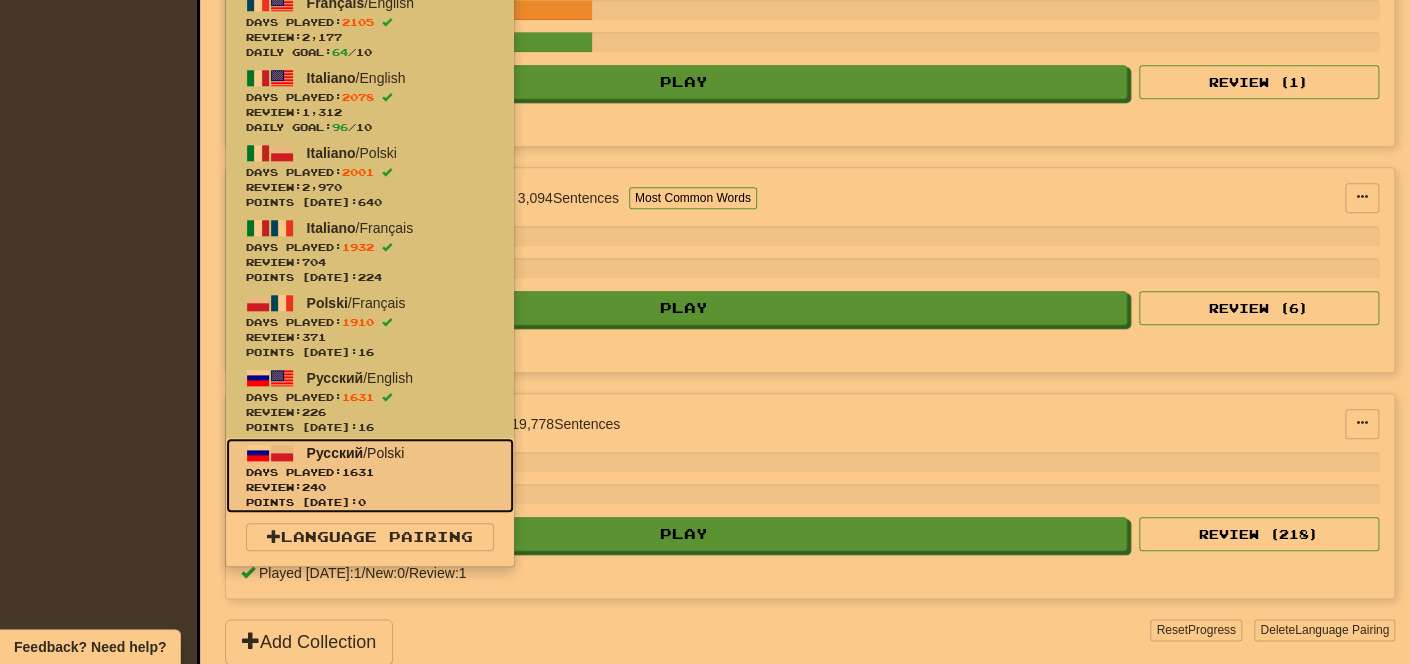 click on "Days Played:  1631" at bounding box center (370, 472) 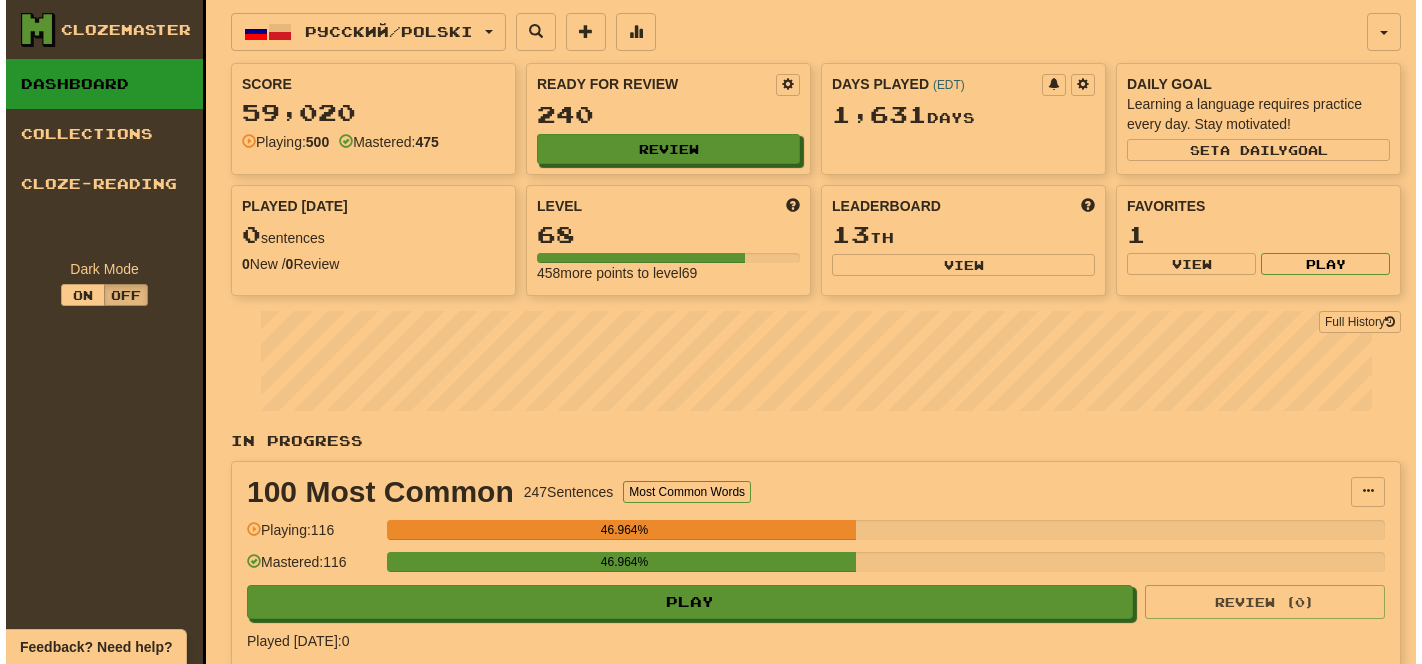 scroll, scrollTop: 0, scrollLeft: 0, axis: both 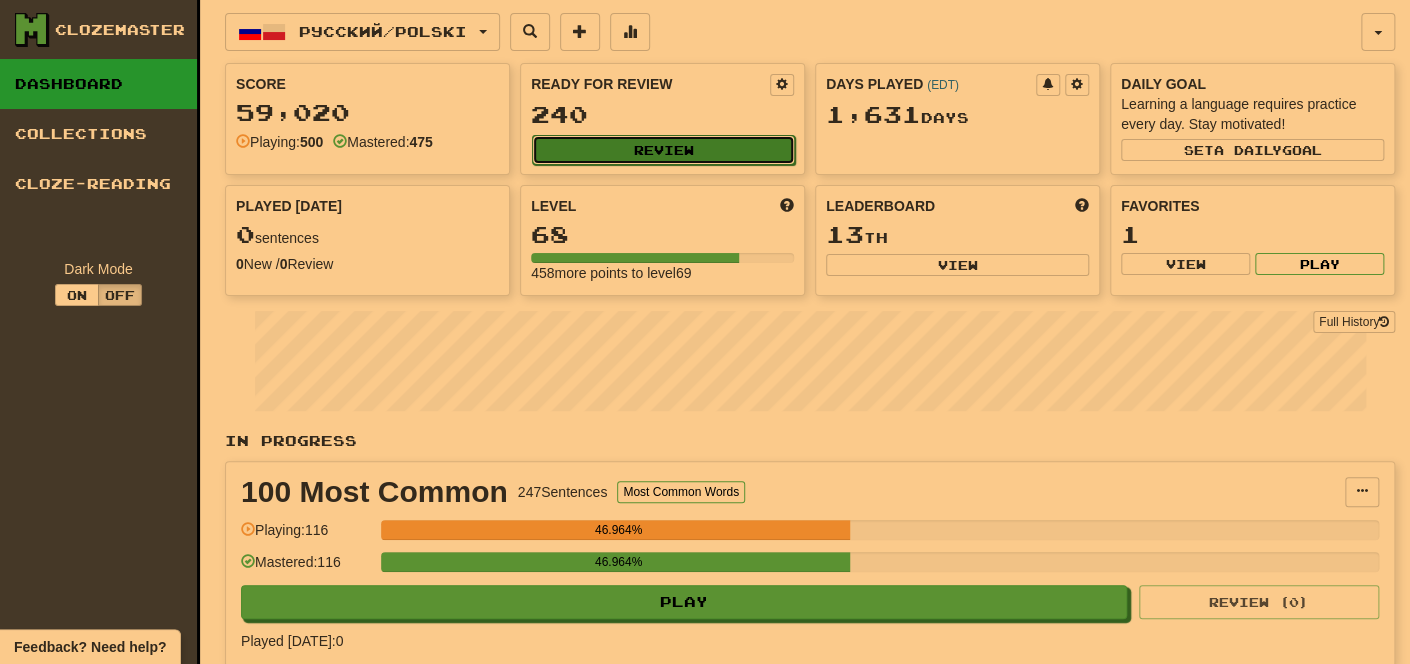 click on "Review" at bounding box center (663, 150) 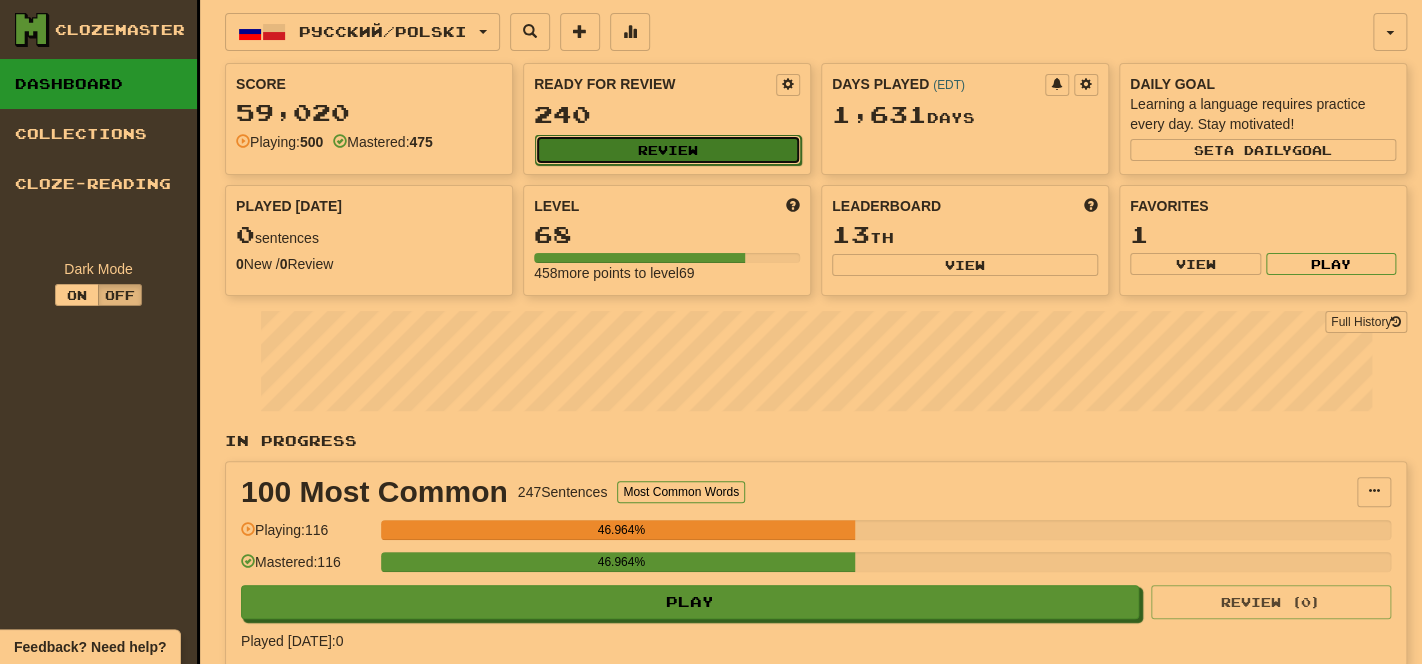 select on "**" 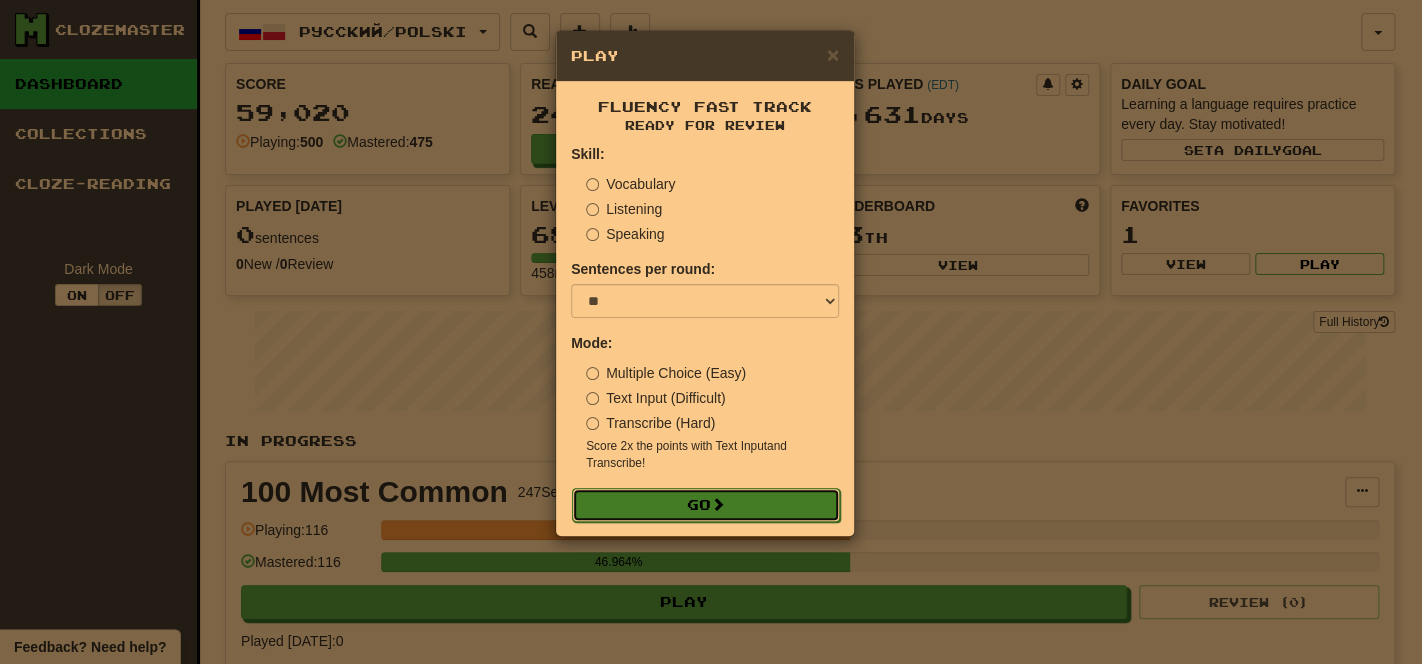 click on "Go" at bounding box center (706, 505) 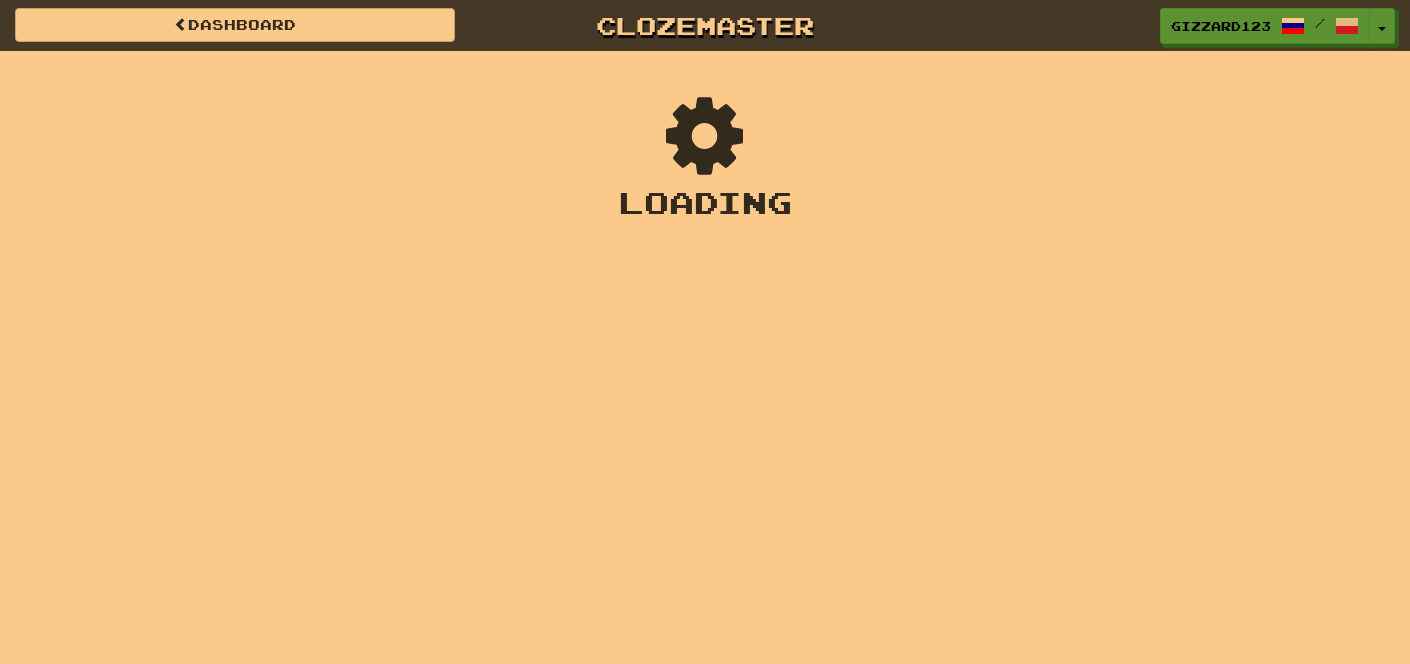 scroll, scrollTop: 0, scrollLeft: 0, axis: both 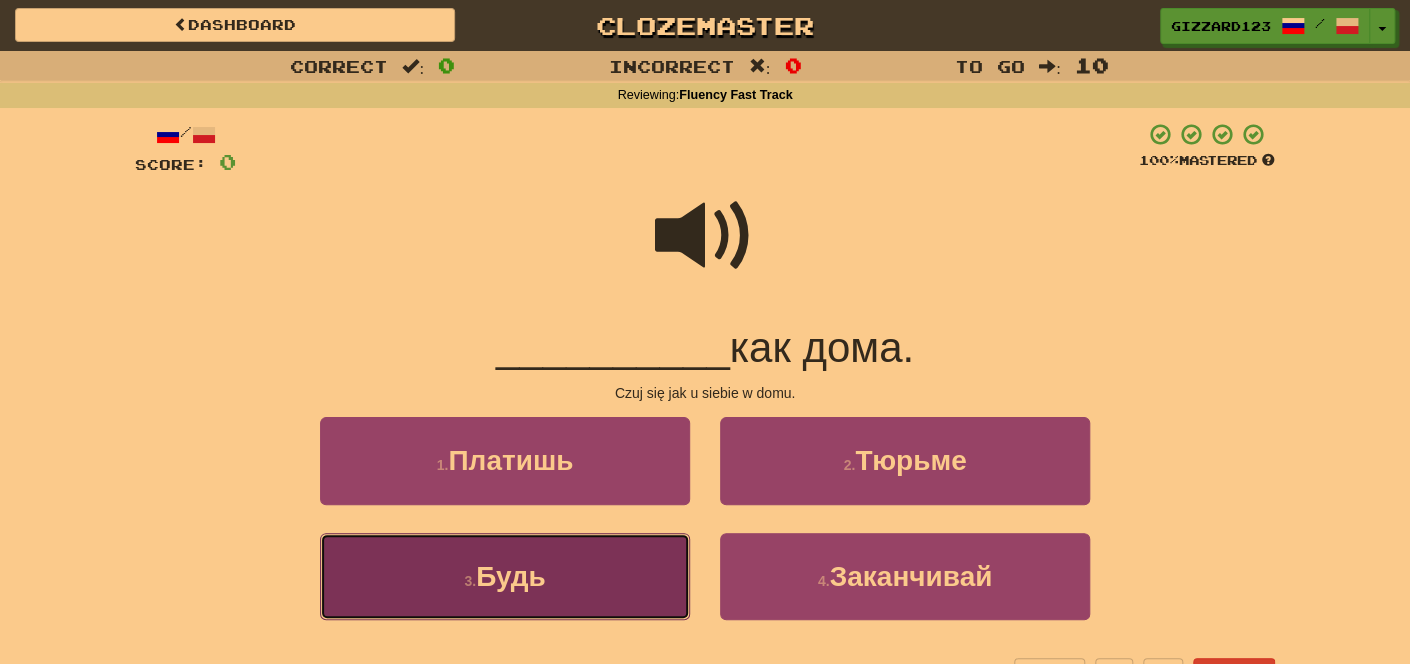 click on "3 .  Будь" at bounding box center (505, 576) 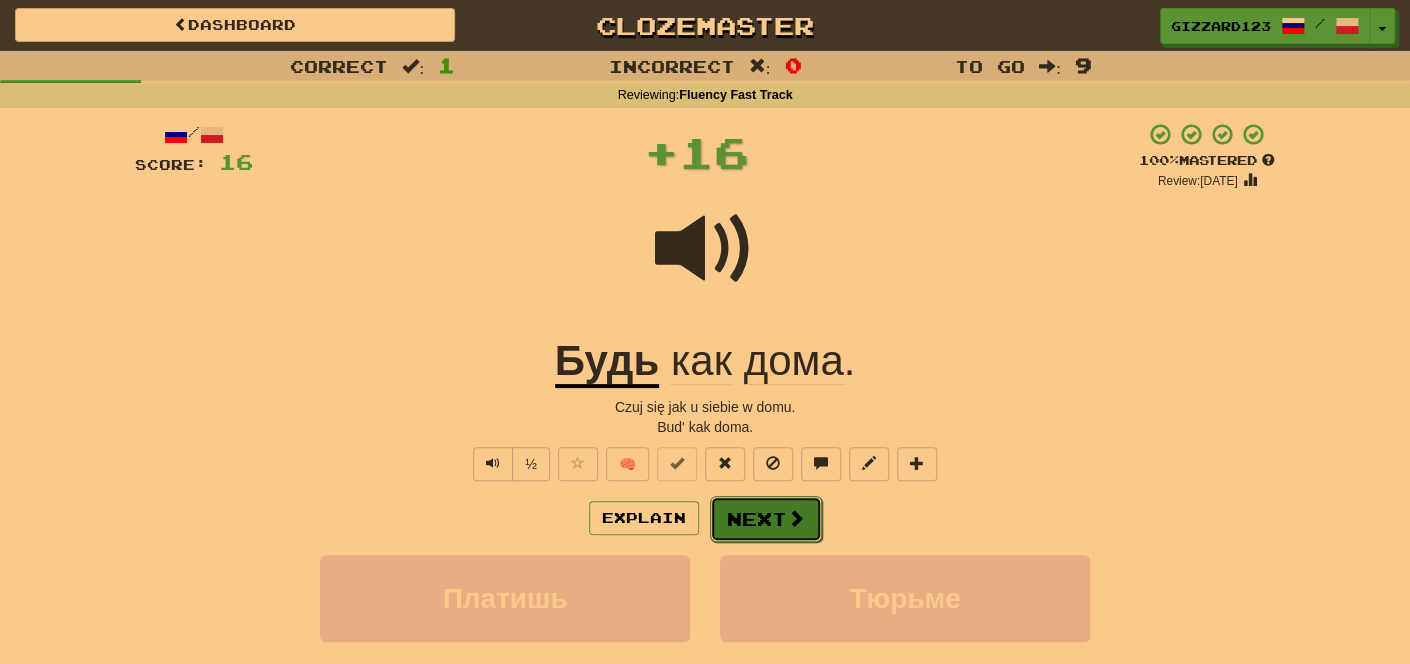 click on "Next" at bounding box center (766, 519) 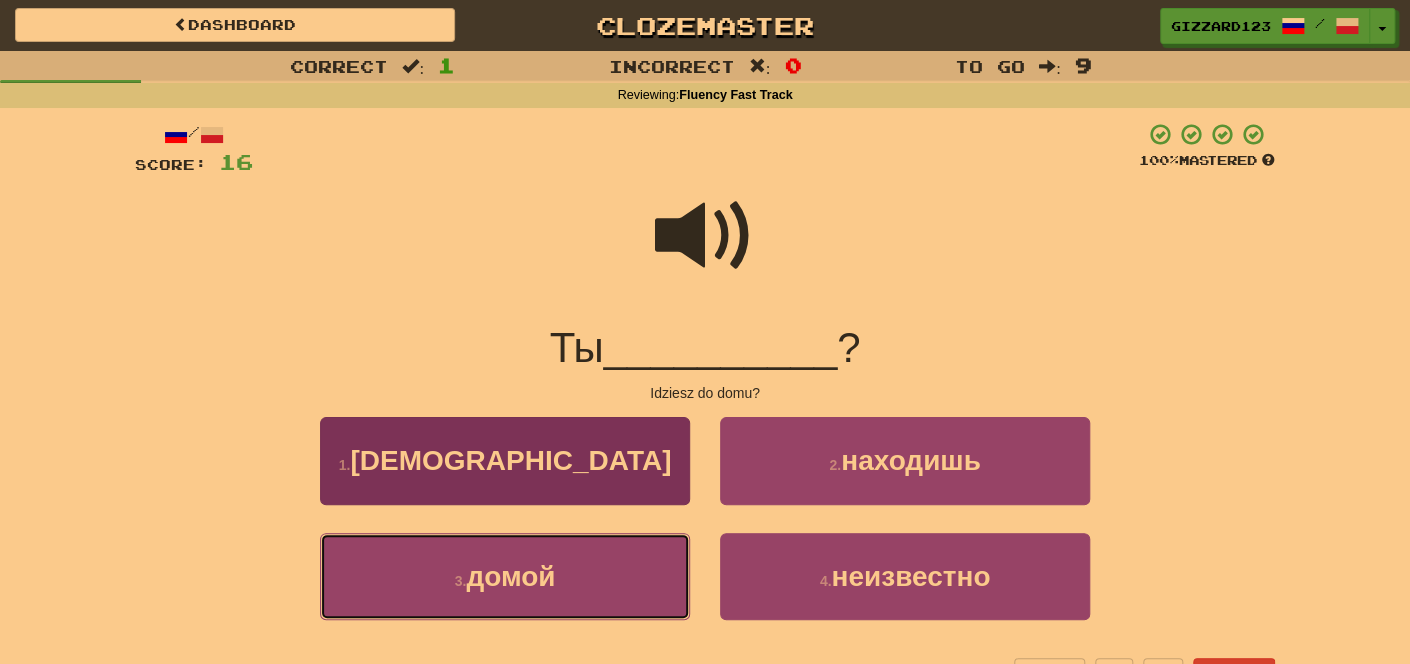 click on "3 .  домой" at bounding box center (505, 576) 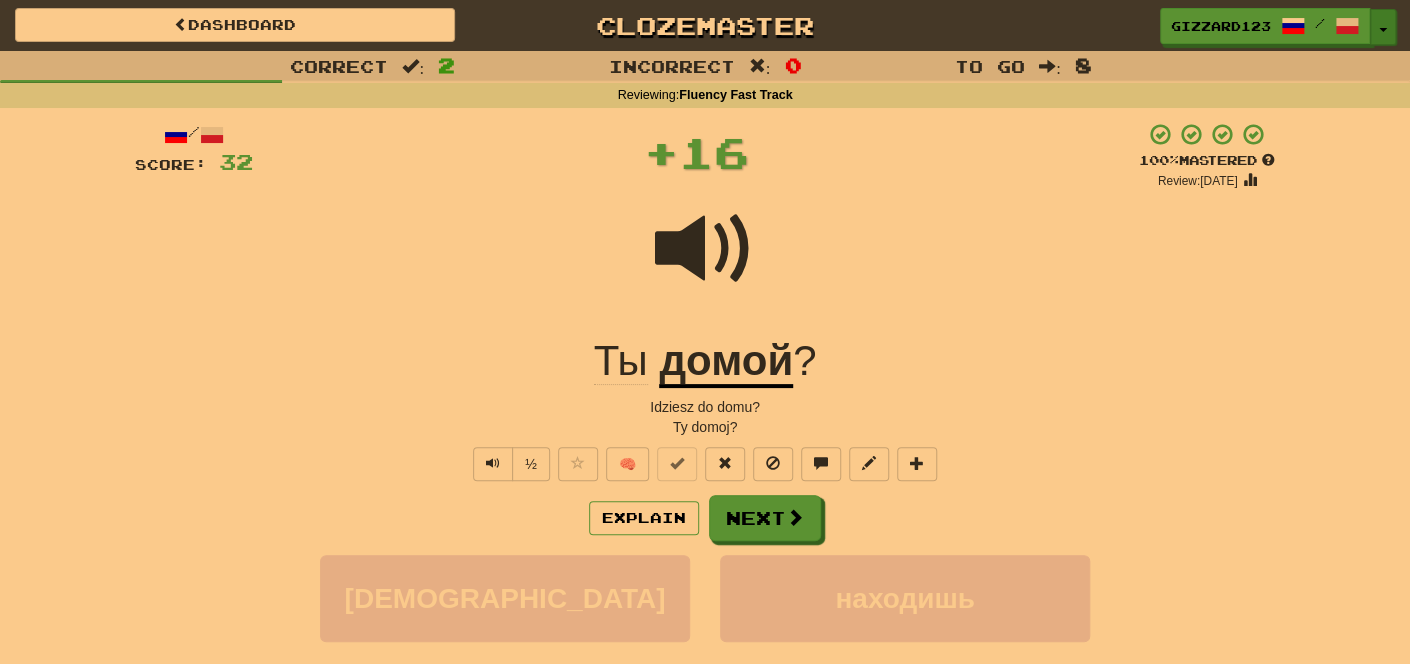 click on "Toggle Dropdown" at bounding box center [1383, 27] 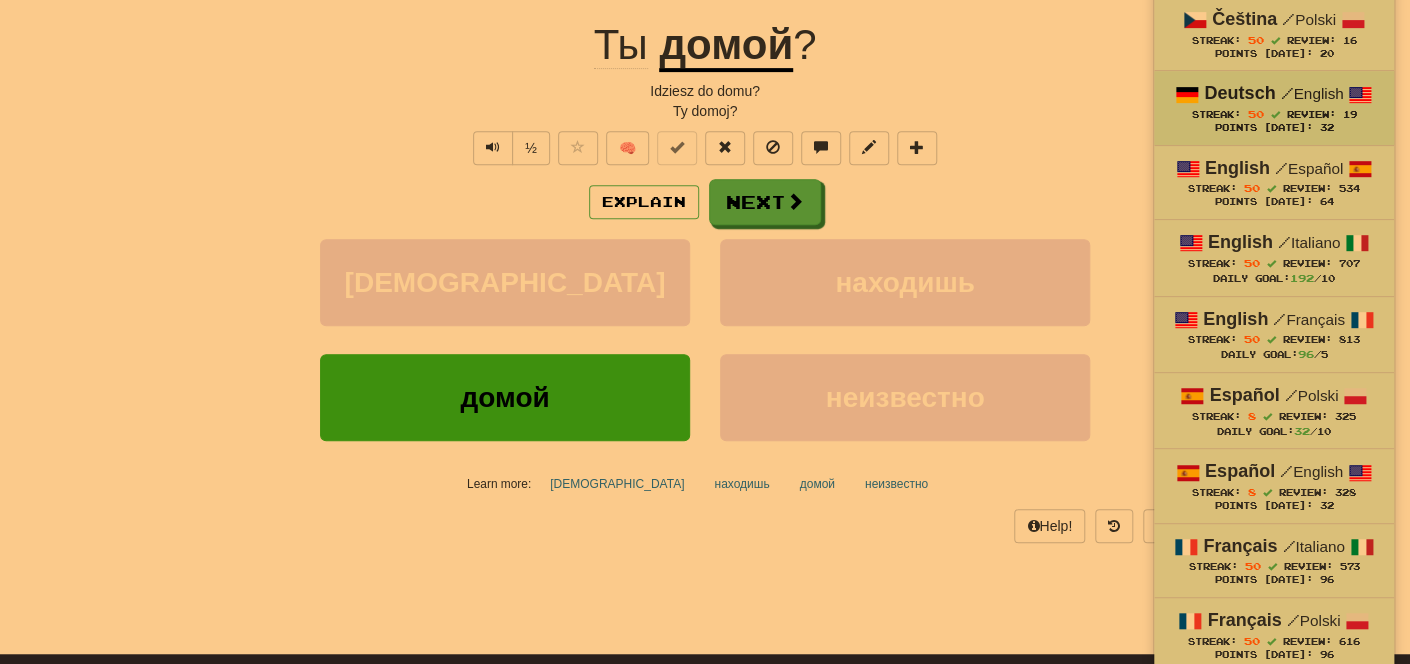 scroll, scrollTop: 320, scrollLeft: 0, axis: vertical 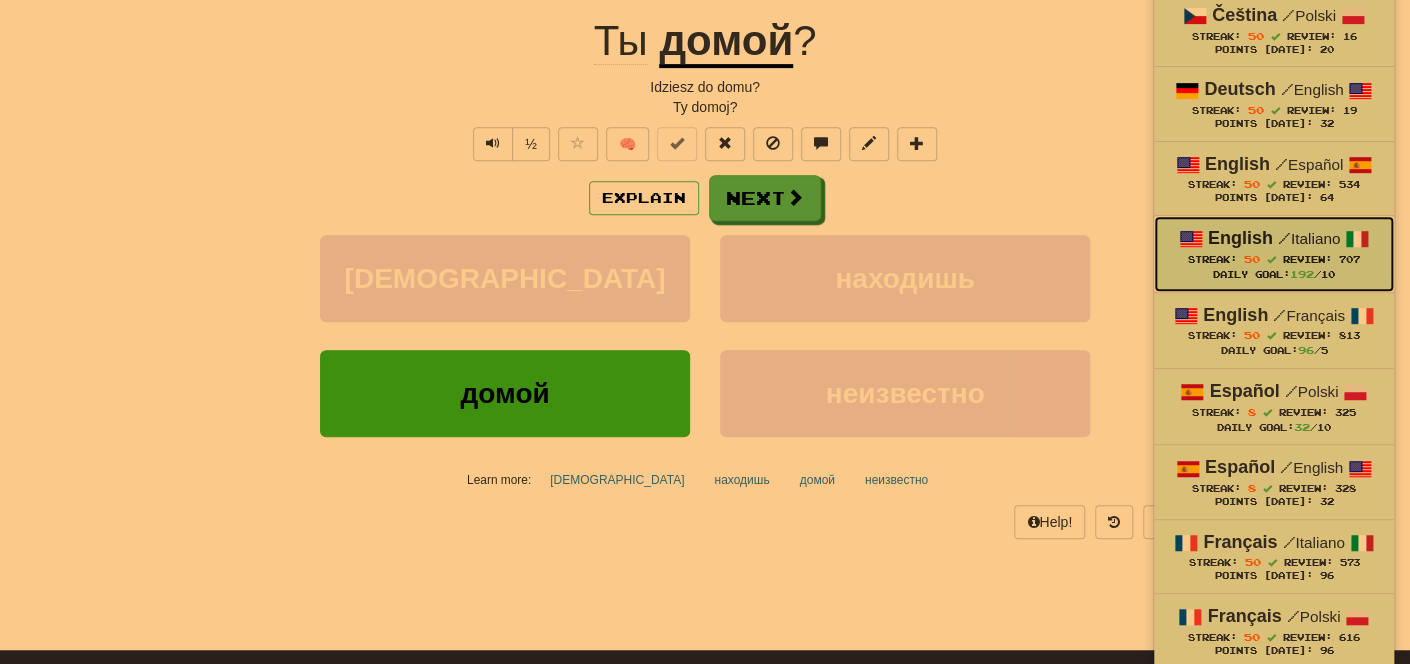 click on "Review:" at bounding box center (1307, 259) 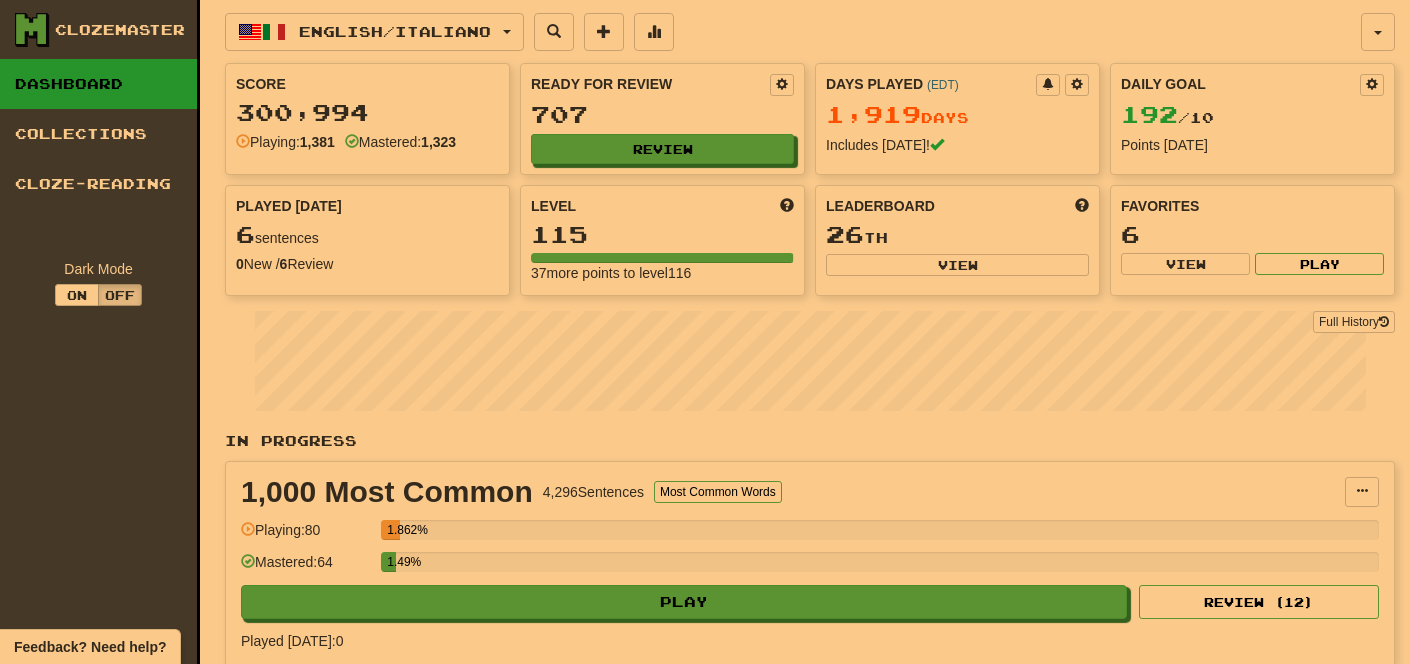 scroll, scrollTop: 0, scrollLeft: 0, axis: both 